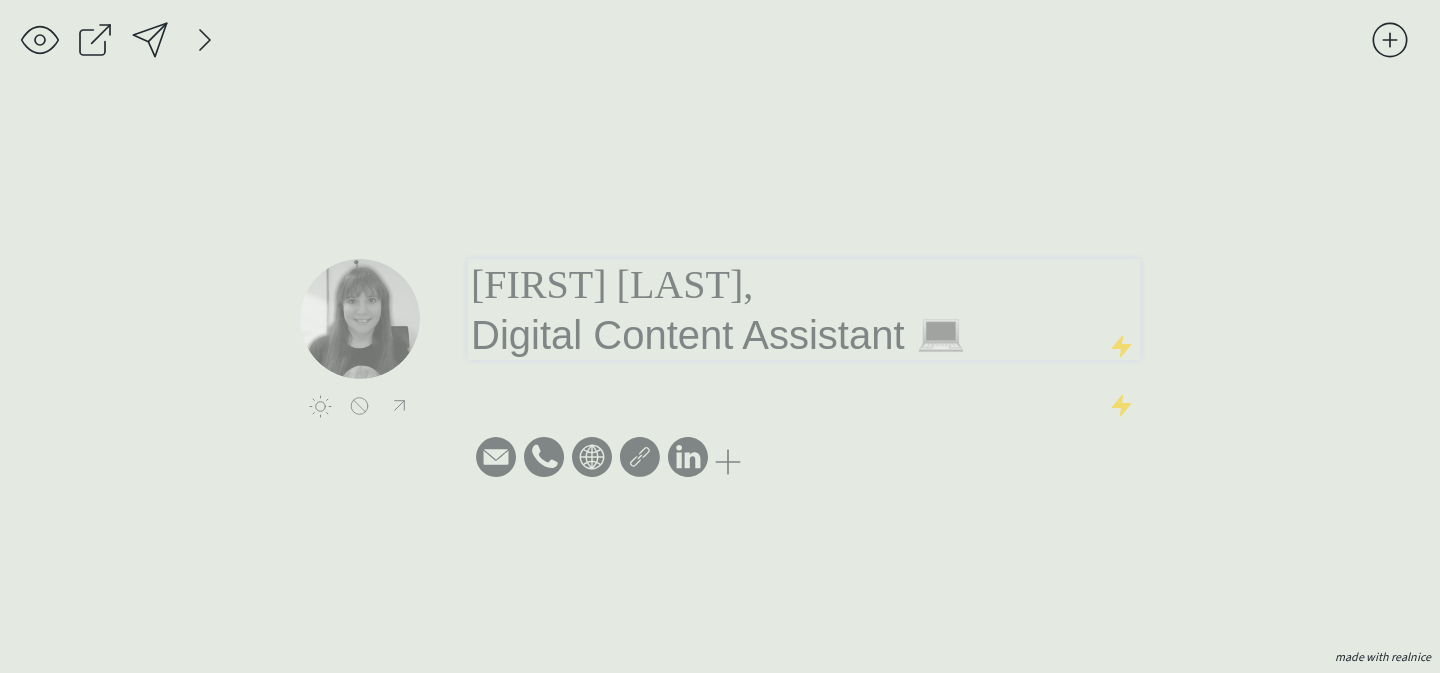 scroll, scrollTop: 0, scrollLeft: 0, axis: both 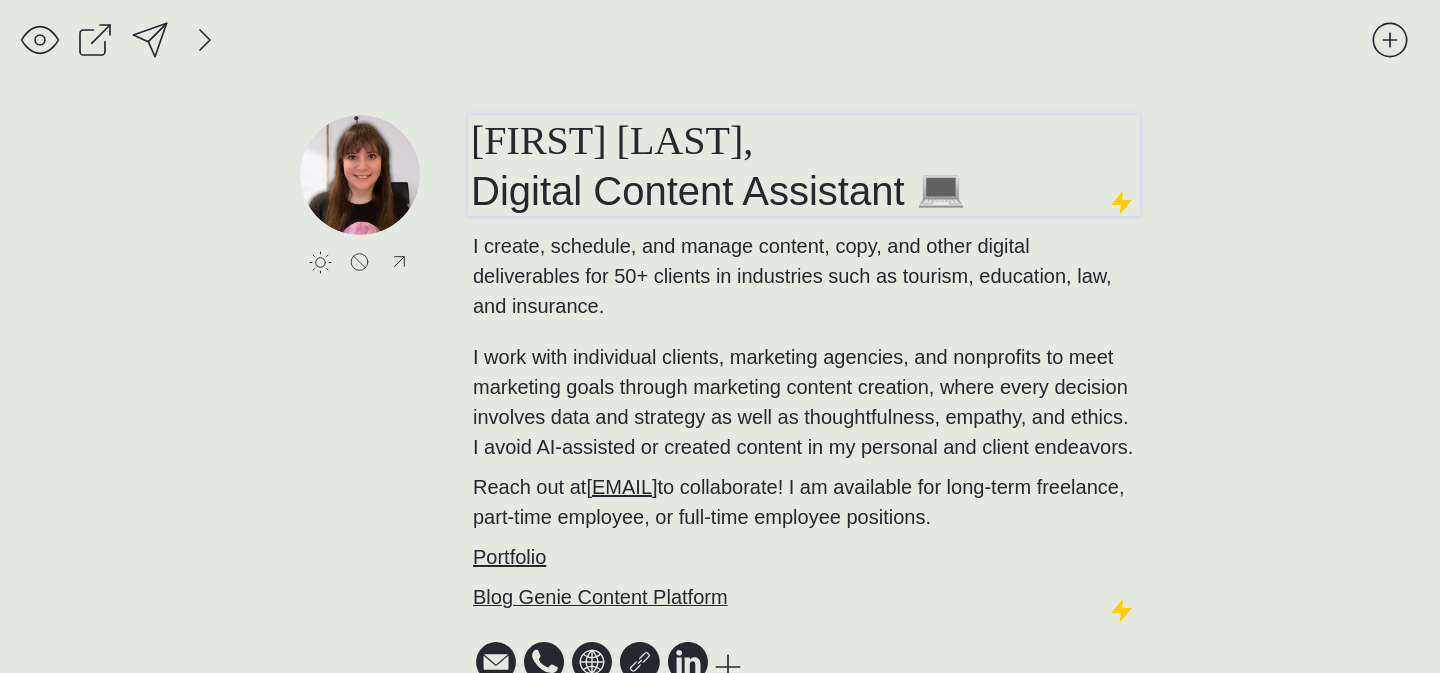 click on "[FIRST] [LAST], Digital Content Assistant 💻" at bounding box center (718, 165) 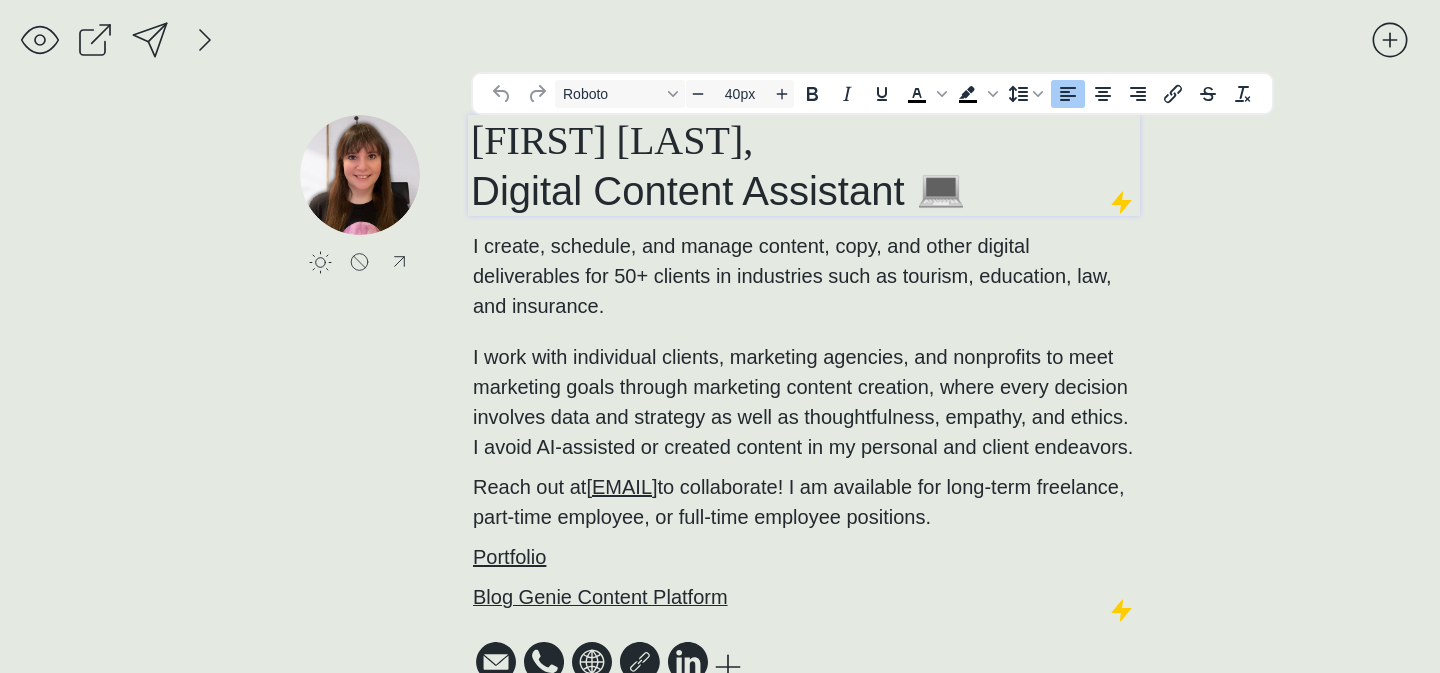 click on "[FIRST] [LAST], Digital Content Assistant 💻" at bounding box center [718, 165] 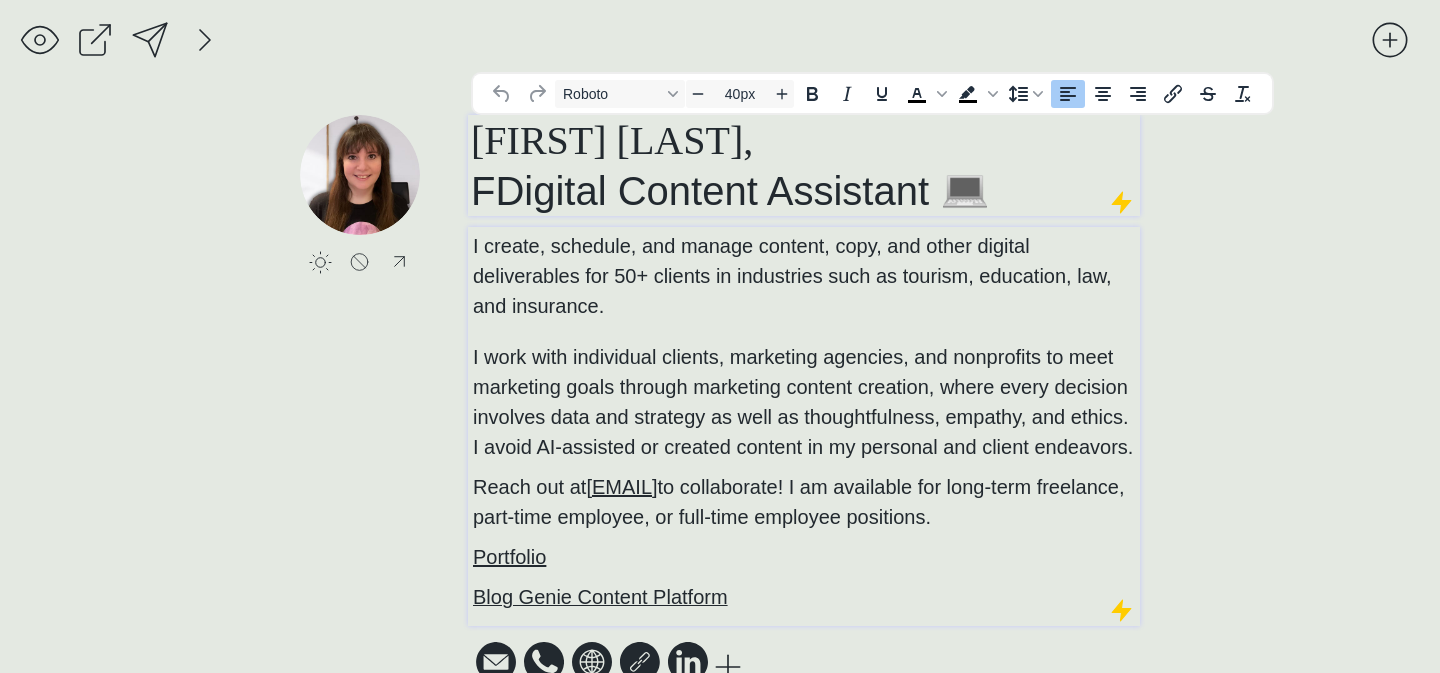 type 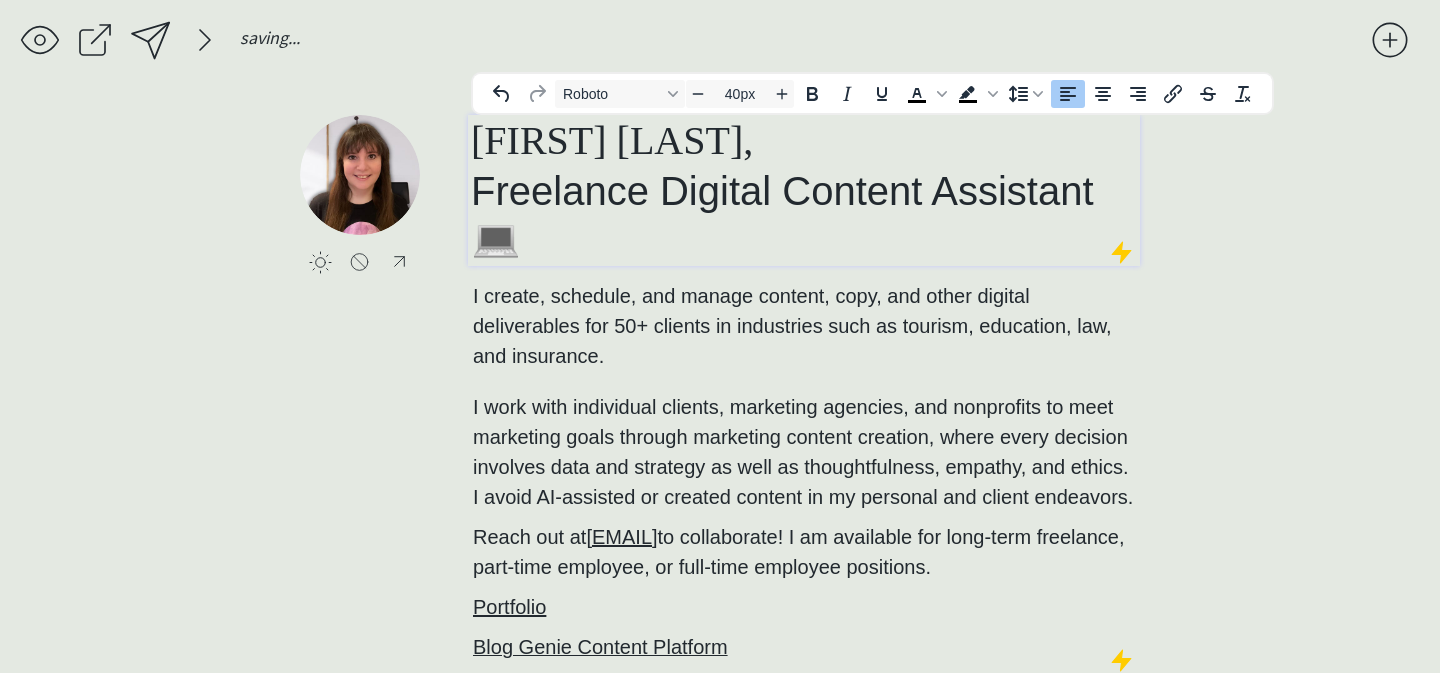 click on "[FIRST] [LAST], Freelance Digital Content Assistant 💻" at bounding box center (804, 190) 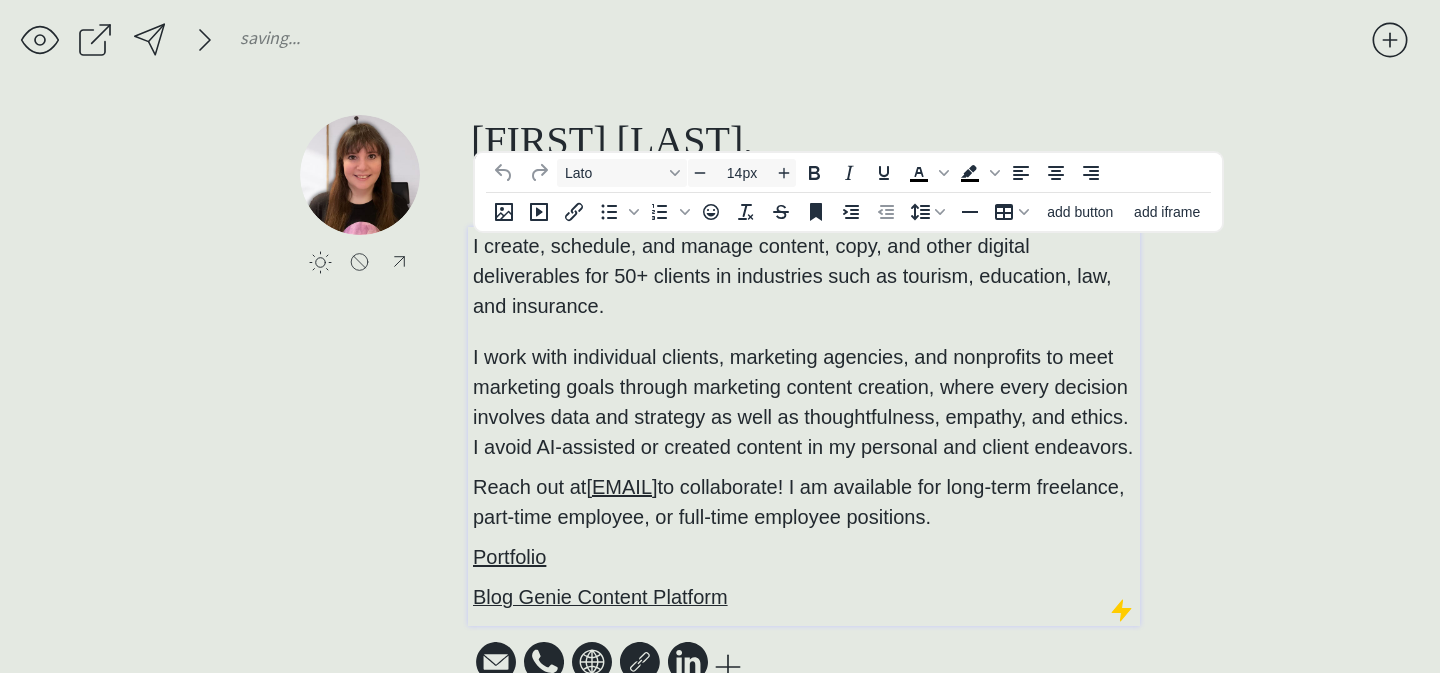 click on "I create, schedule, and manage content, copy, and other digital deliverables for 50+ clients in industries such as tourism, education, law, and insurance.  I work with individual clients, marketing agencies, and nonprofits to meet marketing goals through marketing content creation, where every decision involves data and strategy as well as thoughtfulness, empathy, and ethics. I avoid AI-assisted or created content in my personal and client endeavors." at bounding box center (804, 346) 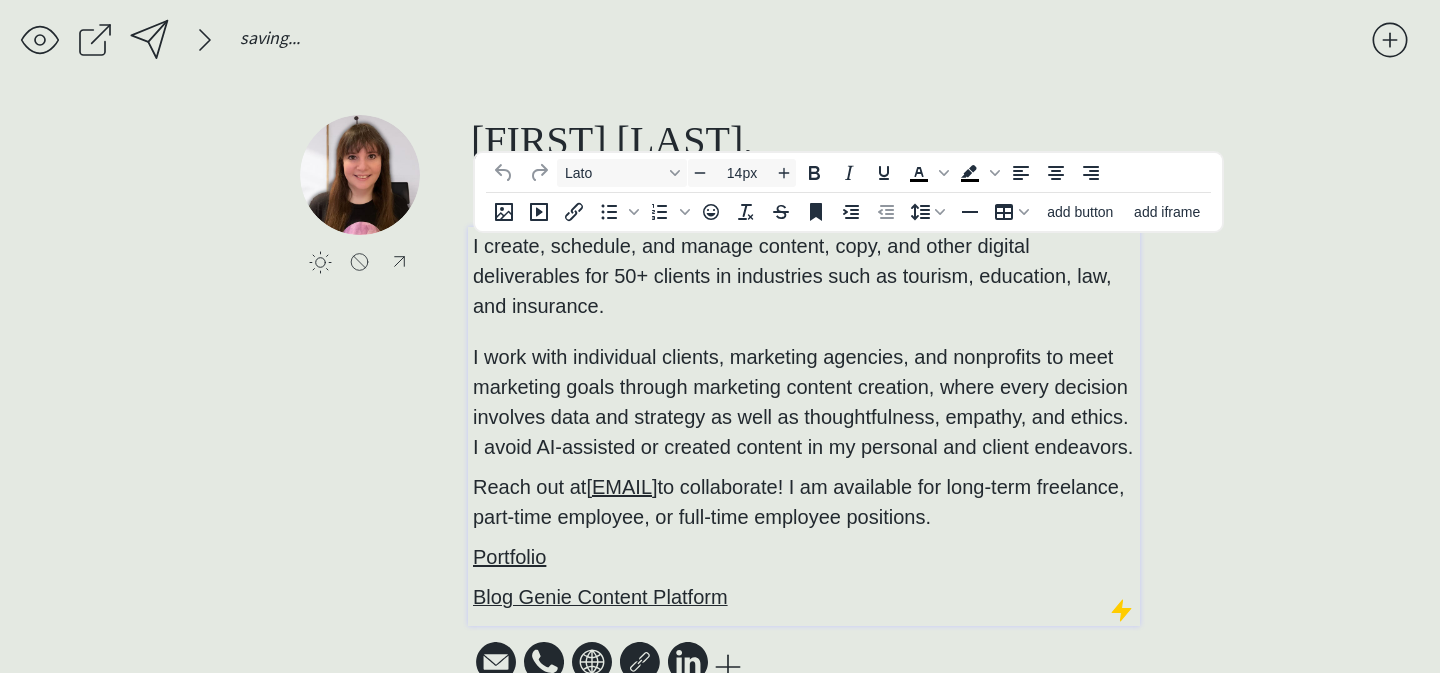 type on "20px" 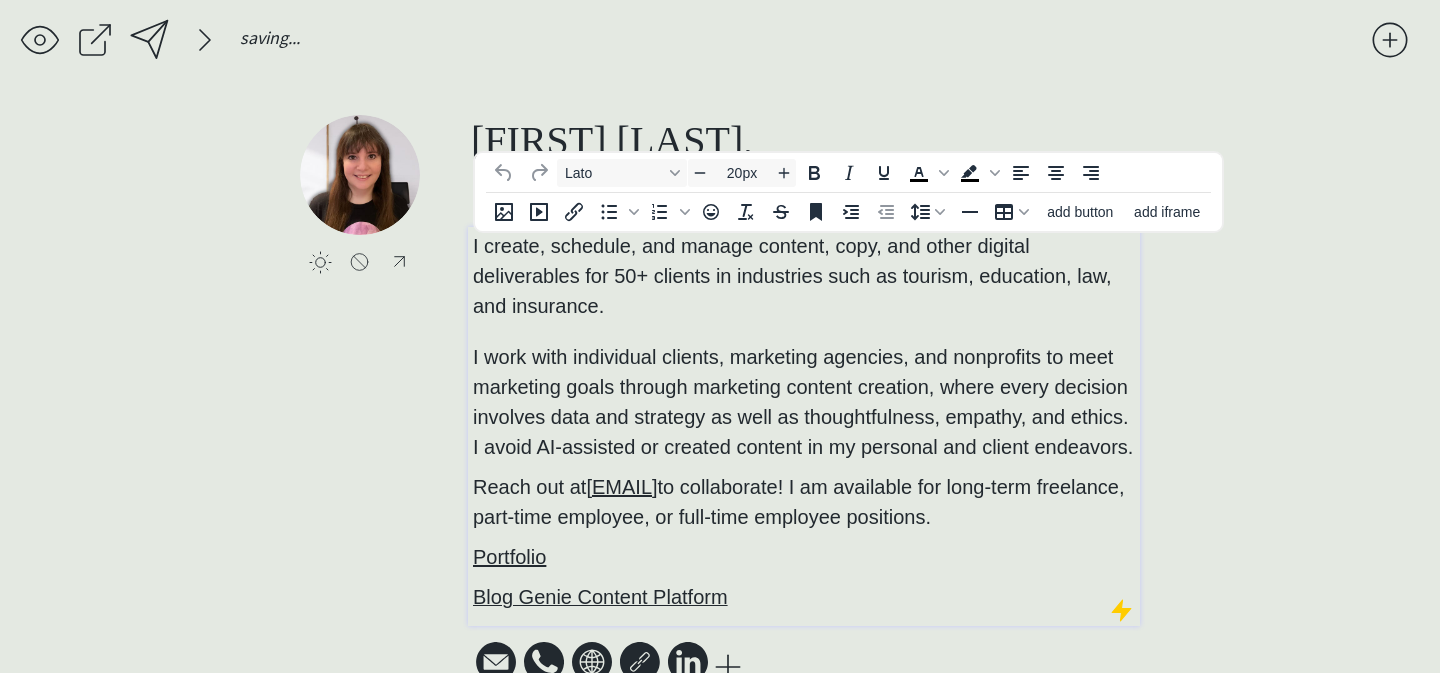 click on "I create, schedule, and manage content, copy, and other digital deliverables for 50+ clients in industries such as tourism, education, law, and insurance.  I work with individual clients, marketing agencies, and nonprofits to meet marketing goals through marketing content creation, where every decision involves data and strategy as well as thoughtfulness, empathy, and ethics. I avoid AI-assisted or created content in my personal and client endeavors." at bounding box center [804, 346] 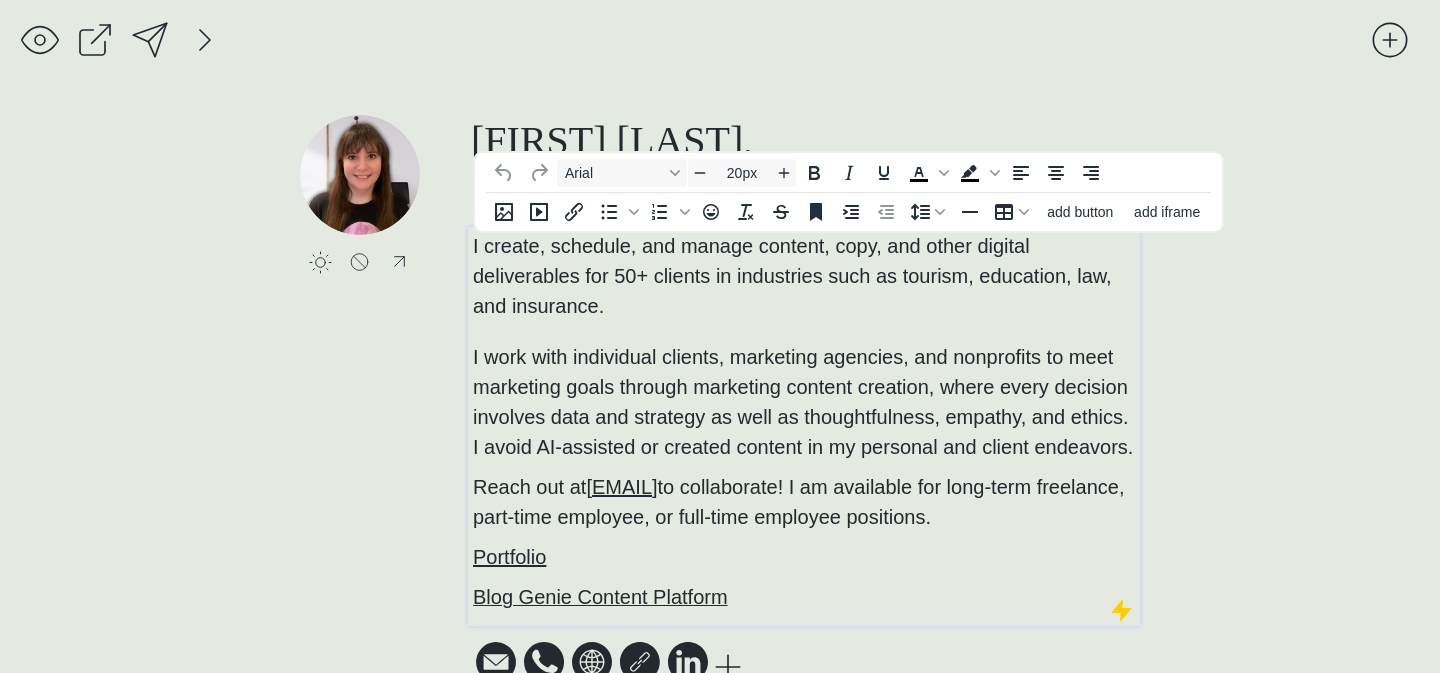 scroll, scrollTop: 19, scrollLeft: 0, axis: vertical 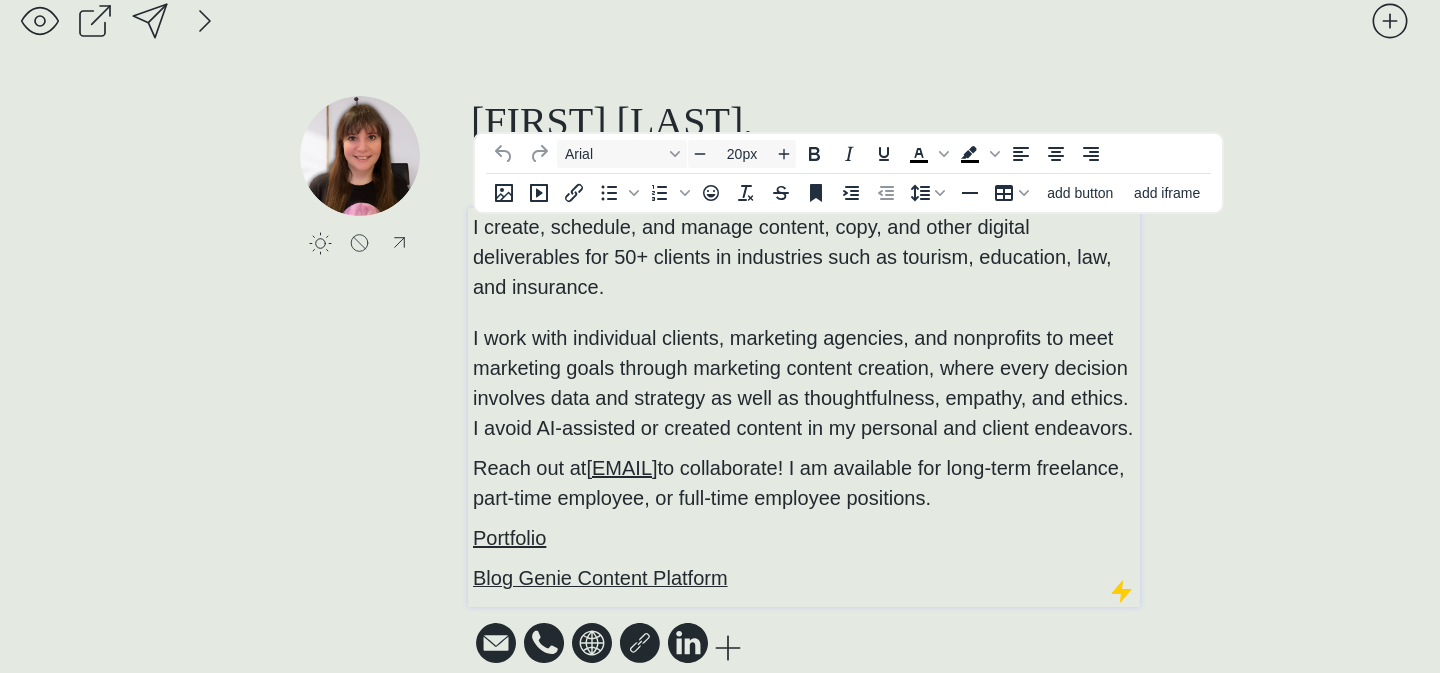 click on "I work with individual clients, marketing agencies, and nonprofits to meet marketing goals through marketing content creation, where every decision involves data and strategy as well as thoughtfulness, empathy, and ethics. I avoid AI-assisted or created content in my personal and client endeavors." at bounding box center [803, 383] 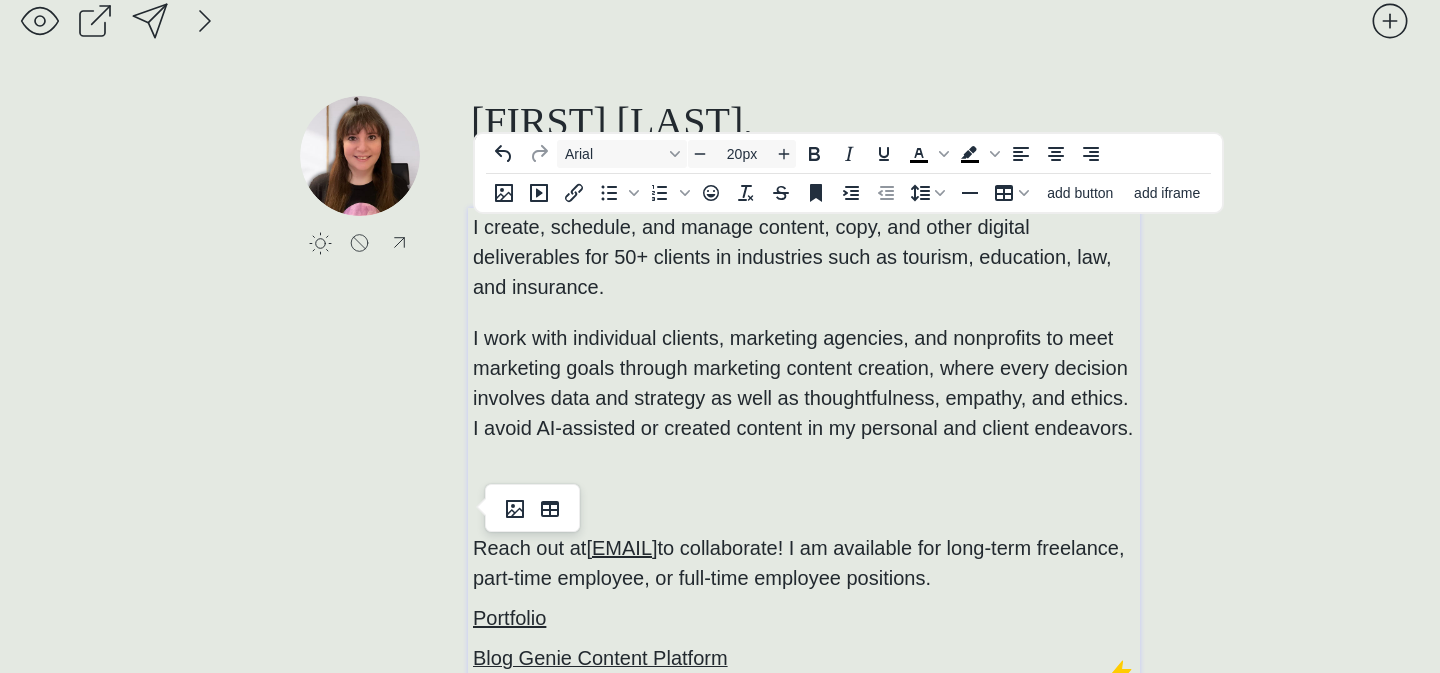 type 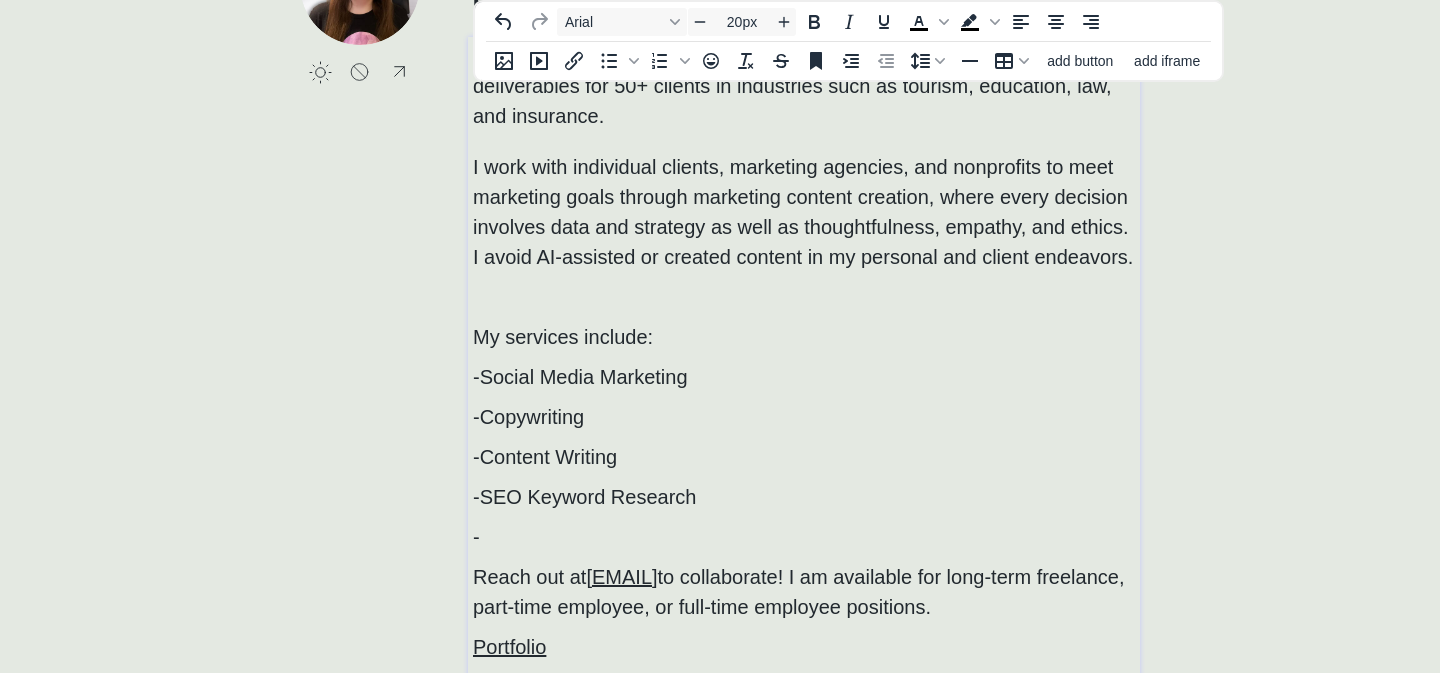 scroll, scrollTop: 201, scrollLeft: 0, axis: vertical 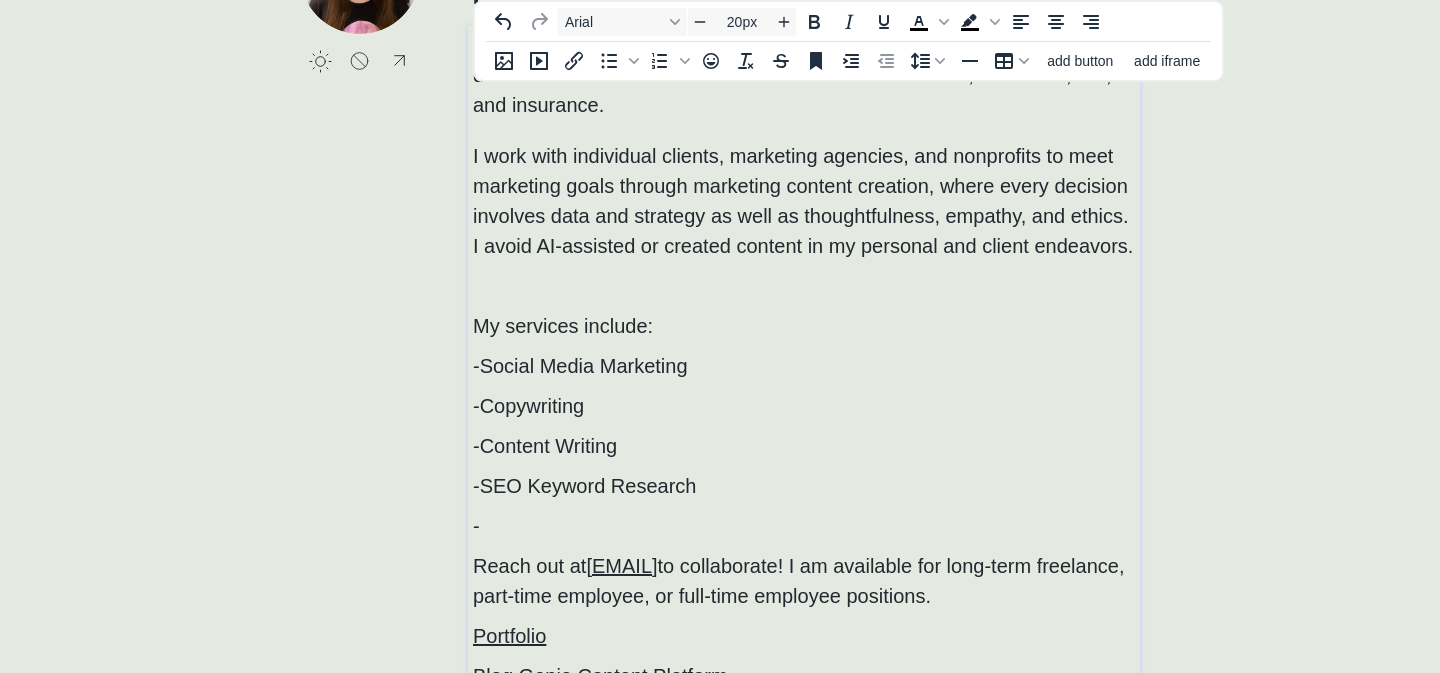 click on "-SEO Keyword Research﻿" at bounding box center [584, 486] 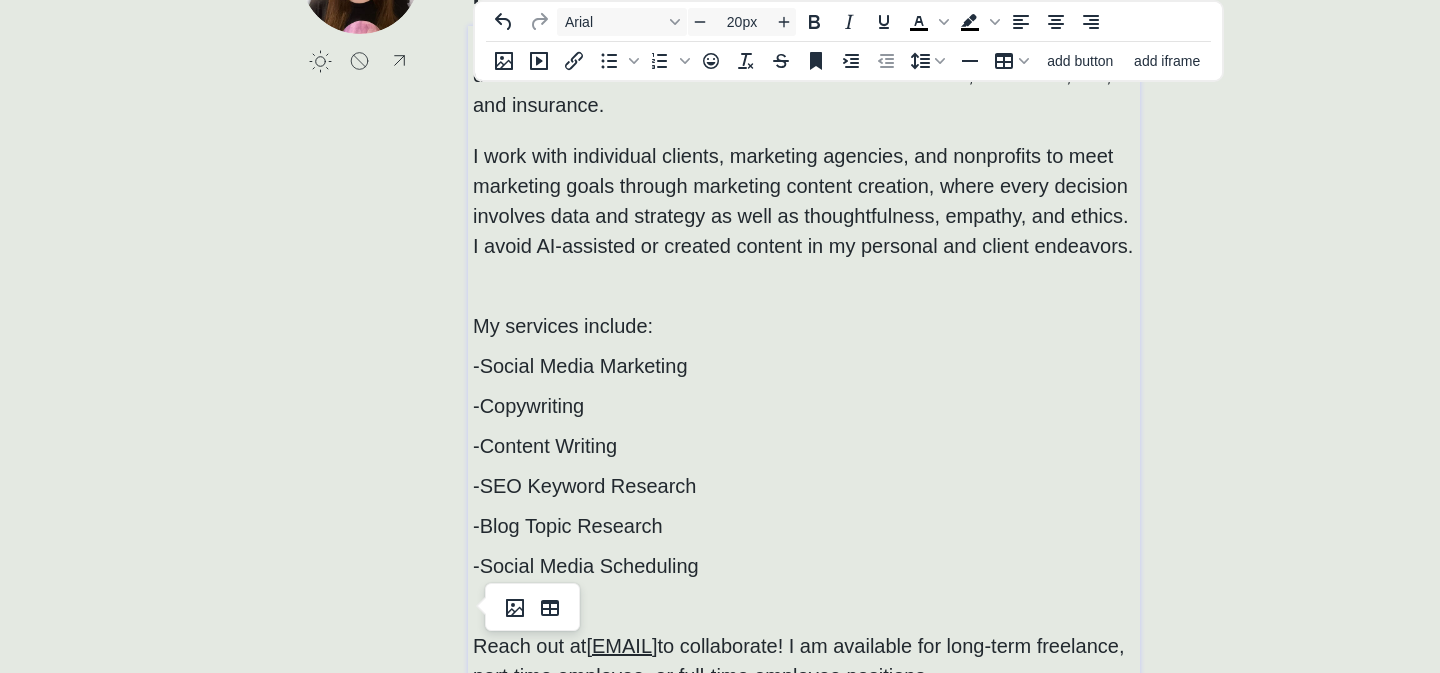click at bounding box center (804, 286) 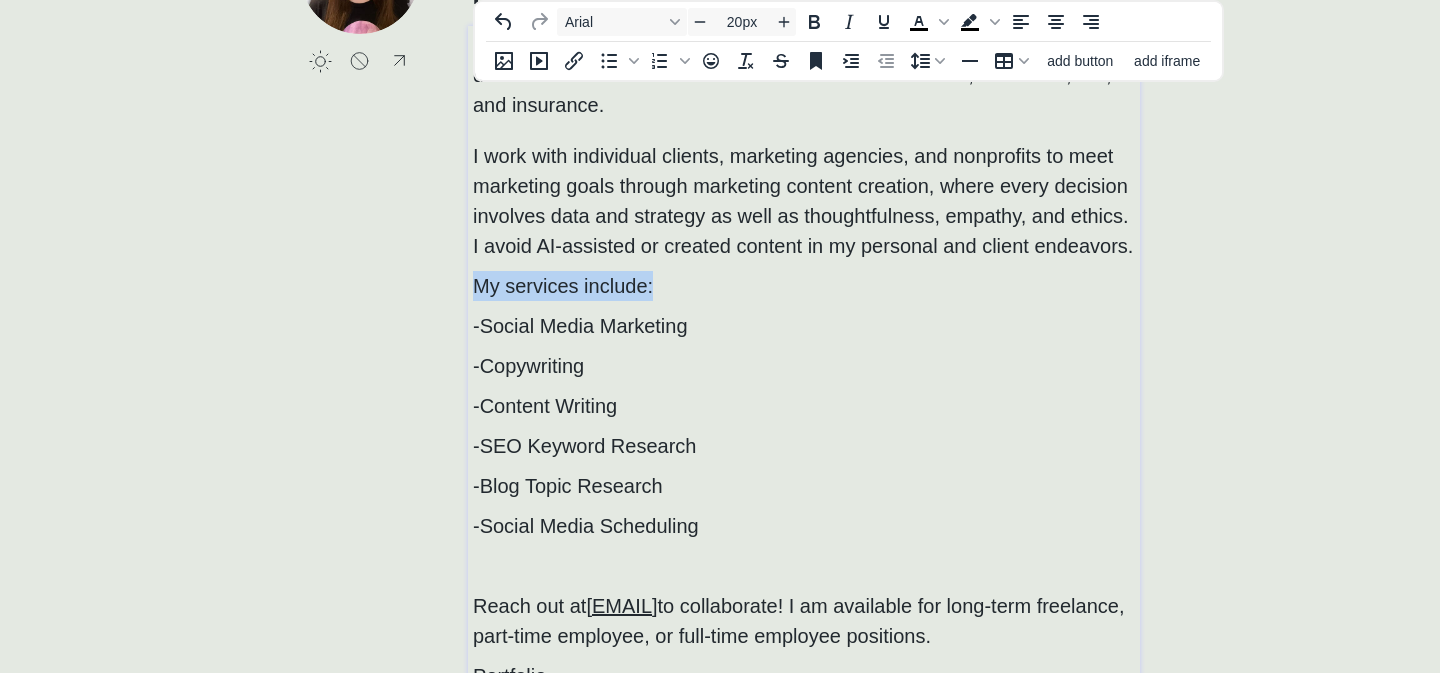 drag, startPoint x: 661, startPoint y: 279, endPoint x: 441, endPoint y: 276, distance: 220.02045 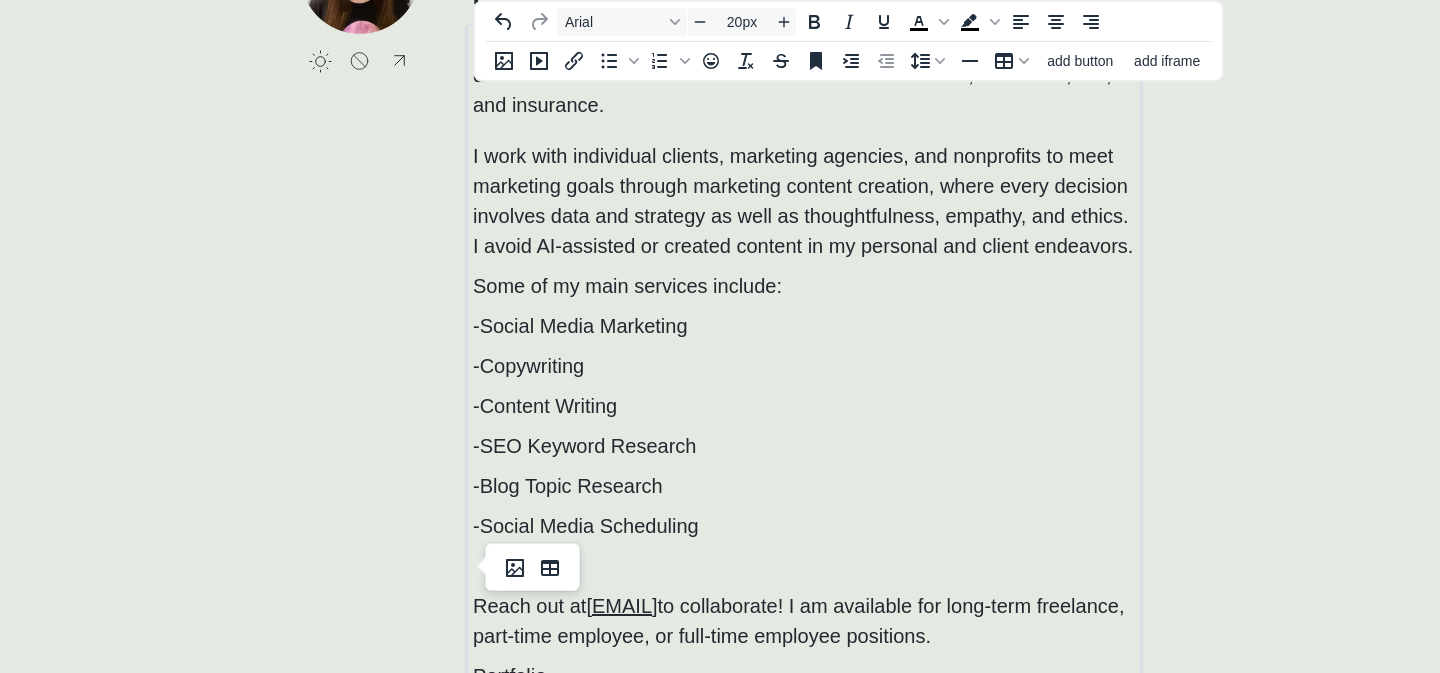 click on "saving... click to upload a picture [FIRST] [LAST], Freelance Digital Content Assistant I create, schedule, and manage content, copy, and other digital deliverables for 50+ clients in industries such as tourism, education, law, and insurance. I work with individual clients, marketing agencies, and nonprofits to meet marketing goals through marketing content creation, where every decision involves data and strategy as well as thoughtfulness, empathy, and ethics. I avoid AI-assisted or created content in my personal and client endeavors. Some of my main services include: -Social Media Marketing -Copywriting -Content Writing -SEO Keyword Research -Blog Topic Research -Social Media Scheduling Reach out at [EMAIL] to collaborate! I am available for long-term freelance, part-time employee, or full-time employee positions. Portfolio Blog Genie Content Platform
Svg Vector Icons : http://www.onlinewebfonts.com/icon" at bounding box center [720, 135] 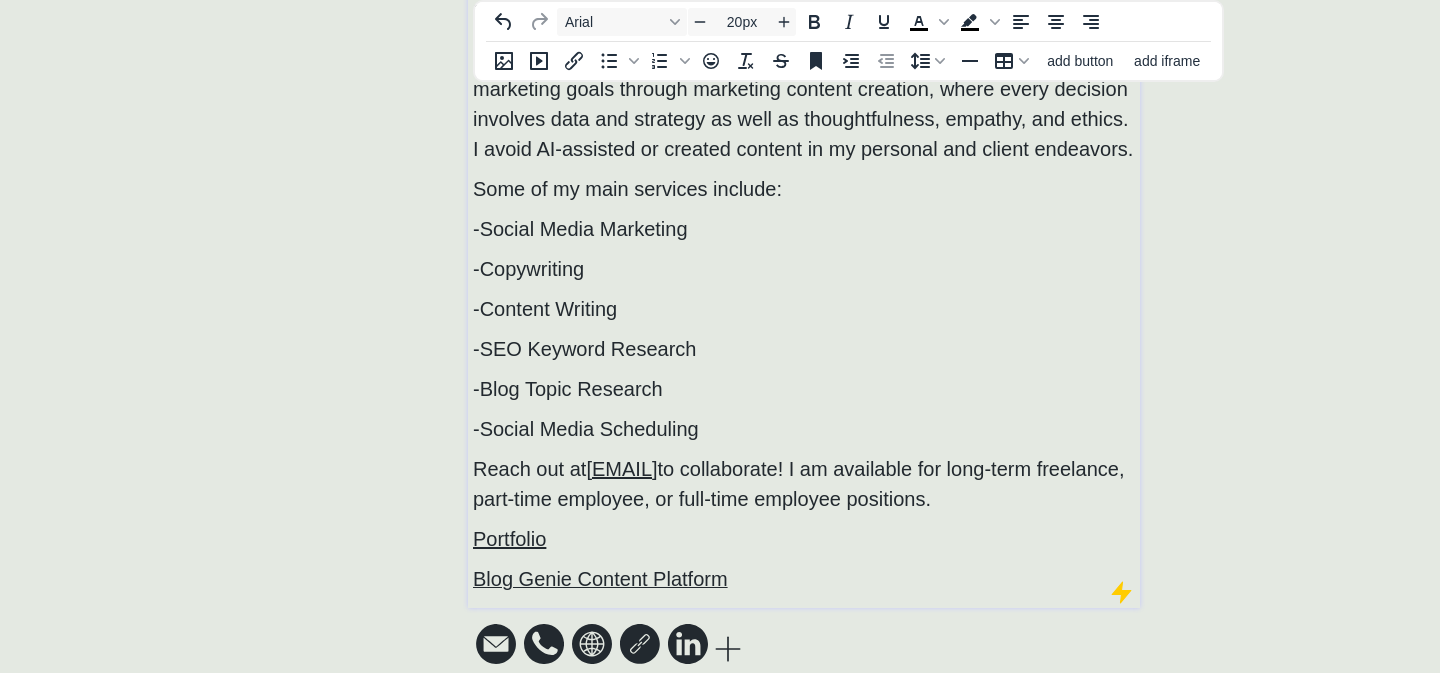 scroll, scrollTop: 318, scrollLeft: 0, axis: vertical 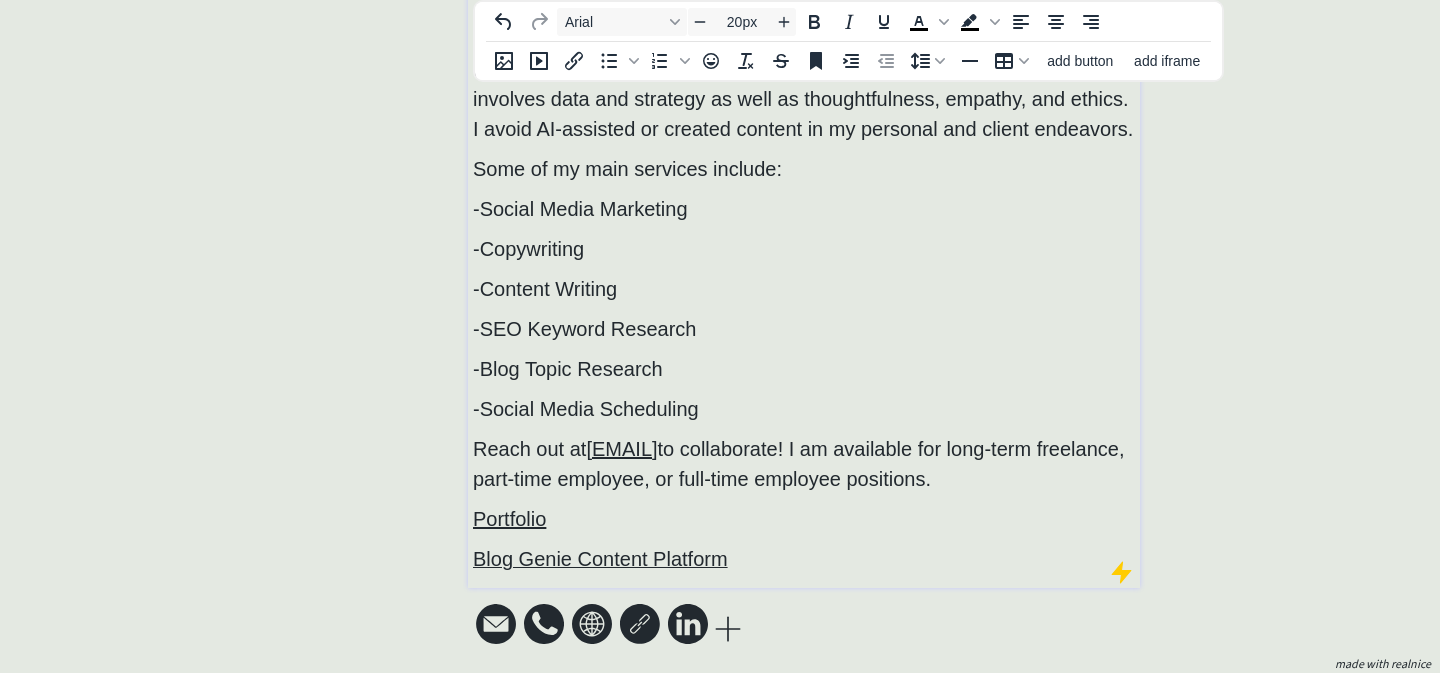 click on "Portfolio" at bounding box center (804, 519) 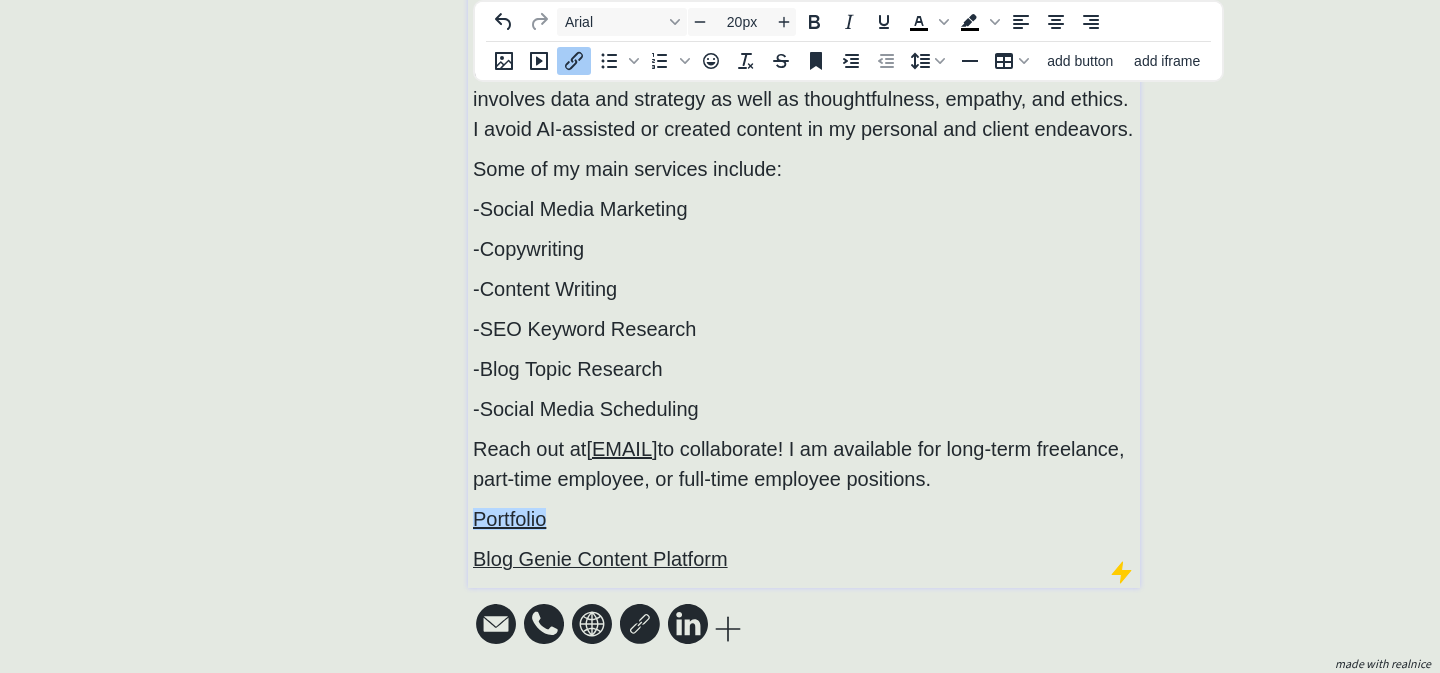 click on "Portfolio﻿" at bounding box center [804, 519] 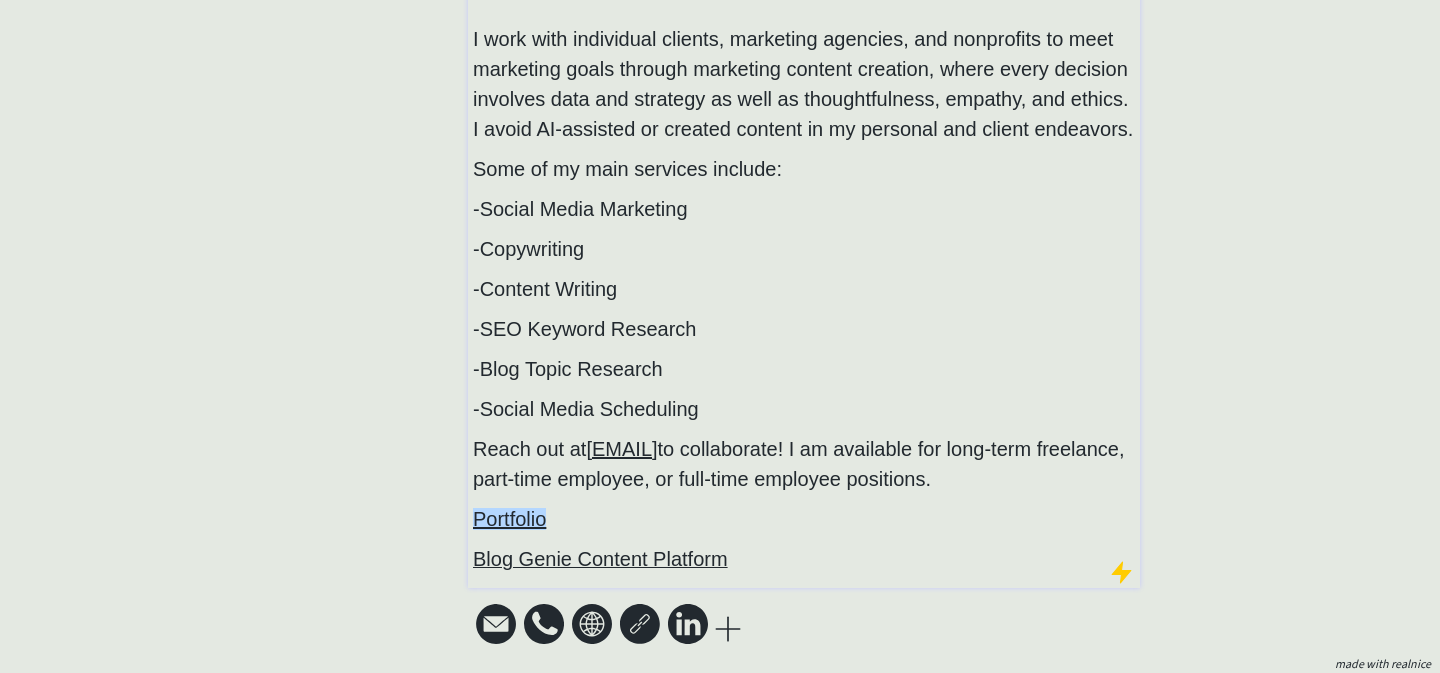 drag, startPoint x: 790, startPoint y: 583, endPoint x: 491, endPoint y: 525, distance: 304.5735 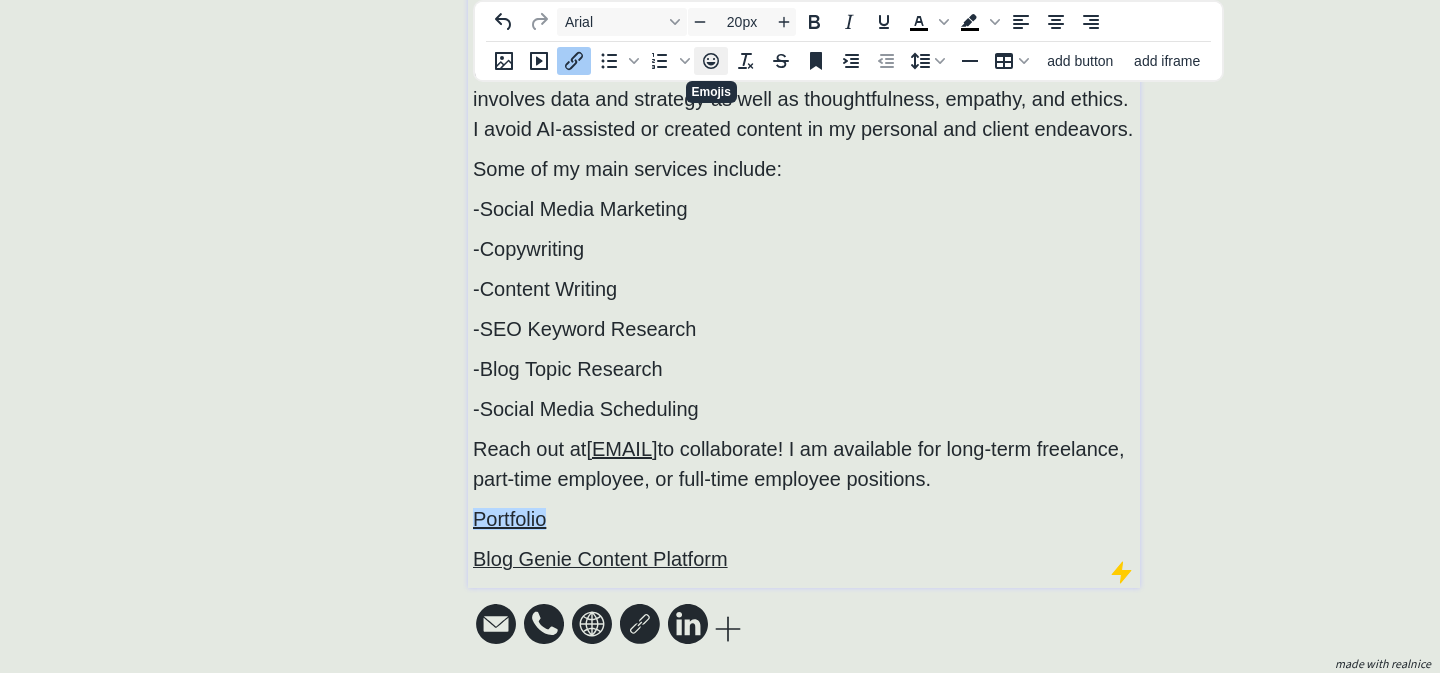 click 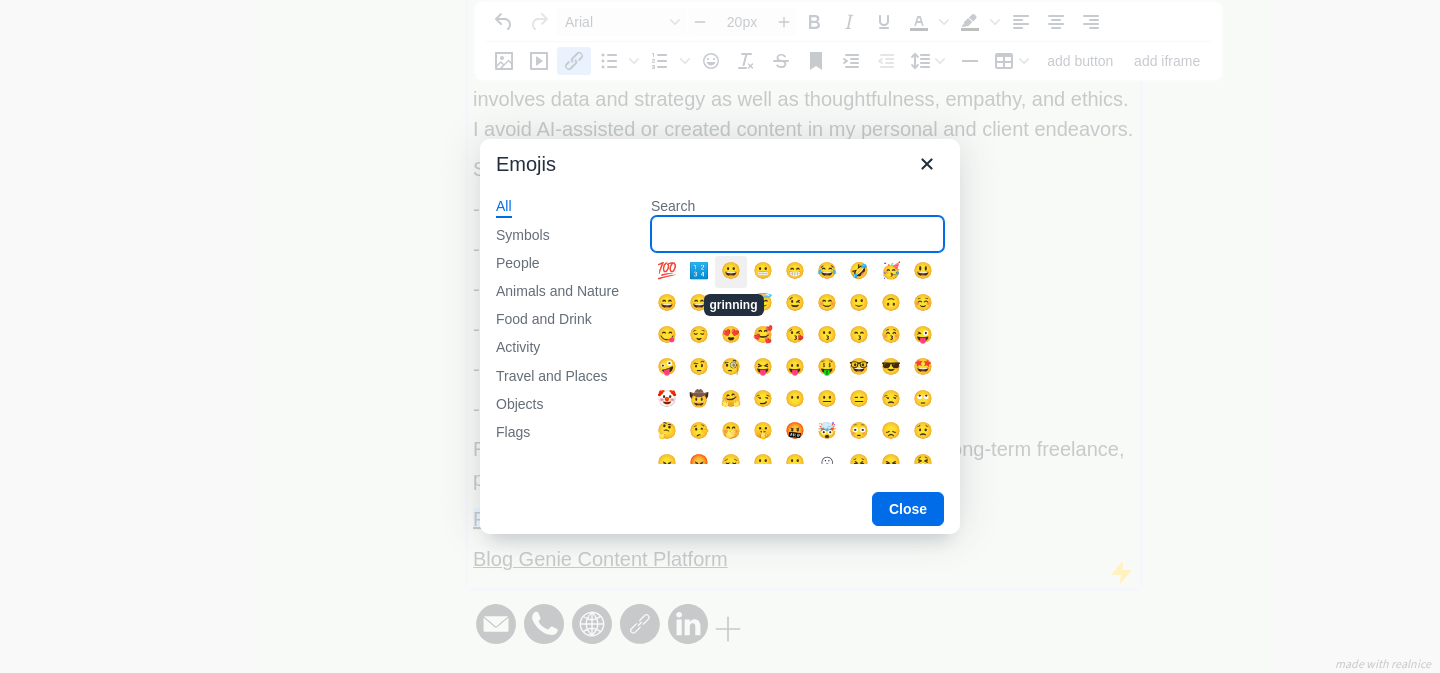 click on "Search" at bounding box center [797, 234] 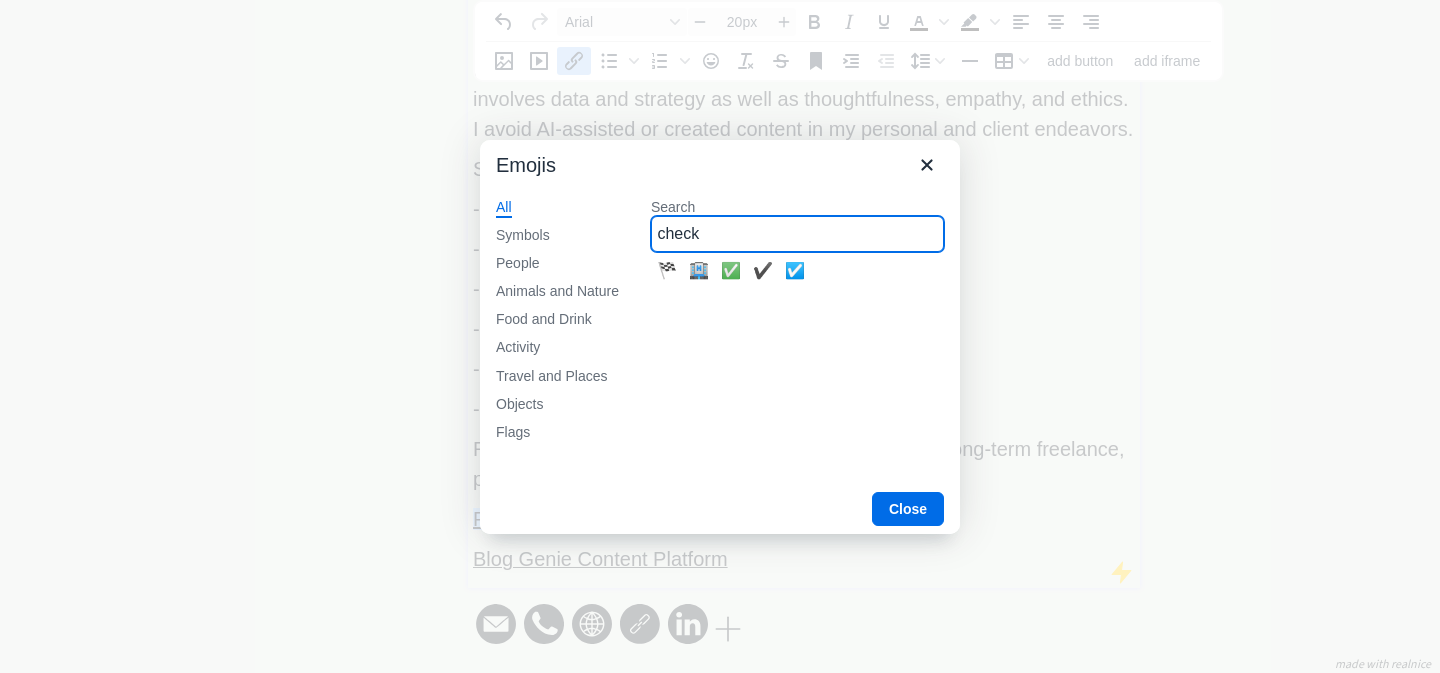 type on "check" 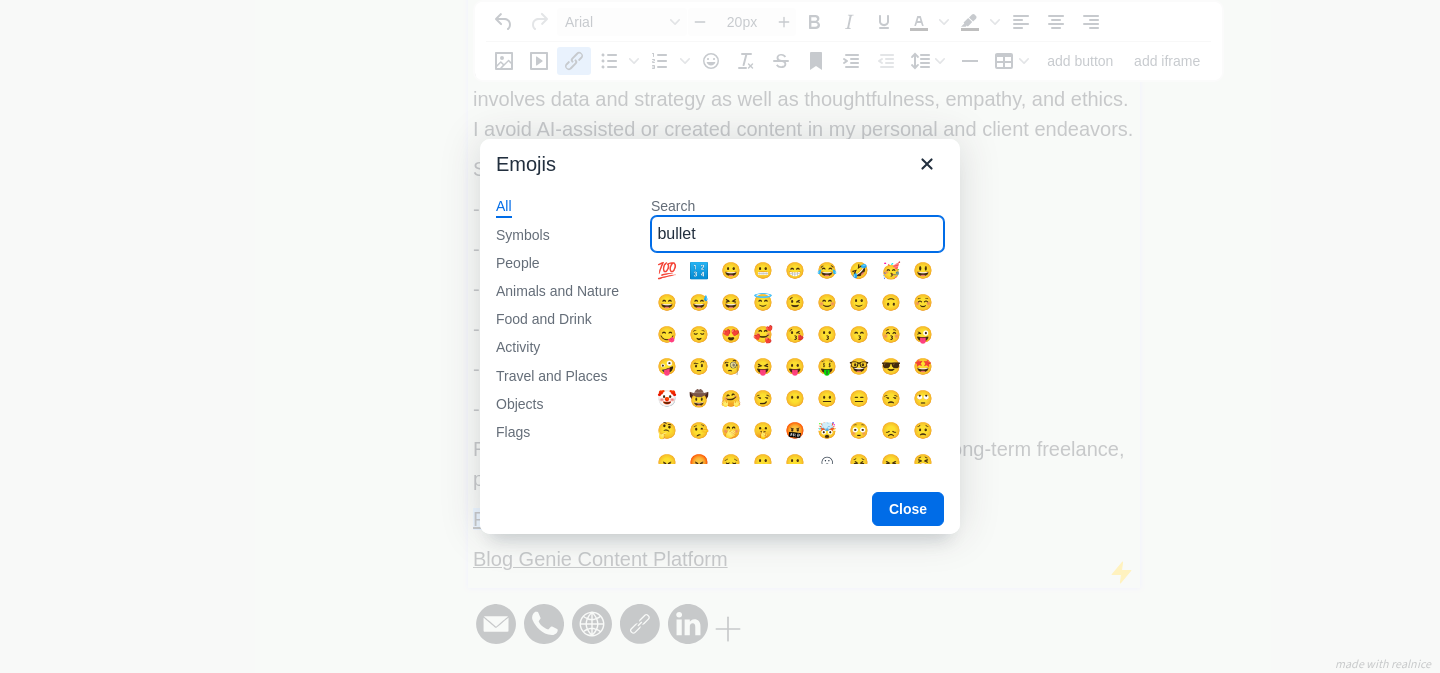 type on "bullet" 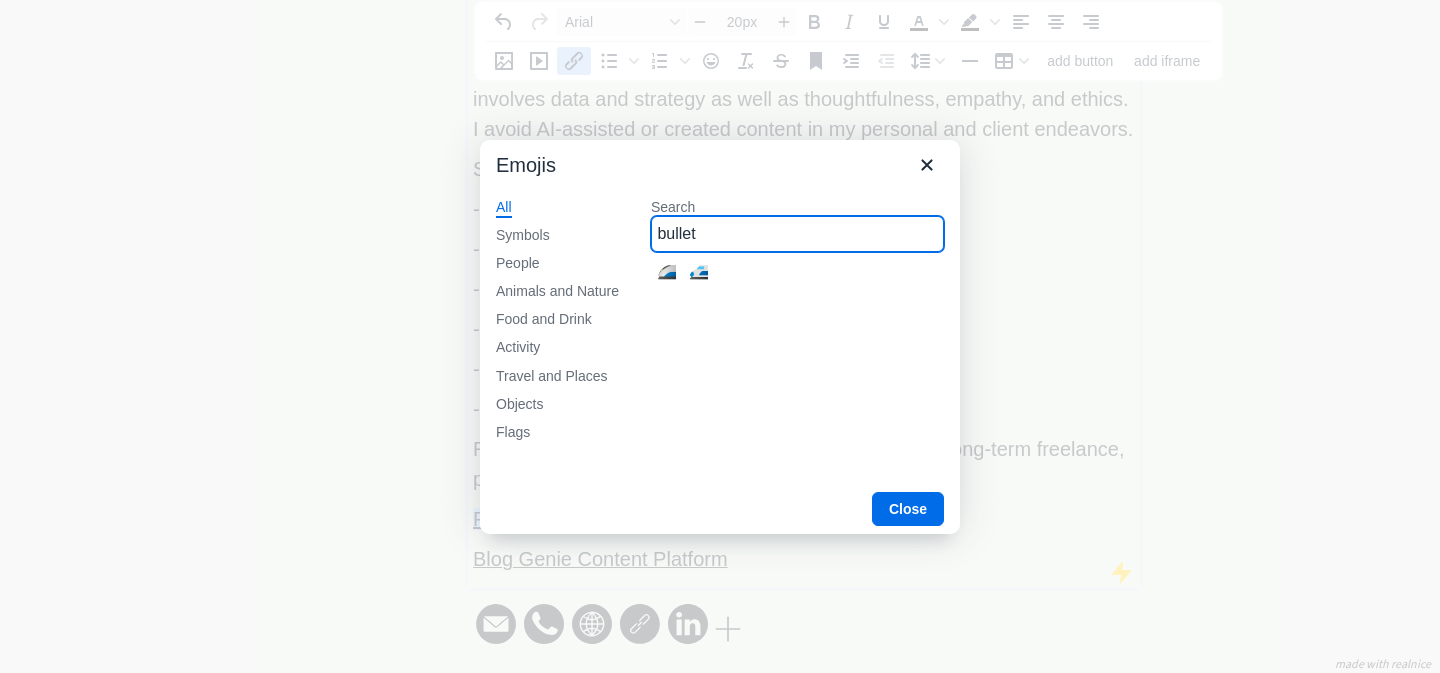 drag, startPoint x: 772, startPoint y: 250, endPoint x: 639, endPoint y: 196, distance: 143.54442 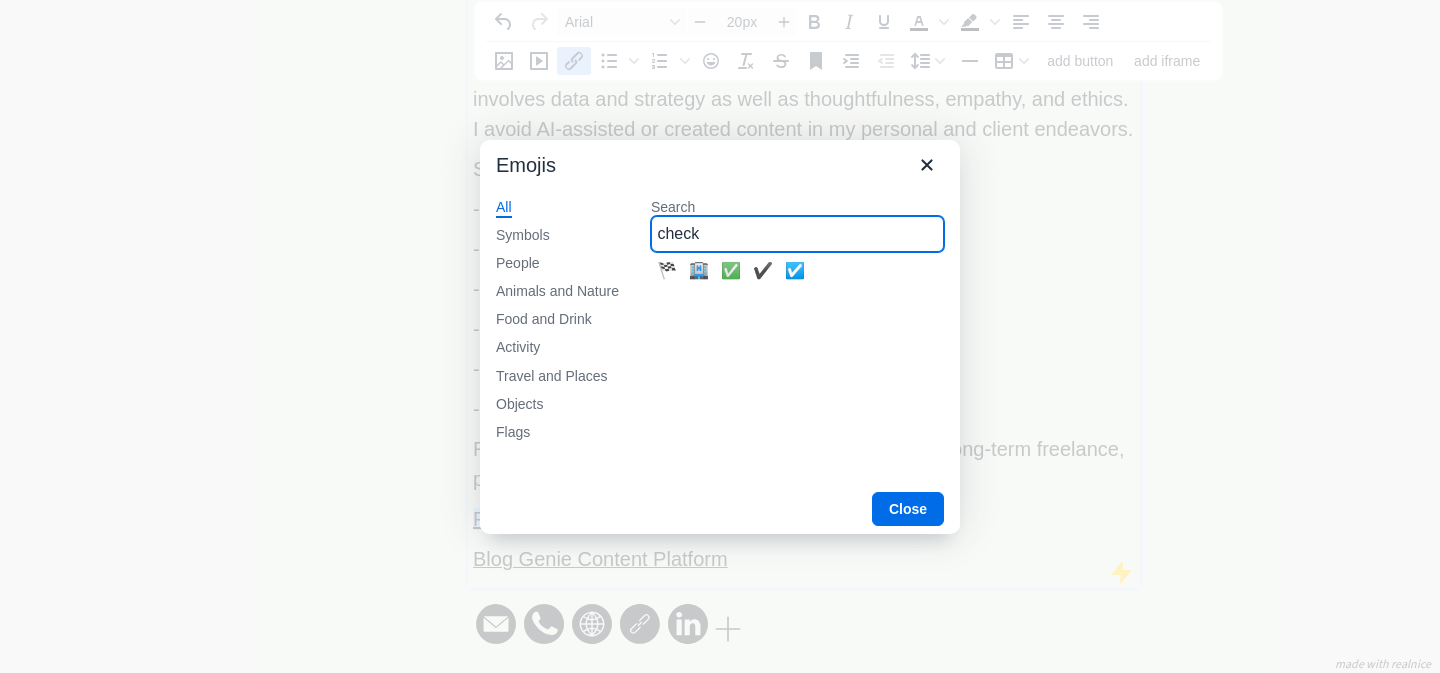 type on "check" 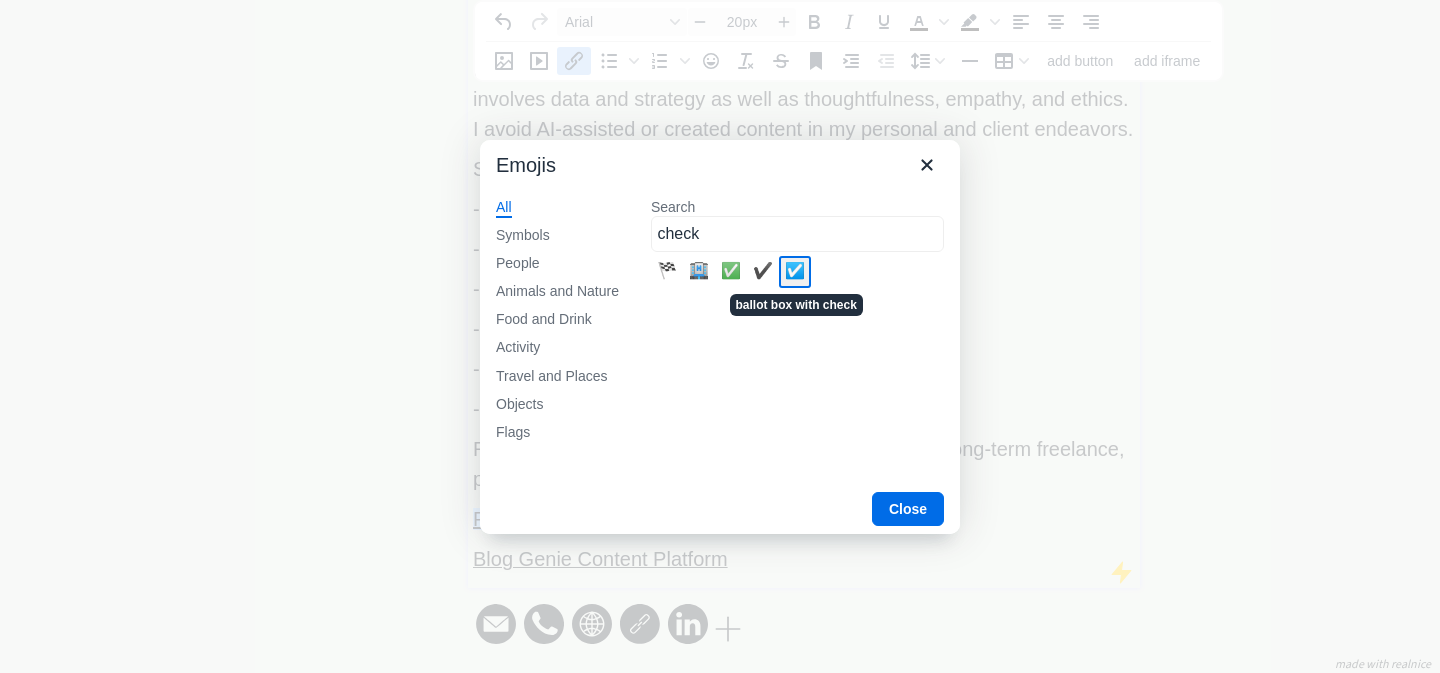 click on "☑️" at bounding box center (795, 272) 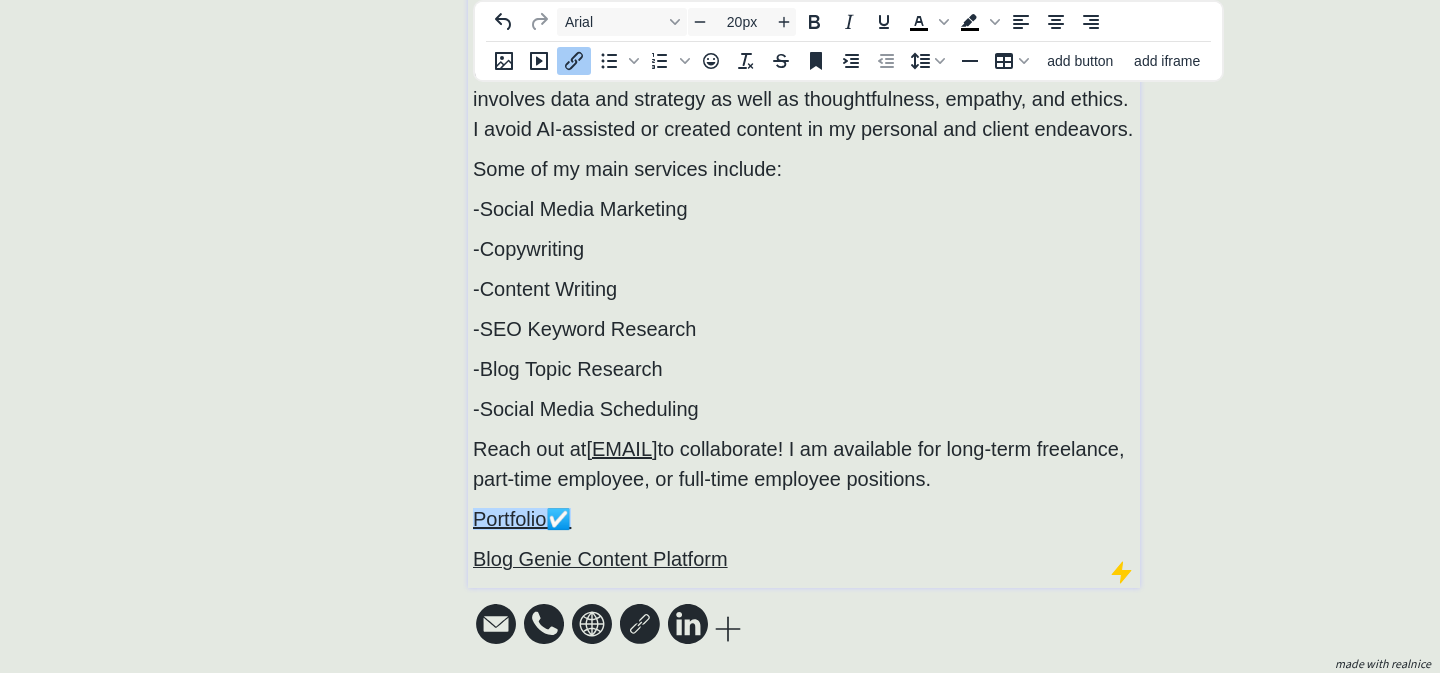 click on "Portfolio☑️﻿" at bounding box center [522, 519] 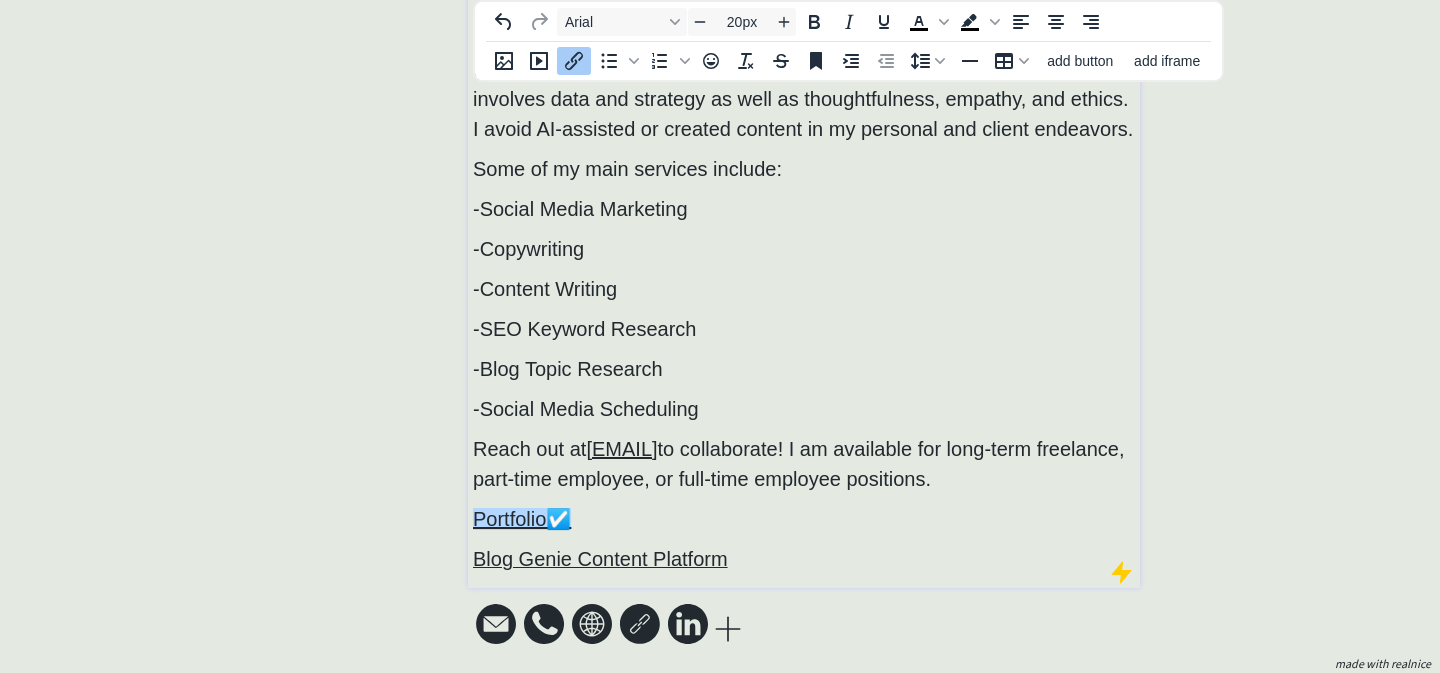 click on "Portfolio☑️" at bounding box center (804, 519) 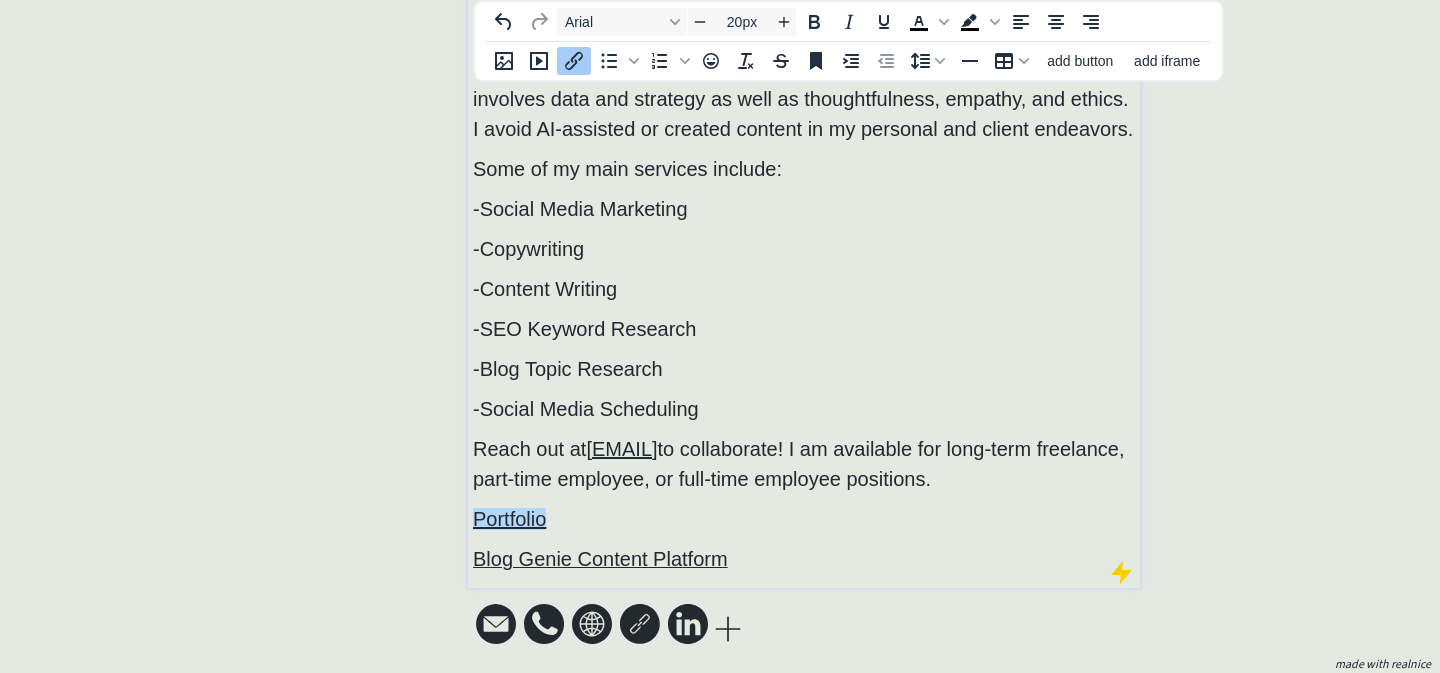 click on "Portfolio﻿" at bounding box center [509, 519] 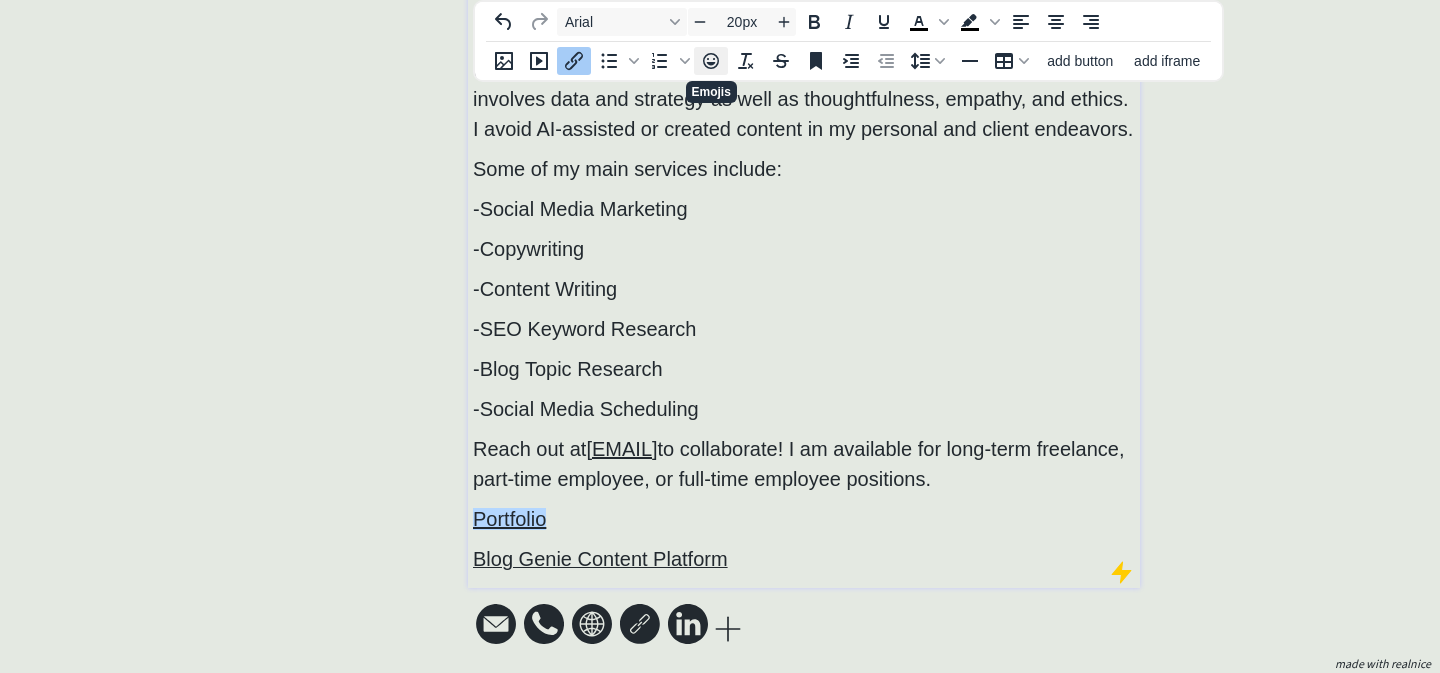 click 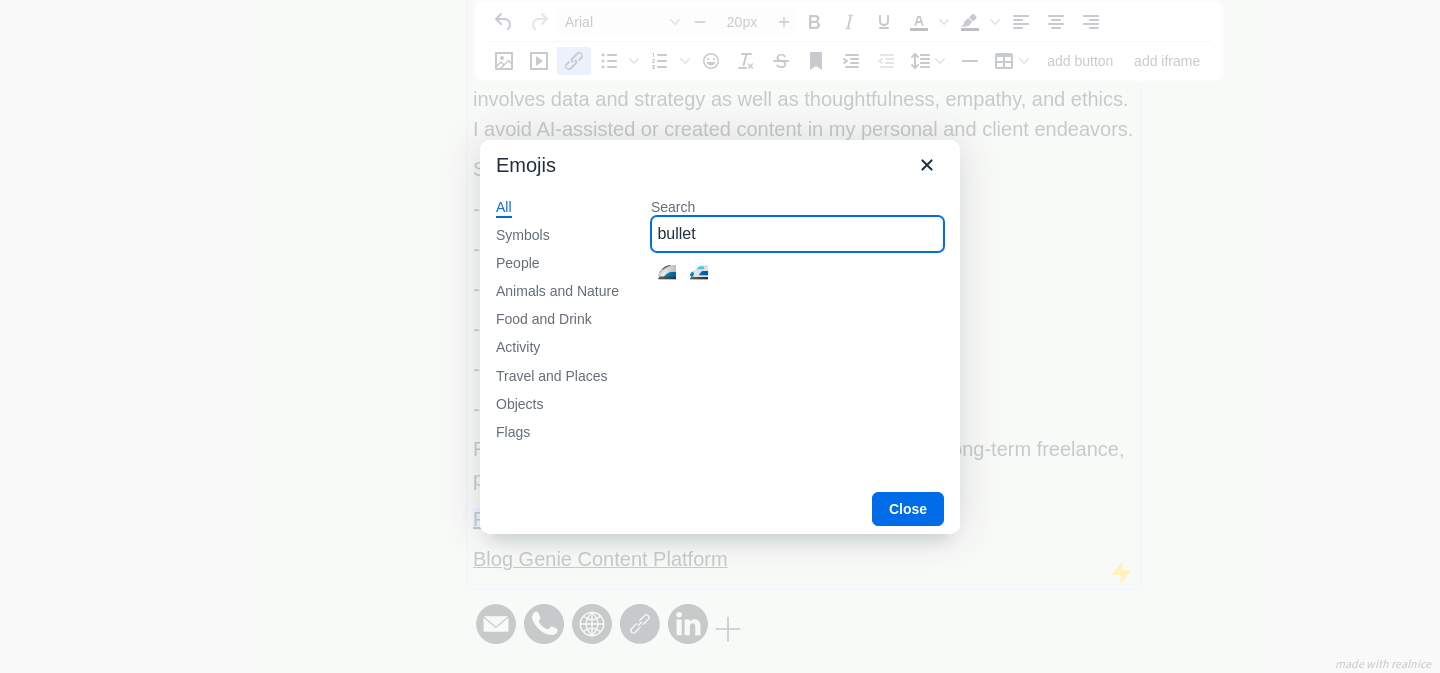 drag, startPoint x: 794, startPoint y: 246, endPoint x: 551, endPoint y: 158, distance: 258.44342 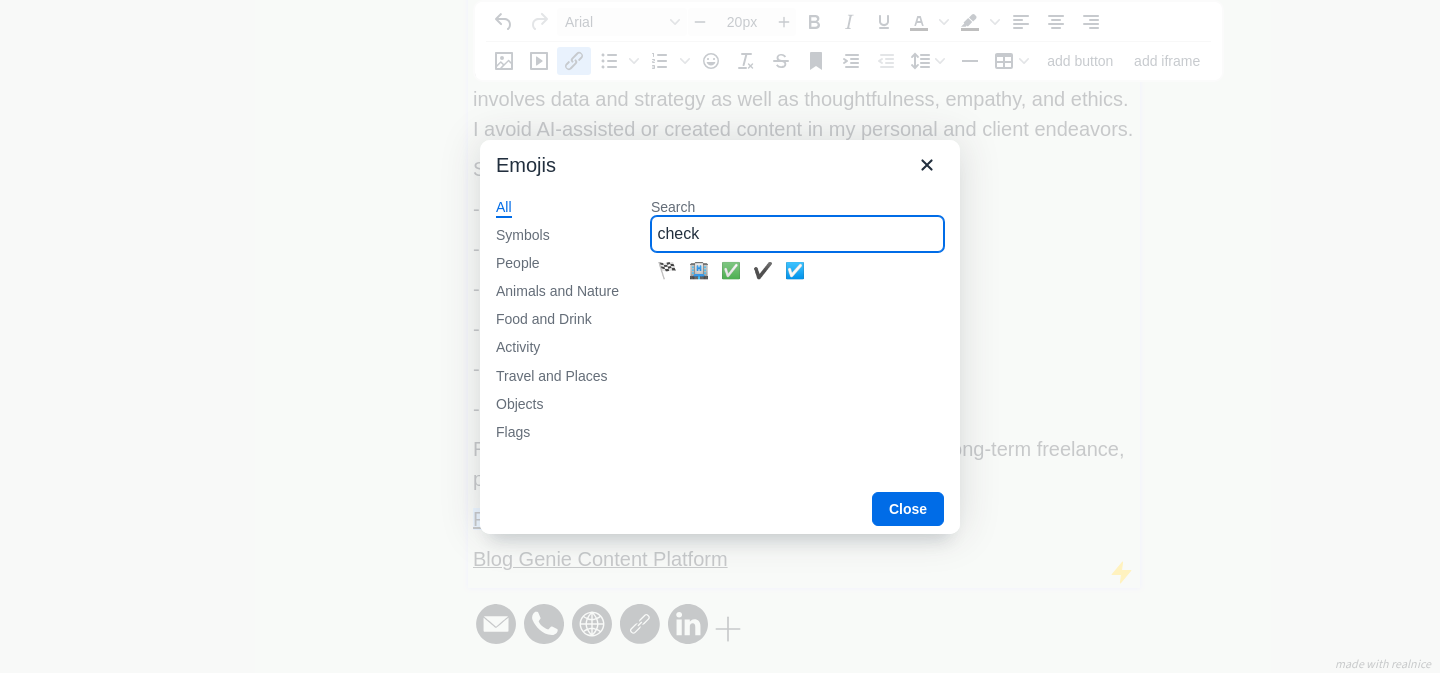 type on "check" 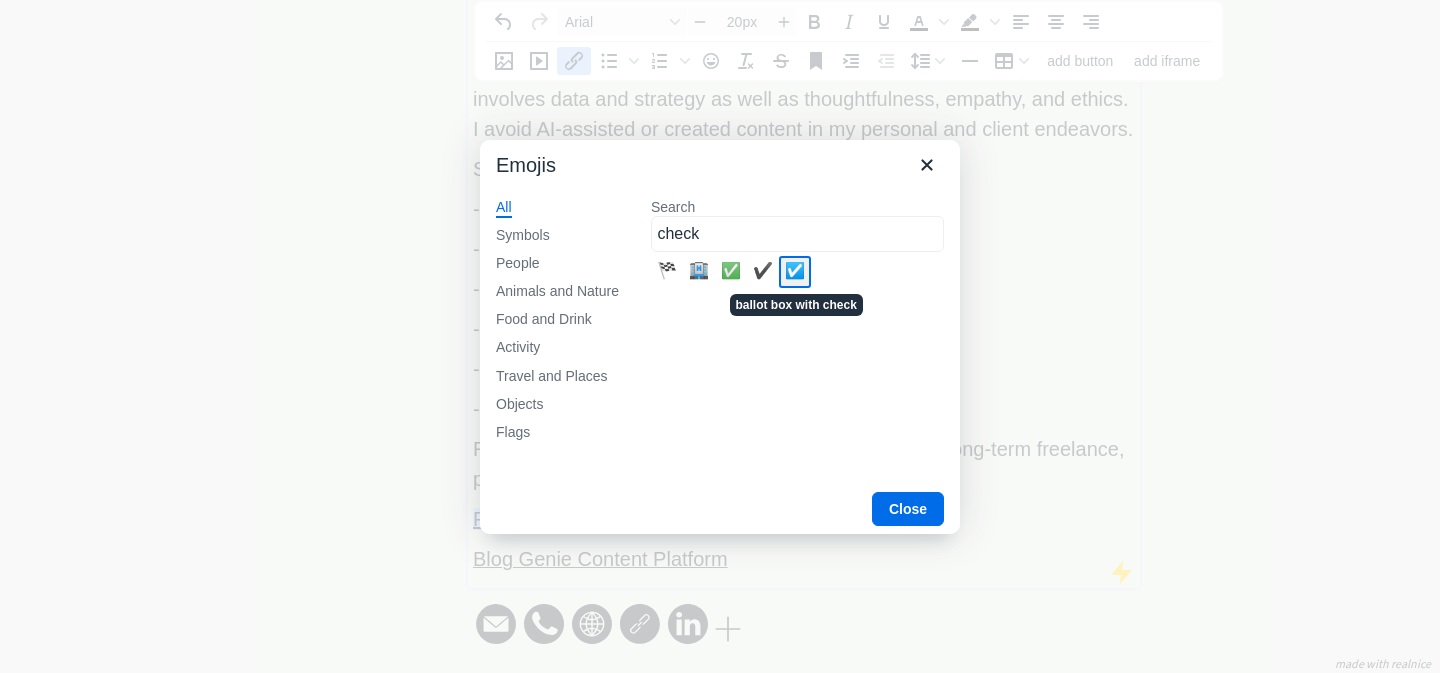 click on "☑️" at bounding box center [795, 272] 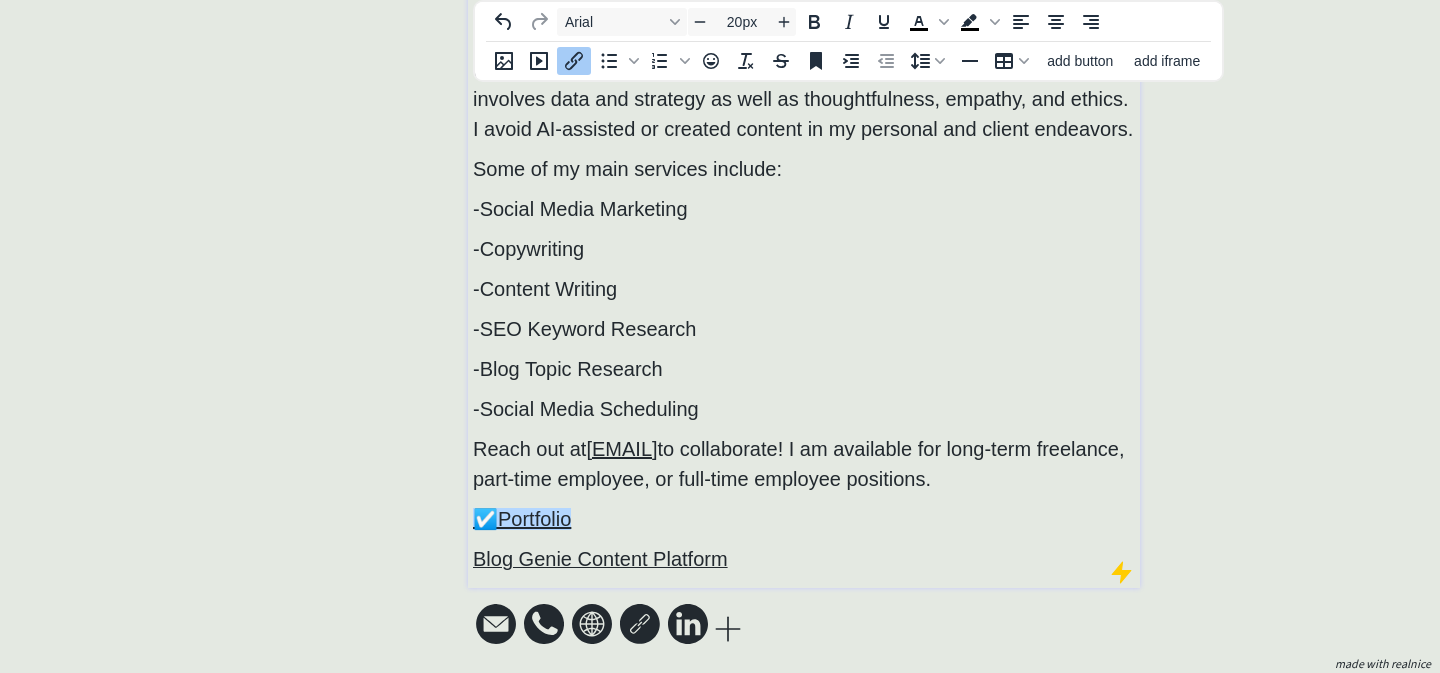 click on "Blog Genie Content Platform" at bounding box center [600, 559] 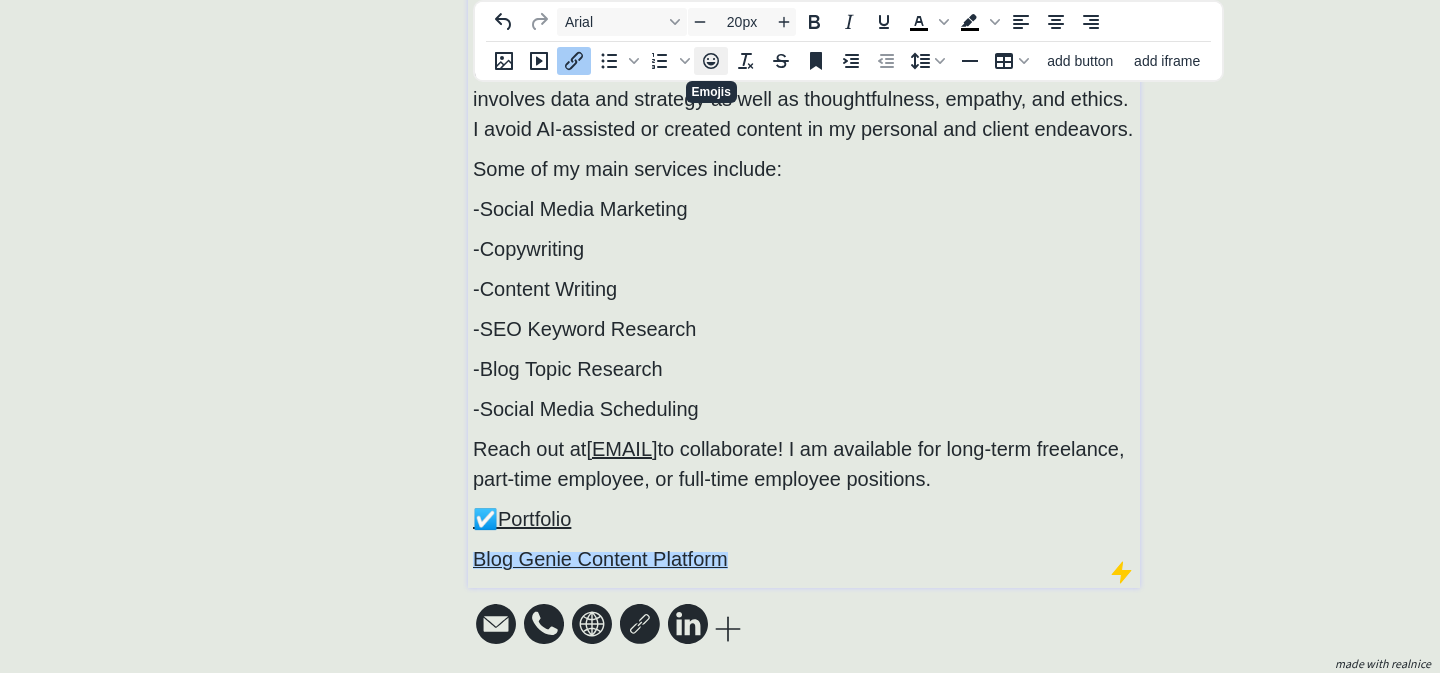click 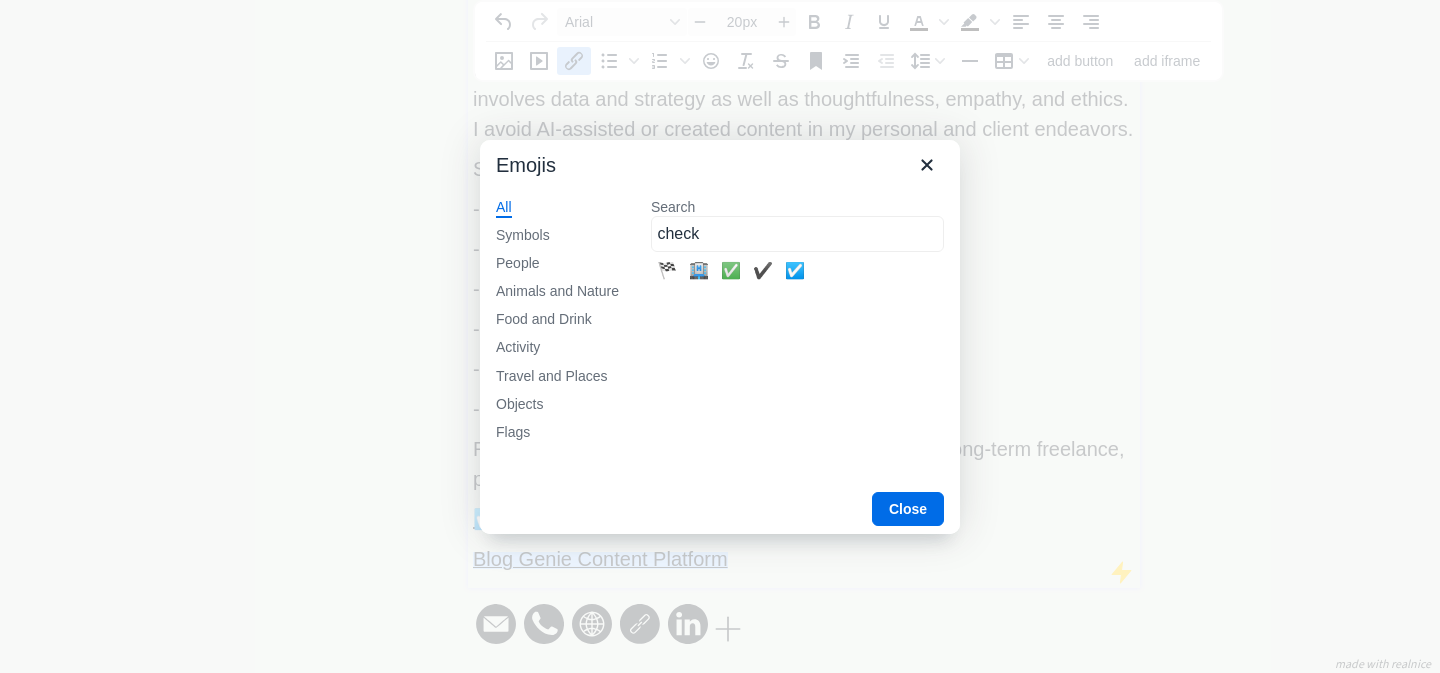 type on "check" 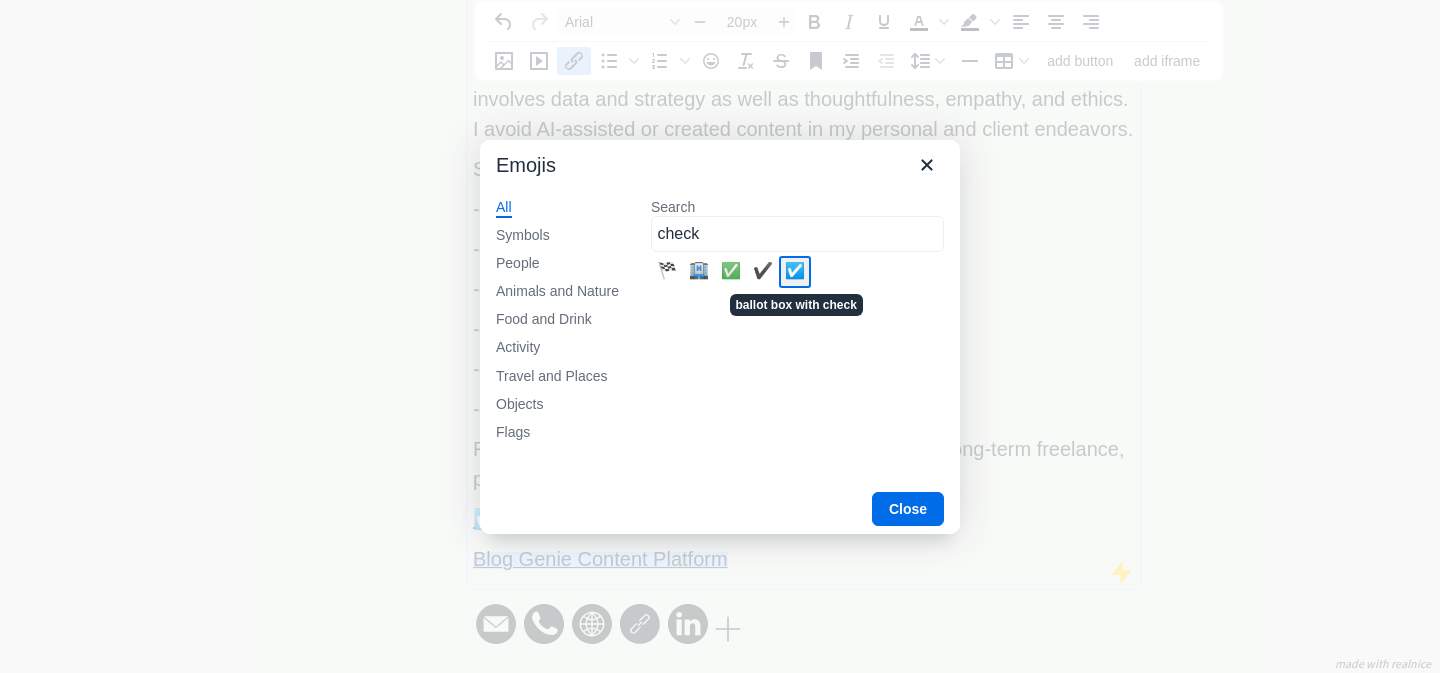 click on "☑️" at bounding box center [795, 272] 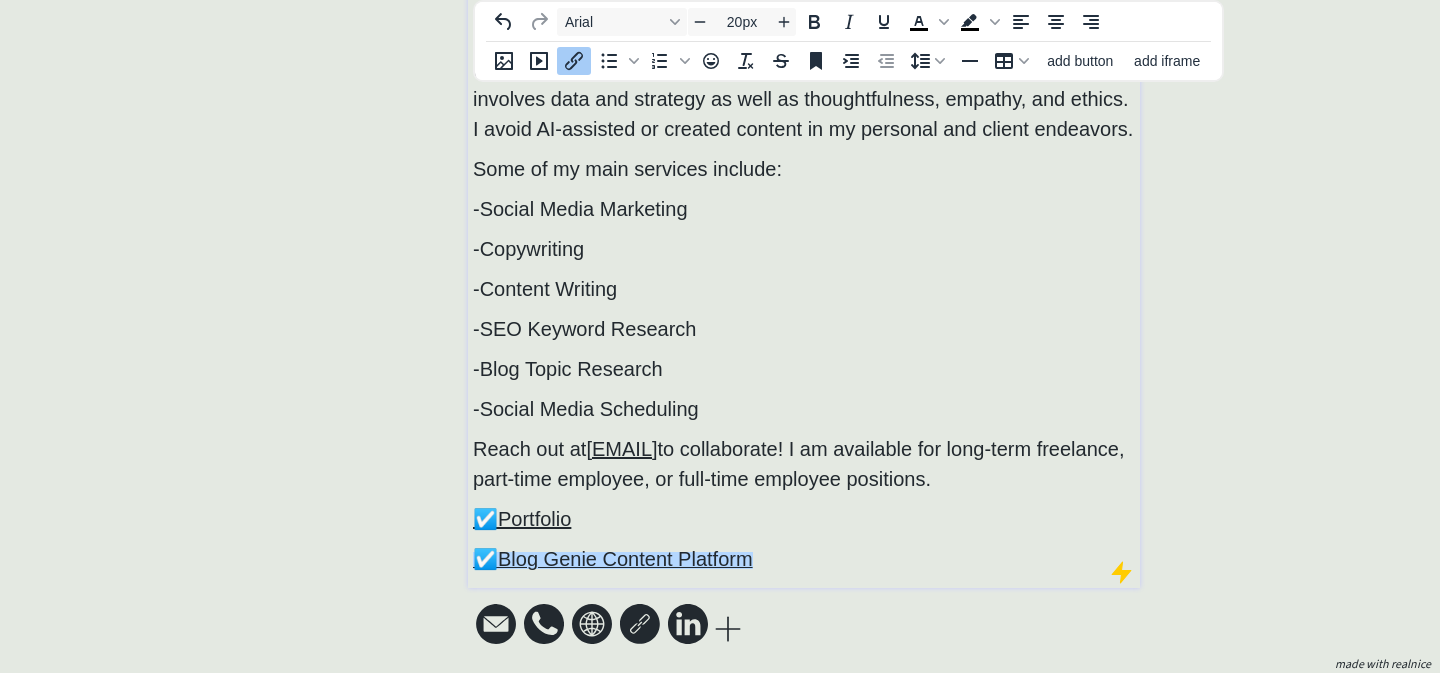 click on "☑️Blog Genie Content Platform" at bounding box center (804, 559) 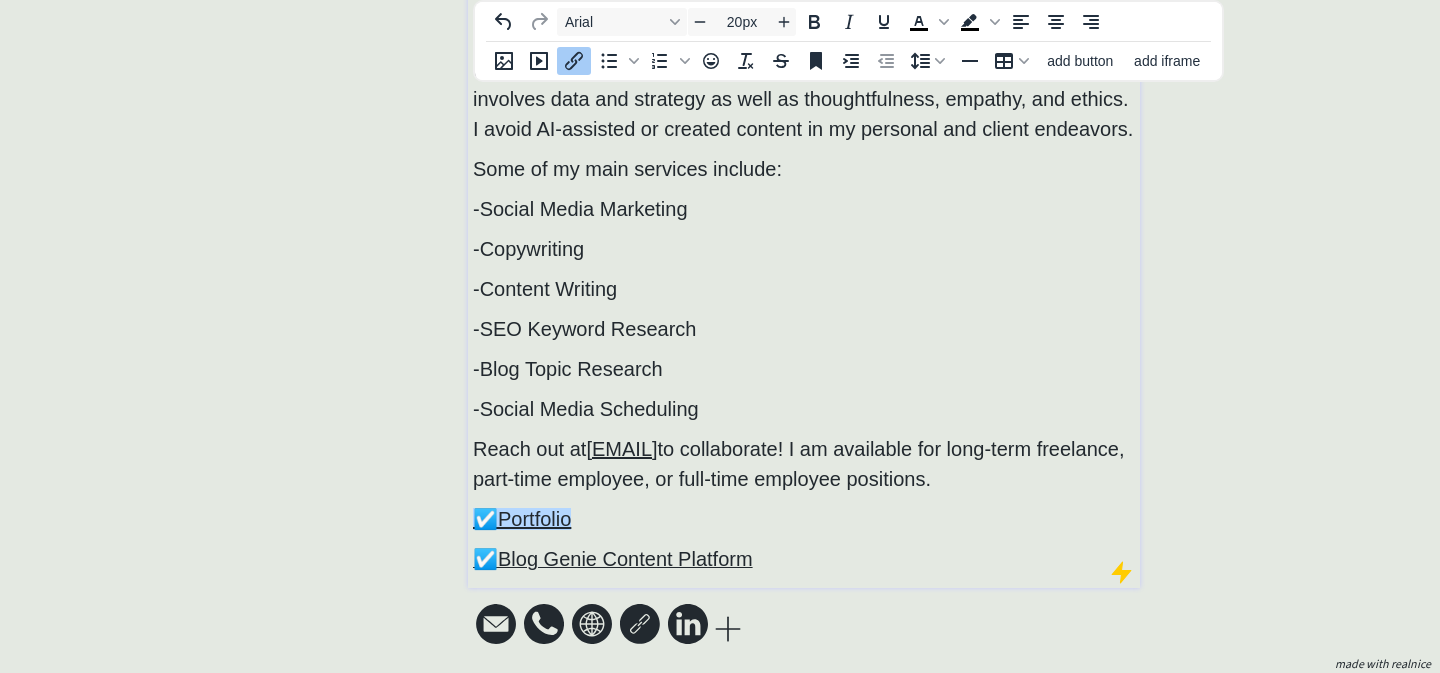 click on "﻿☑️Portfolio" at bounding box center [522, 519] 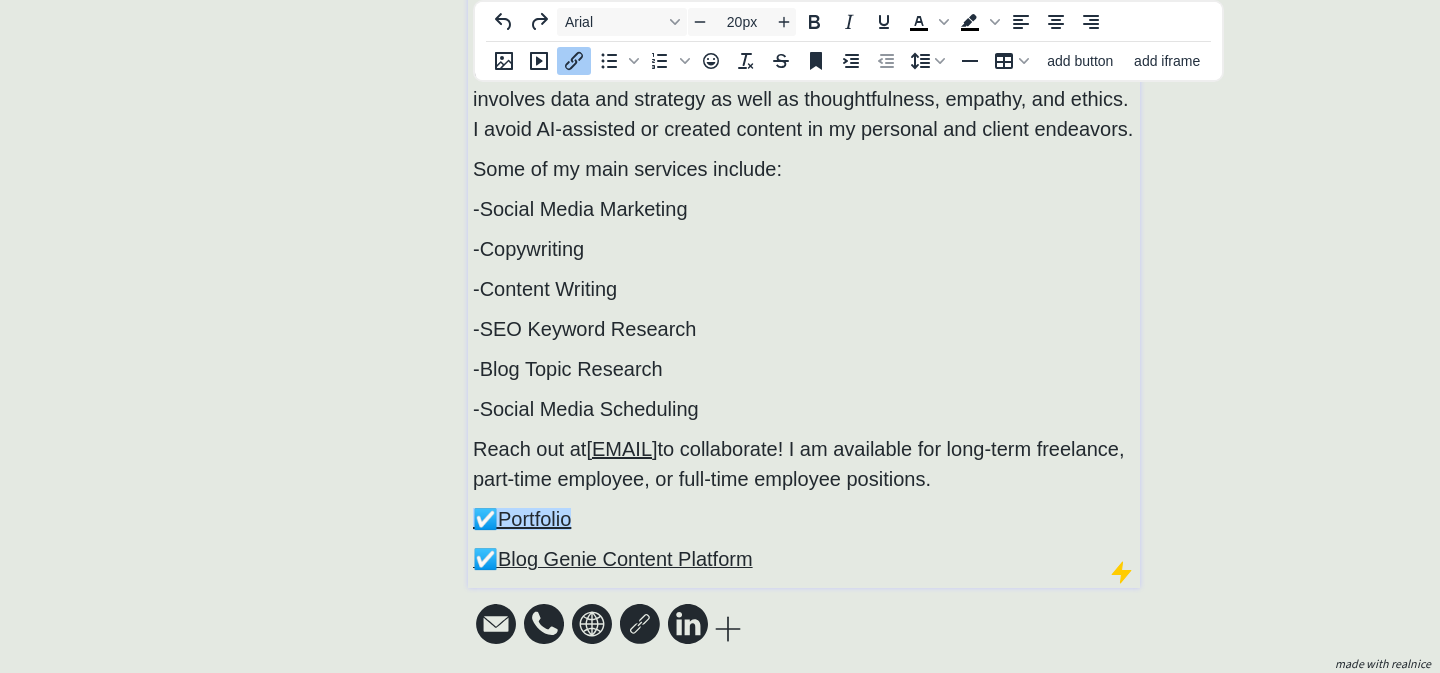 click on "☑️Portfolio" at bounding box center [804, 519] 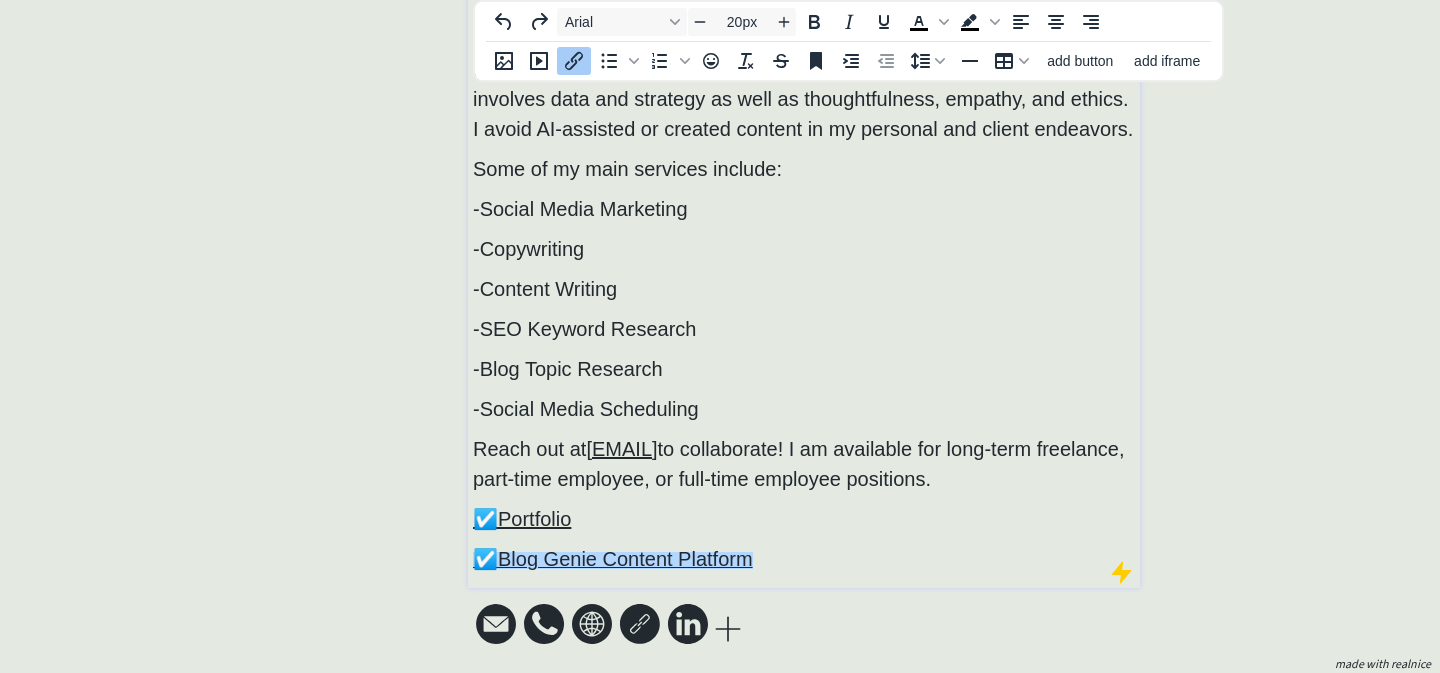 click on "☑️Blog Genie Content Platform﻿" at bounding box center (804, 559) 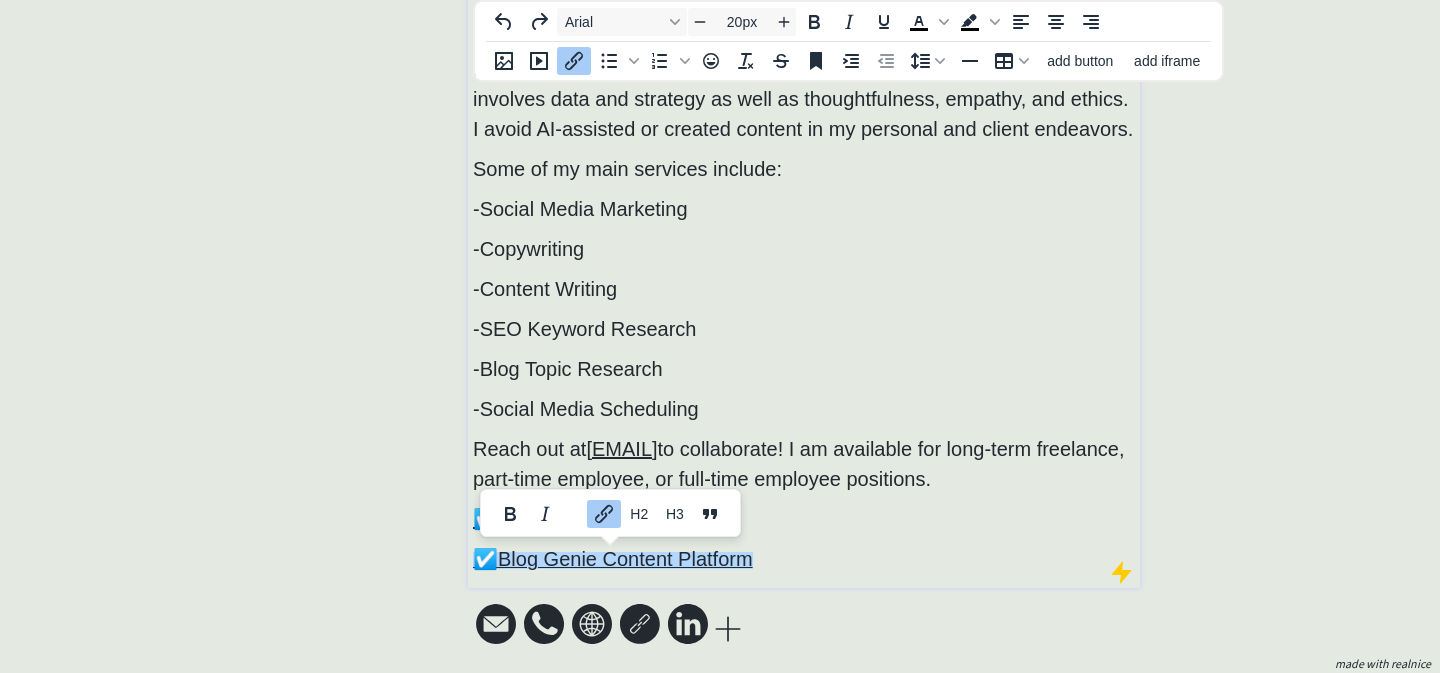 click on "☑️Blog Genie Content Platform﻿" at bounding box center [613, 559] 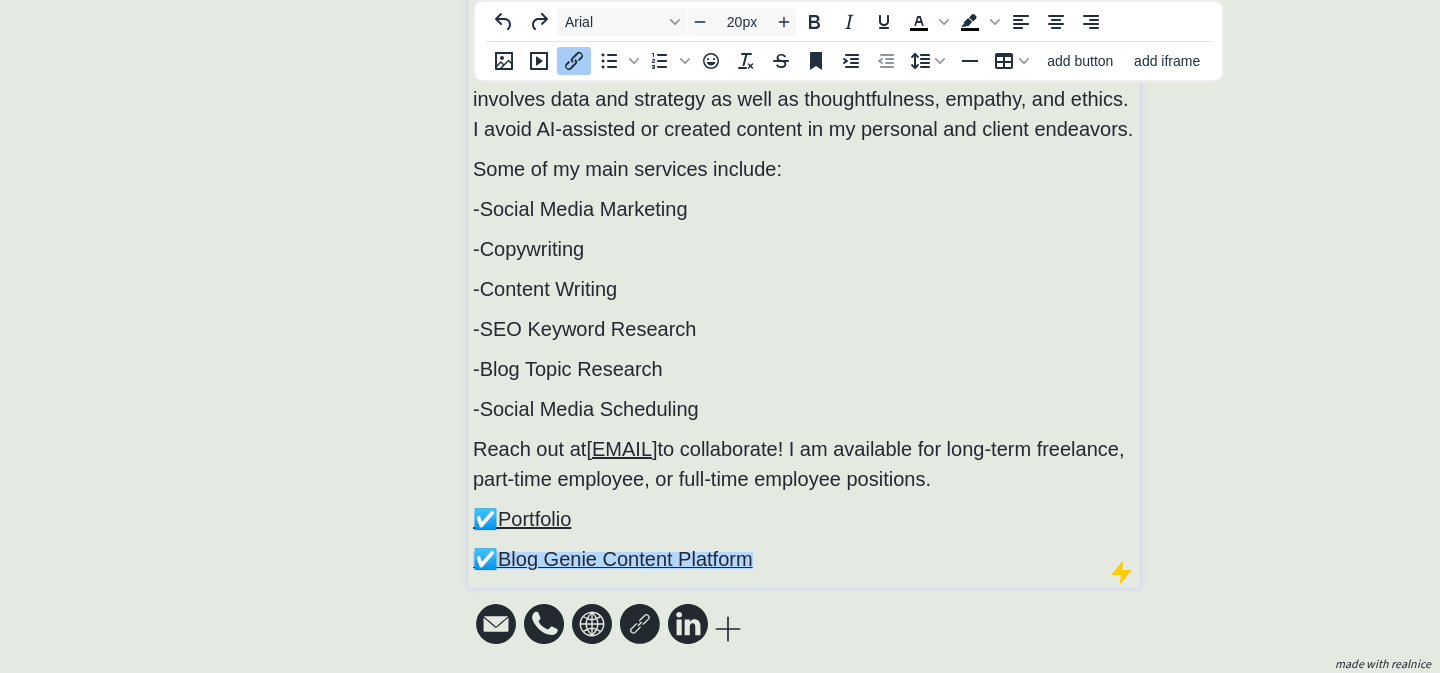 click on "☑️Blog Genie Content Platform" at bounding box center [804, 559] 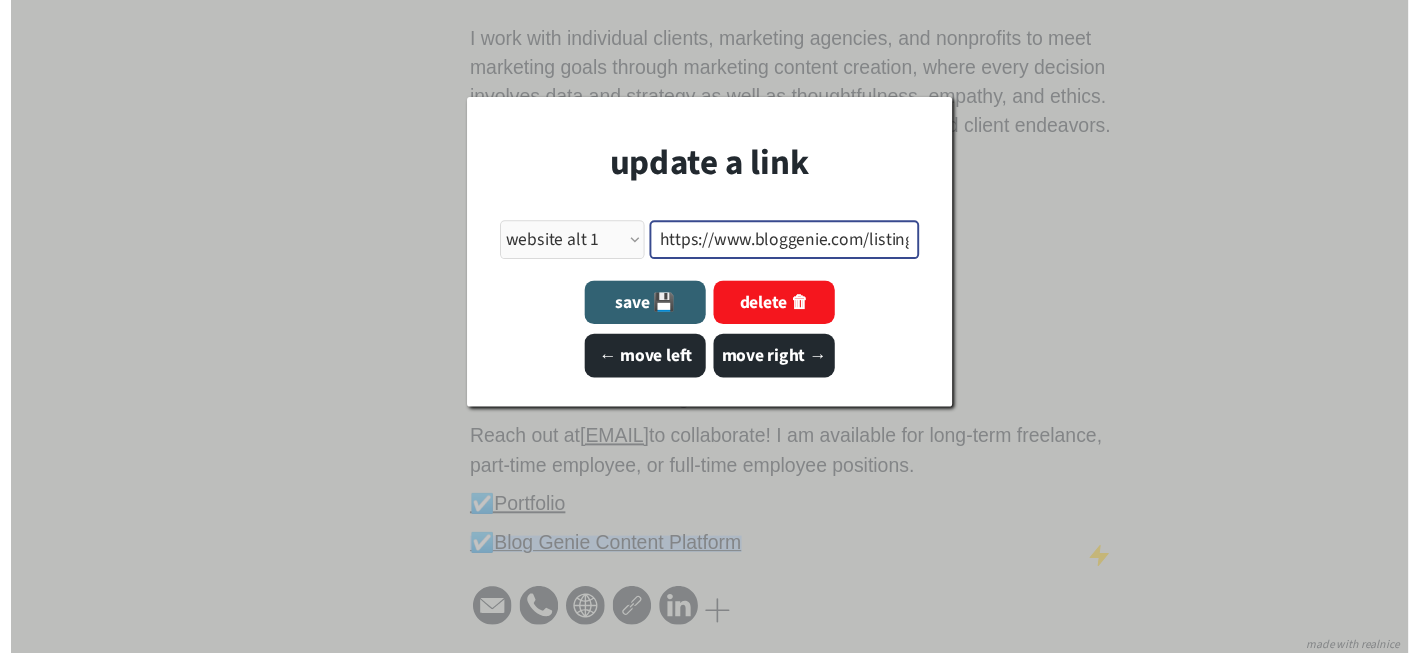 scroll, scrollTop: 0, scrollLeft: 13, axis: horizontal 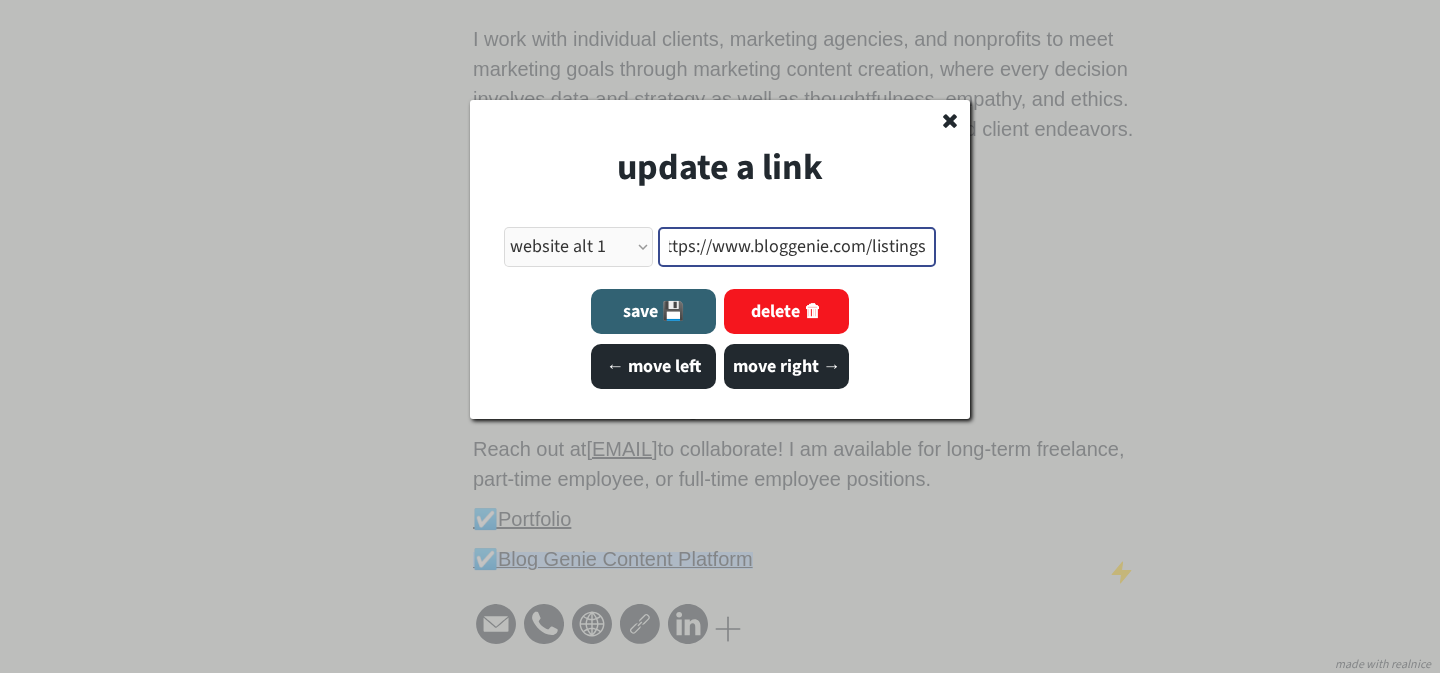 drag, startPoint x: 668, startPoint y: 239, endPoint x: 1030, endPoint y: 241, distance: 362.00552 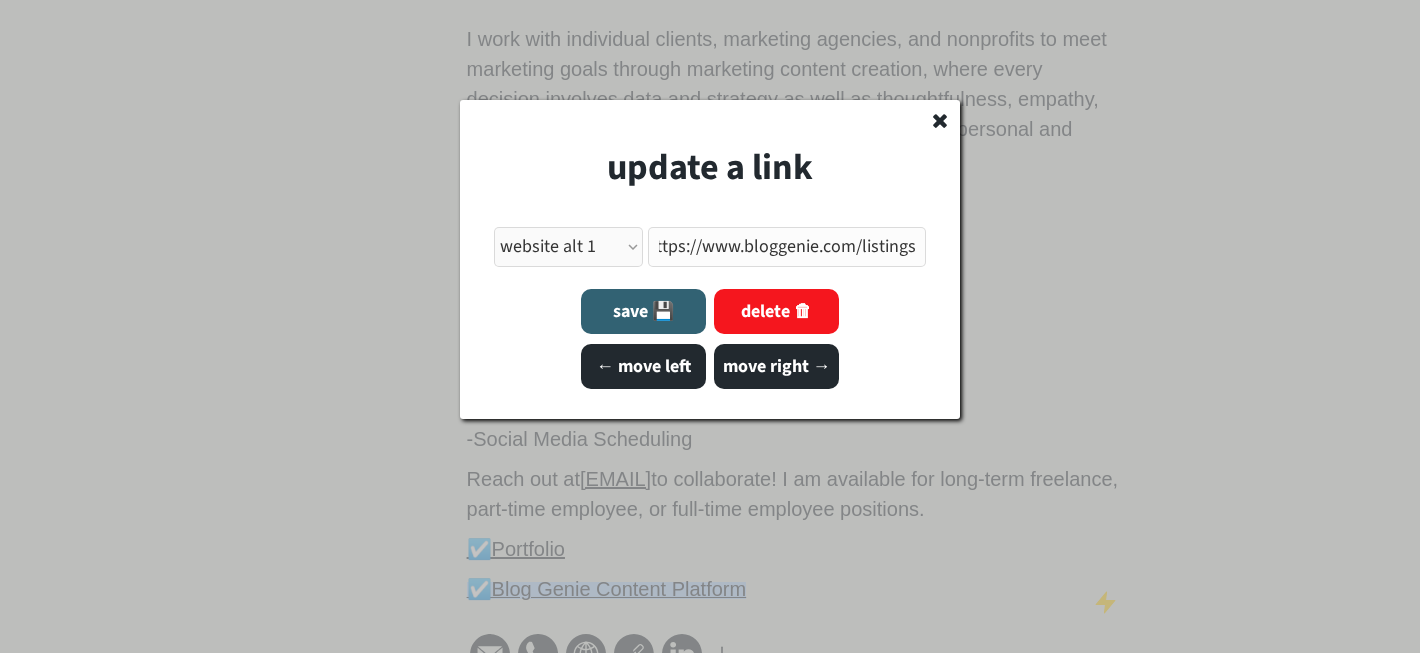 scroll, scrollTop: 0, scrollLeft: 0, axis: both 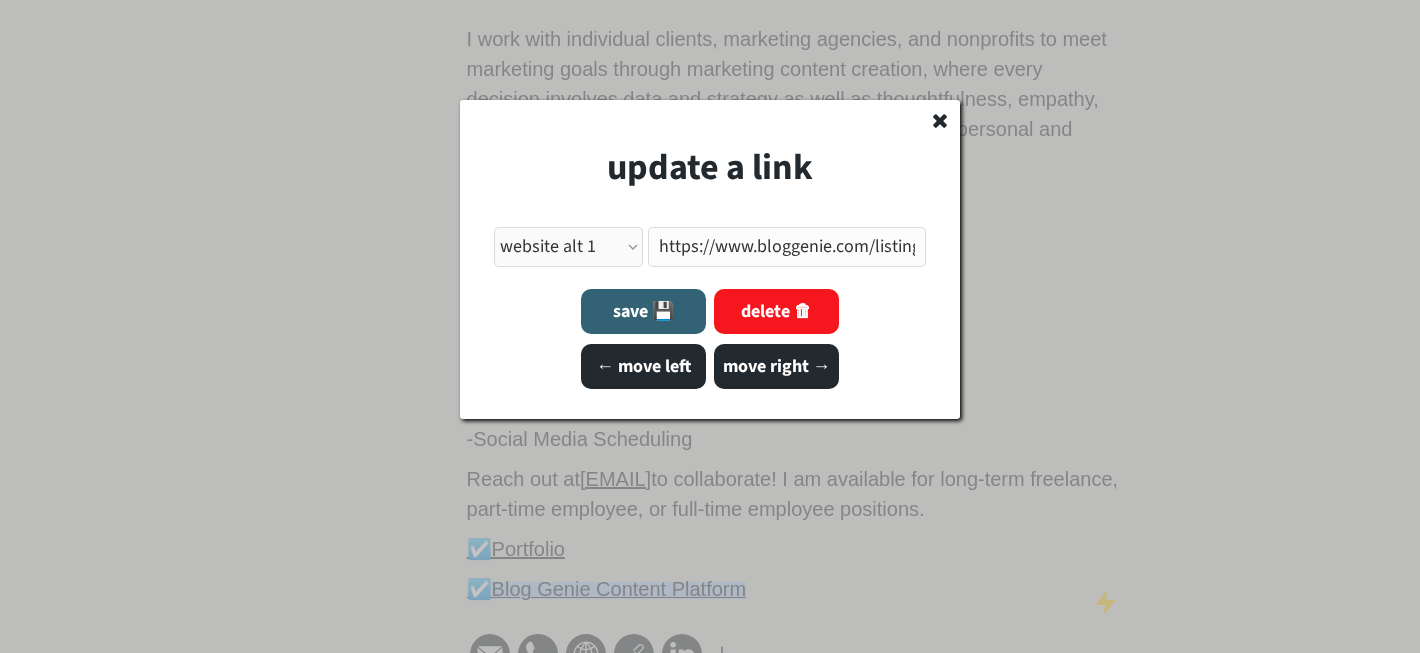 click 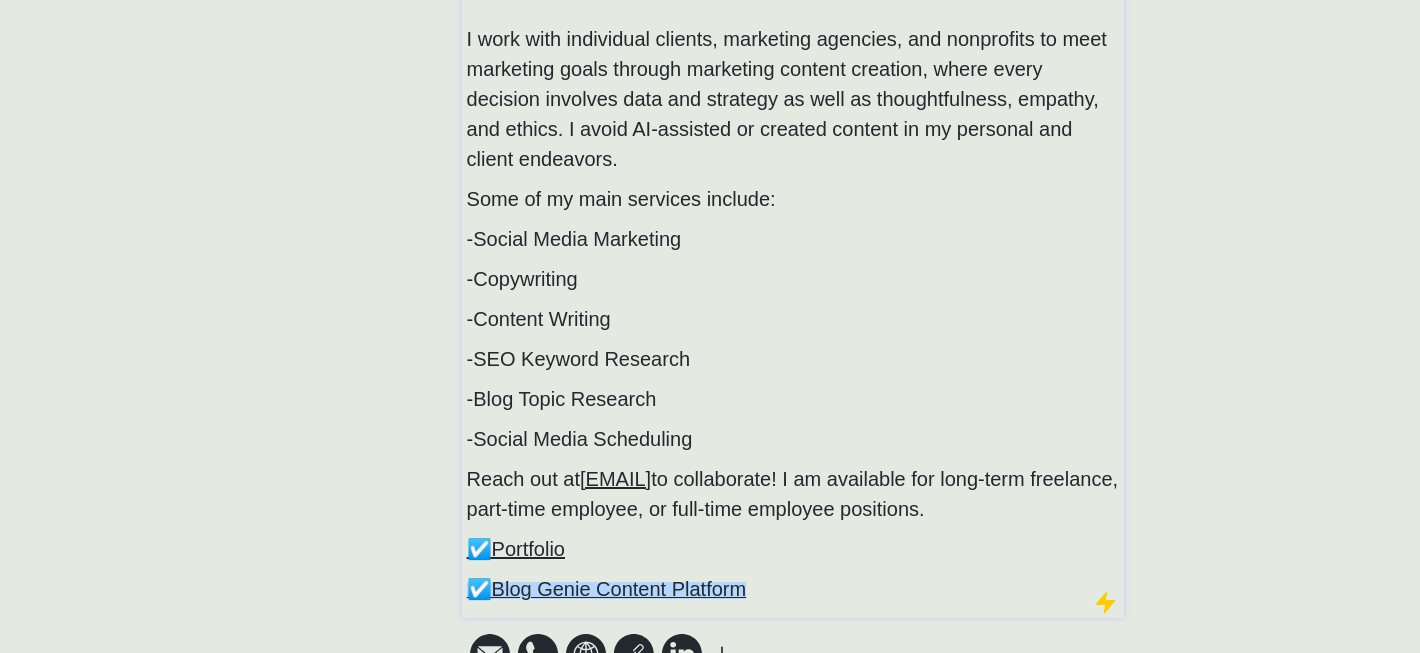 click on "I create, schedule, and manage content, copy, and other digital deliverables for 50+ clients in industries such as tourism, education, law, and insurance.  I work with individual clients, marketing agencies, and nonprofits to meet marketing goals through marketing content creation, where every decision involves data and strategy as well as thoughtfulness, empathy, and ethics. I avoid AI-assisted or created content in my personal and client endeavors. Some of my main services include: -Social Media Marketing -Copywriting -Content Writing -SEO Keyword Research -Blog Topic Research Reach out at  [EMAIL]  to collaborate! I am available for long-term freelance, part-time employee, or full-time employee positions.  ☑️Portfolio ☑️Blog Genie Content Platform" at bounding box center [793, 258] 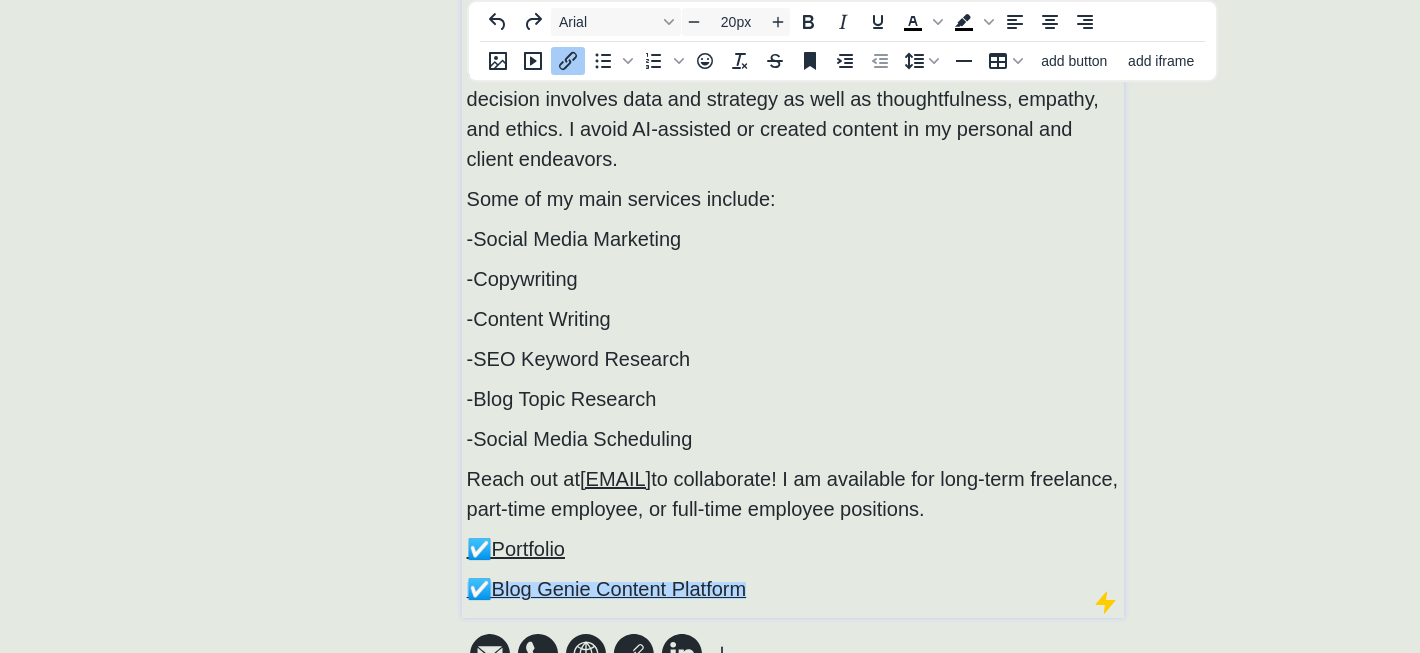click on "☑️Blog Genie Content Platform" at bounding box center [793, 589] 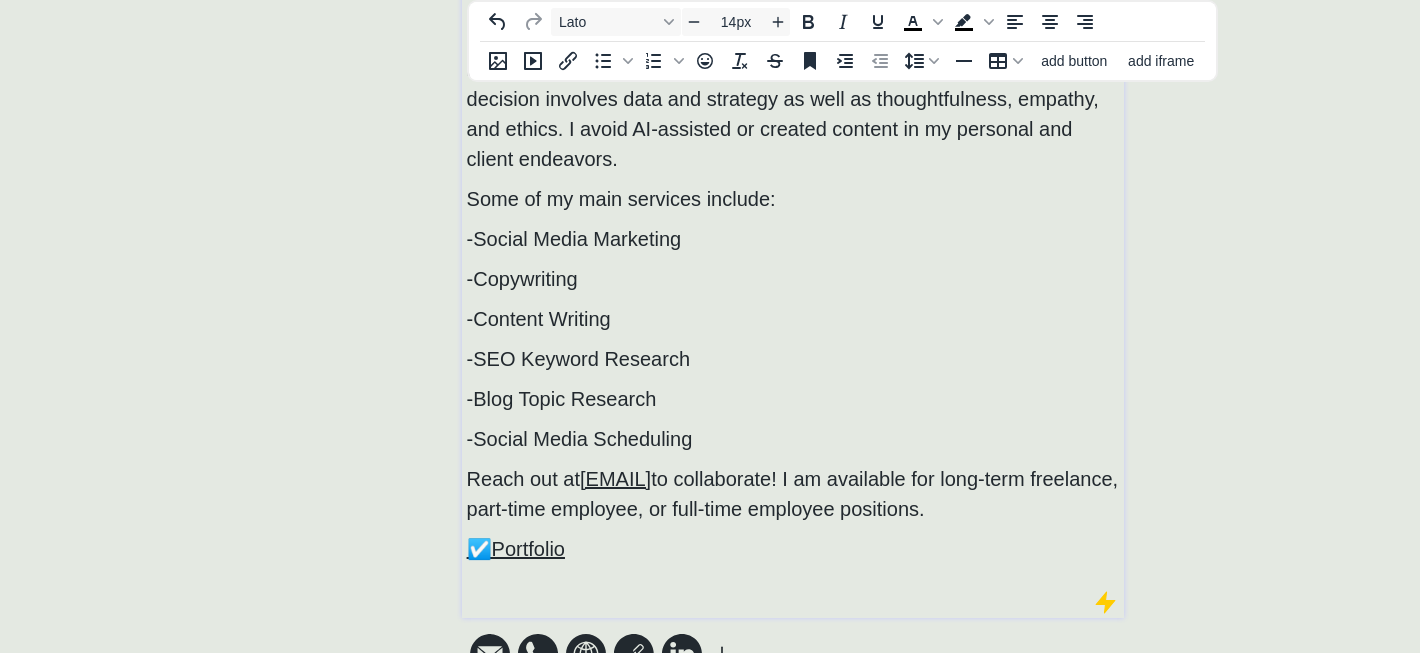 type on "20px" 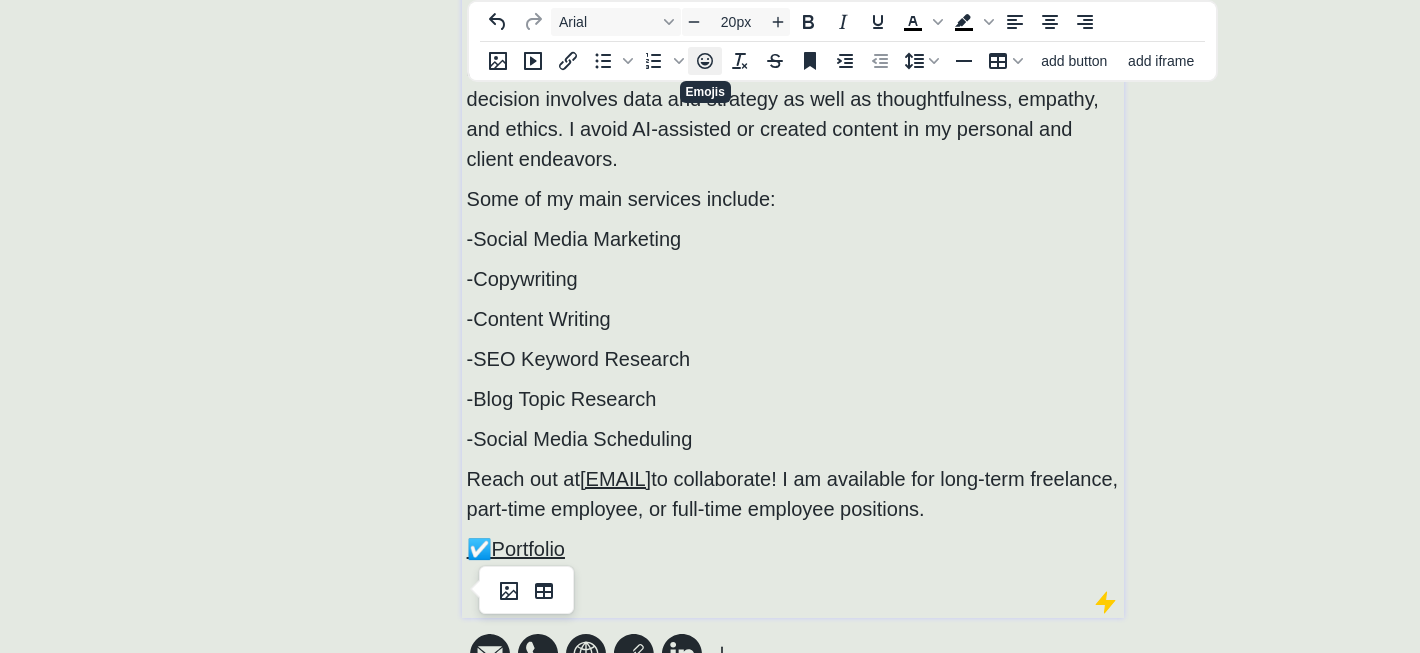 click 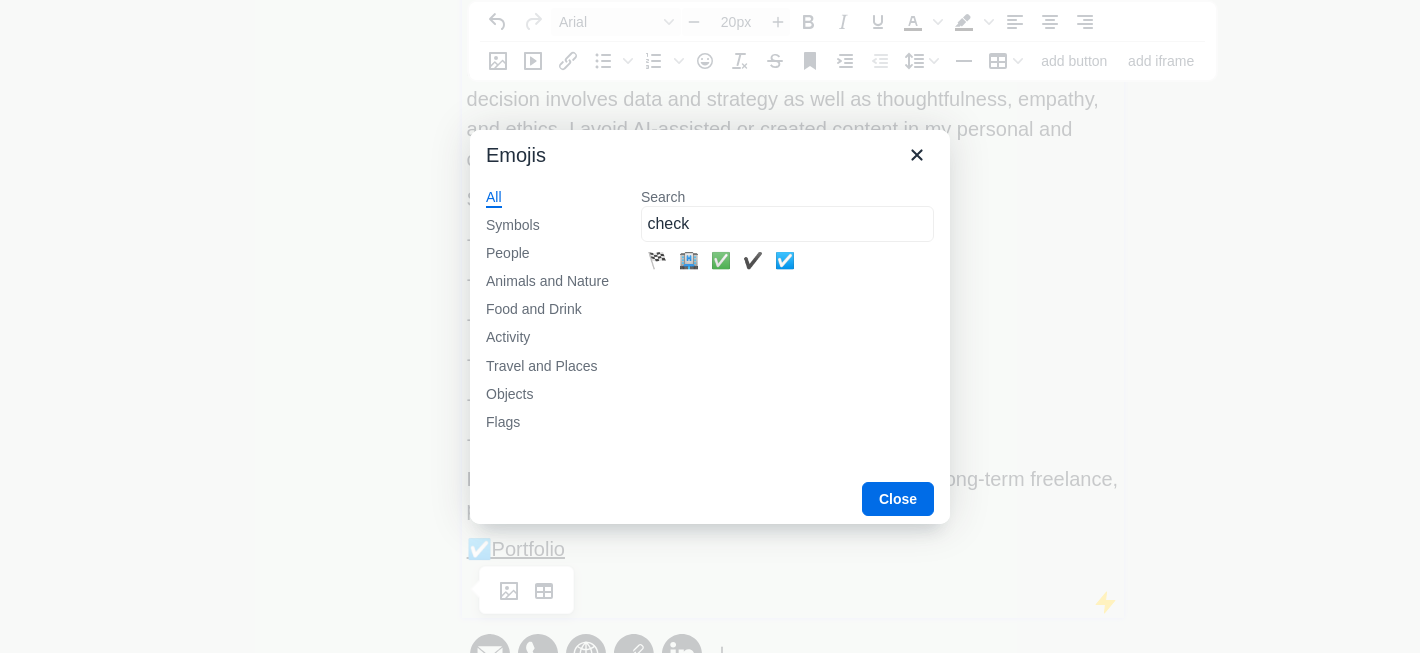 type on "check" 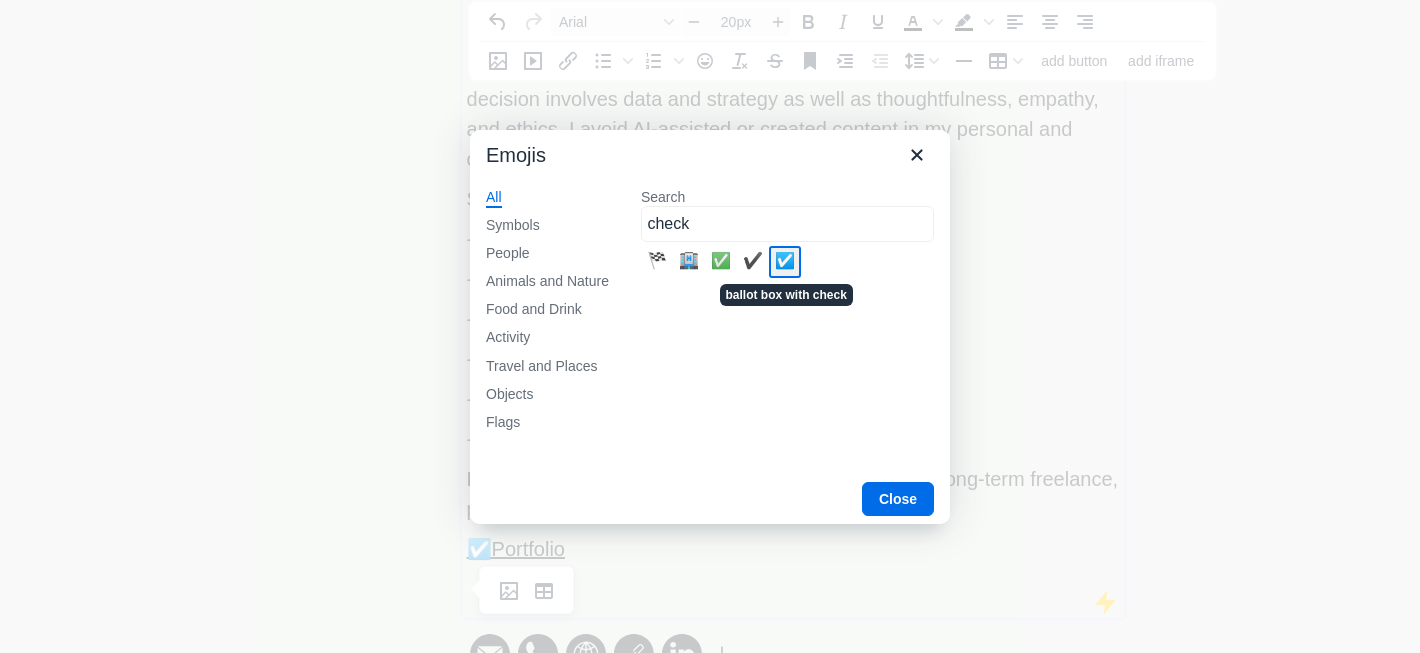 click on "☑️" at bounding box center [785, 262] 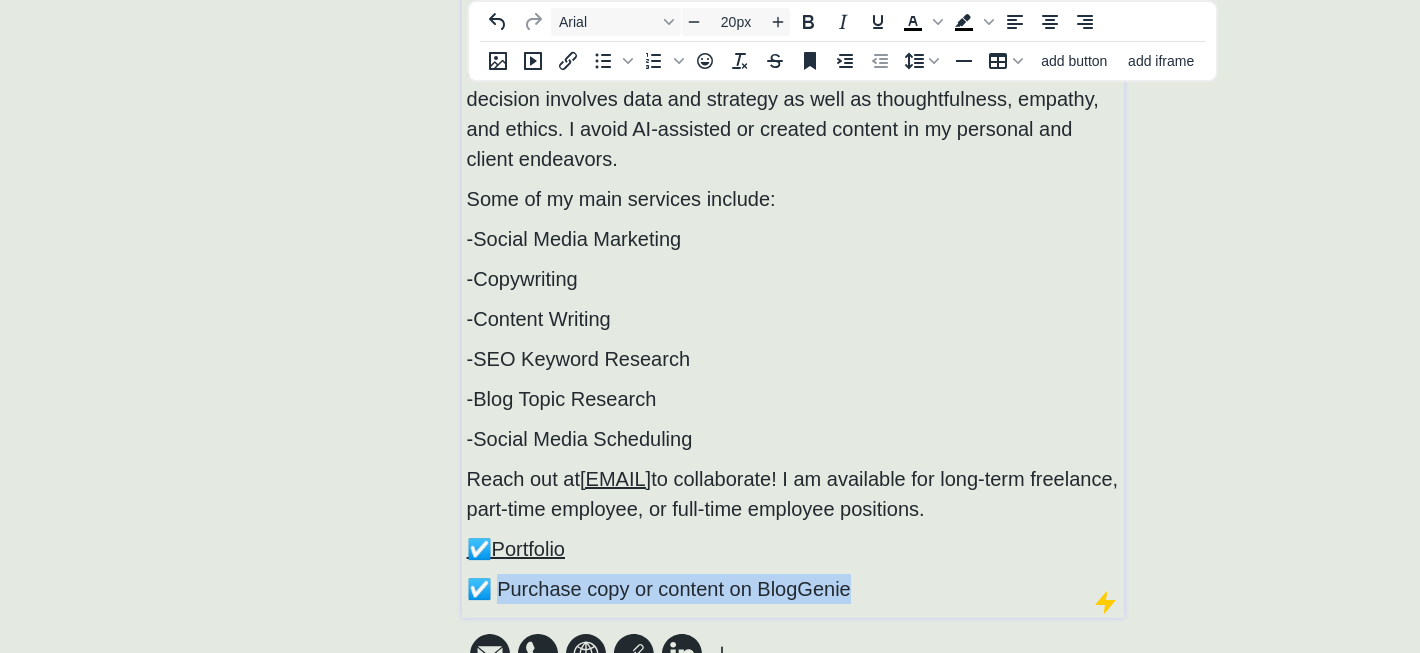 drag, startPoint x: 866, startPoint y: 590, endPoint x: 493, endPoint y: 592, distance: 373.00537 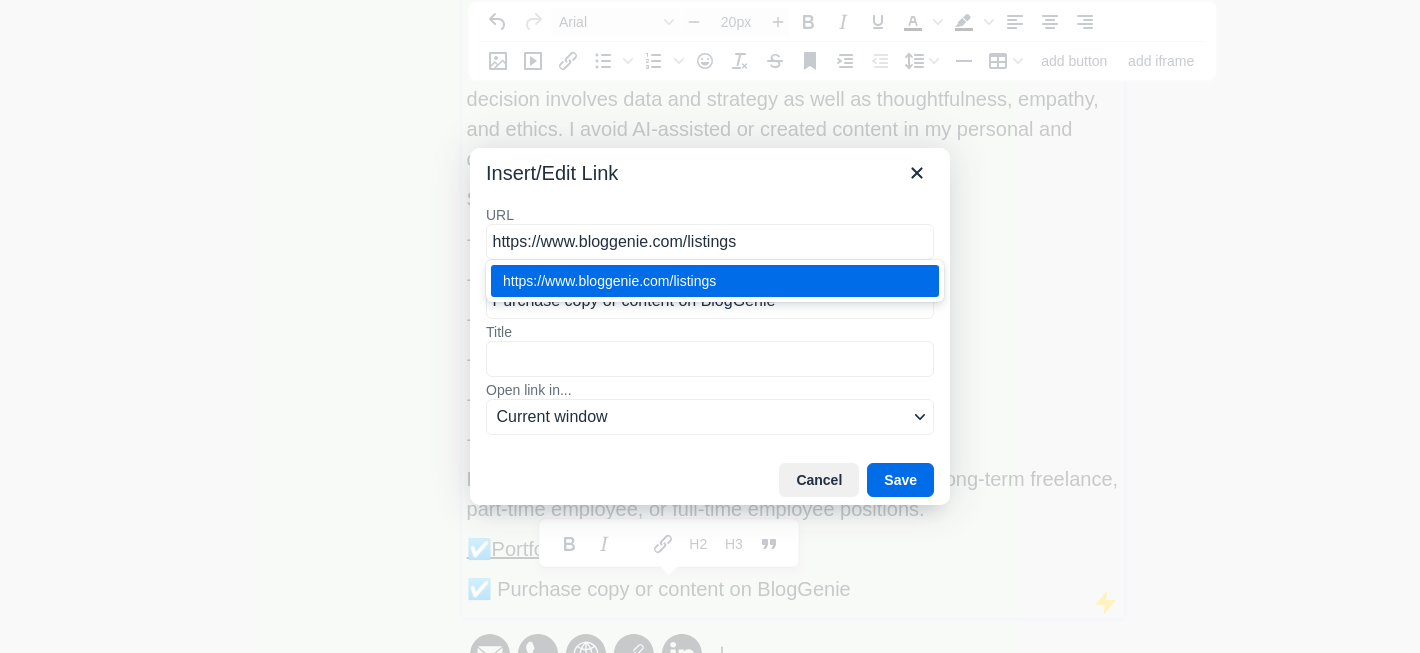 click on "https://www.bloggenie.com/listings" at bounding box center [717, 281] 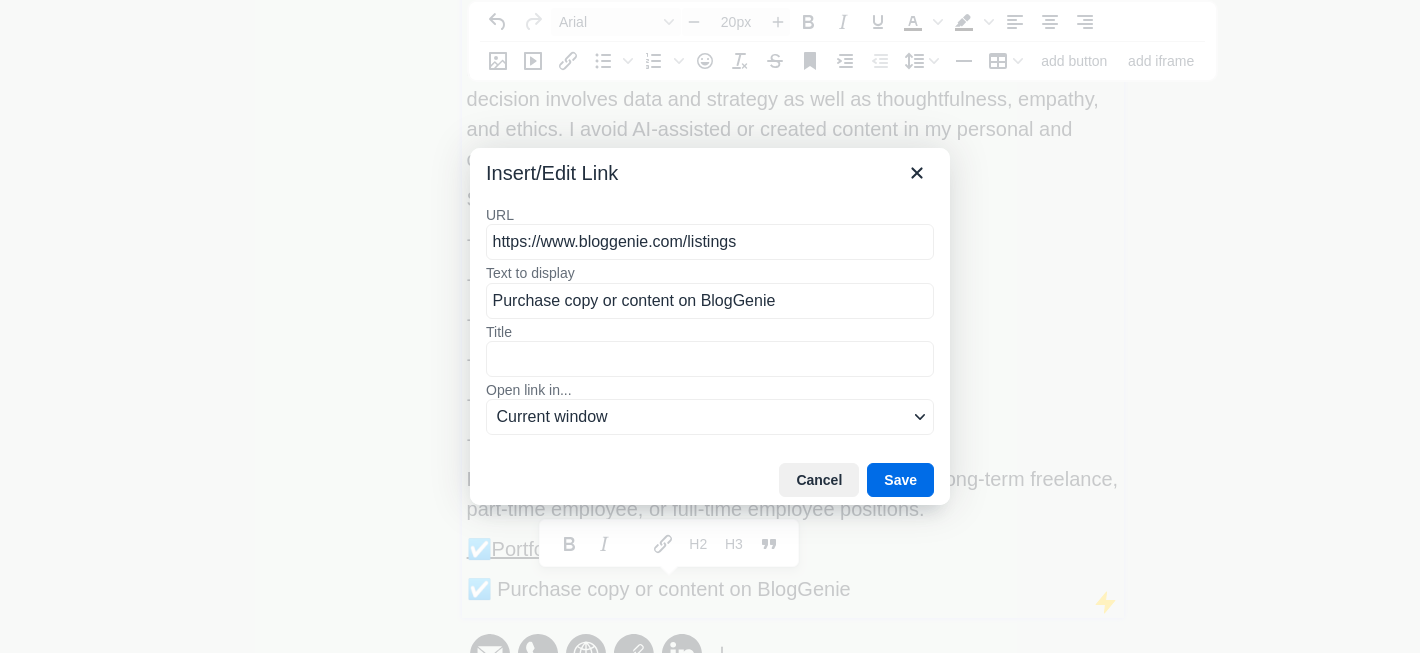 type on "https://www.bloggenie.com/listings" 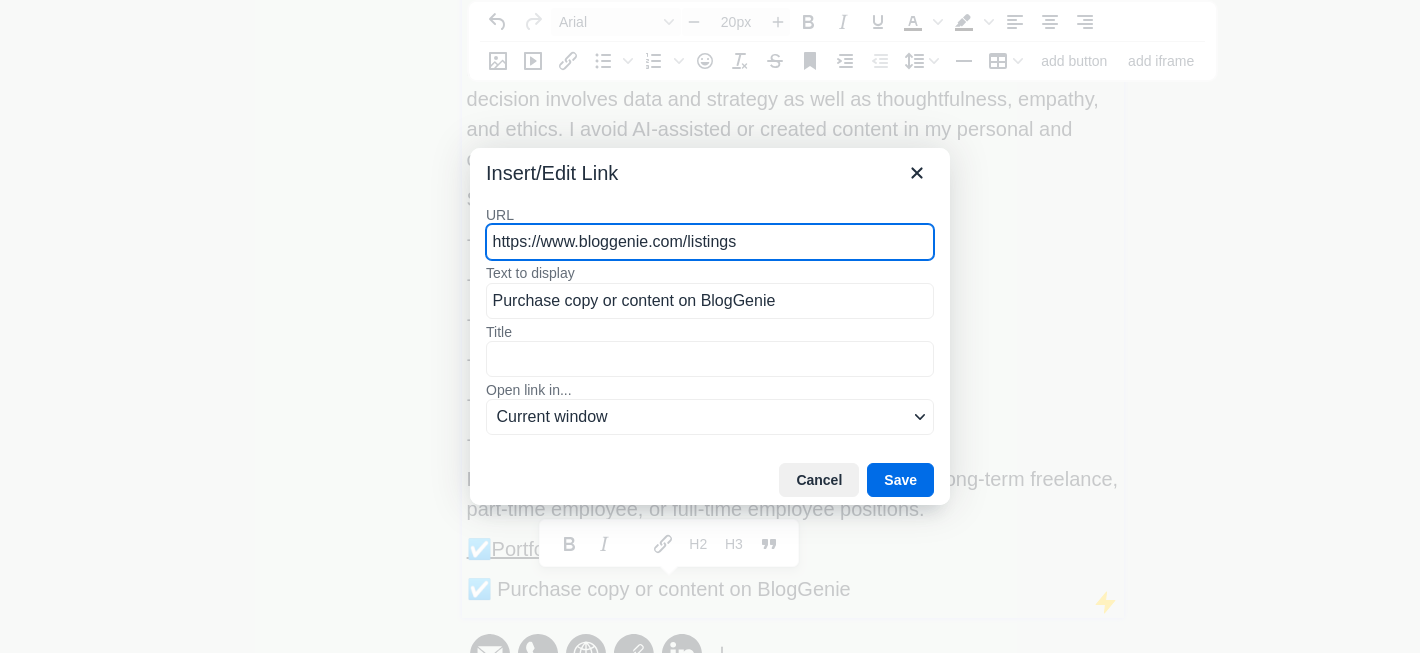 click on "Cancel Save" at bounding box center (710, 480) 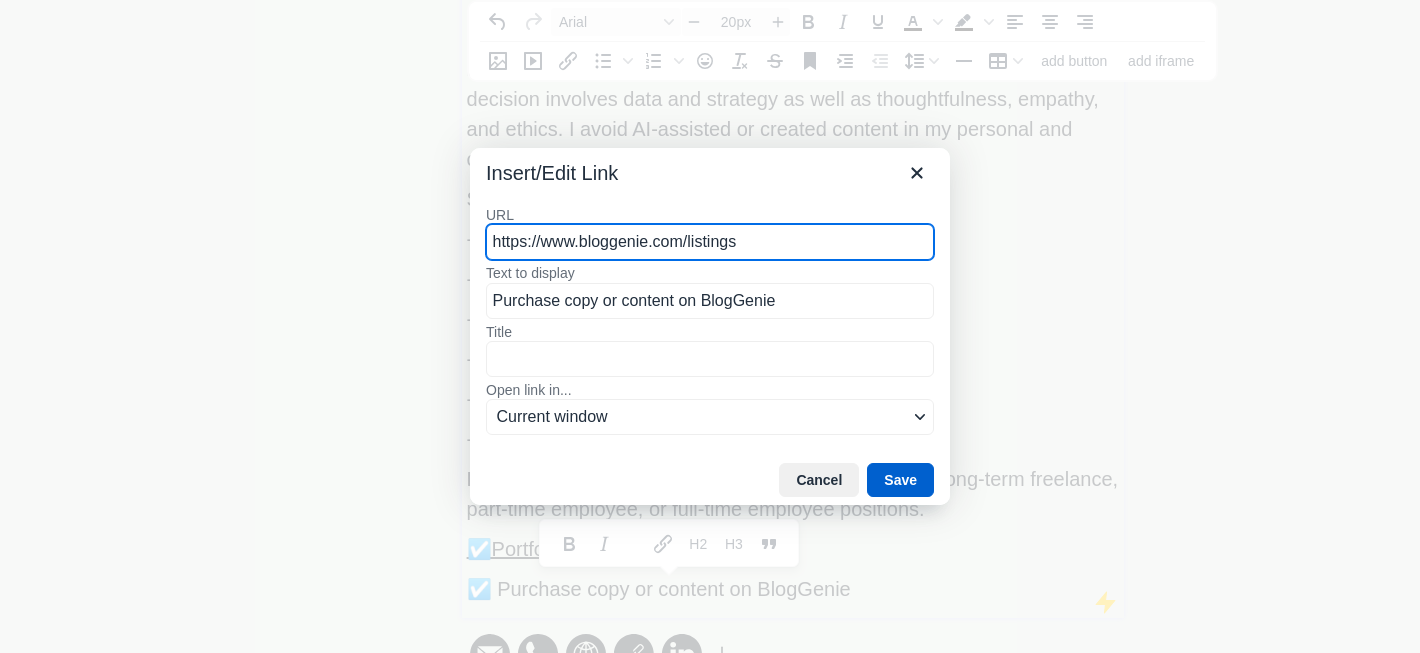 click on "Save" at bounding box center [900, 480] 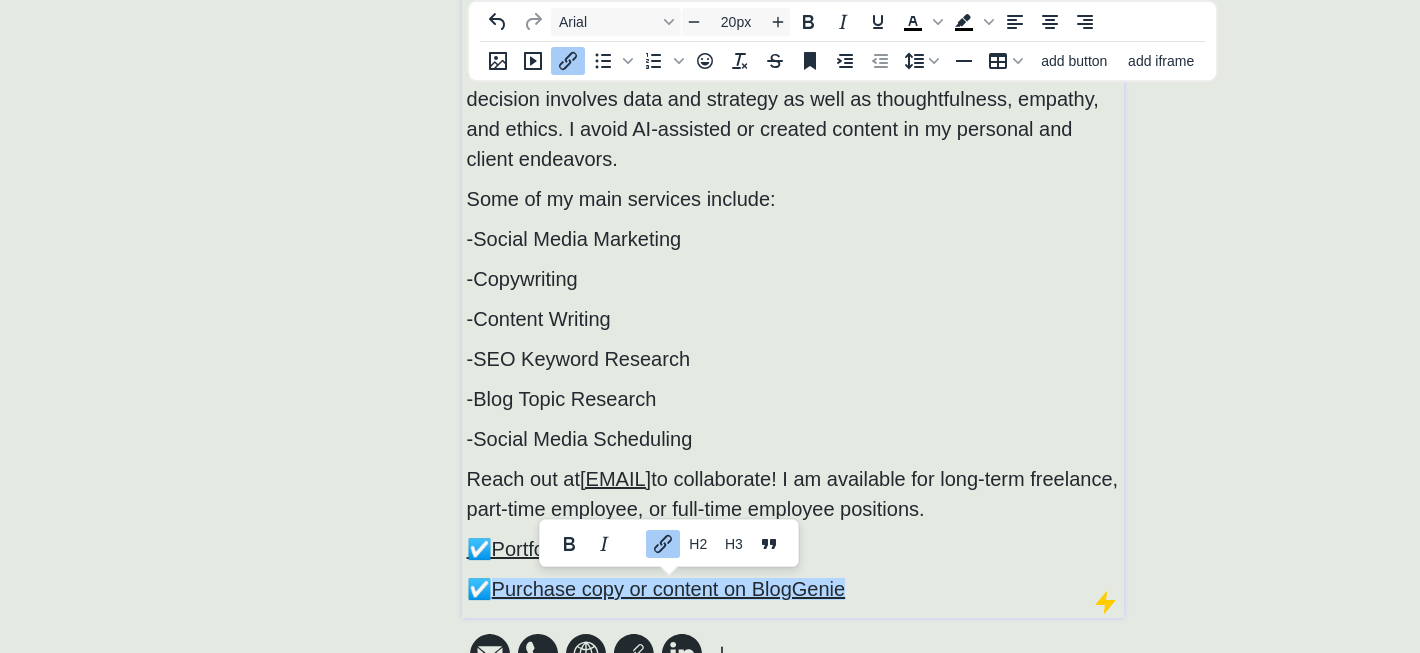click on "☑️  Purchase copy or content on BlogGenie" at bounding box center [793, 589] 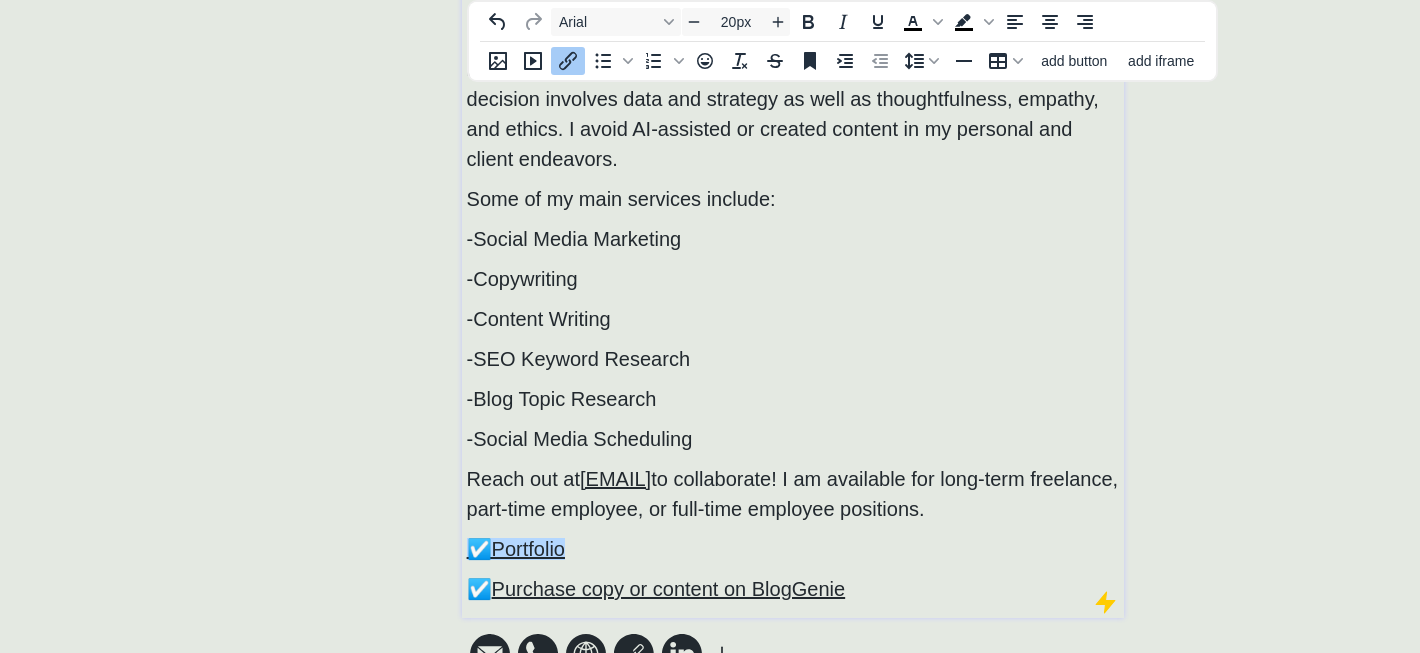 drag, startPoint x: 771, startPoint y: 539, endPoint x: 540, endPoint y: 539, distance: 231 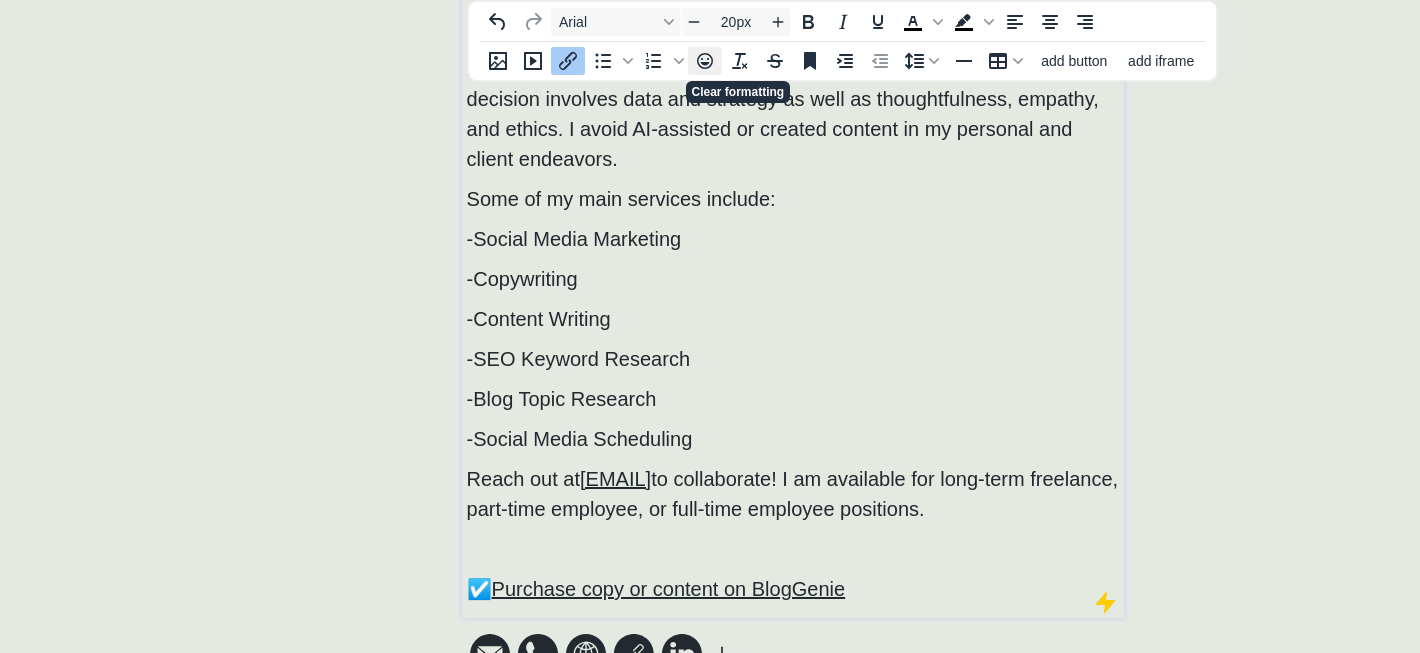 click 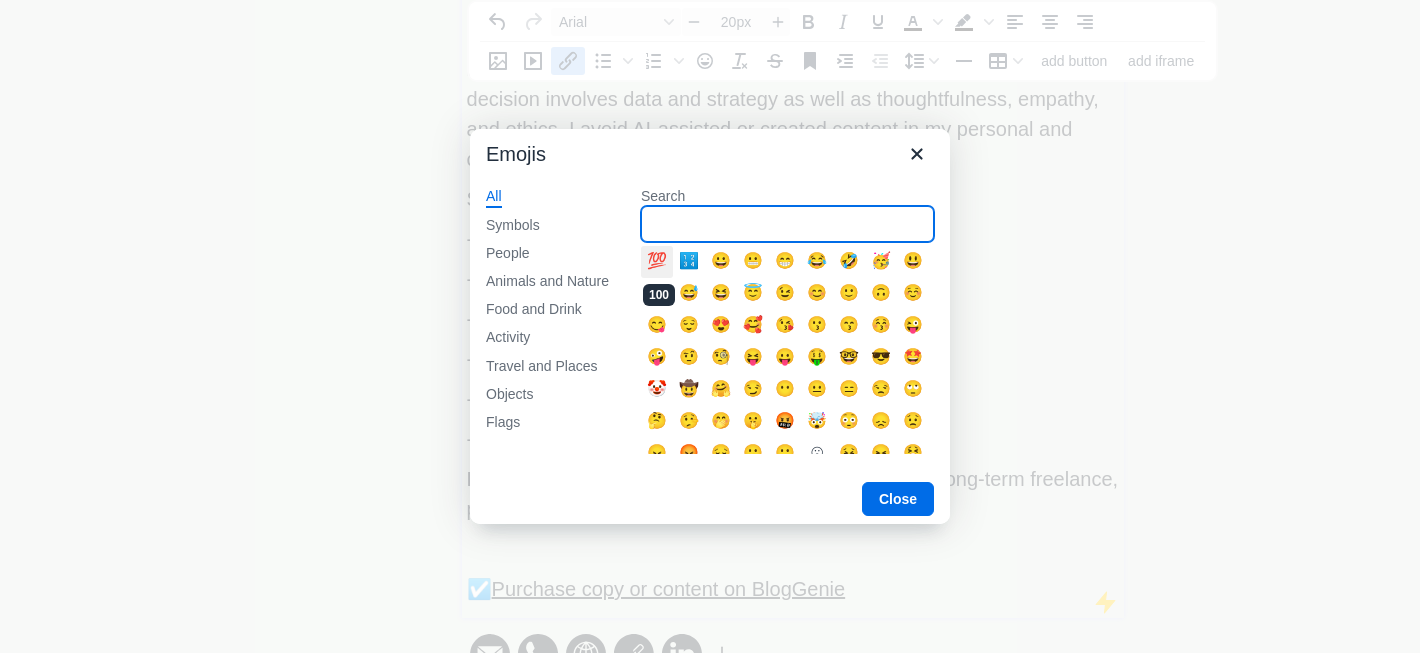 click on "Search" at bounding box center [787, 224] 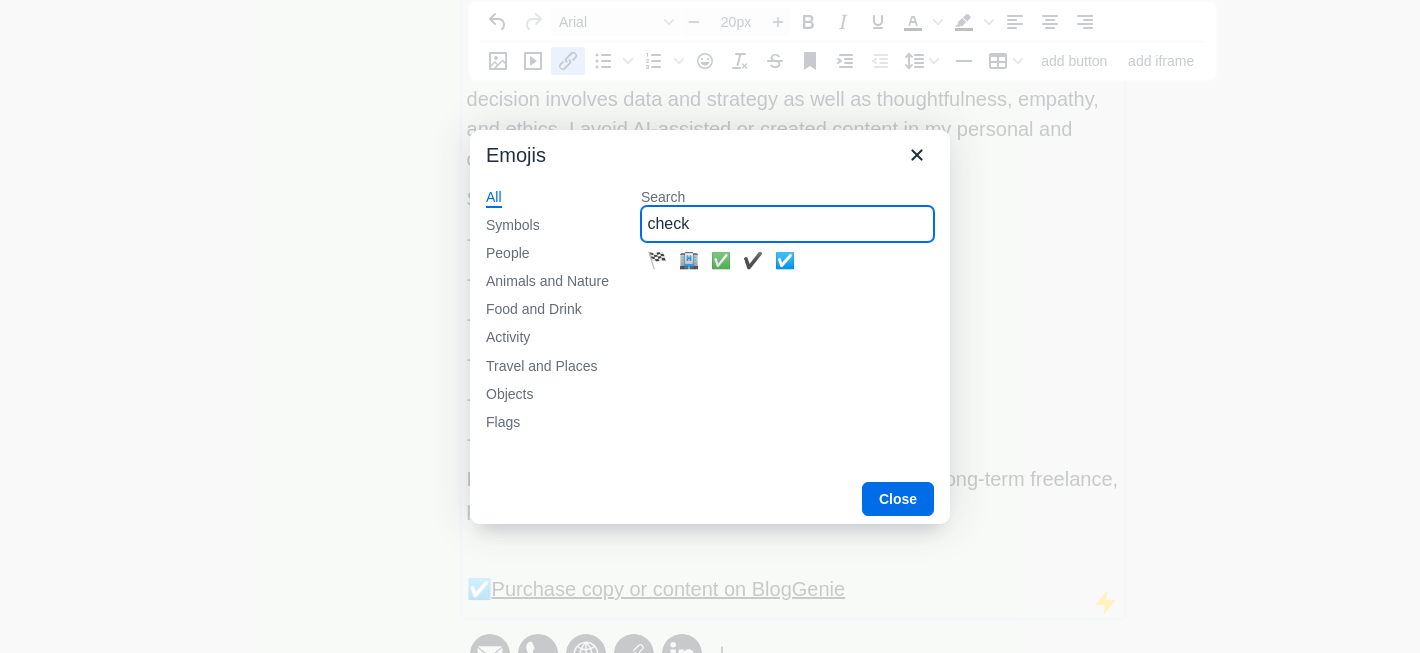type on "check" 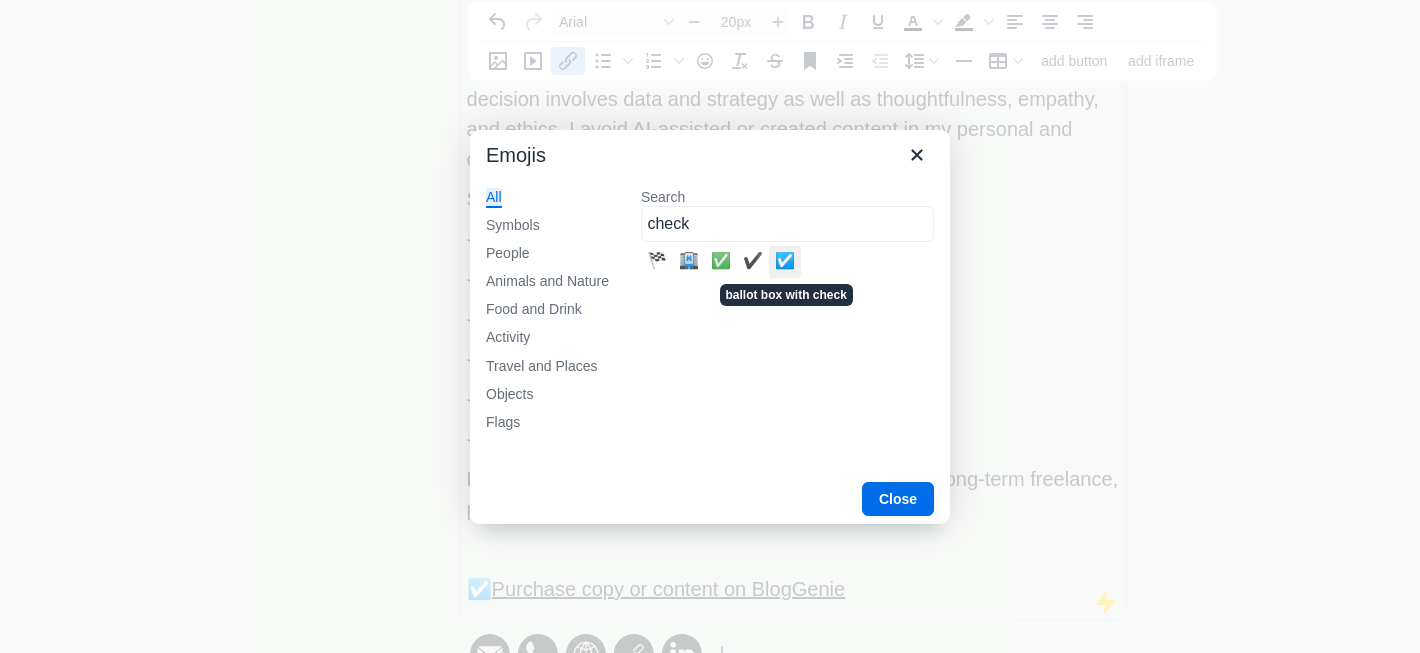 click on "🏁 🏨 ✅ ✔️ ☑️" at bounding box center (787, 262) 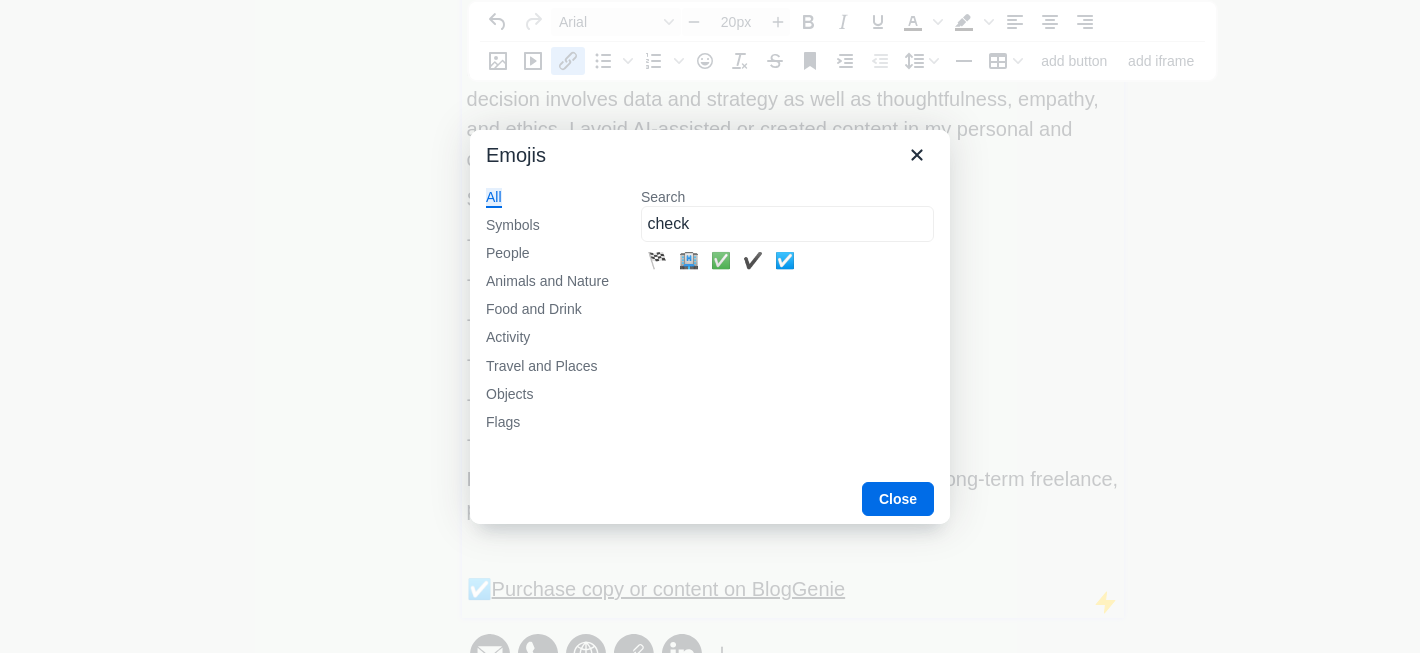 click on "🏁 🏨 ✅ ✔️ ☑️" at bounding box center [787, 262] 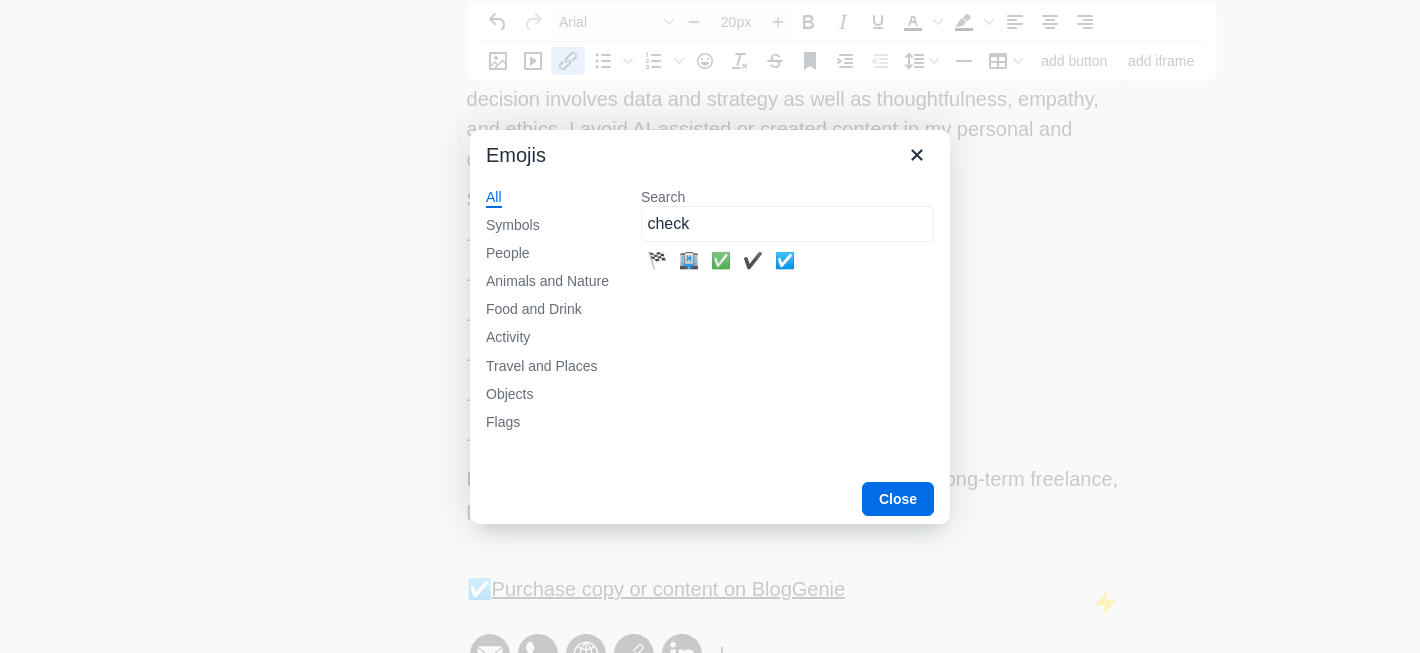 click on "☑️" at bounding box center (785, 262) 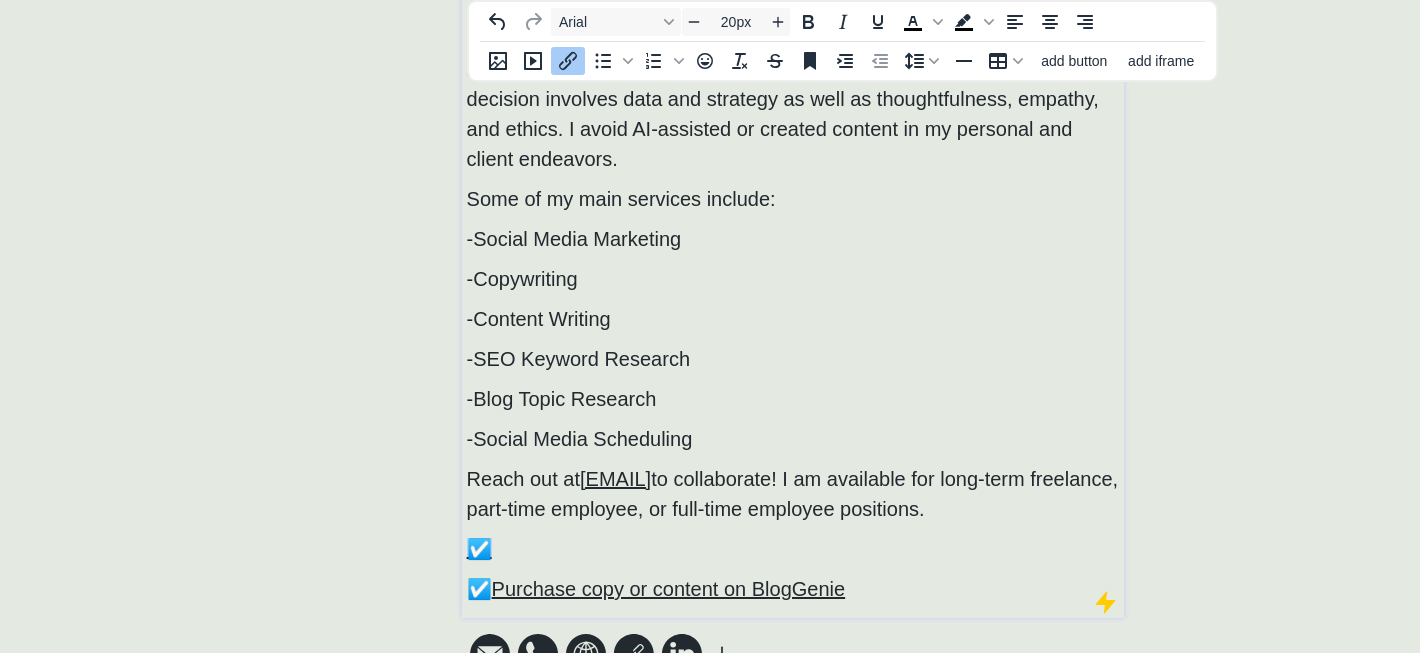 click on "﻿☑️﻿" at bounding box center (793, 549) 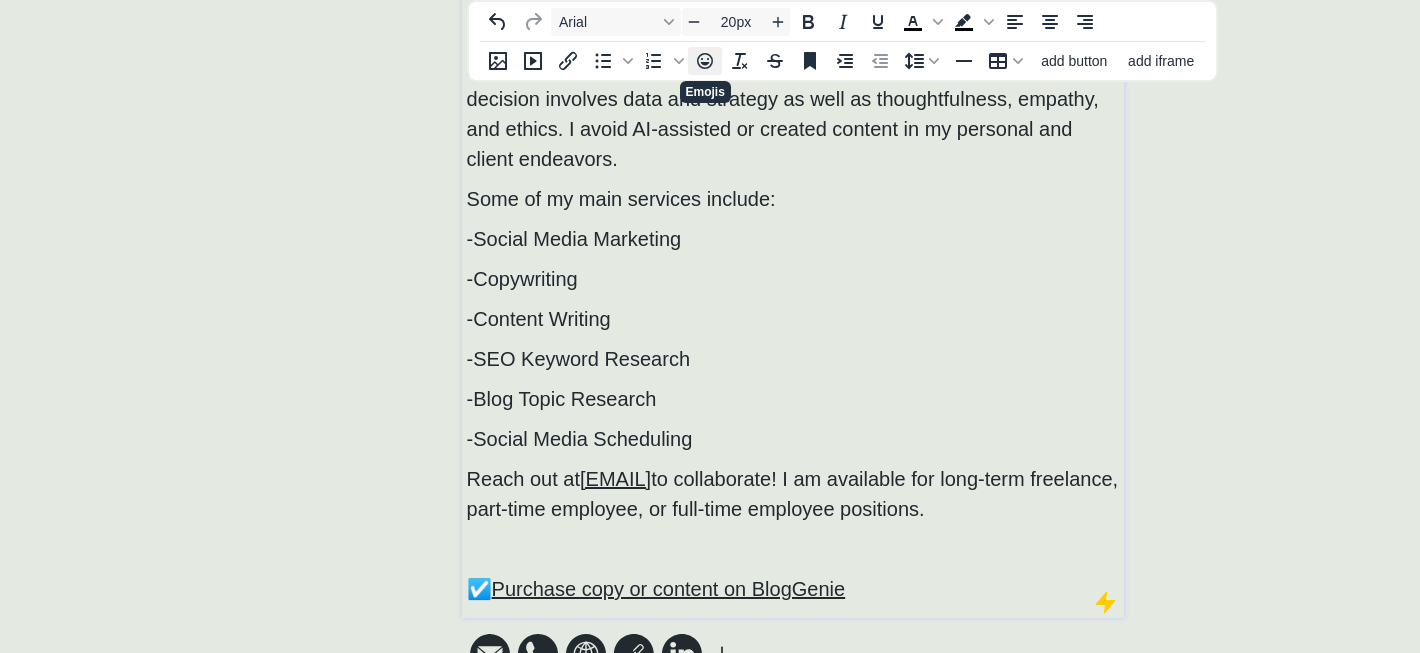 click 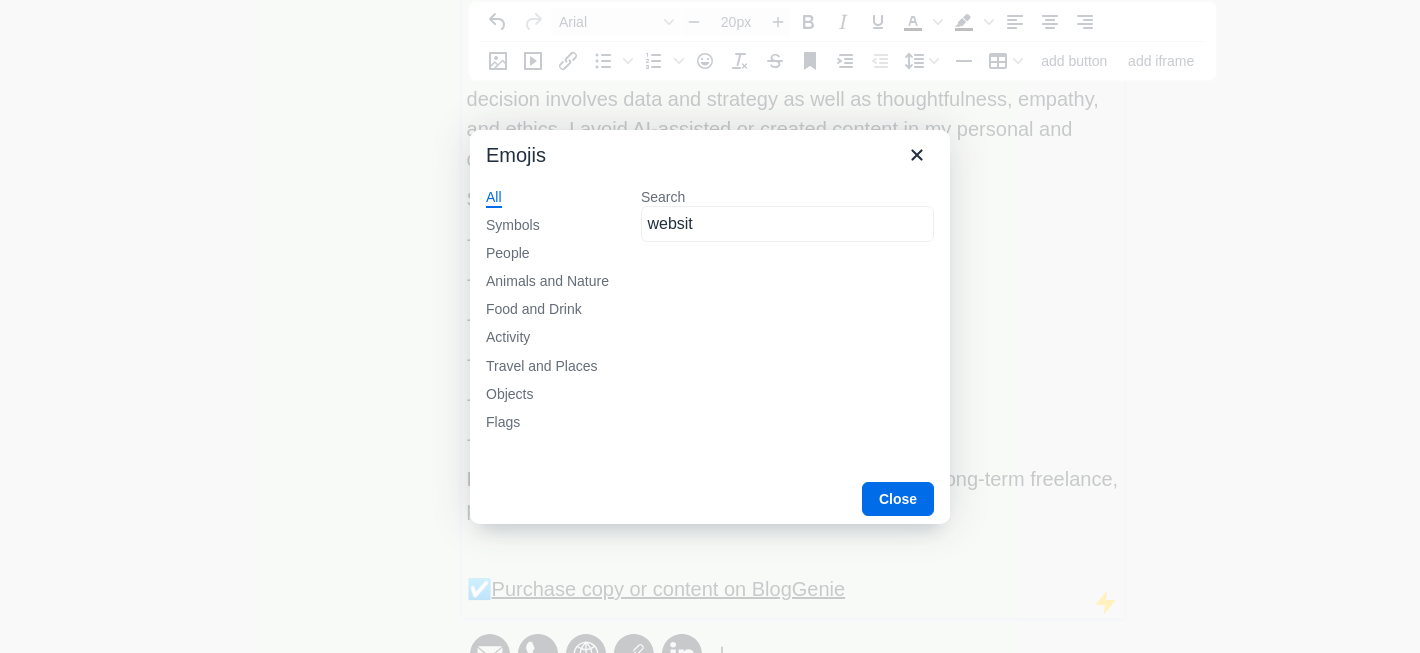 type on "website" 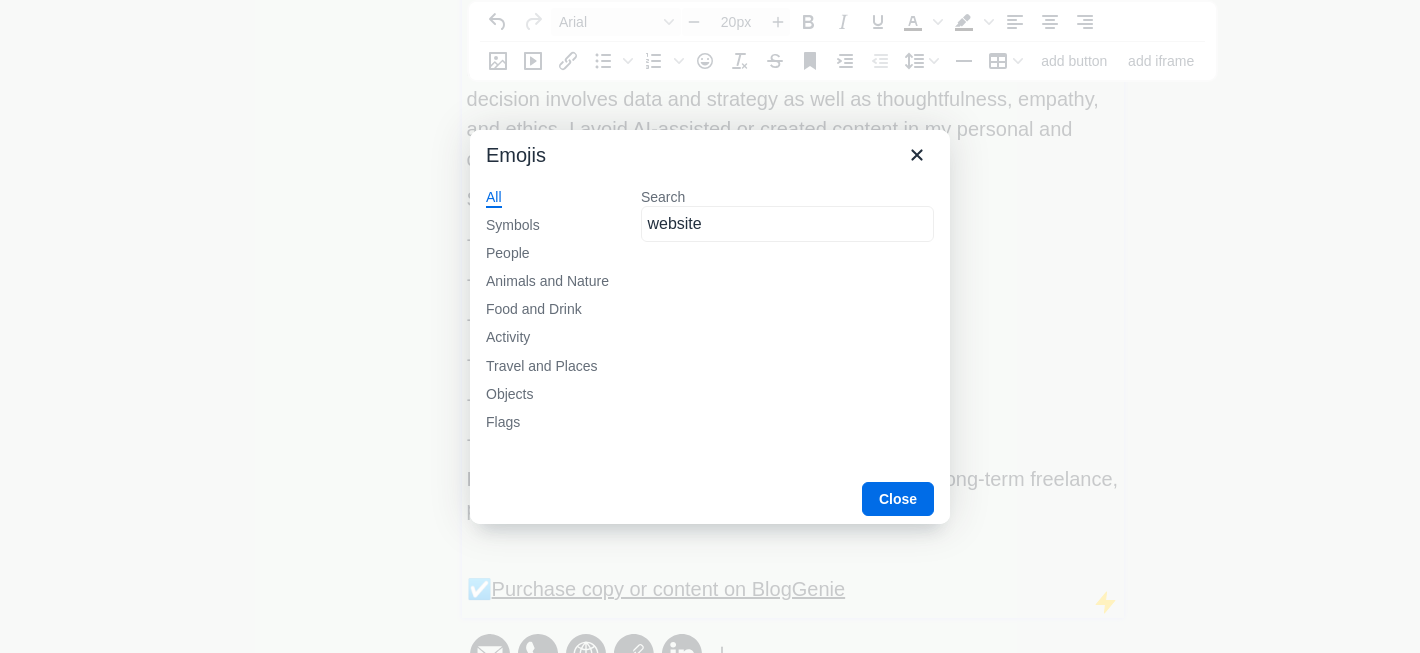 drag, startPoint x: 772, startPoint y: 230, endPoint x: 515, endPoint y: 156, distance: 267.4416 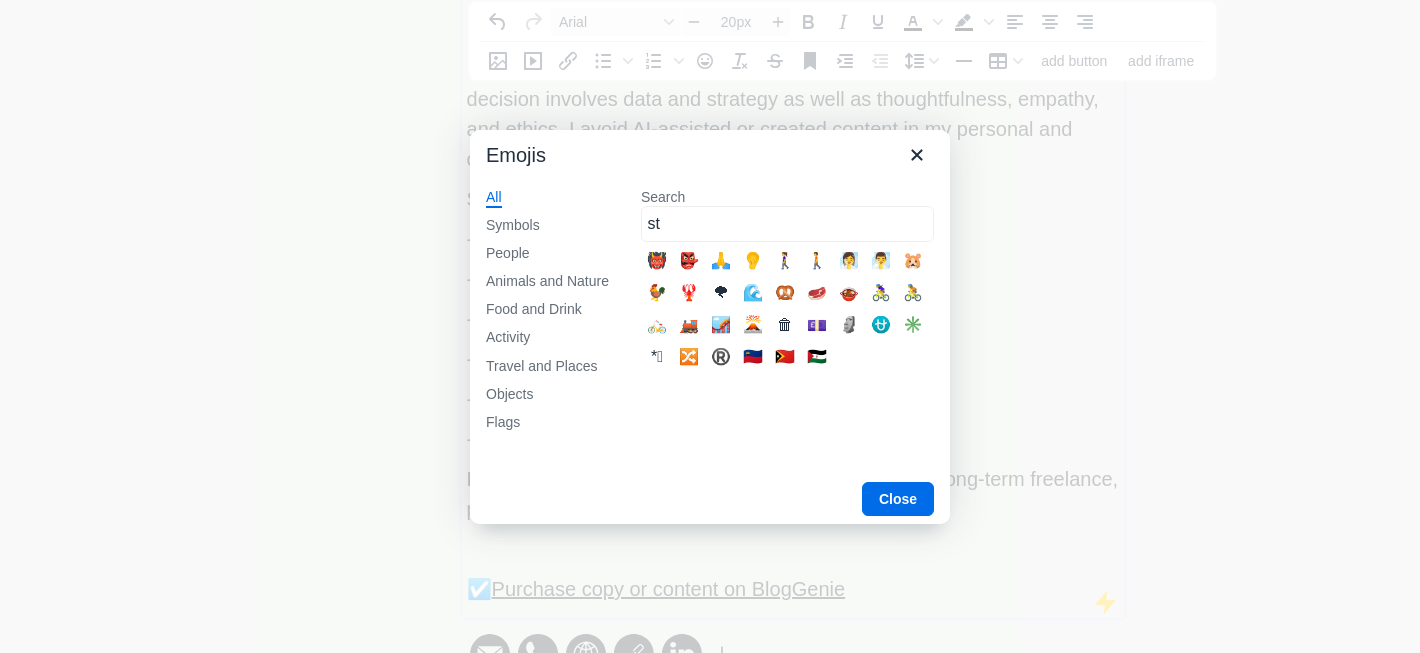 type on "s" 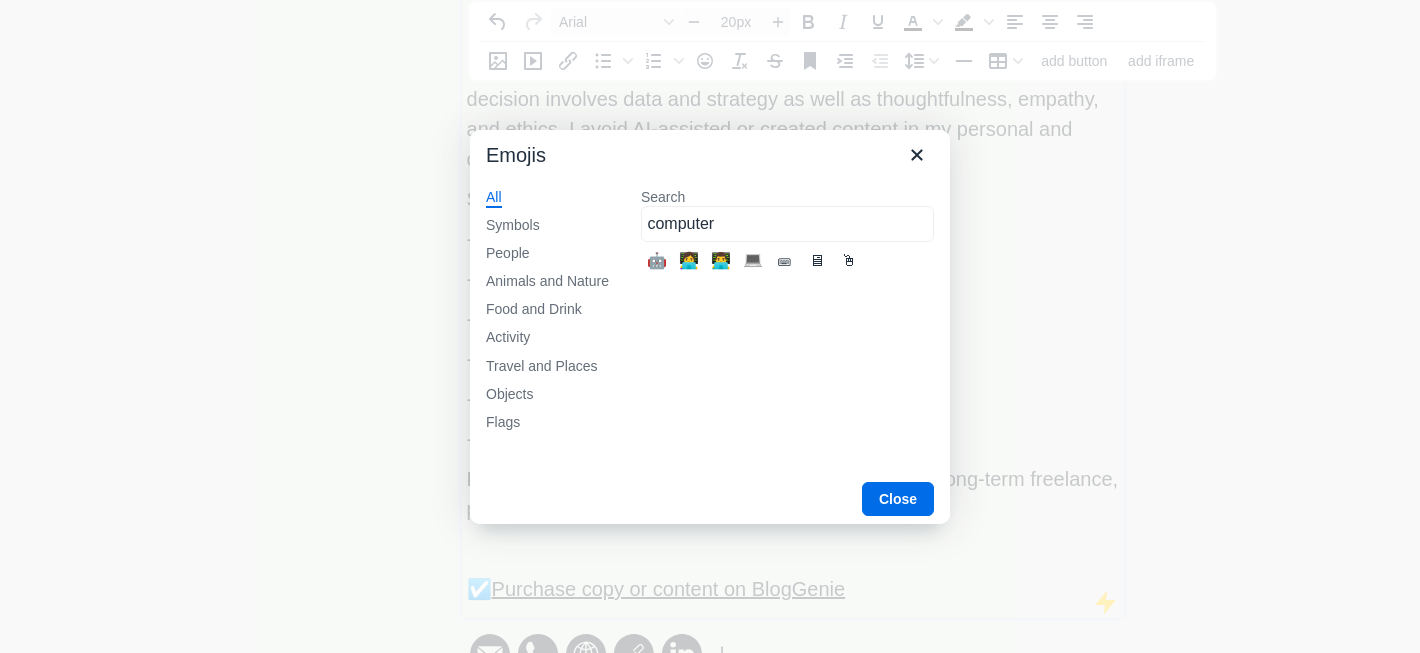 type on "computer" 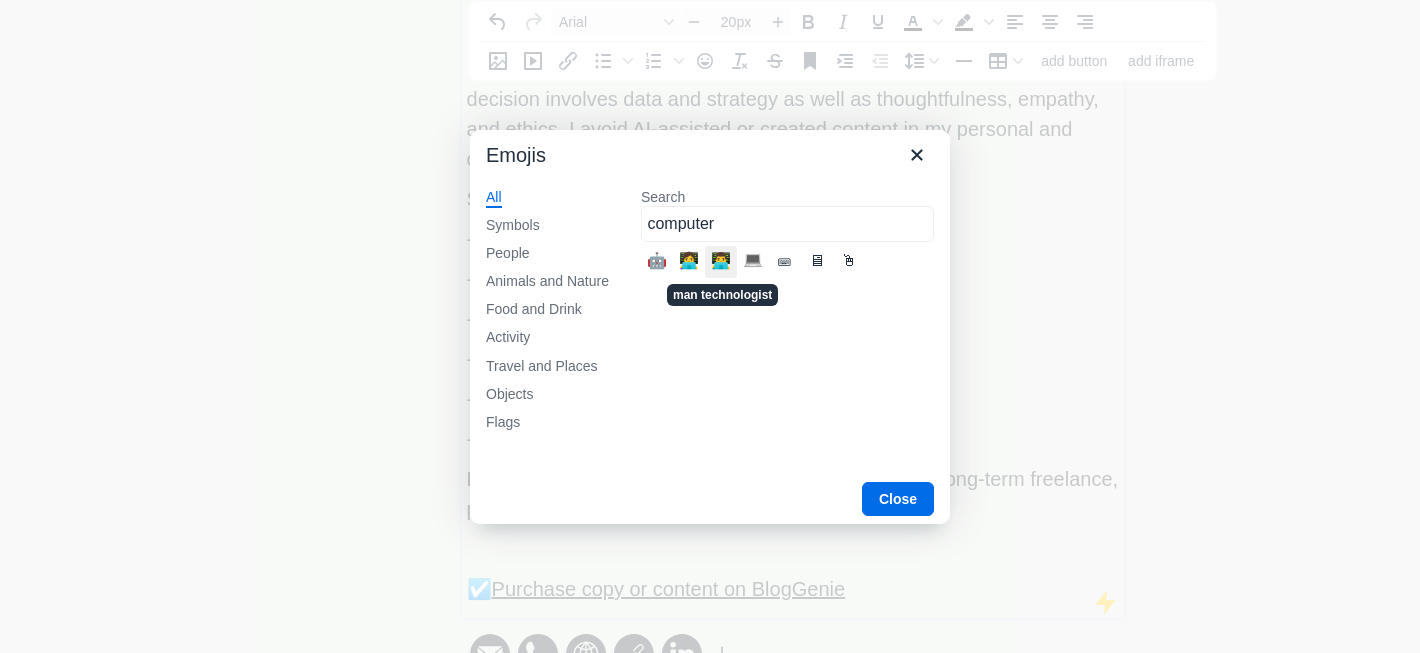 click on "💻" at bounding box center [753, 262] 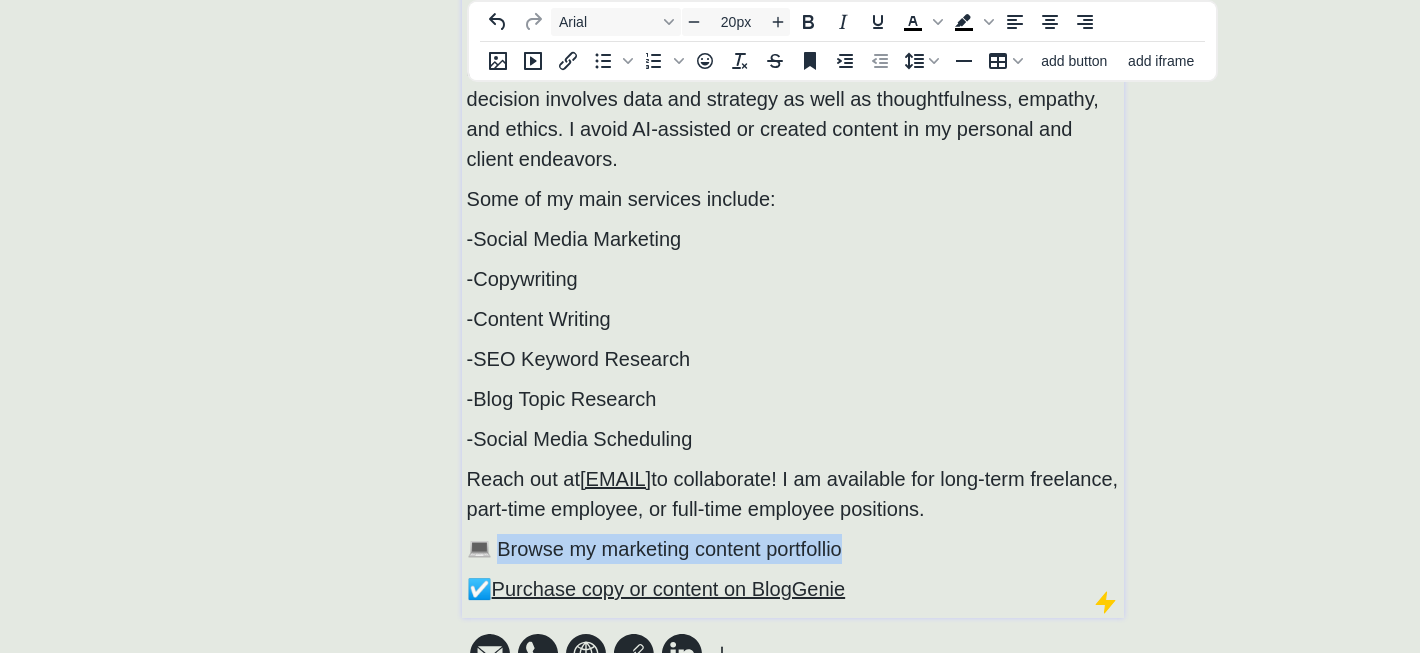 drag, startPoint x: 867, startPoint y: 544, endPoint x: 491, endPoint y: 551, distance: 376.06516 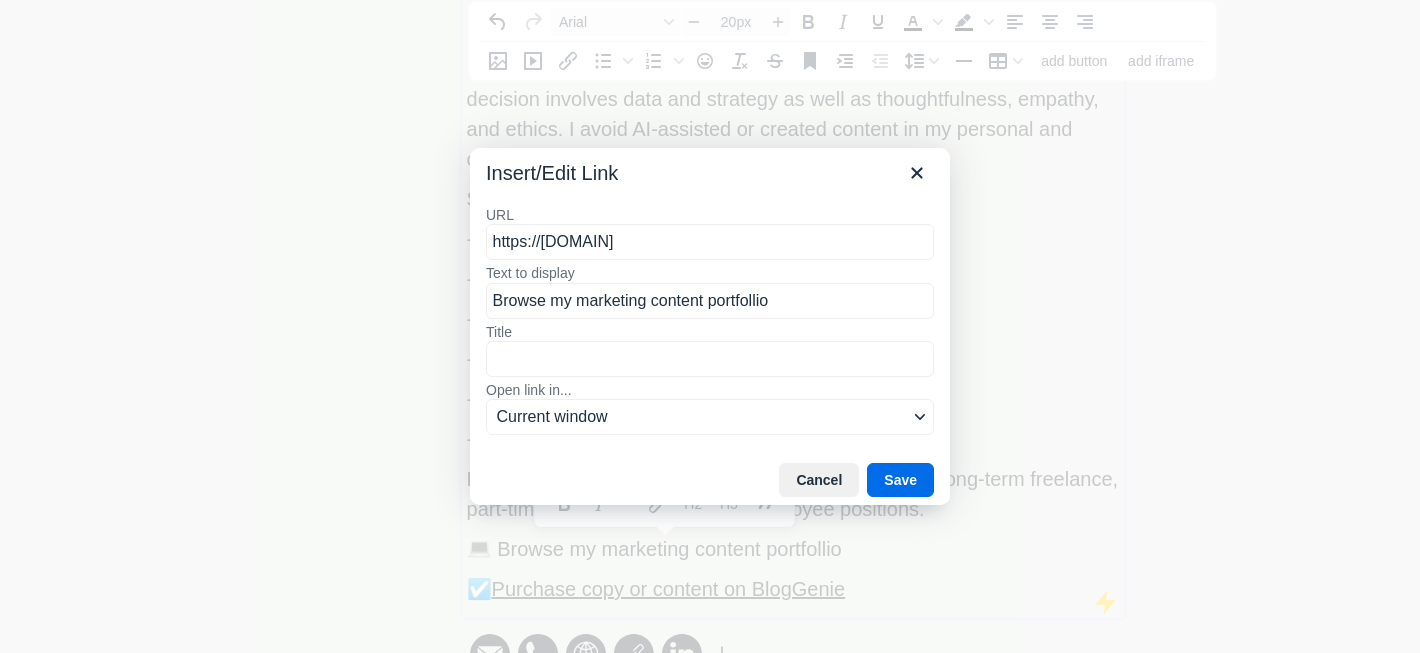 type on "https://[DOMAIN]" 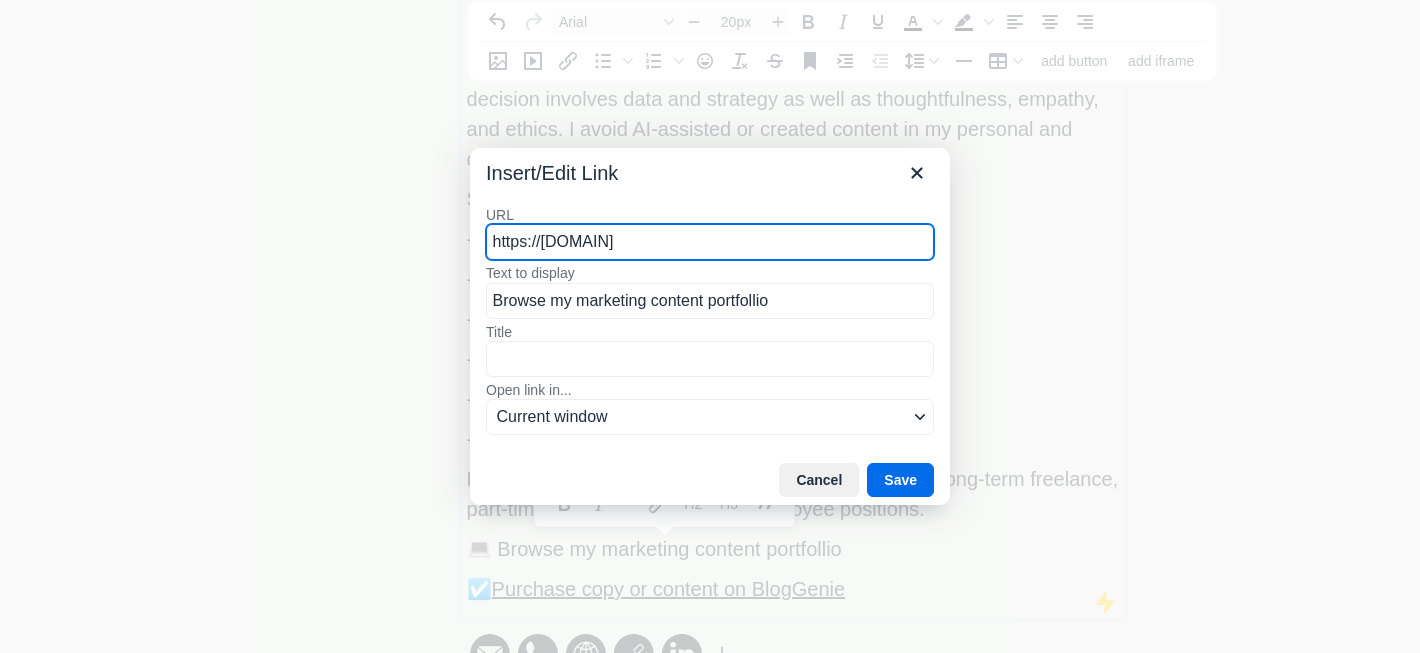 click on "URL https://lindseyflagg.org/ Text to display Browse my marketing content portfollio Title Open link in... Current window" at bounding box center (710, 322) 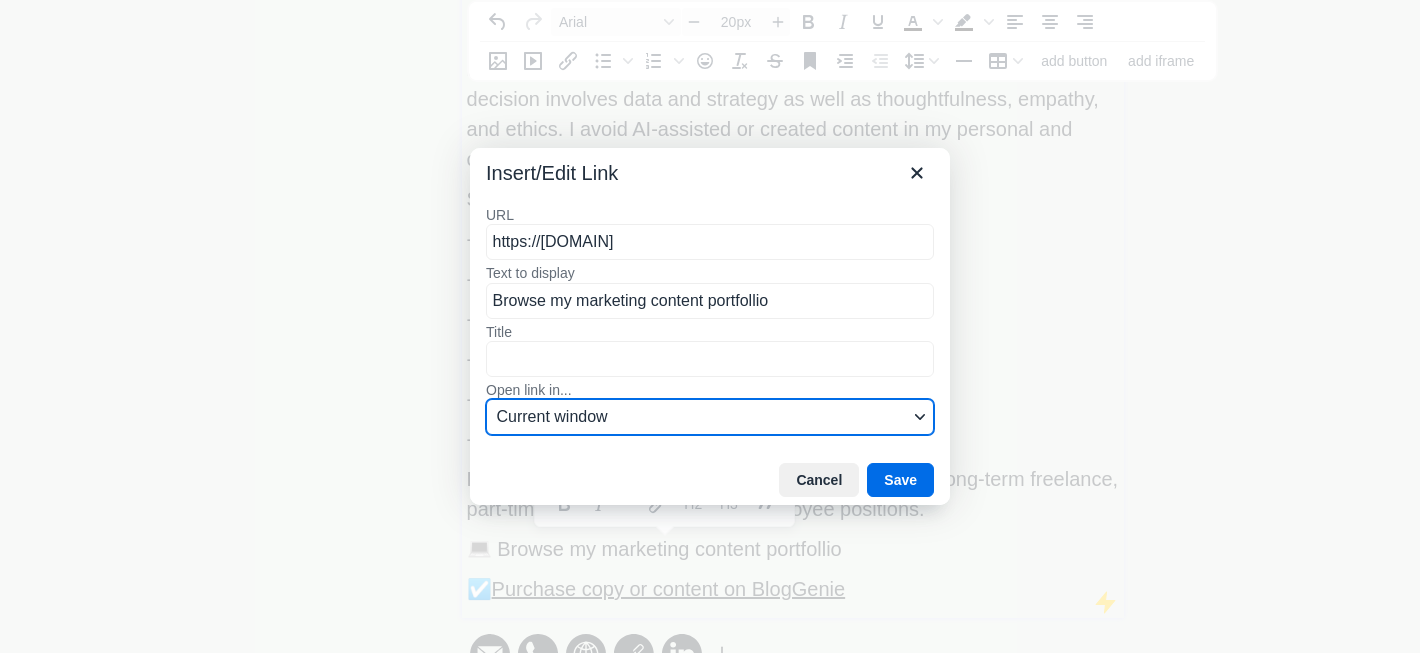 click on "Current window" at bounding box center [710, 417] 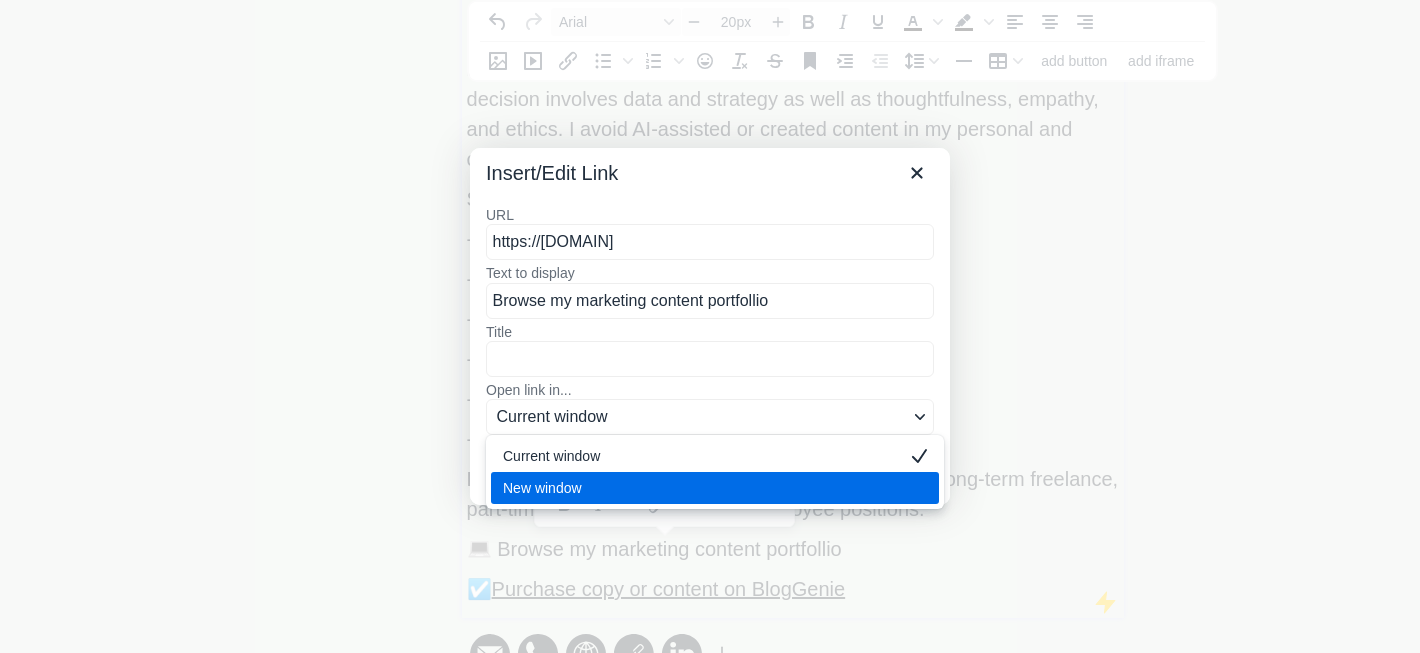 click on "New window" at bounding box center (701, 488) 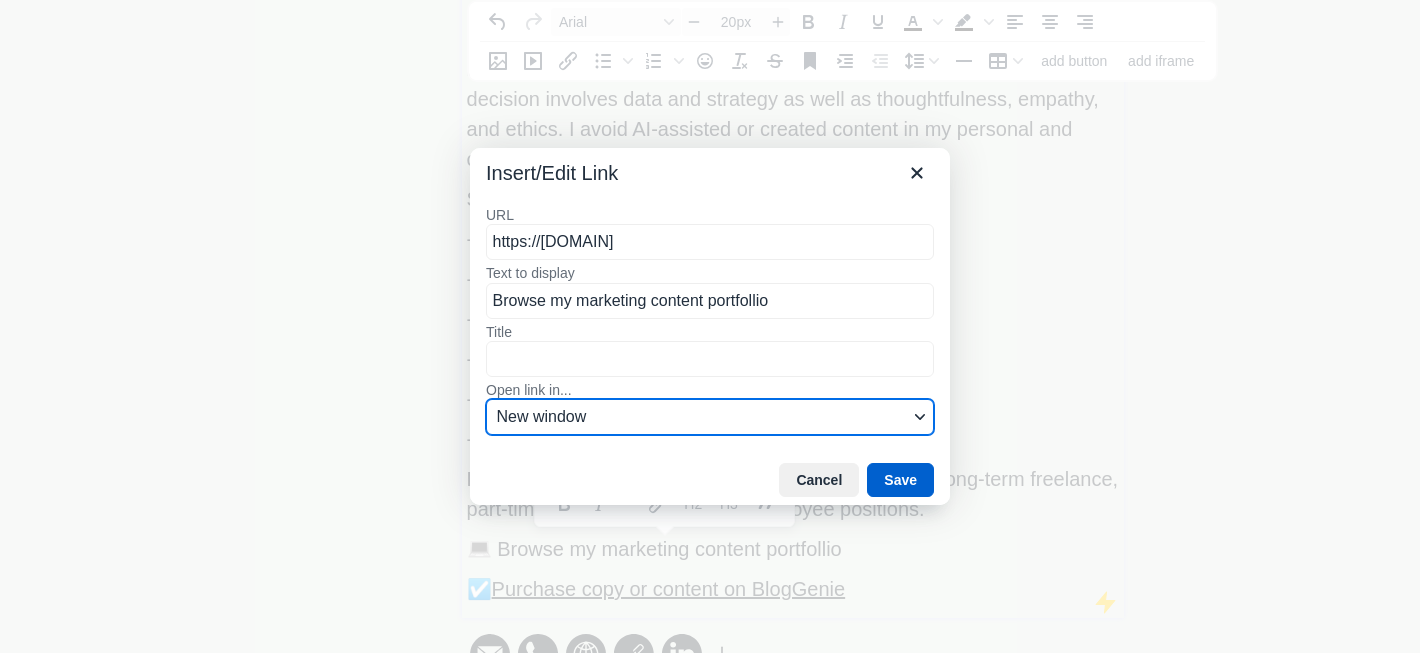 click on "Save" at bounding box center [900, 480] 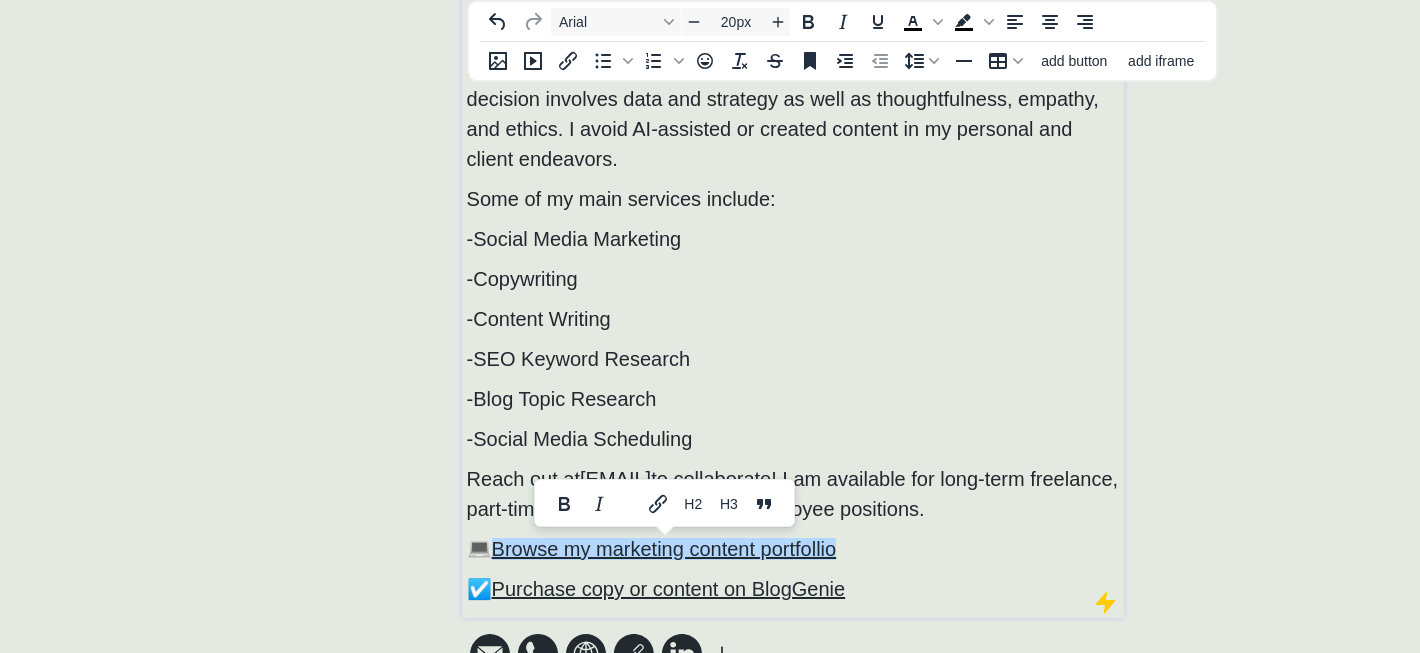 click on "Purchase copy or content on BlogGenie" at bounding box center (669, 589) 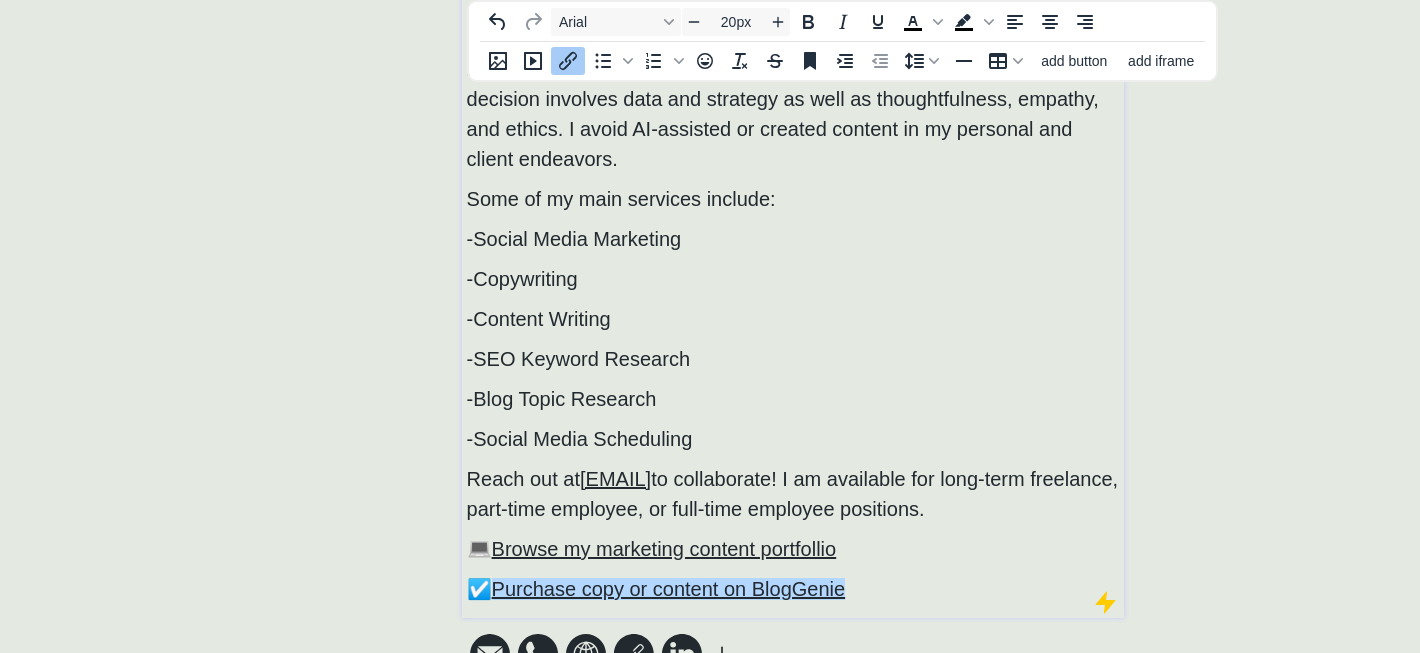 click 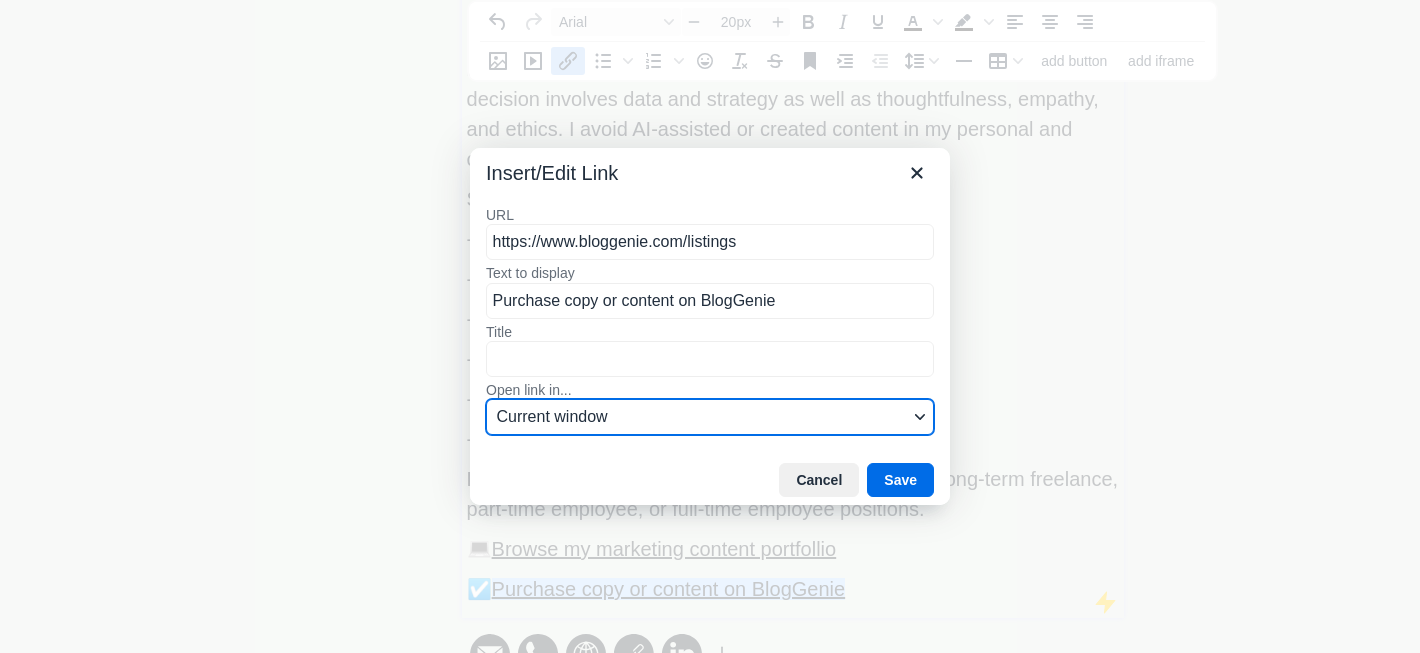 click on "Current window" at bounding box center (702, 417) 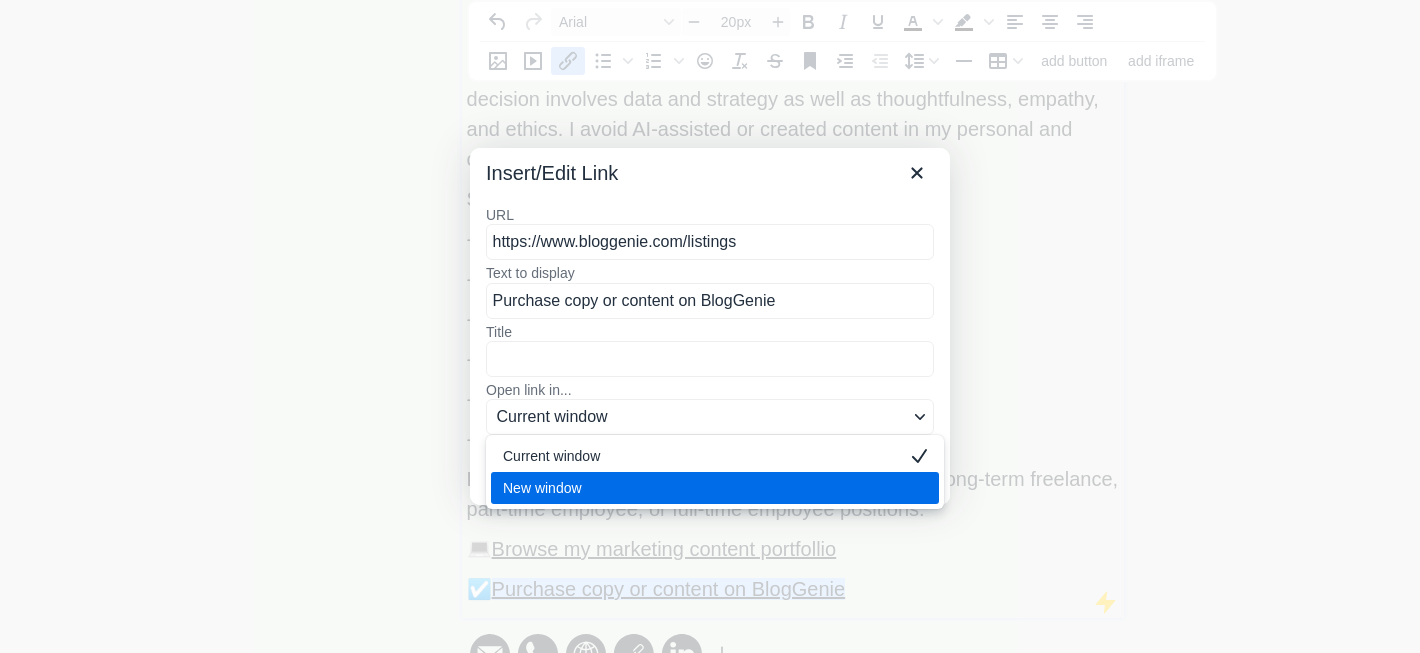 click on "New window" at bounding box center [701, 488] 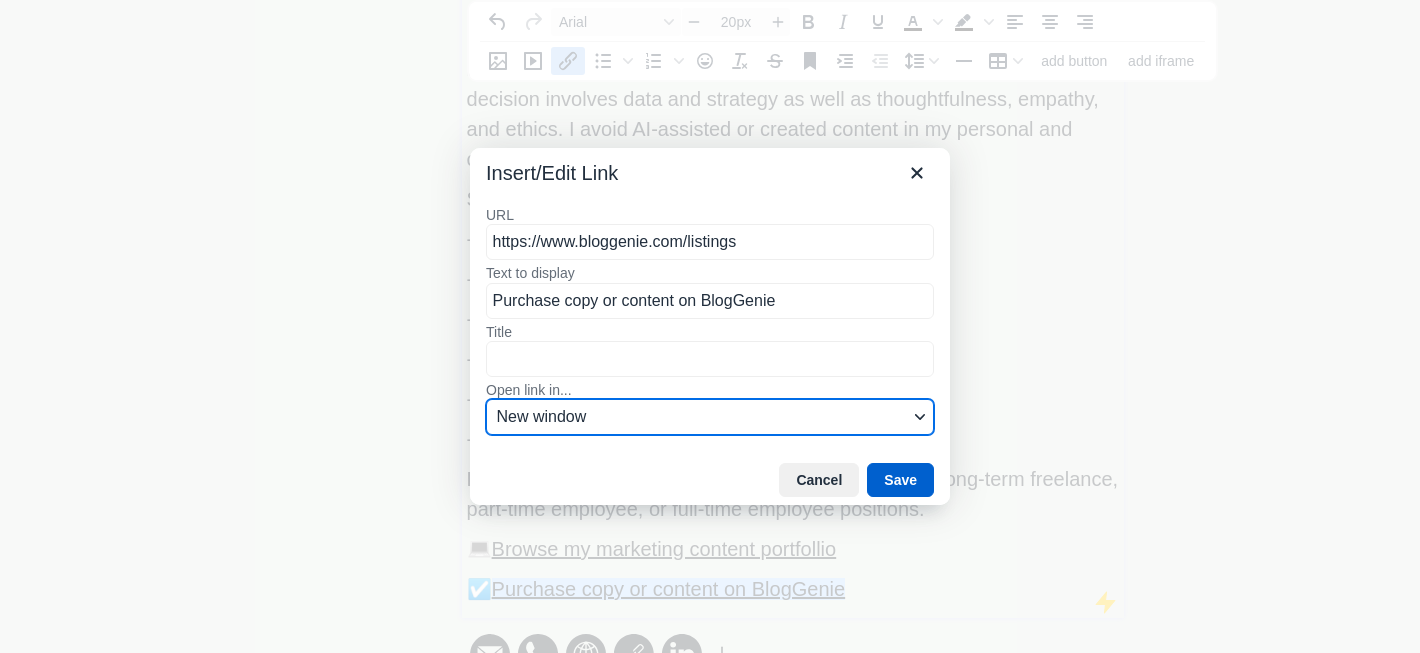 click on "Save" at bounding box center (900, 480) 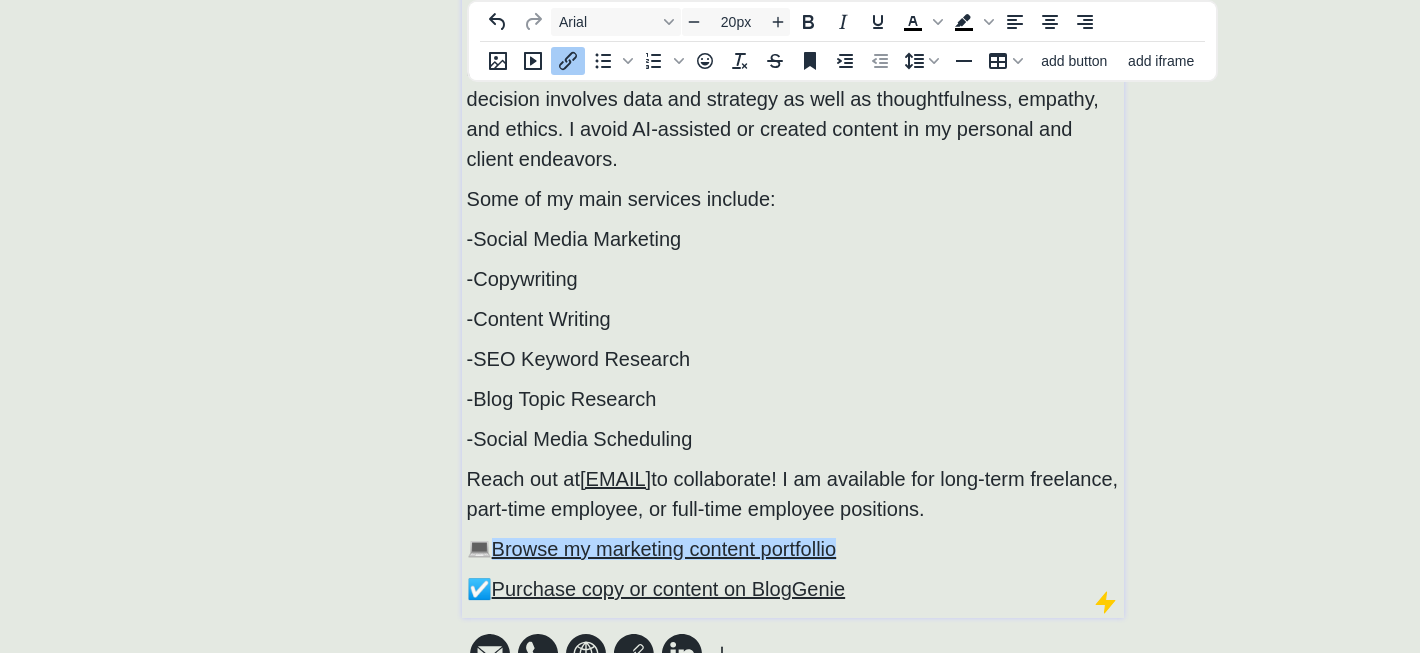 click on "💻  Browse my marketing content portfollio﻿" at bounding box center [793, 549] 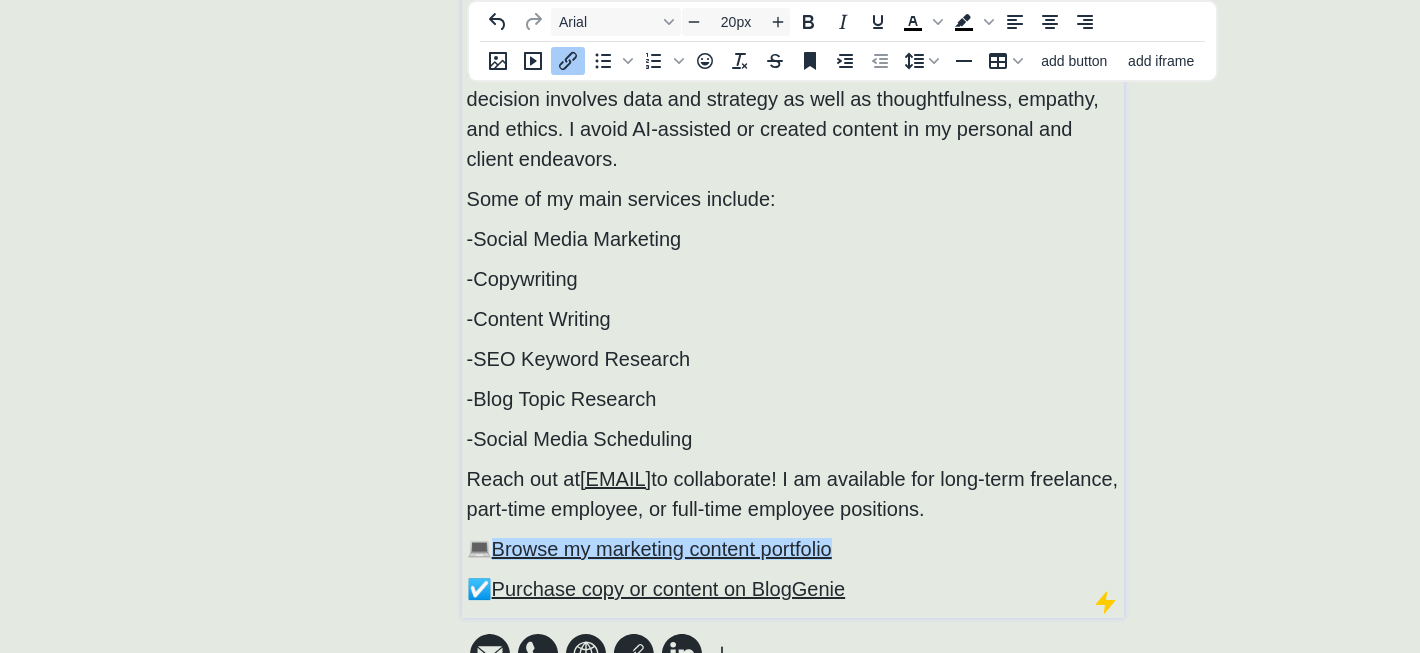 click on "☑️  Purchase copy or content on BlogGenie" at bounding box center (656, 589) 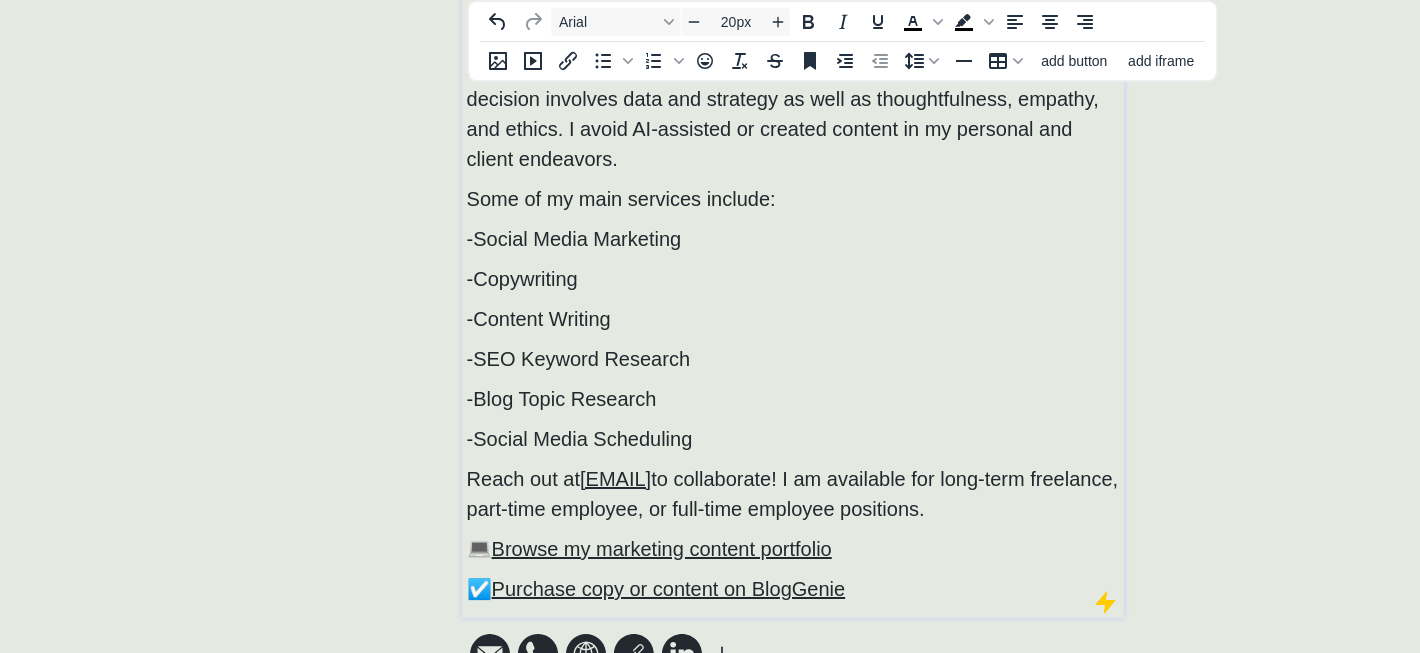 click on "☑️  Purchase copy or content on BlogGenie" at bounding box center (656, 589) 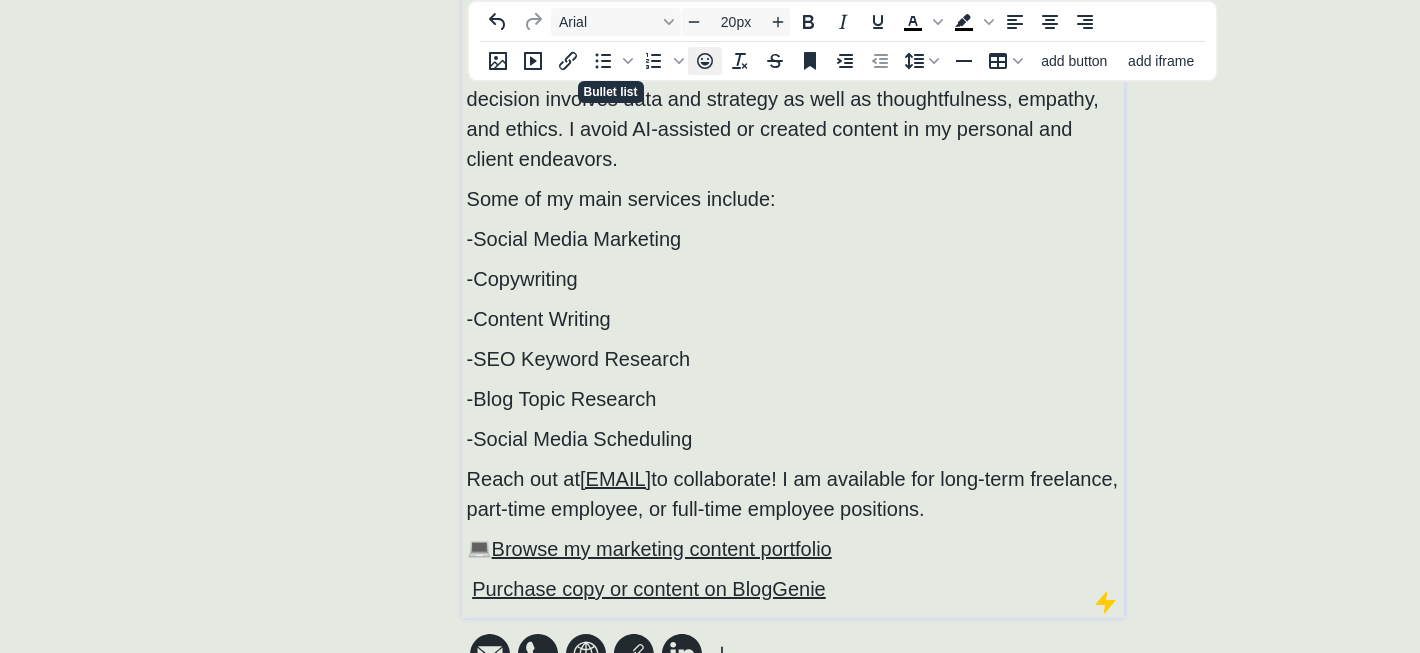 click 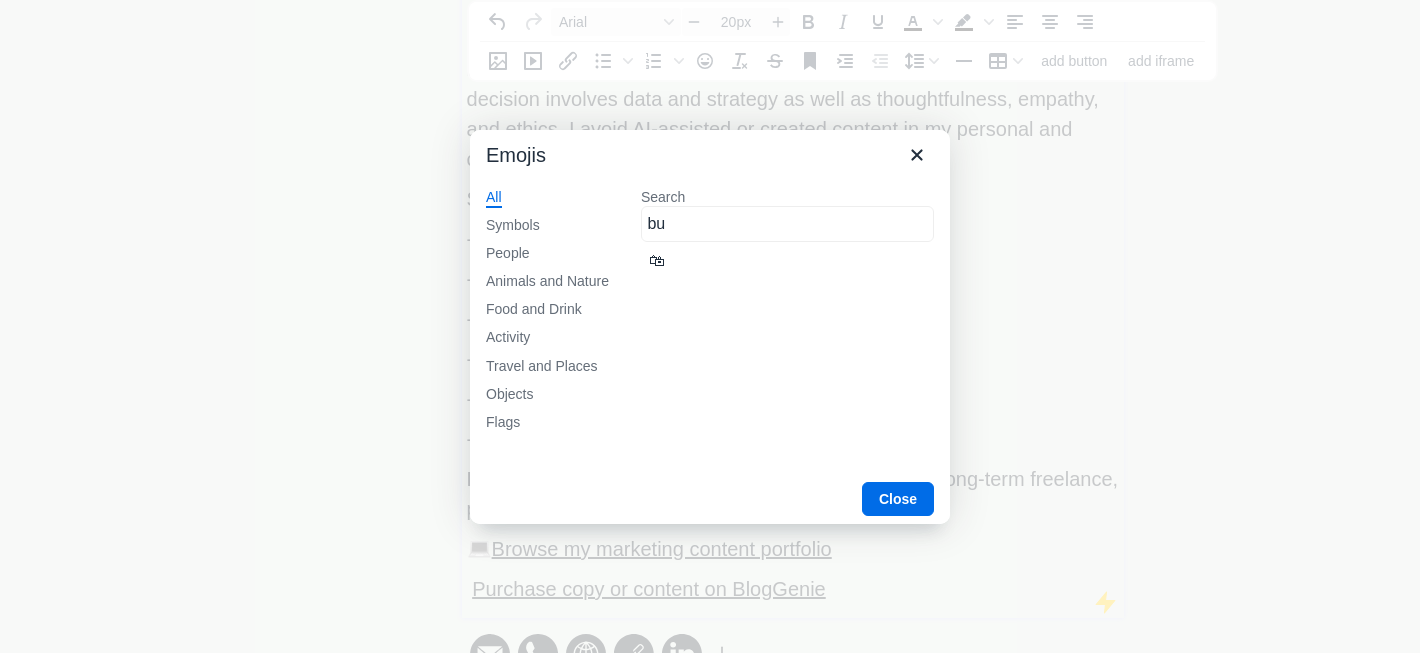 type on "b" 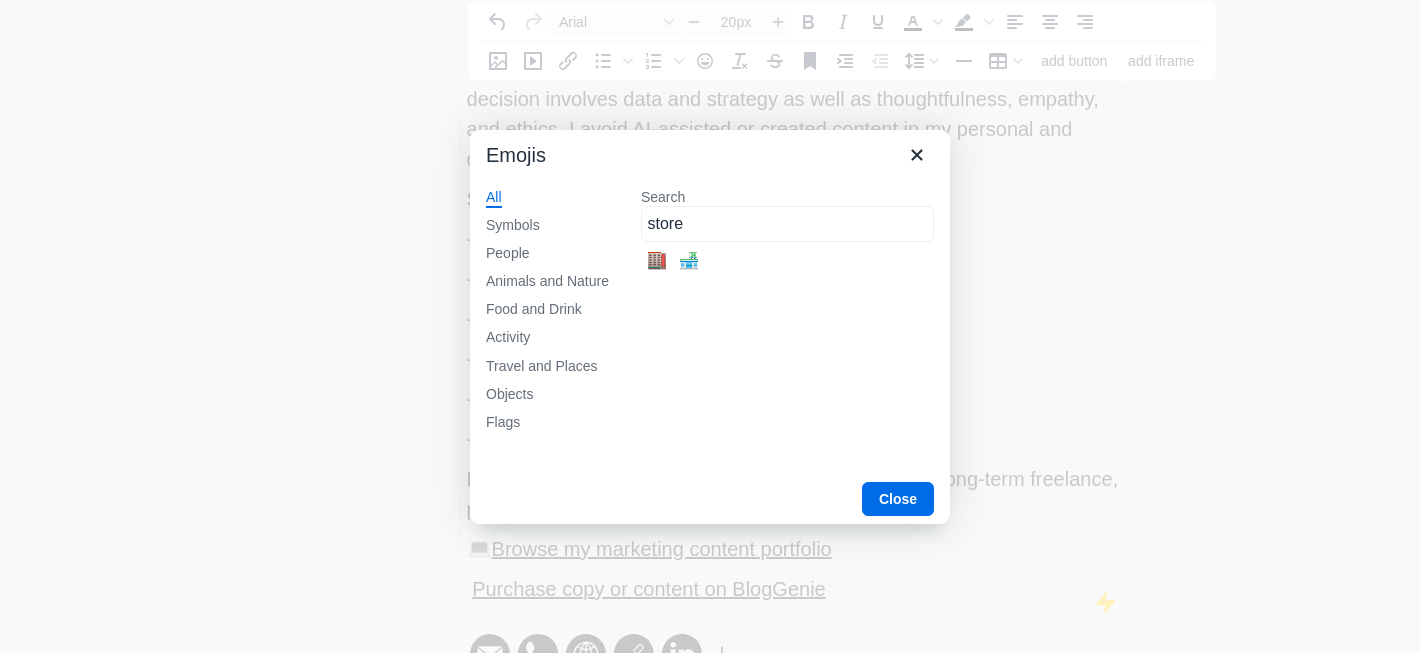 type on "store" 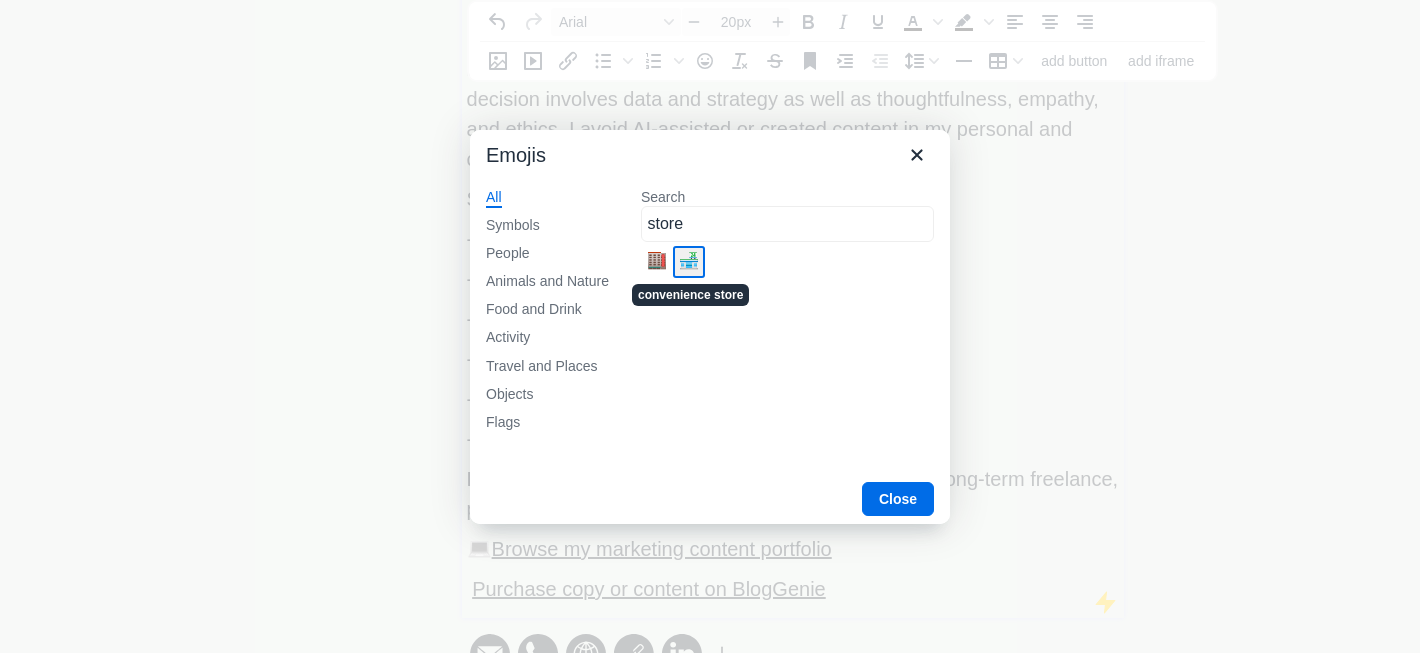 click on "🏪" at bounding box center [689, 262] 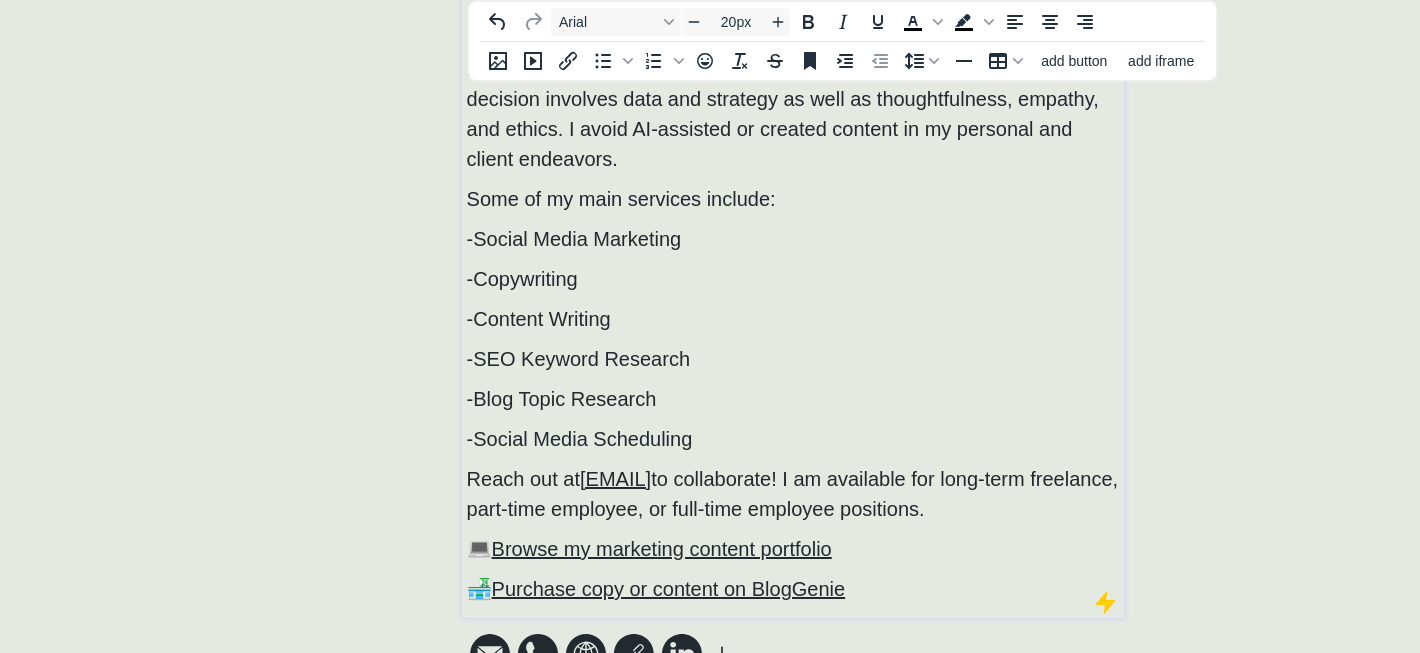 click on "I create, schedule, and manage content, copy, and other digital deliverables for 50+ clients in industries such as tourism, education, law, and insurance.  I work with individual clients, marketing agencies, and nonprofits to meet marketing goals through marketing content creation, where every decision involves data and strategy as well as thoughtfulness, empathy, and ethics. I avoid AI-assisted or created content in my personal and client endeavors. Some of my main services include: -Social Media Marketing -Copywriting -Content Writing -SEO Keyword Research -Blog Topic Research -Social Media Scheduling Reach out at  [EMAIL]  to collaborate! I am available for long-term freelance, part-time employee, or full-time employee positions.  💻  Browse my marketing content portfolio 🏪  Purchase copy or content on BlogGenie" at bounding box center [793, 263] 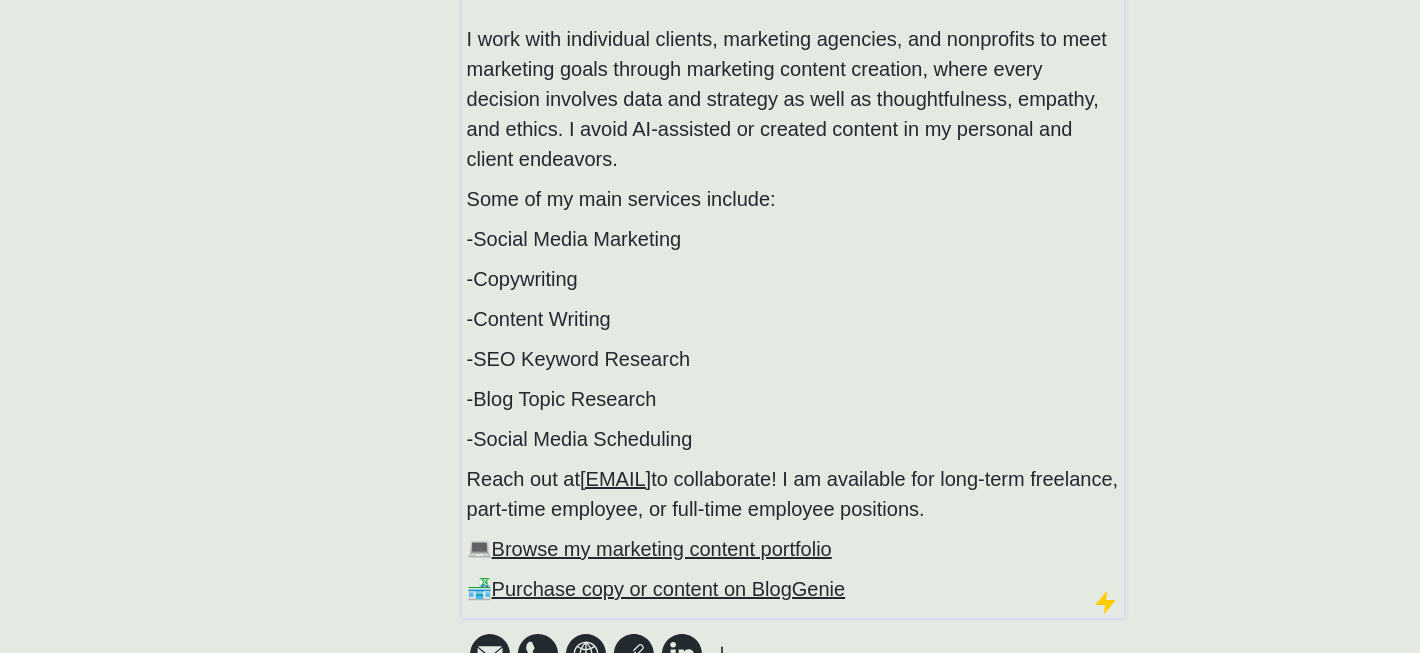 click on "🏪 Purchase copy or content on BlogGenie" at bounding box center [793, 589] 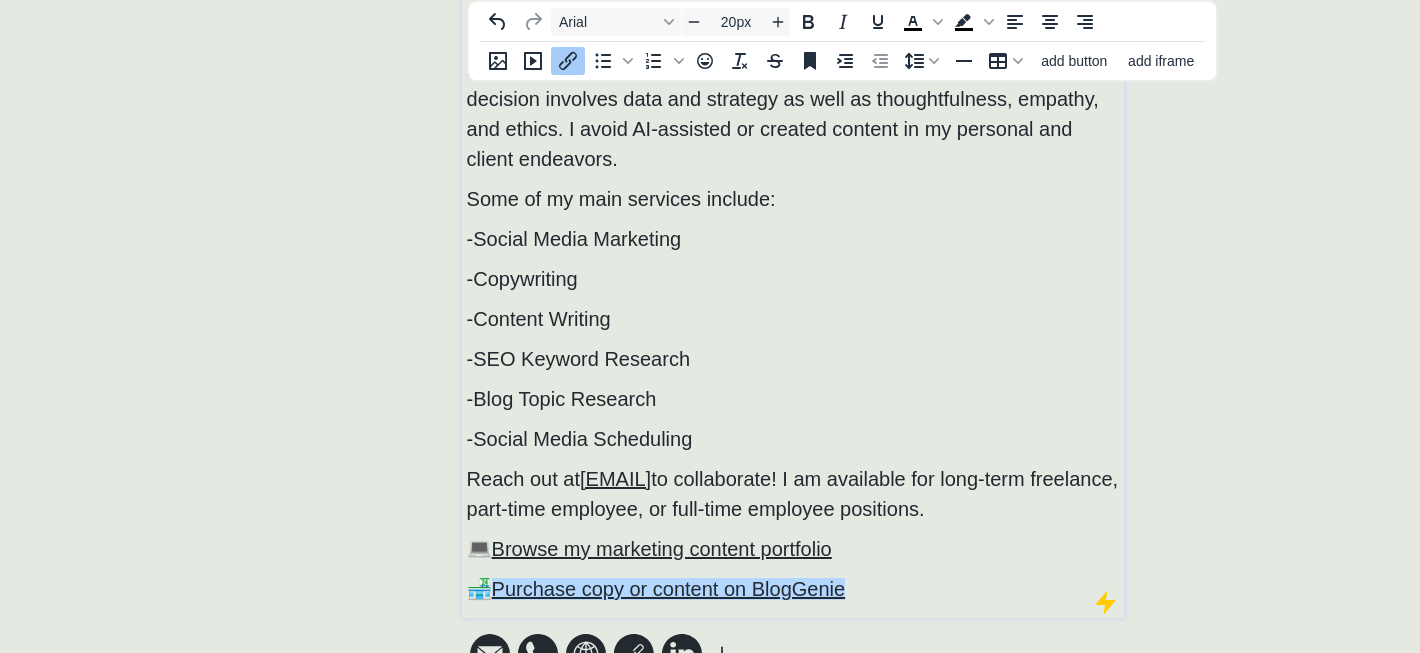 click on "🏪  Purchase copy or content on BlogGenie﻿" at bounding box center [793, 589] 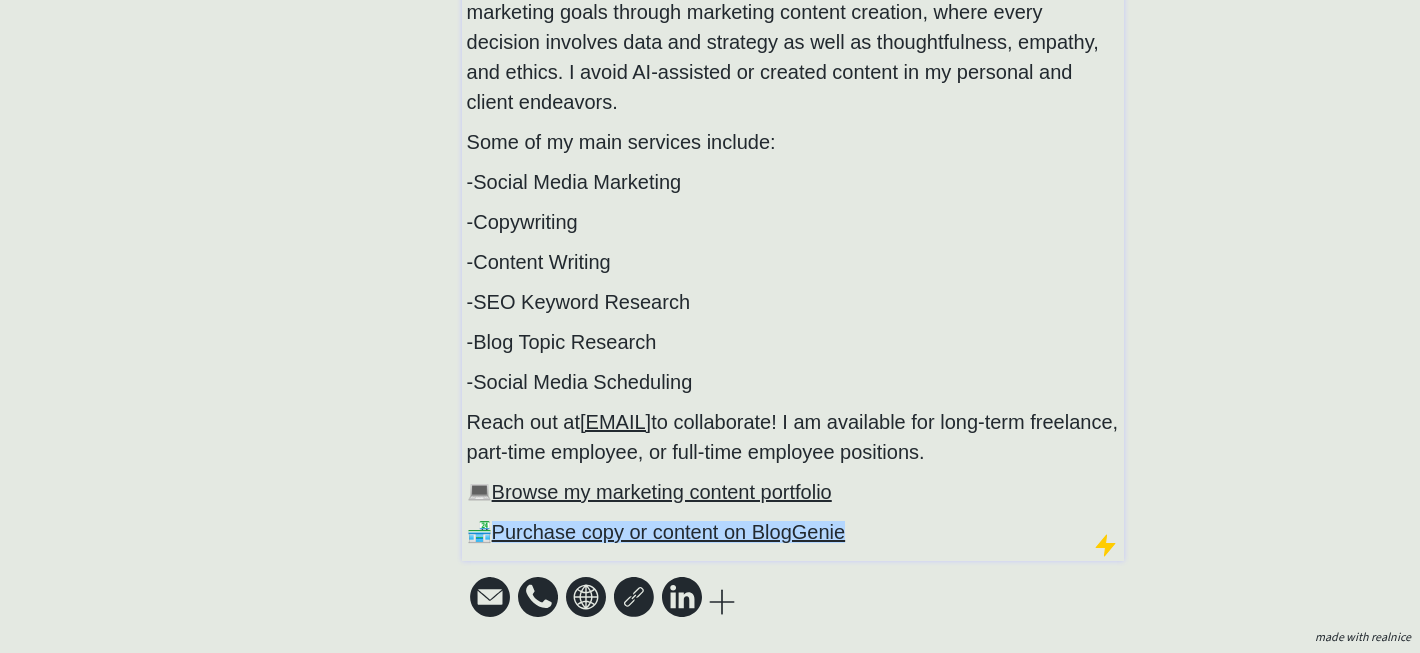 click on "[FIRST] [LAST], Freelance Digital Content Assistant I create, schedule, and manage content, copy, and other digital deliverables for 50+ clients in industries such as tourism, education, law, and insurance. I work with individual clients, marketing agencies, and nonprofits to meet marketing goals through marketing content creation, where every decision involves data and strategy as well as thoughtfulness, empathy, and ethics. I avoid AI-assisted or created content in my personal and client endeavors. Some of my main services include: -Social Media Marketing -Copywriting -Content Writing -SEO Keyword Research -Blog Topic Research -Social Media Scheduling Reach out at [EMAIL] to collaborate! I am available for long-term freelance, part-time employee, or full-time employee positions. 💻 Browse my marketing content portfolio 🏪 Purchase copy or content on BlogGenie﻿" at bounding box center (793, 181) 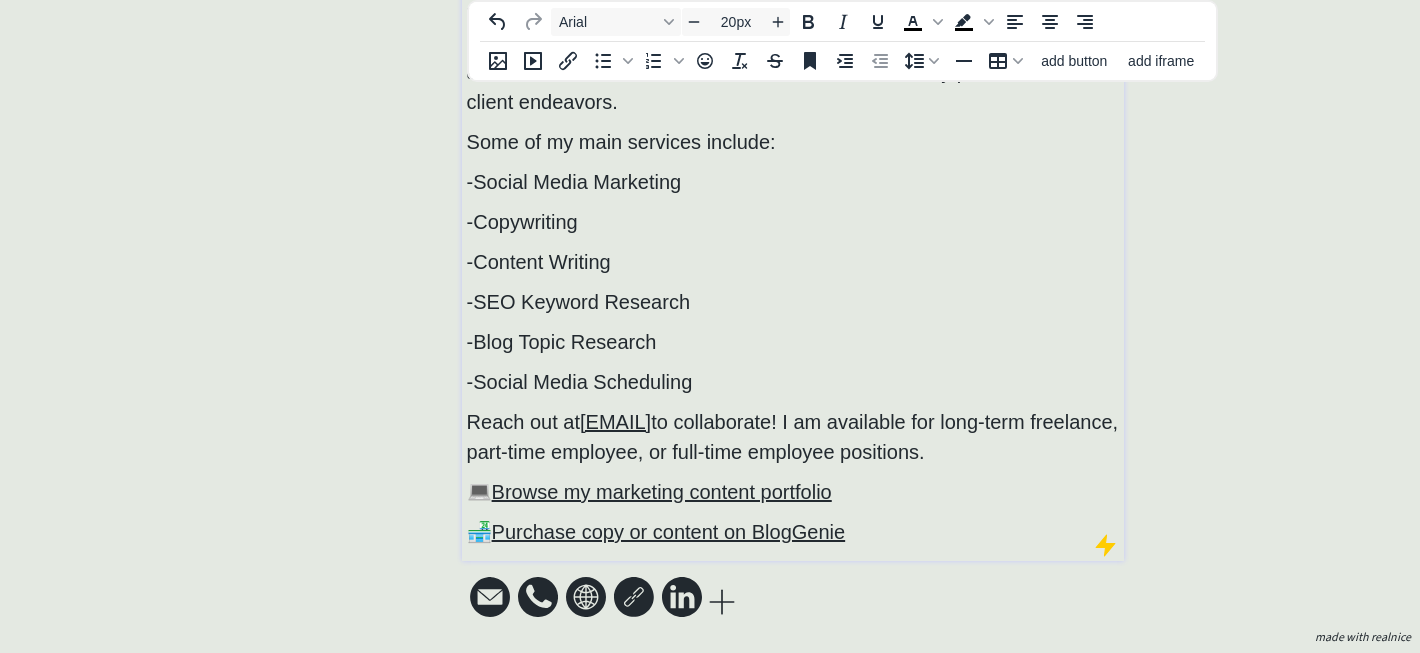 click on "Reach out at [EMAIL] to collaborate! I am available for long-term freelance, part-time employee, or full-time employee positions." at bounding box center [792, 437] 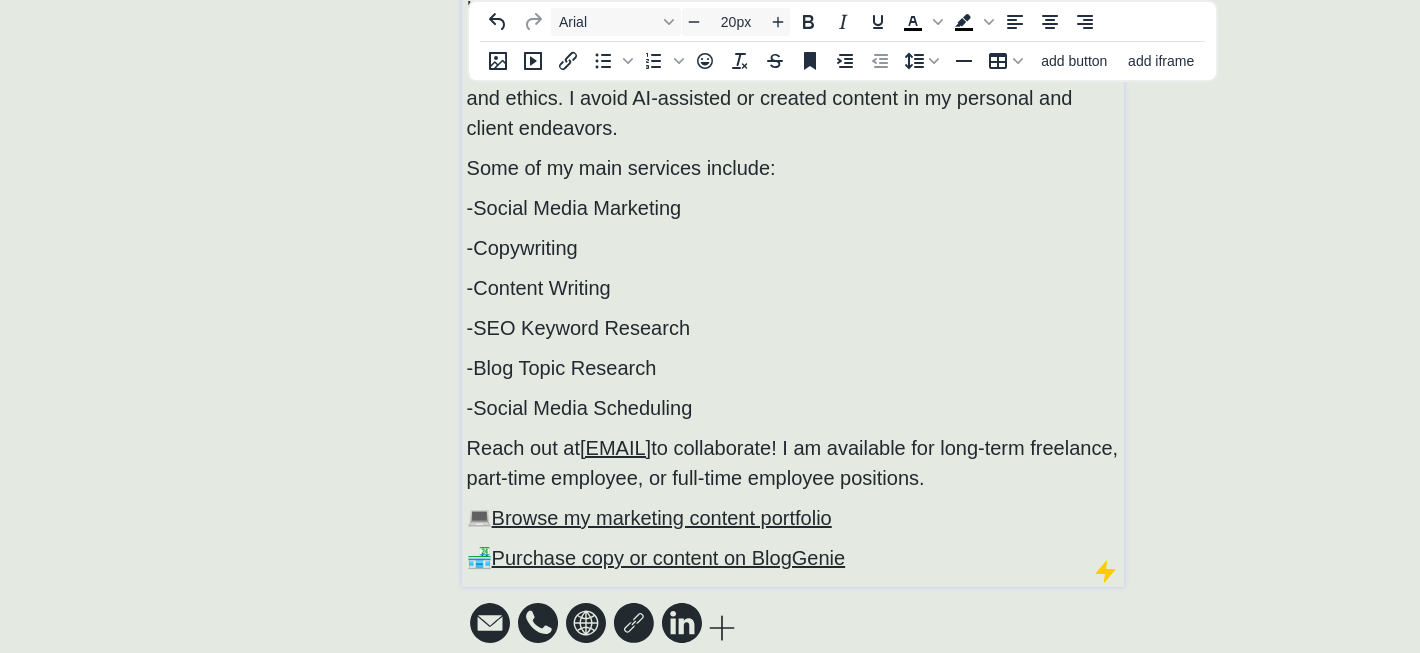 scroll, scrollTop: 334, scrollLeft: 0, axis: vertical 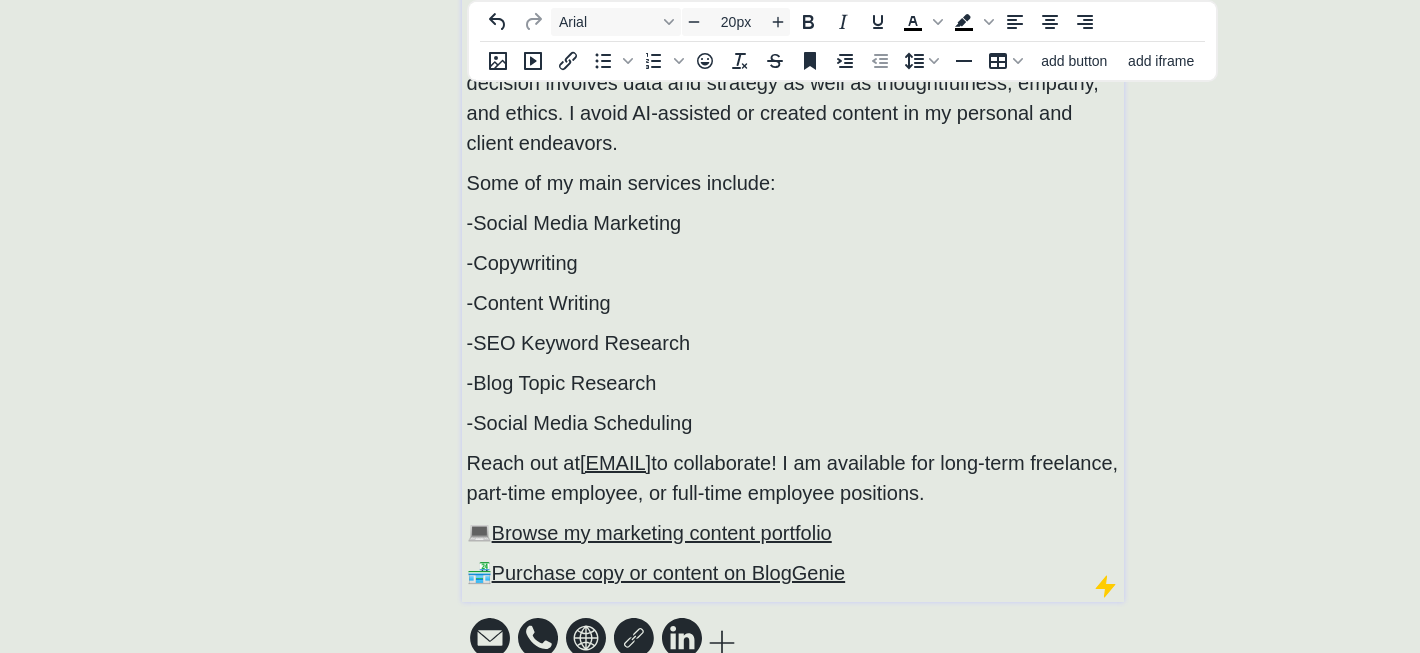 click on "saving... click to upload a picture [FIRST] [LAST], Freelance Digital Content Assistant I create, schedule, and manage content, copy, and other digital deliverables for 50+ clients in industries such as tourism, education, law, and insurance.  I work with individual clients, marketing agencies, and nonprofits to meet marketing goals through marketing content creation, where every decision involves data and strategy as well as thoughtfulness, empathy, and ethics. I avoid AI-assisted or created content in my personal and client endeavors. Some of my main services include: -Social Media Marketing -Copywriting -Content Writing -SEO Keyword Research -Blog Topic Research -Social Media Scheduling Reach out at  [EMAIL]  to collaborate! I am available for long-term freelance, part-time employee, or full-time employee positions.  💻  Browse my marketing content portfolio 🏪  Purchase copy or content on BlogGenie" 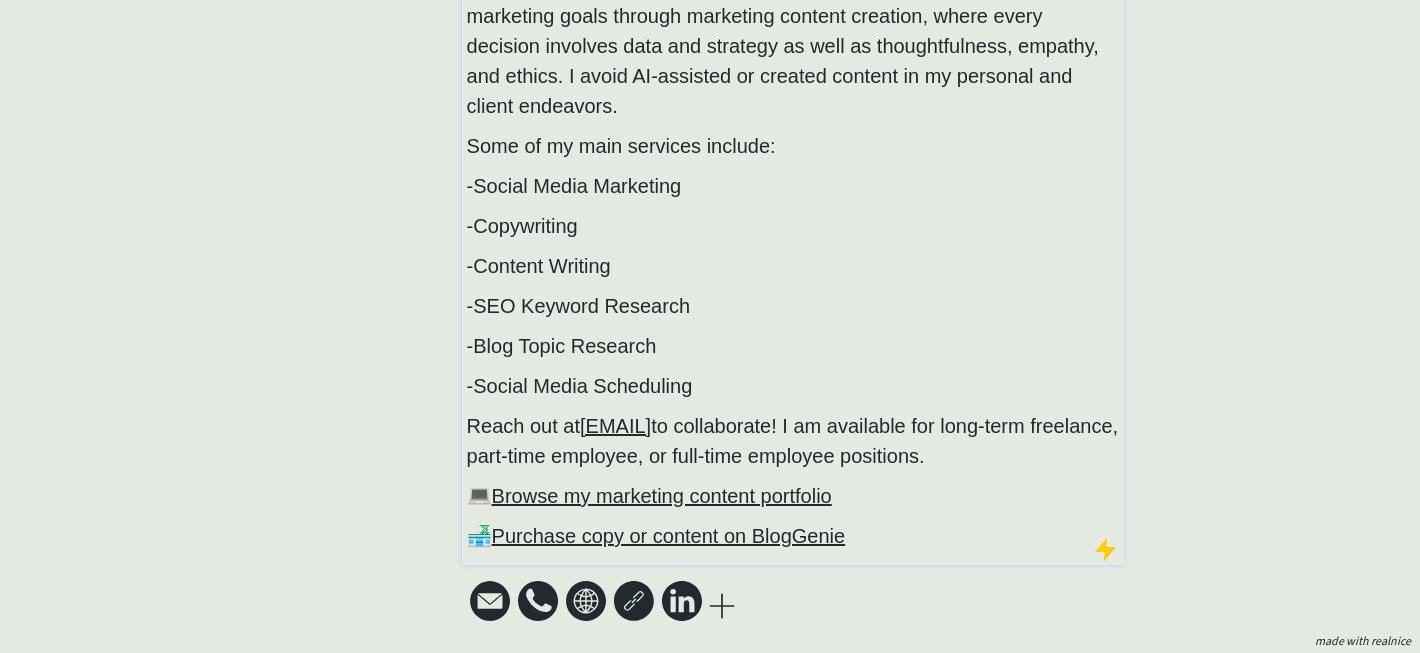 scroll, scrollTop: 376, scrollLeft: 0, axis: vertical 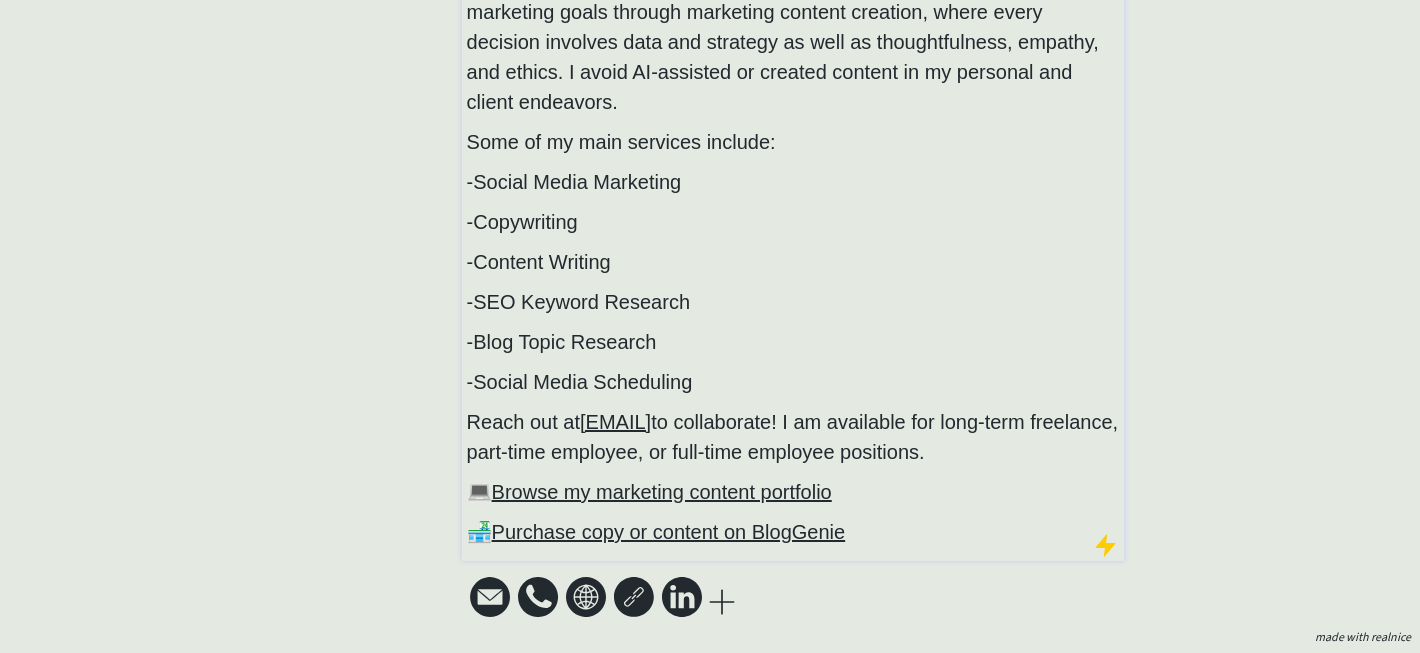 click on "🏪 Purchase copy or content on BlogGenie" at bounding box center [793, 532] 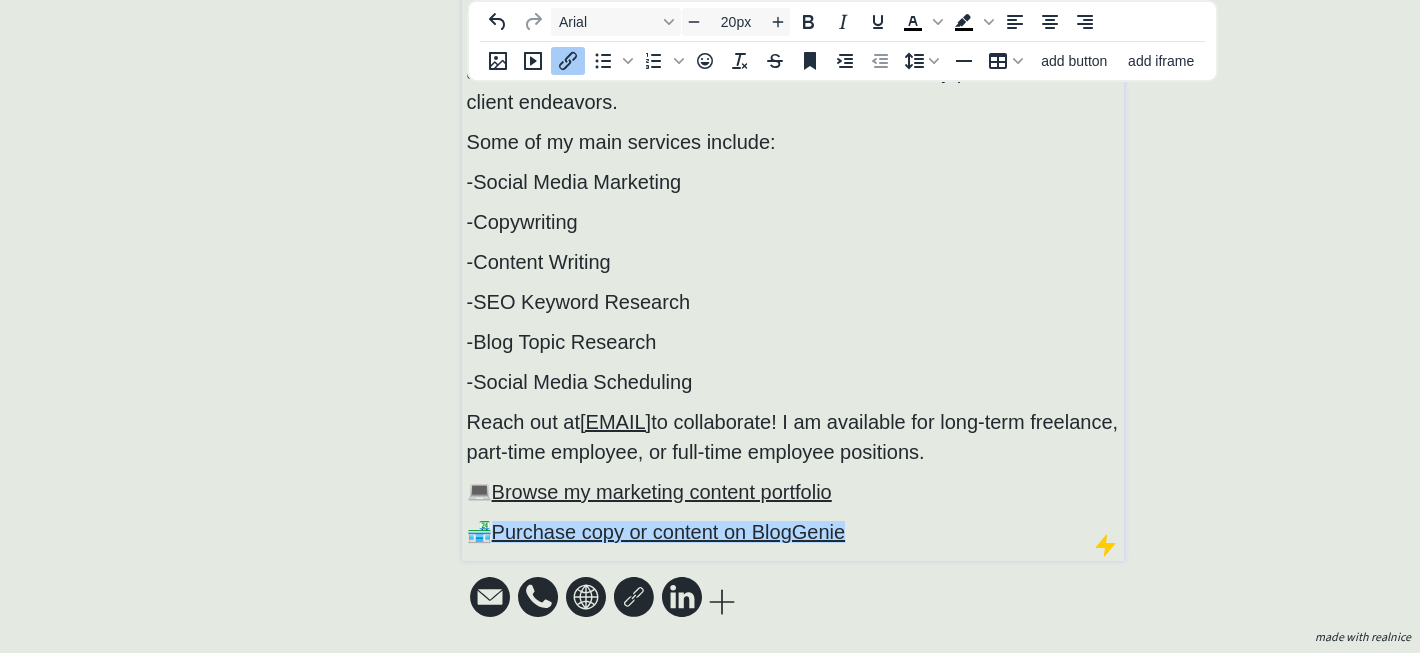click on "🏪  Purchase copy or content on BlogGenie﻿" at bounding box center [793, 532] 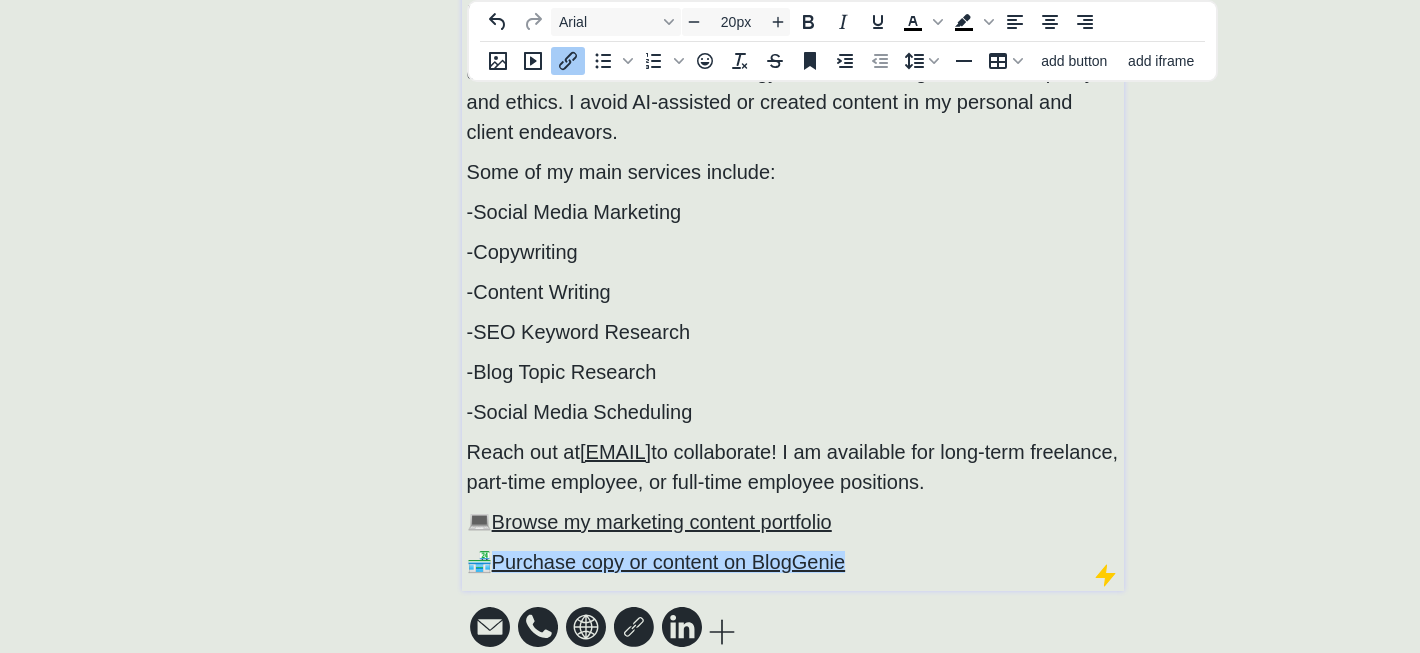 click on "💻  Browse my marketing content portfolio" at bounding box center (793, 522) 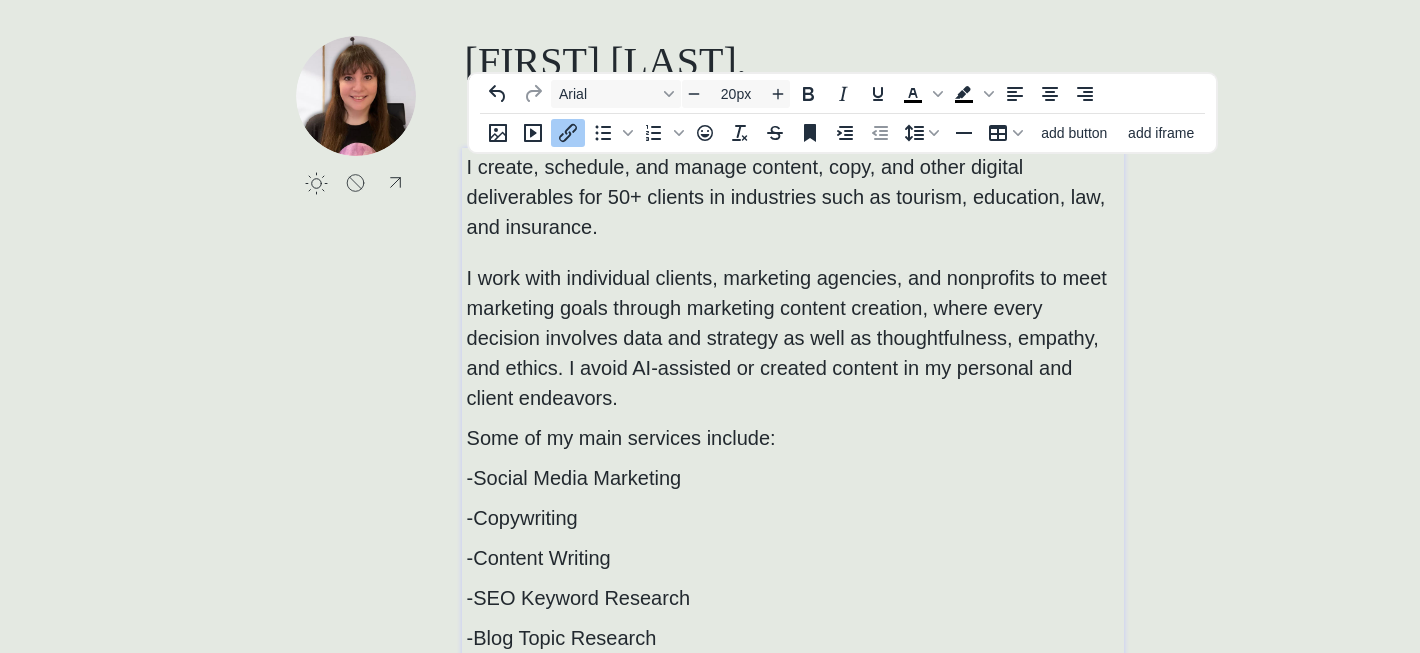 scroll, scrollTop: 0, scrollLeft: 0, axis: both 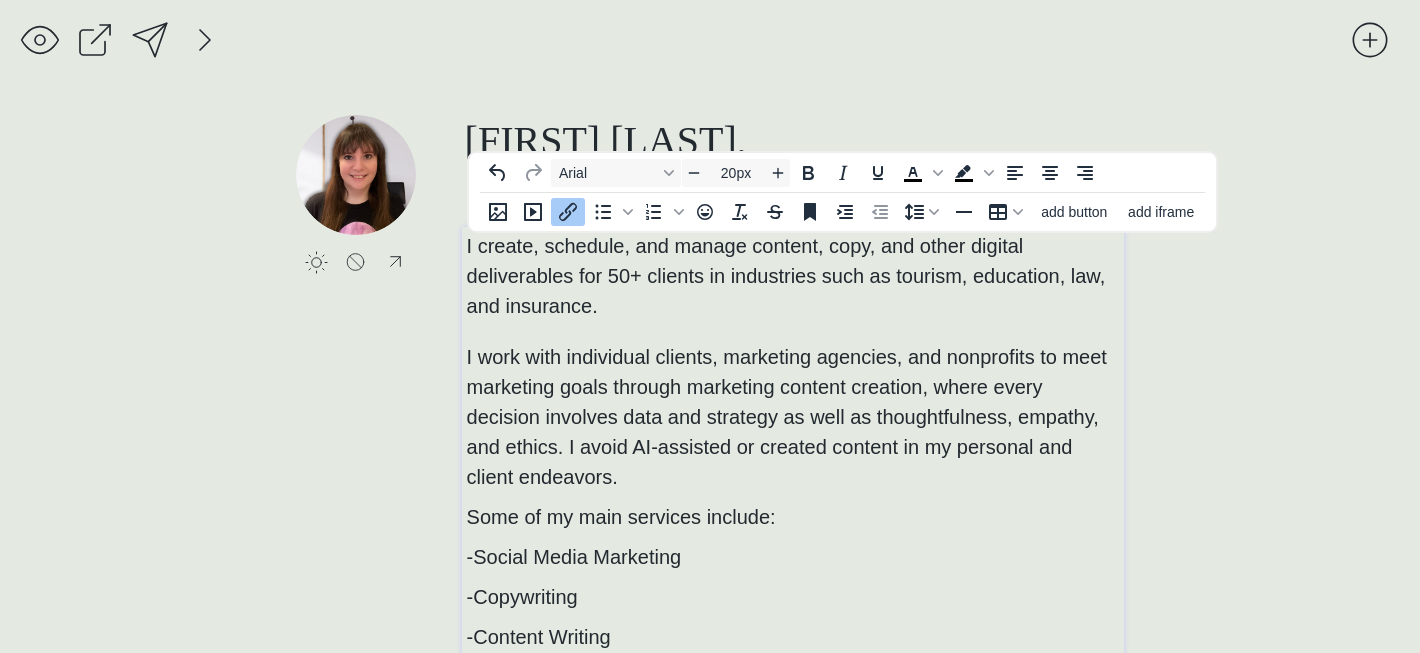 click on "saving... click to upload a picture [FIRST], Freelance Digital Content Assistant I create, schedule, and manage content, copy, and other digital deliverables for 50+ clients in industries such as tourism, education, law, and insurance. I work with individual clients, marketing agencies, and nonprofits to meet marketing goals through marketing content creation, where every decision involves data and strategy as well as thoughtfulness, empathy, and ethics. I avoid AI-assisted or created content in my personal and client endeavors. Some of my main services include: -Social Media Marketing -Copywriting -Content Writing -SEO Keyword Research -Blog Topic Research -Social Media Scheduling Reach out at [EMAIL] to collaborate! You can also: 💻 Browse my marketing content portfolio﻿ 🏪 Purchase copy or content on BlogGenie" 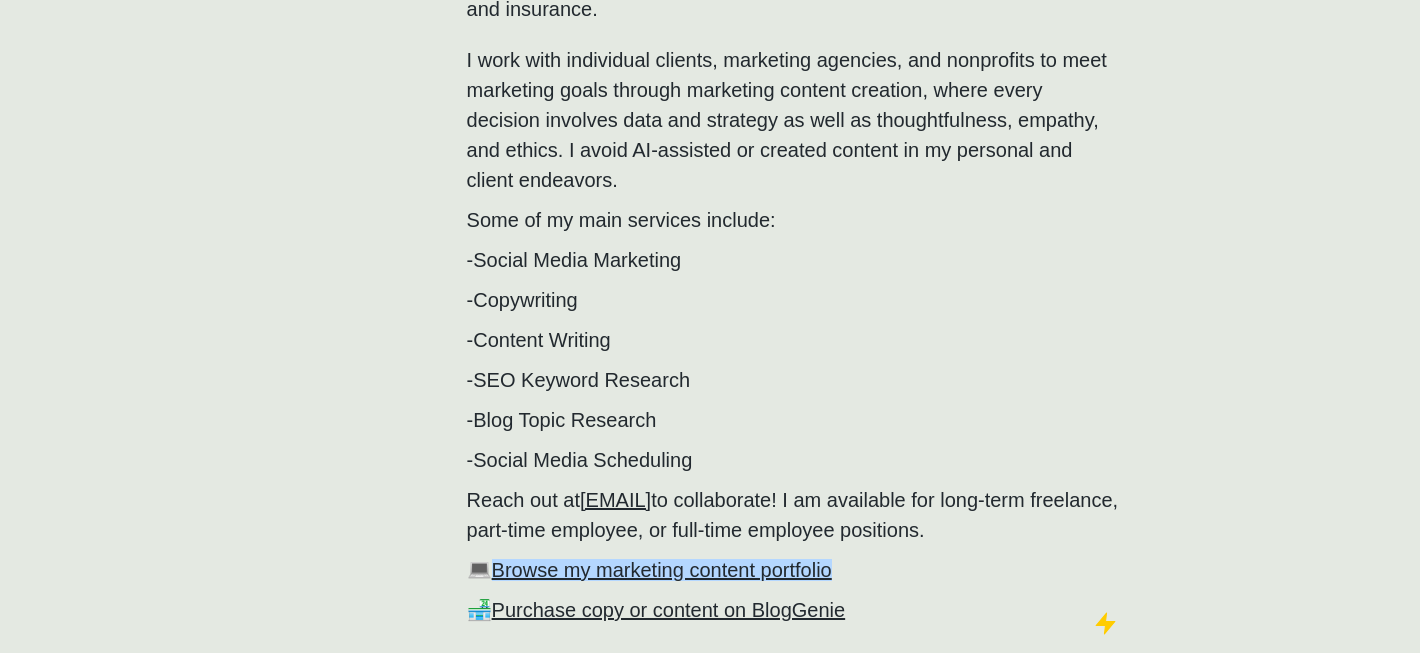 scroll, scrollTop: 376, scrollLeft: 0, axis: vertical 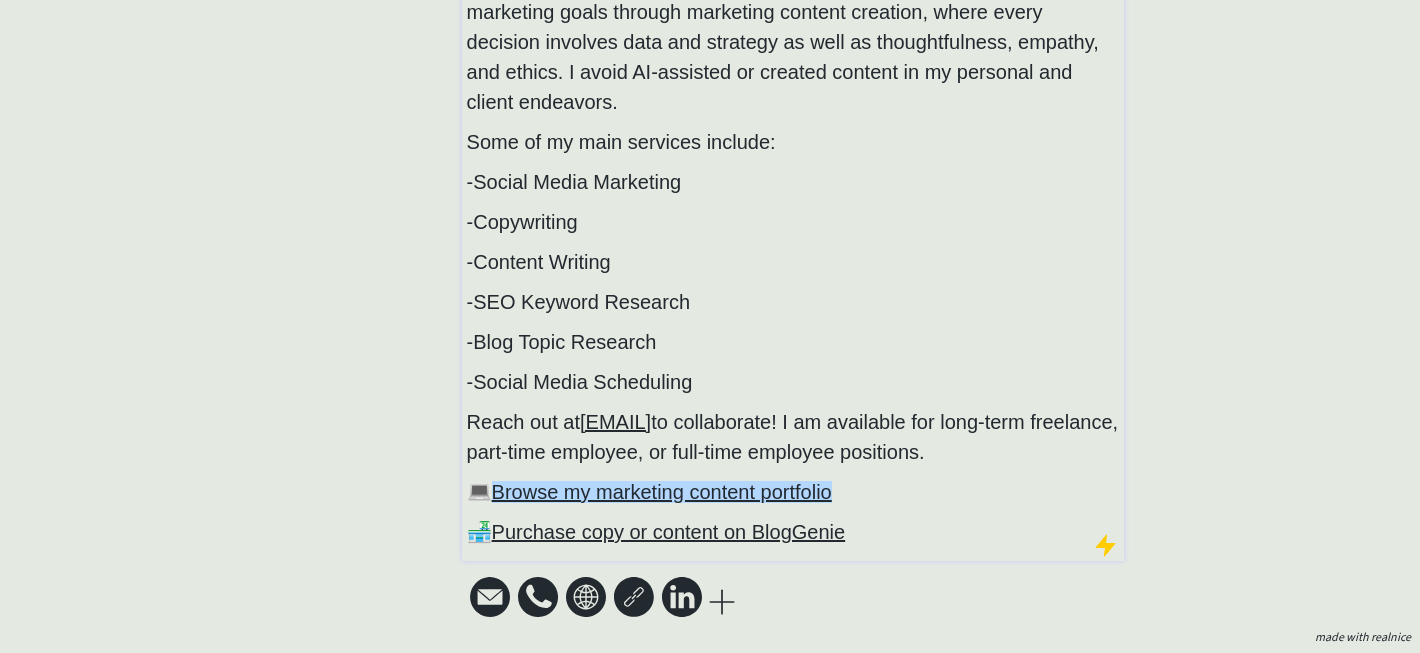 click on "-Blog Topic Research" at bounding box center [793, 342] 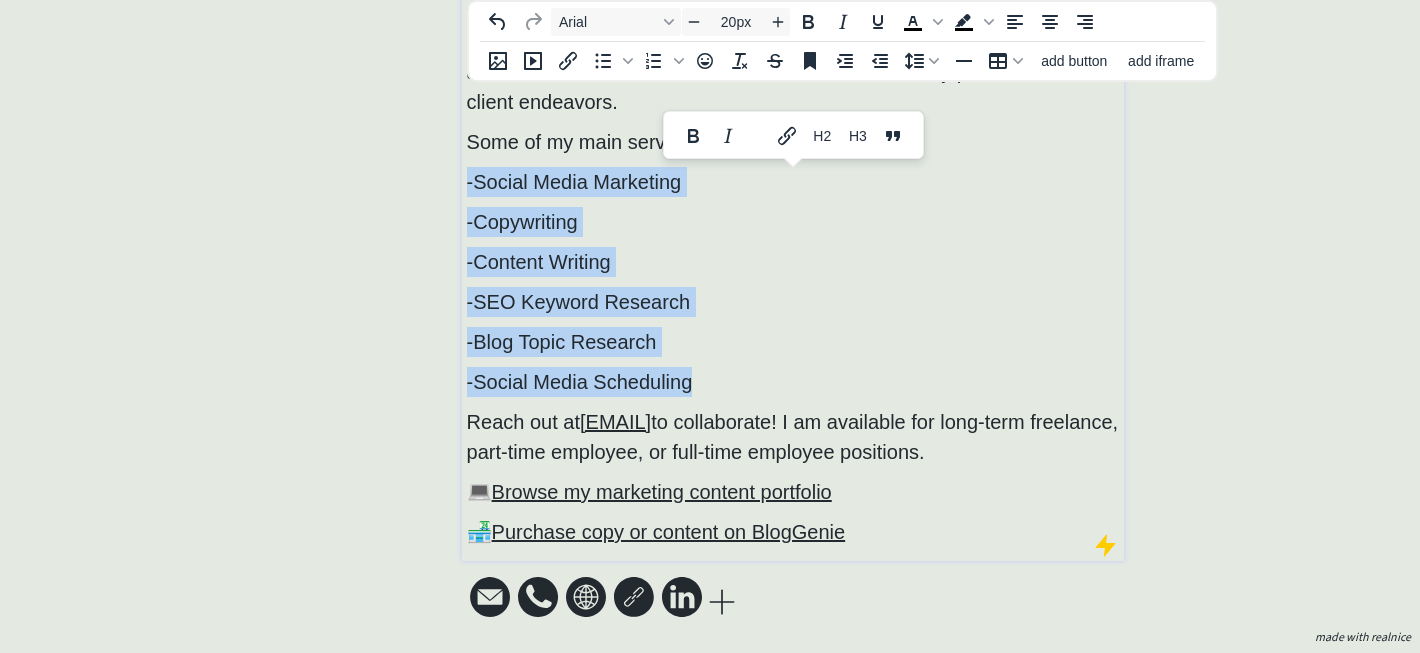 drag, startPoint x: 721, startPoint y: 374, endPoint x: 441, endPoint y: 163, distance: 350.60092 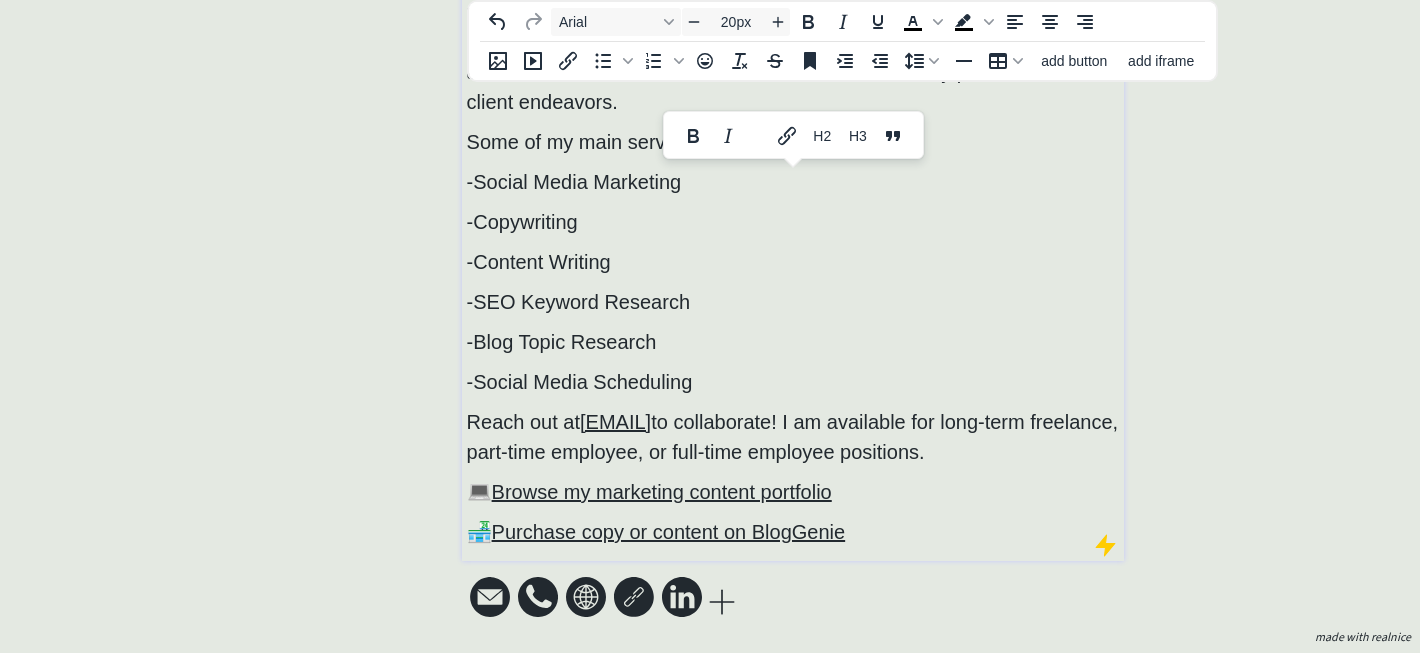 click on "-Social Media Marketing" at bounding box center (574, 182) 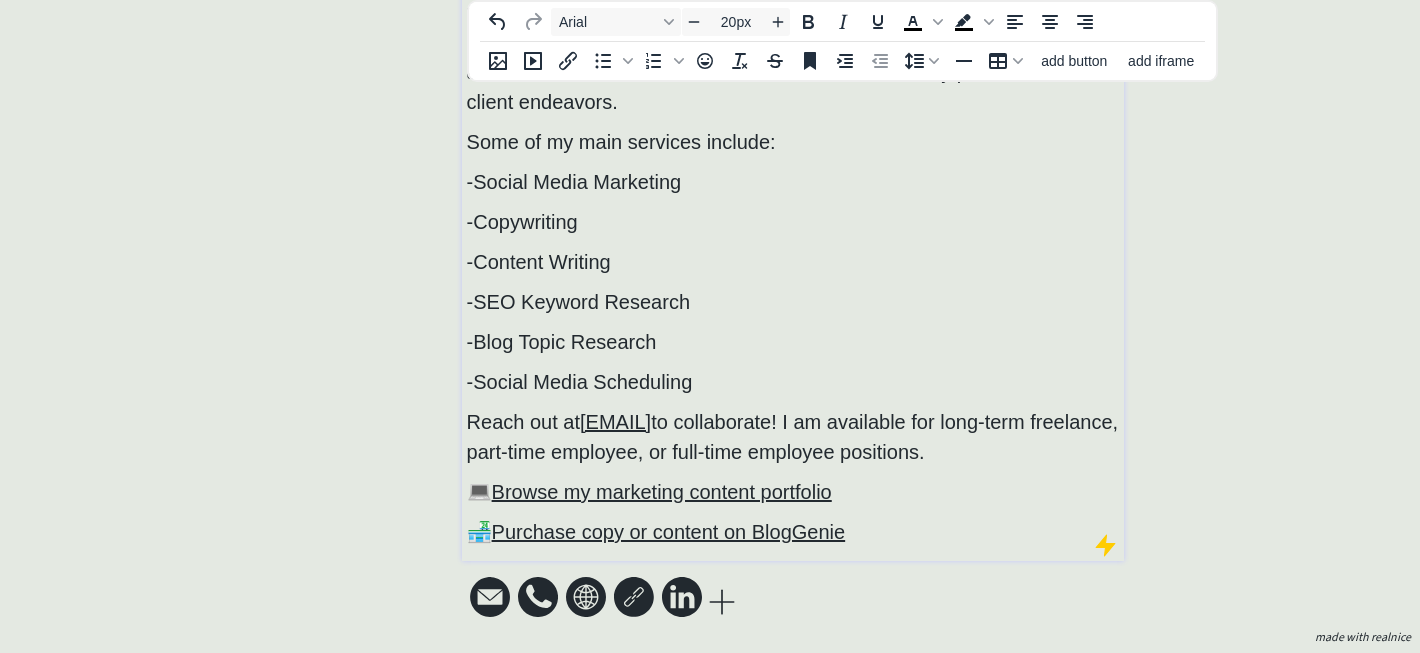 click on "-Social Media Marketing" at bounding box center (574, 182) 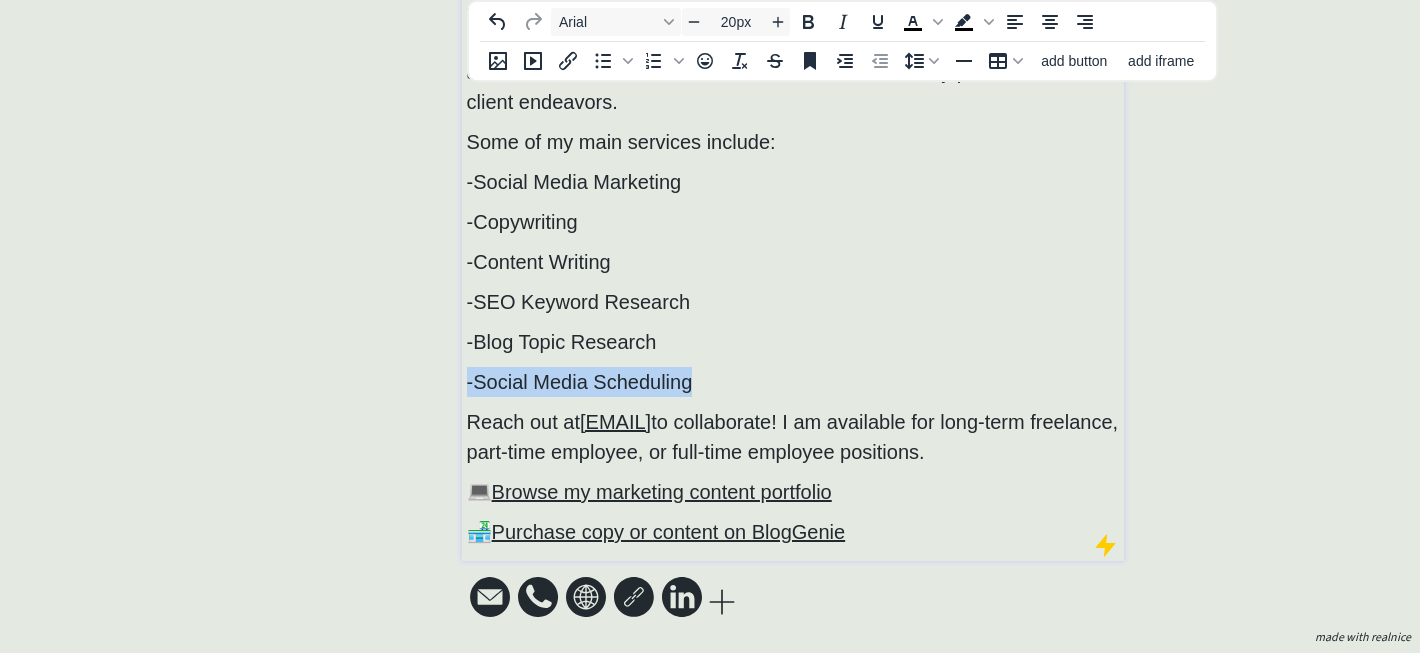 drag, startPoint x: 739, startPoint y: 377, endPoint x: 467, endPoint y: 377, distance: 272 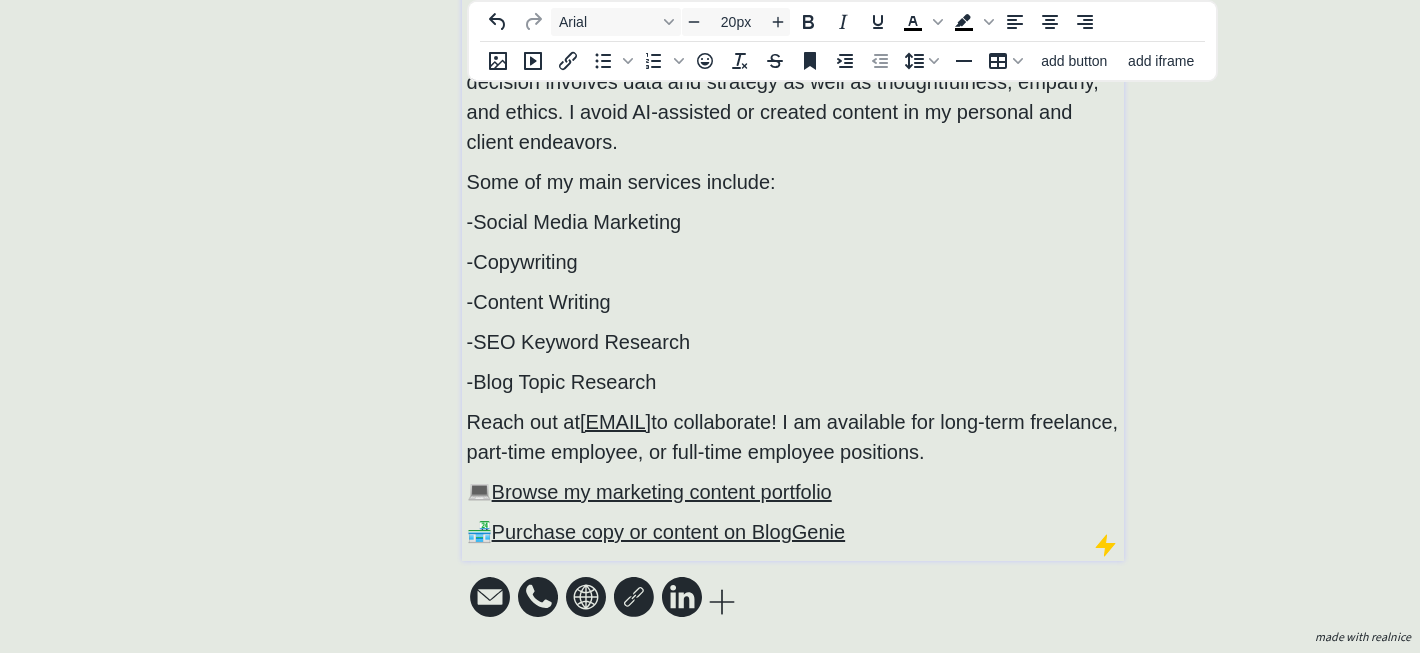 scroll, scrollTop: 336, scrollLeft: 0, axis: vertical 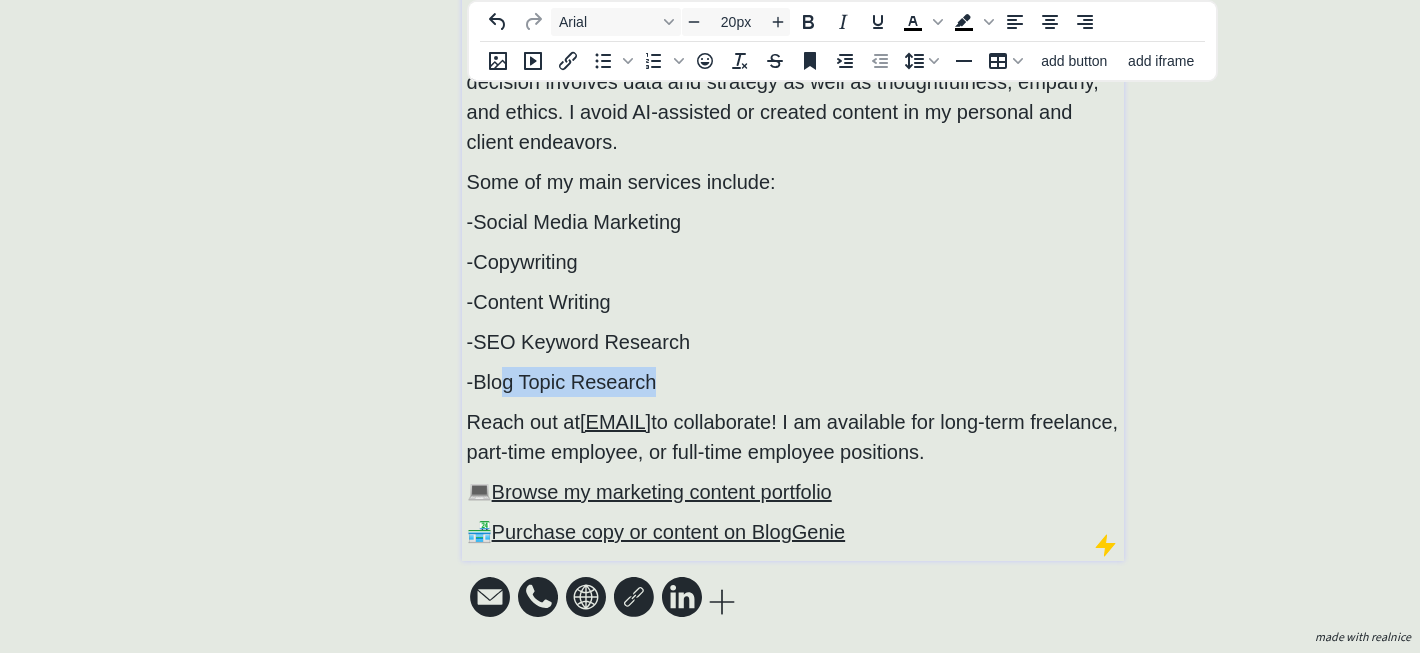 drag, startPoint x: 662, startPoint y: 383, endPoint x: 502, endPoint y: 378, distance: 160.07811 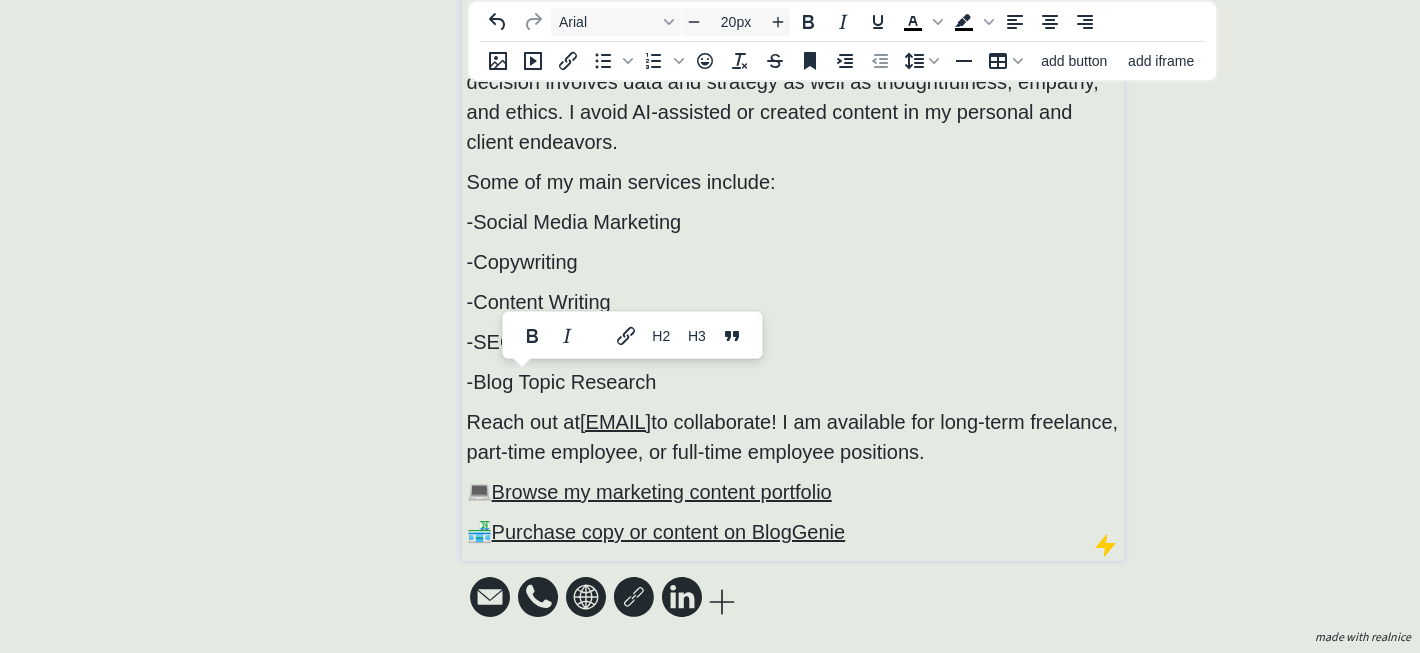 click on "-Blog Topic Research" at bounding box center (562, 382) 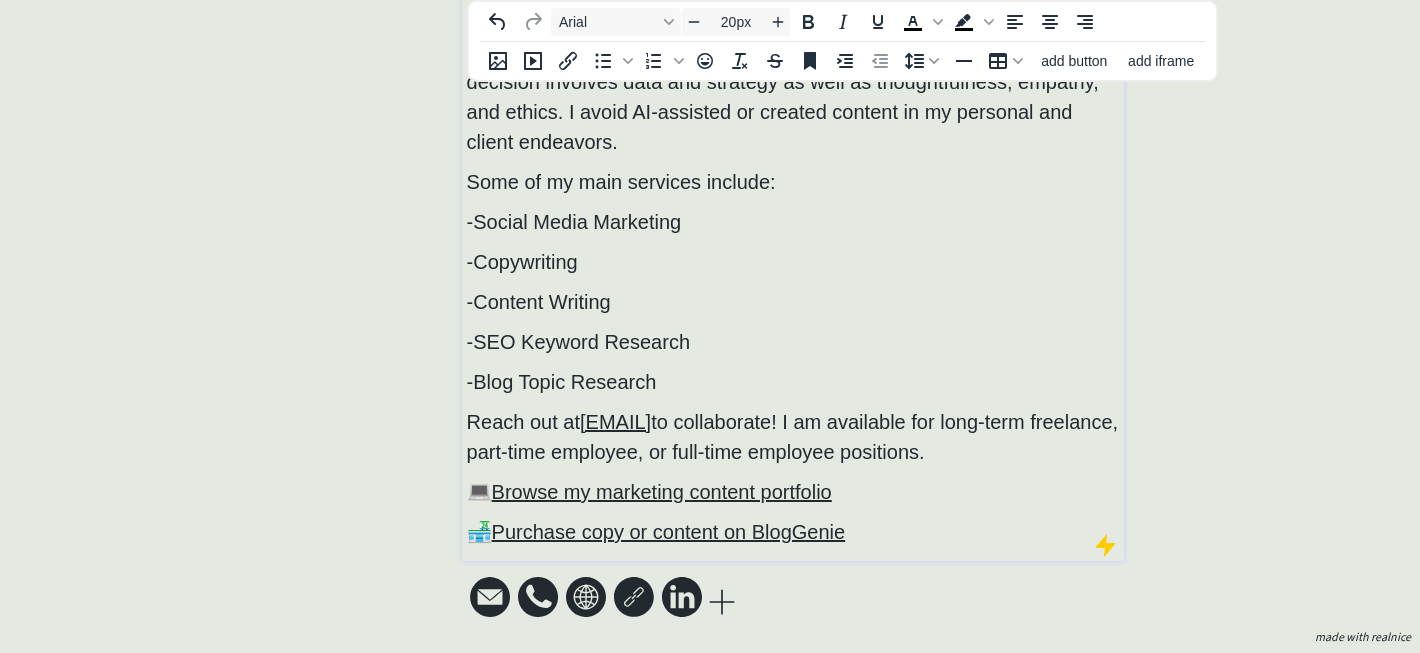 click on "-Blog Topic Research" at bounding box center [562, 382] 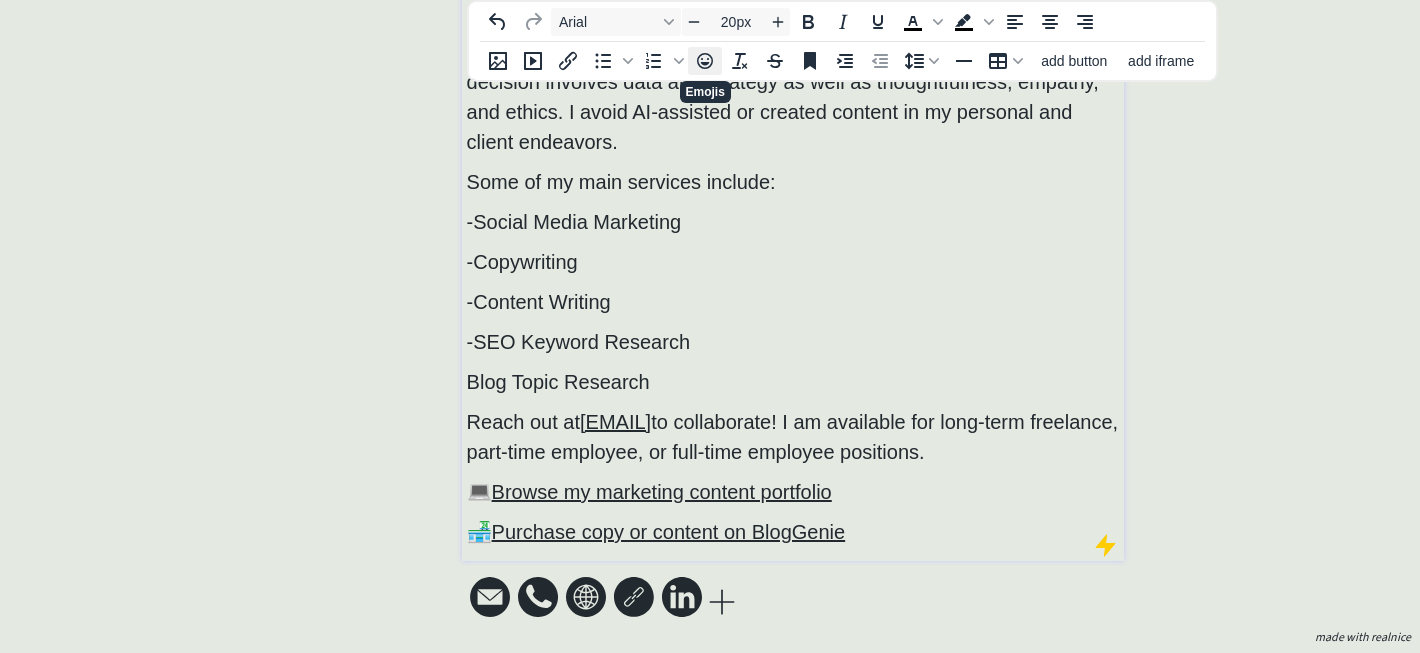 click 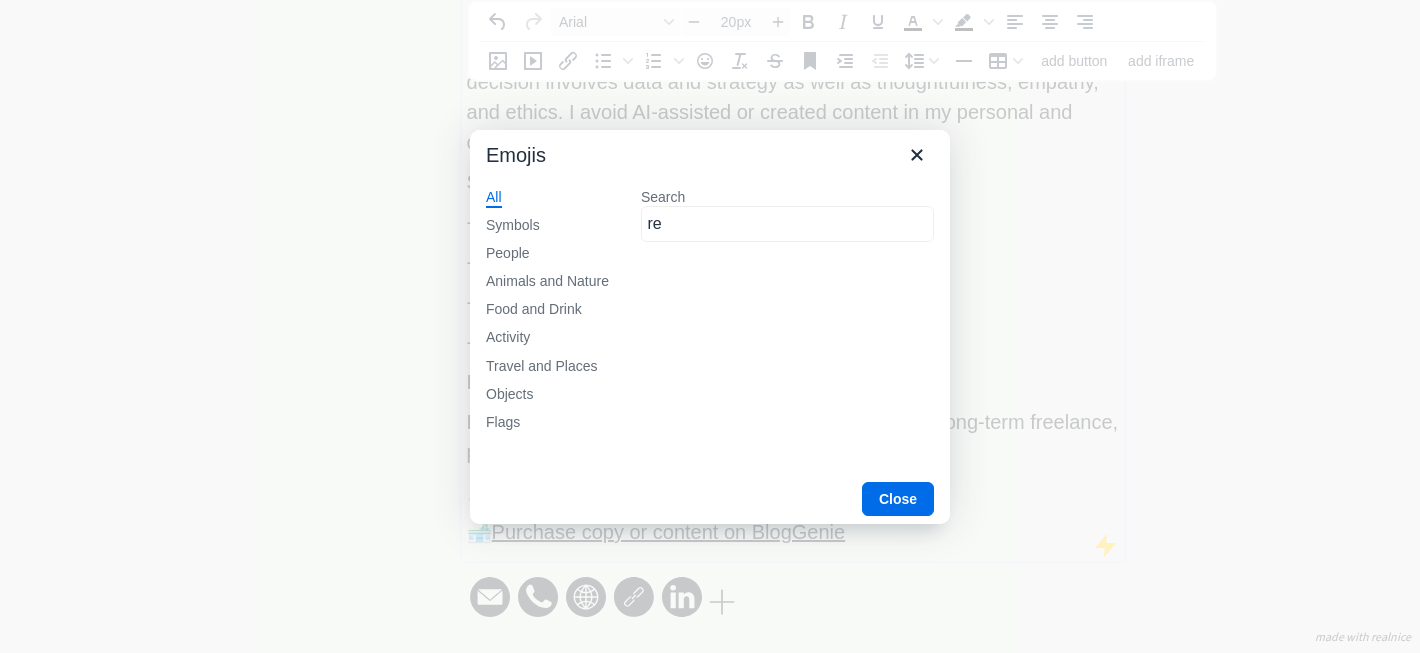 type on "r" 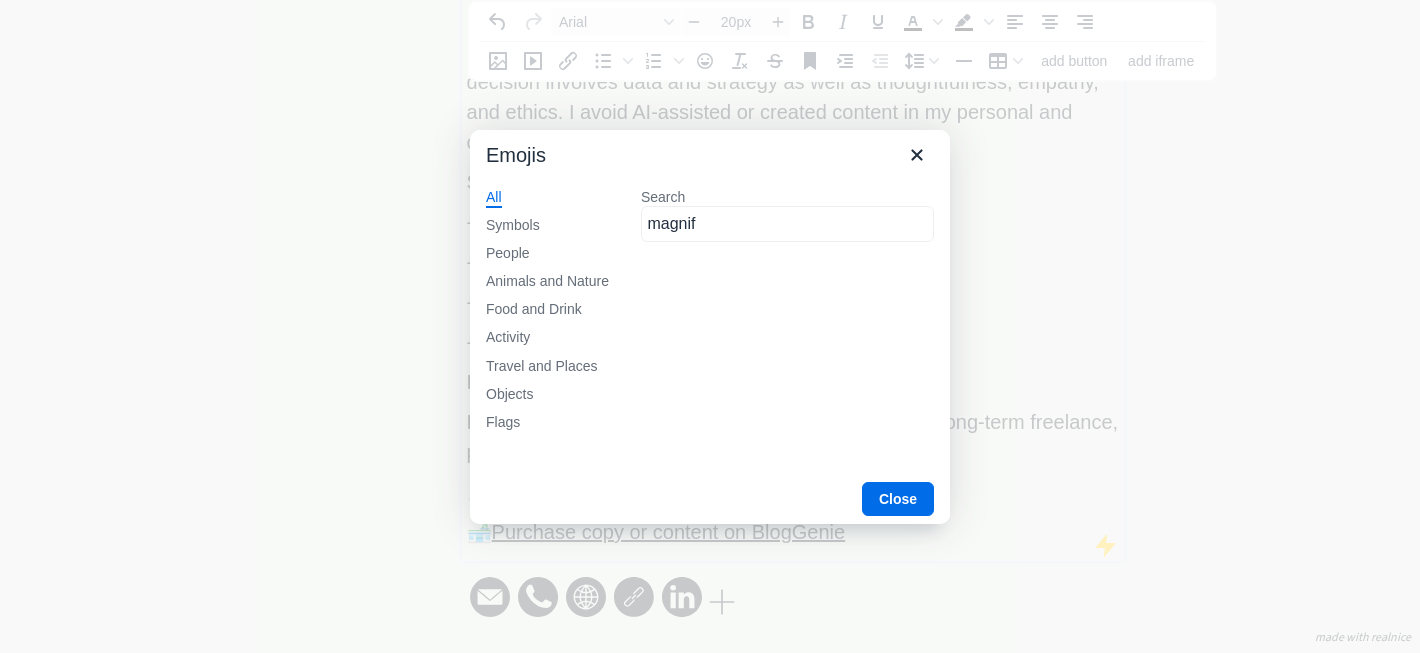 type on "magnify" 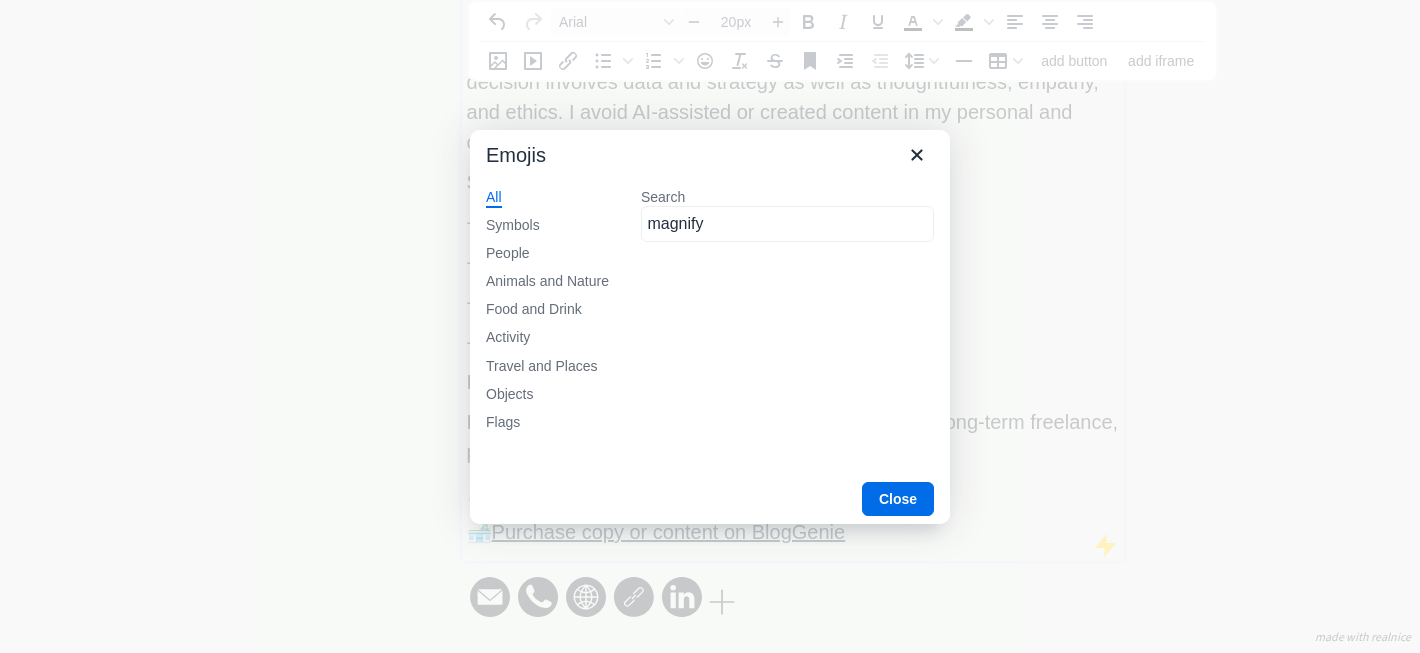 drag, startPoint x: 814, startPoint y: 225, endPoint x: 536, endPoint y: 205, distance: 278.7185 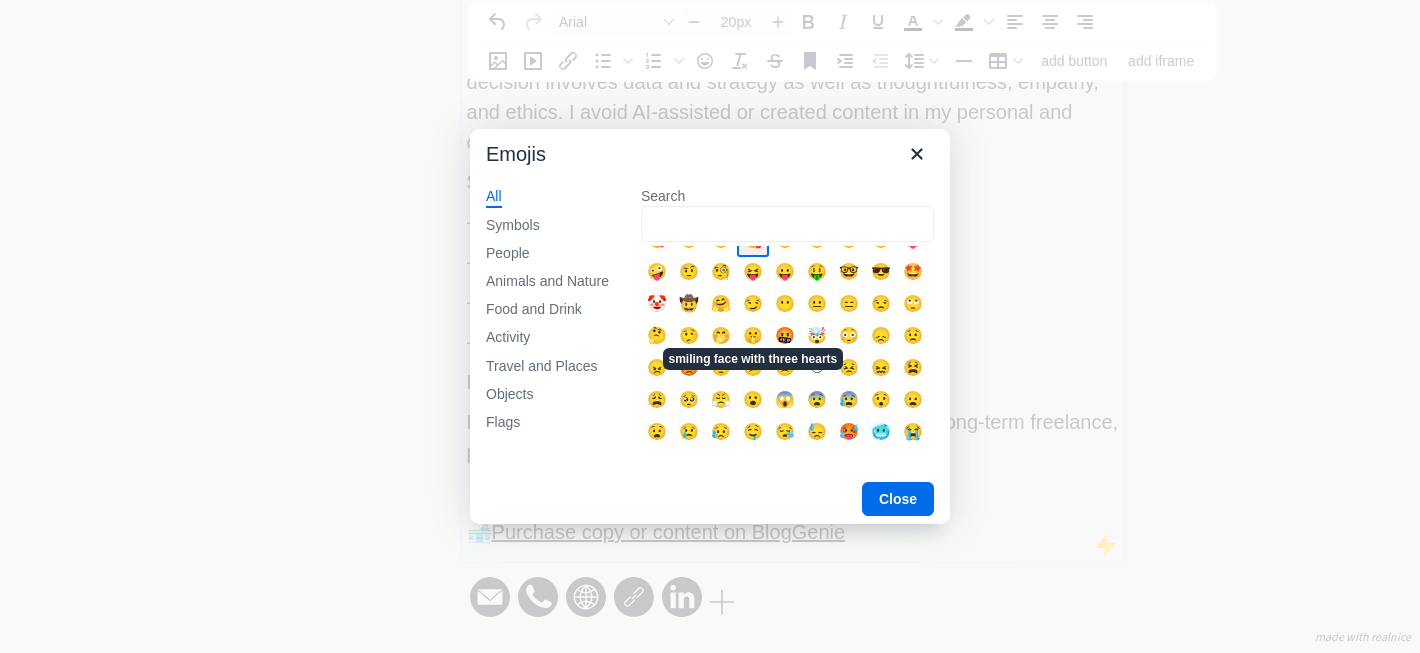scroll, scrollTop: 92, scrollLeft: 0, axis: vertical 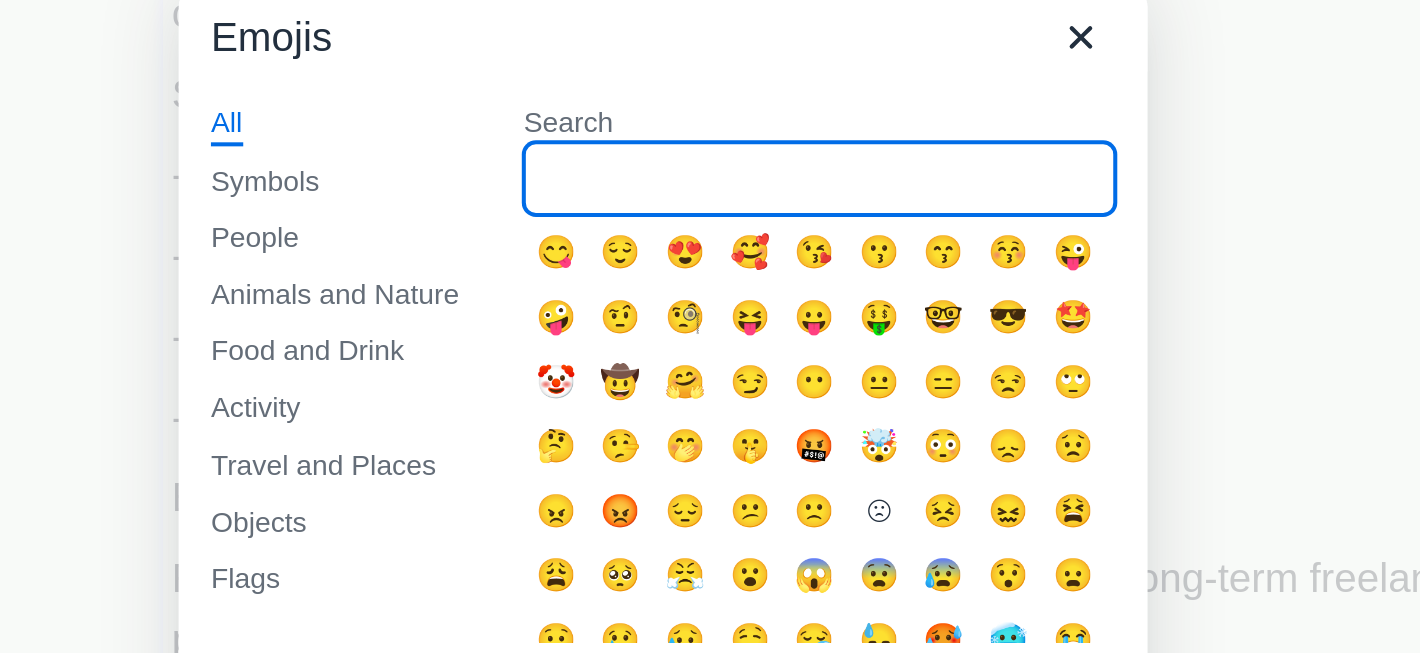 click on "Search" at bounding box center (787, 224) 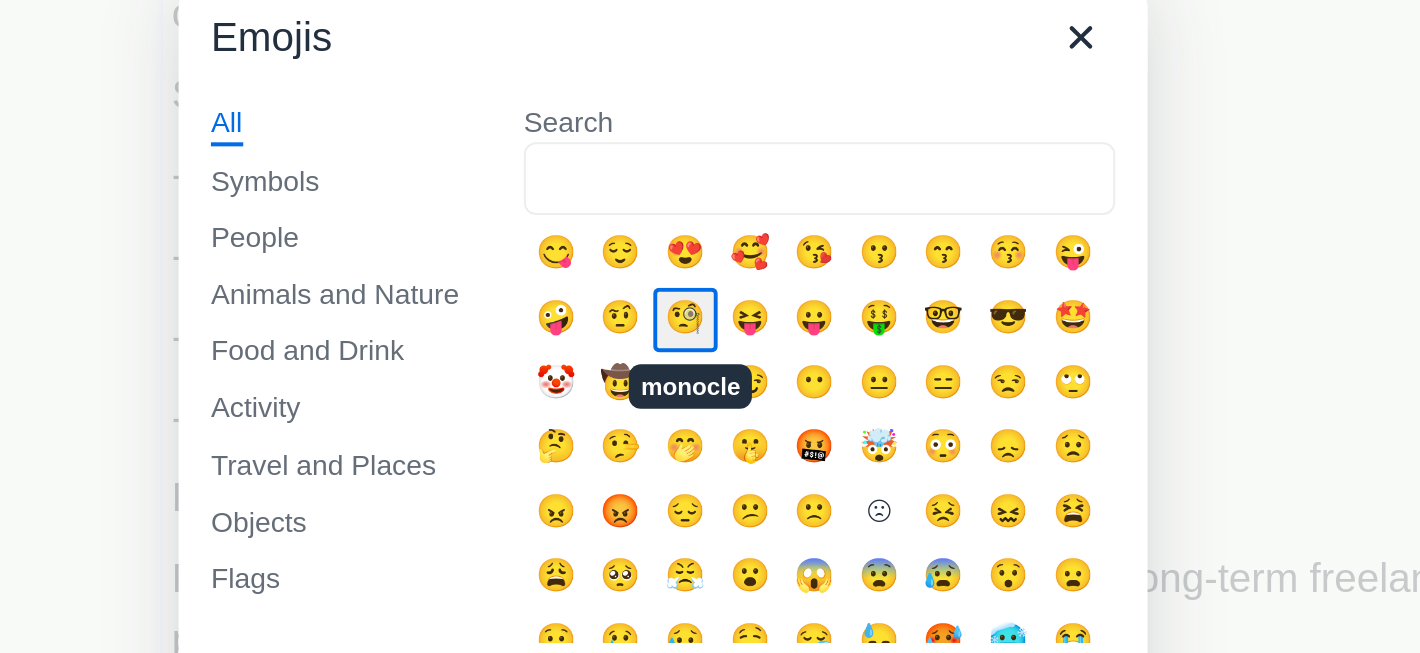 click on "🧐" at bounding box center [721, 294] 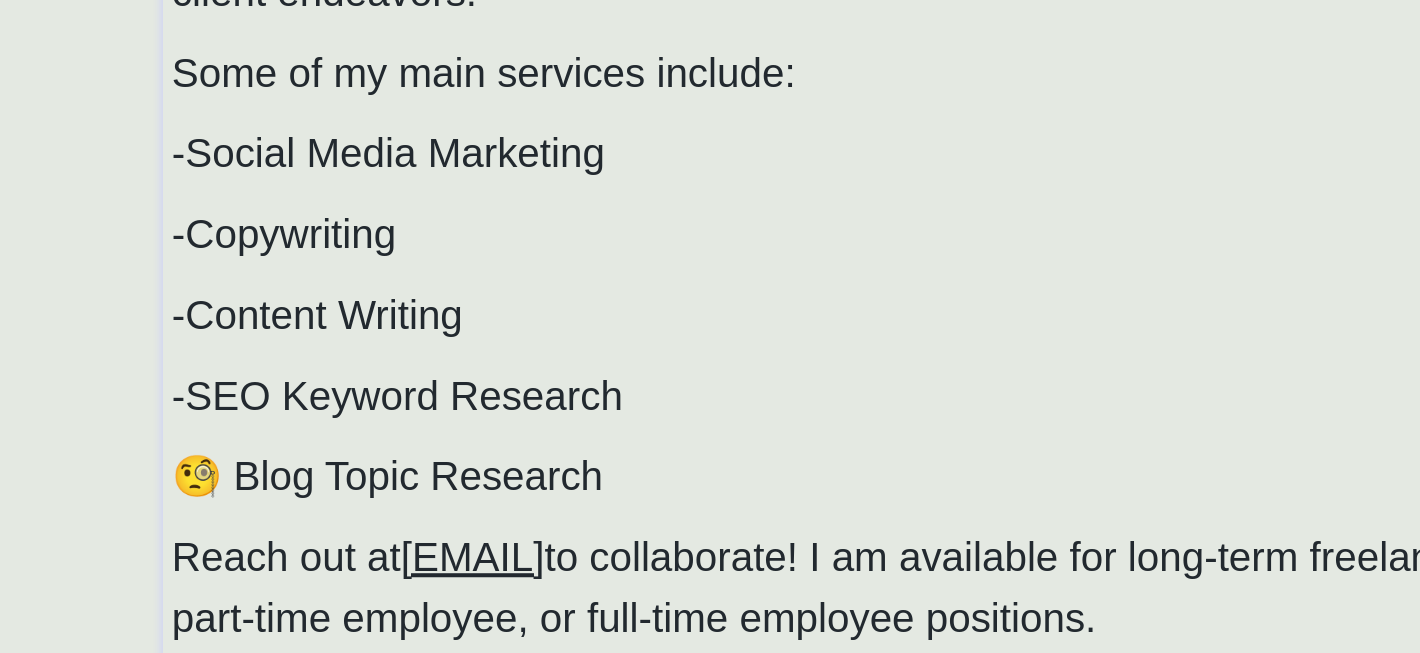 click on "-SEO Keyword Research" at bounding box center (578, 342) 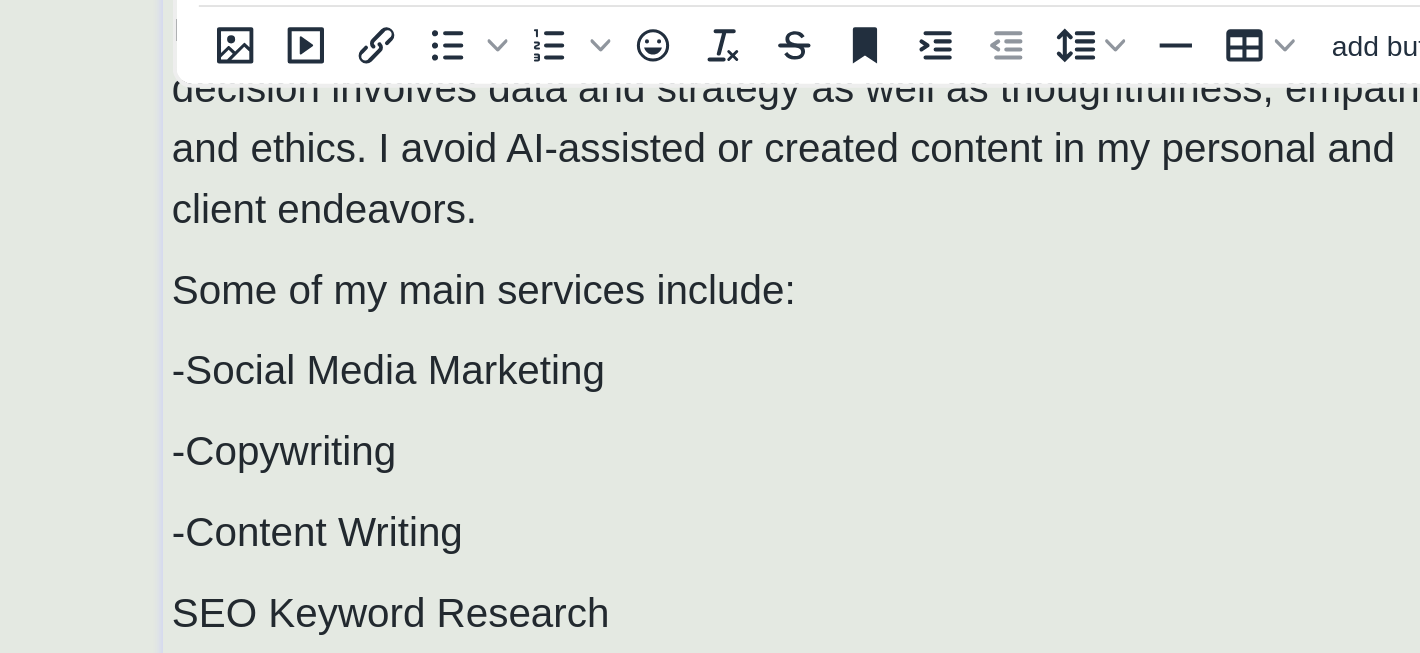 scroll, scrollTop: 322, scrollLeft: 0, axis: vertical 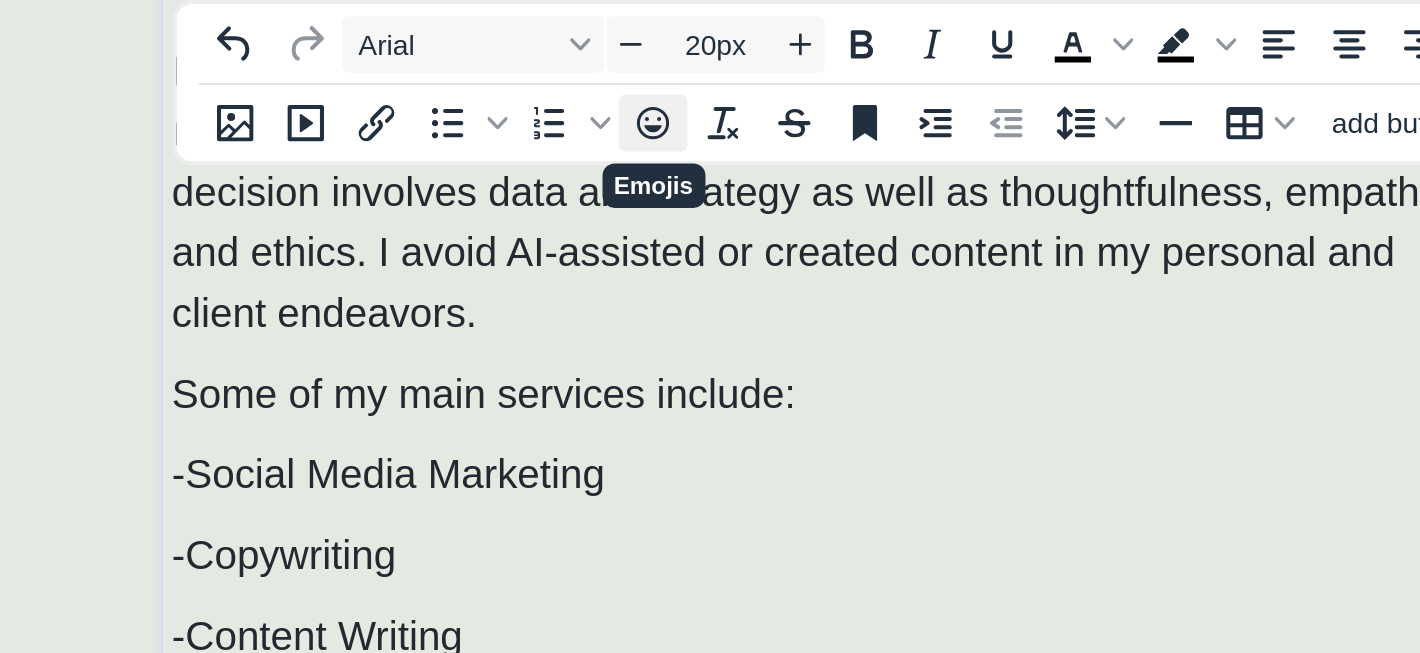 click 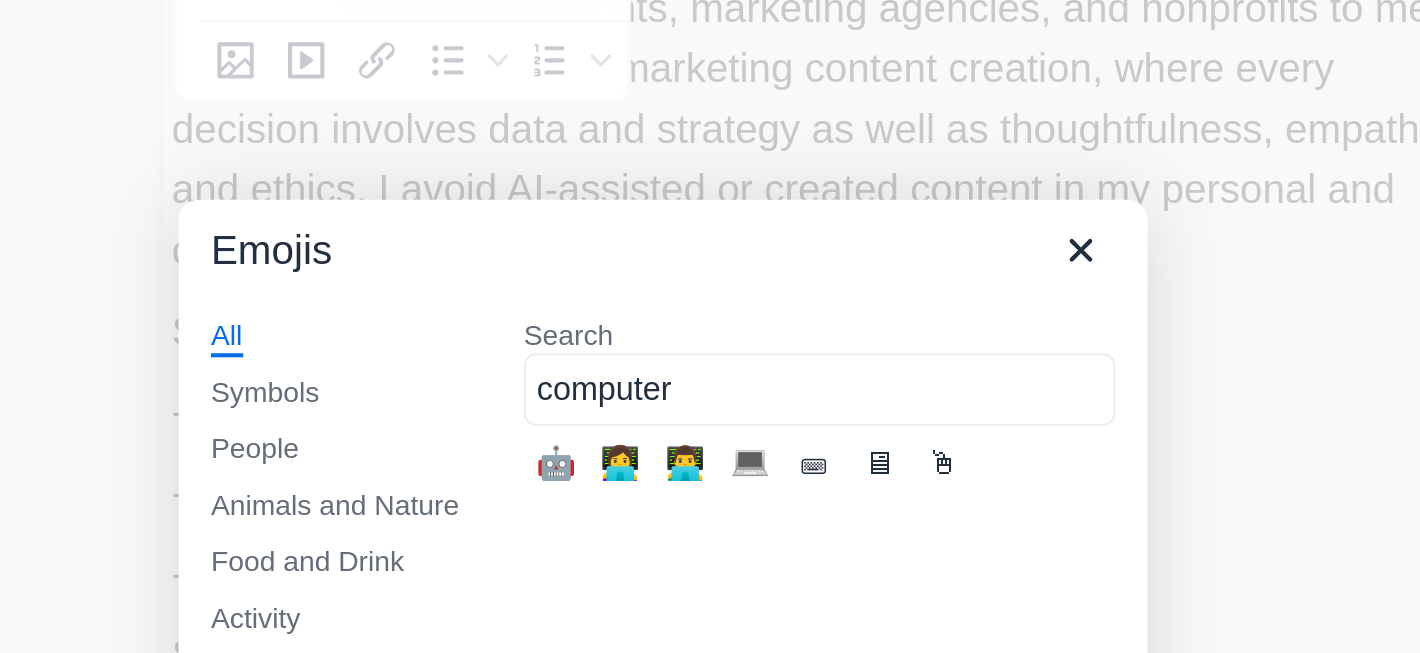 type on "computer" 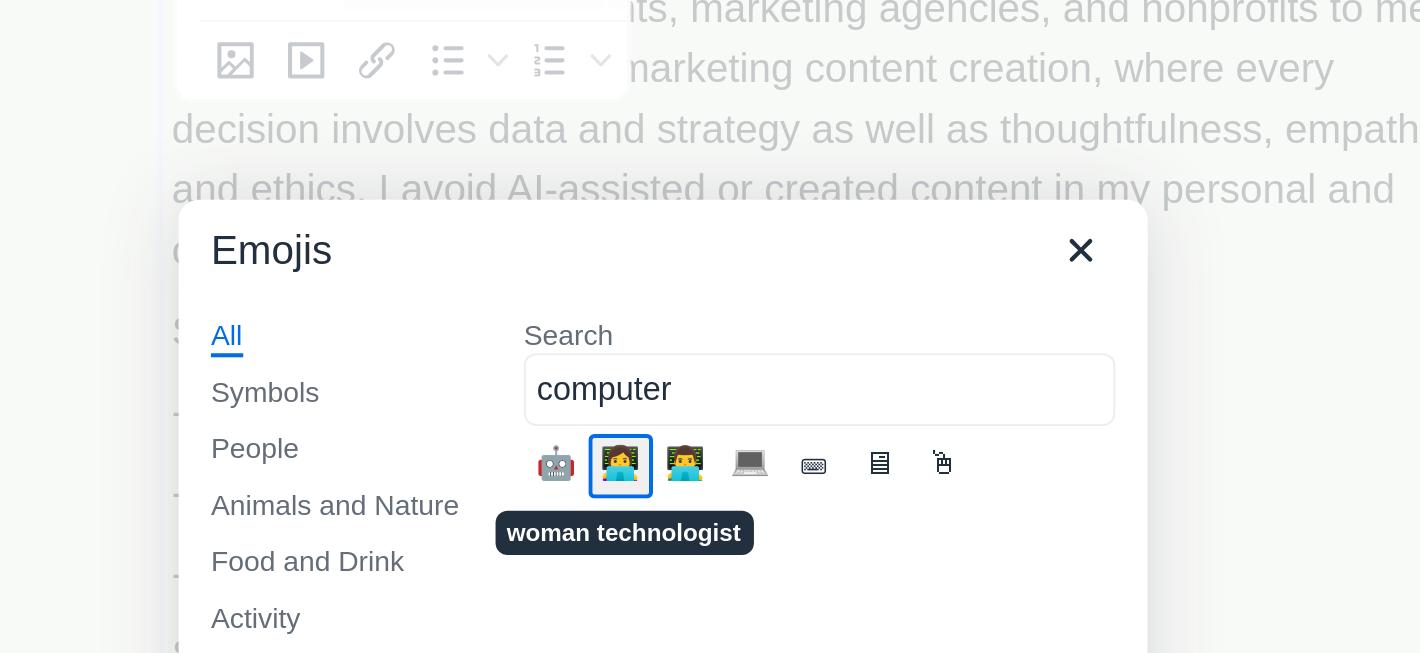 click on "👩‍💻" at bounding box center (689, 262) 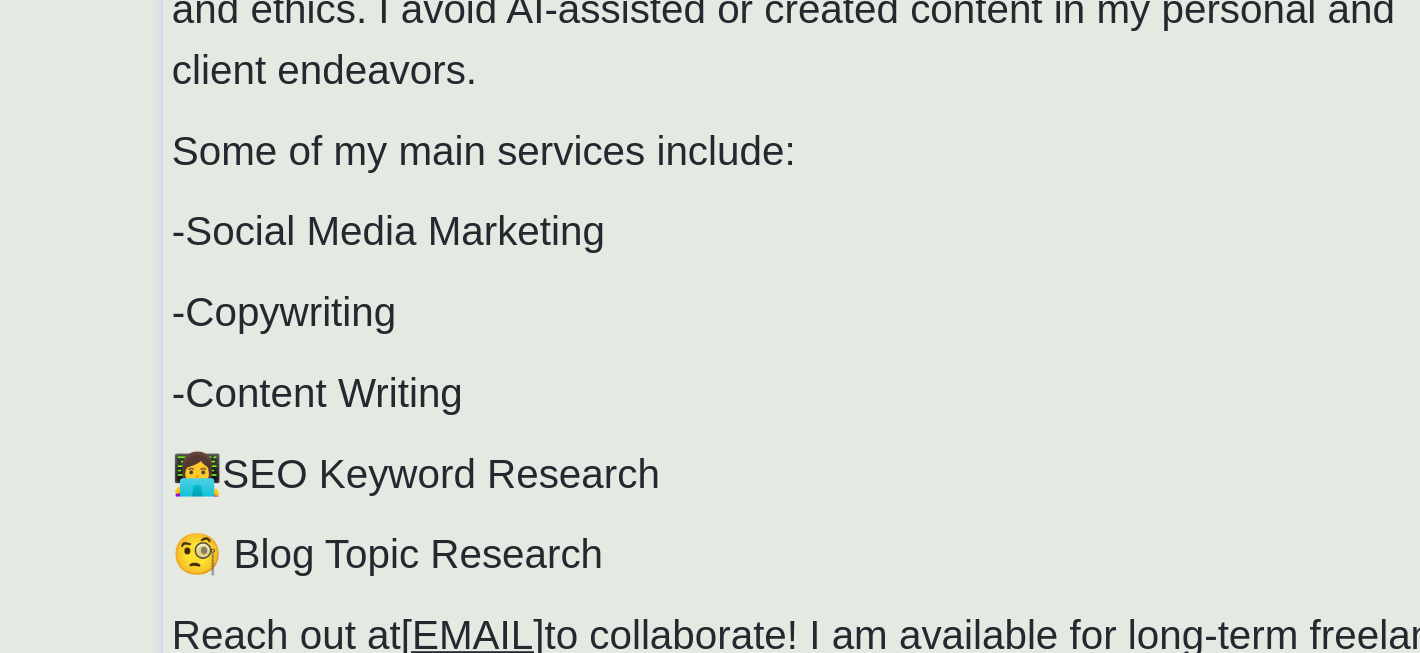 click on "-Content Writing" at bounding box center (539, 315) 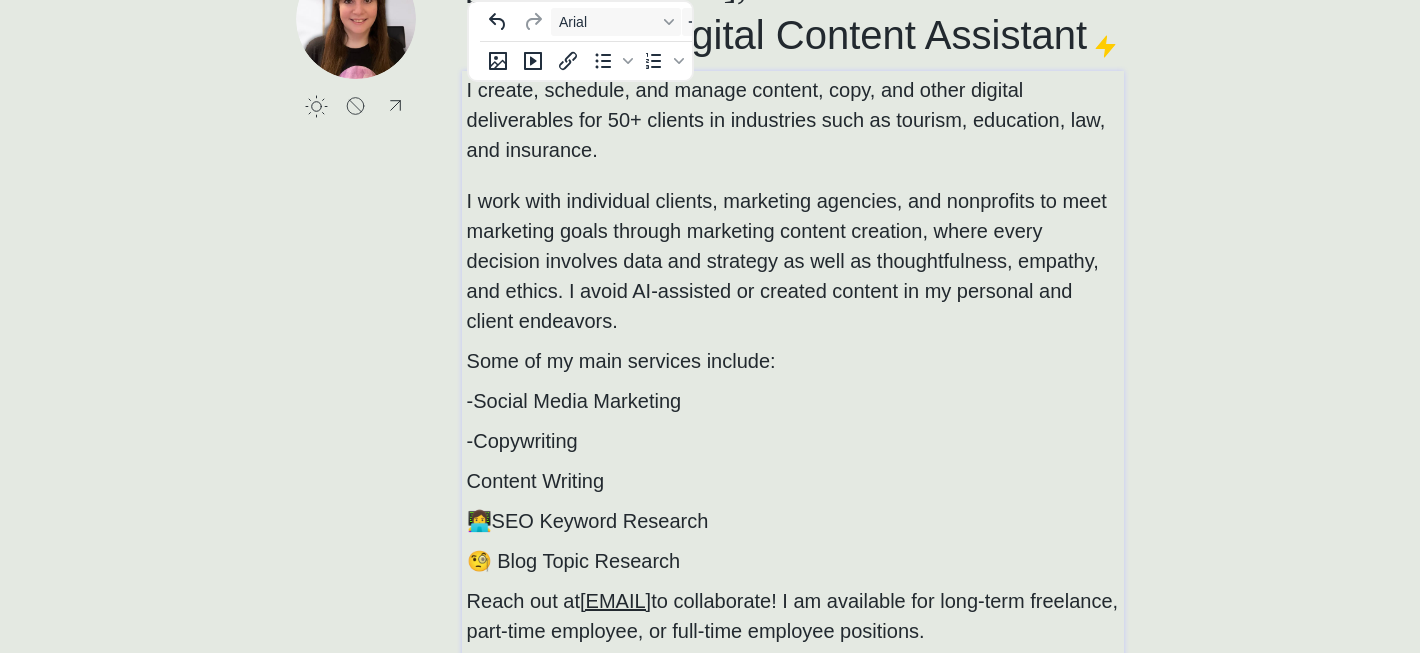 scroll, scrollTop: 139, scrollLeft: 0, axis: vertical 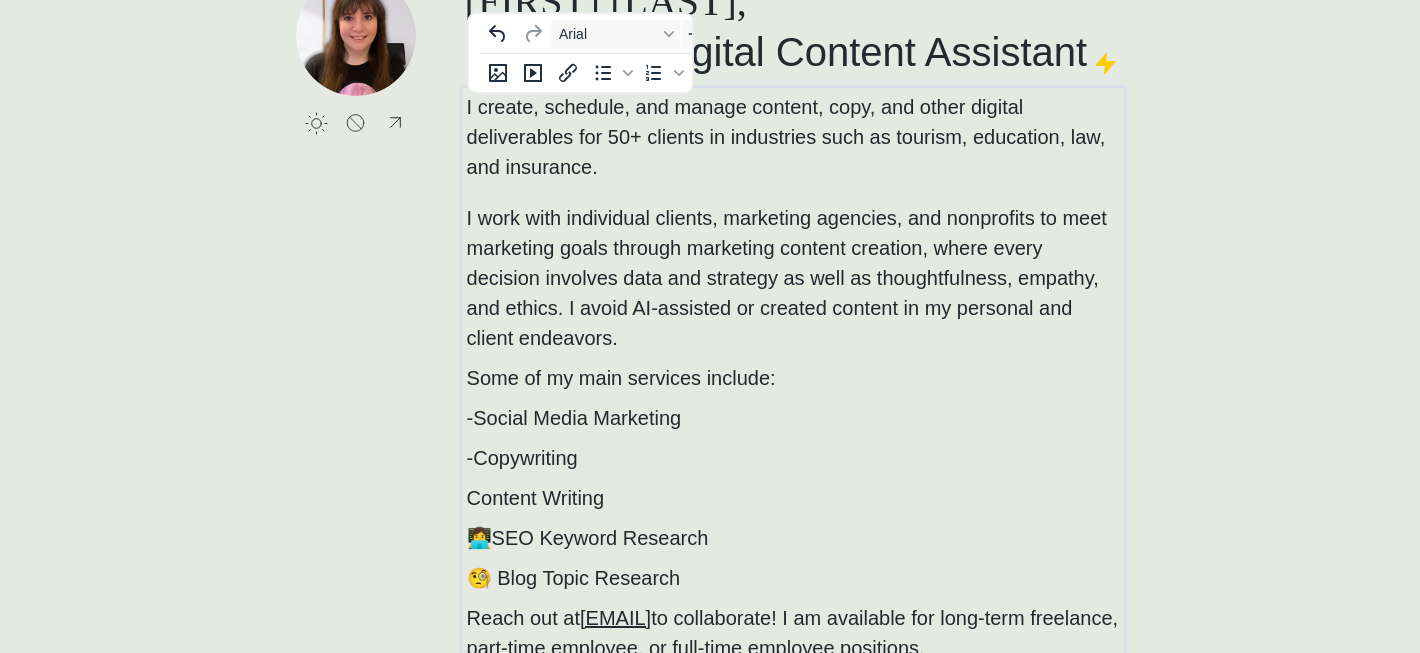 click on "Content Writing" at bounding box center (535, 498) 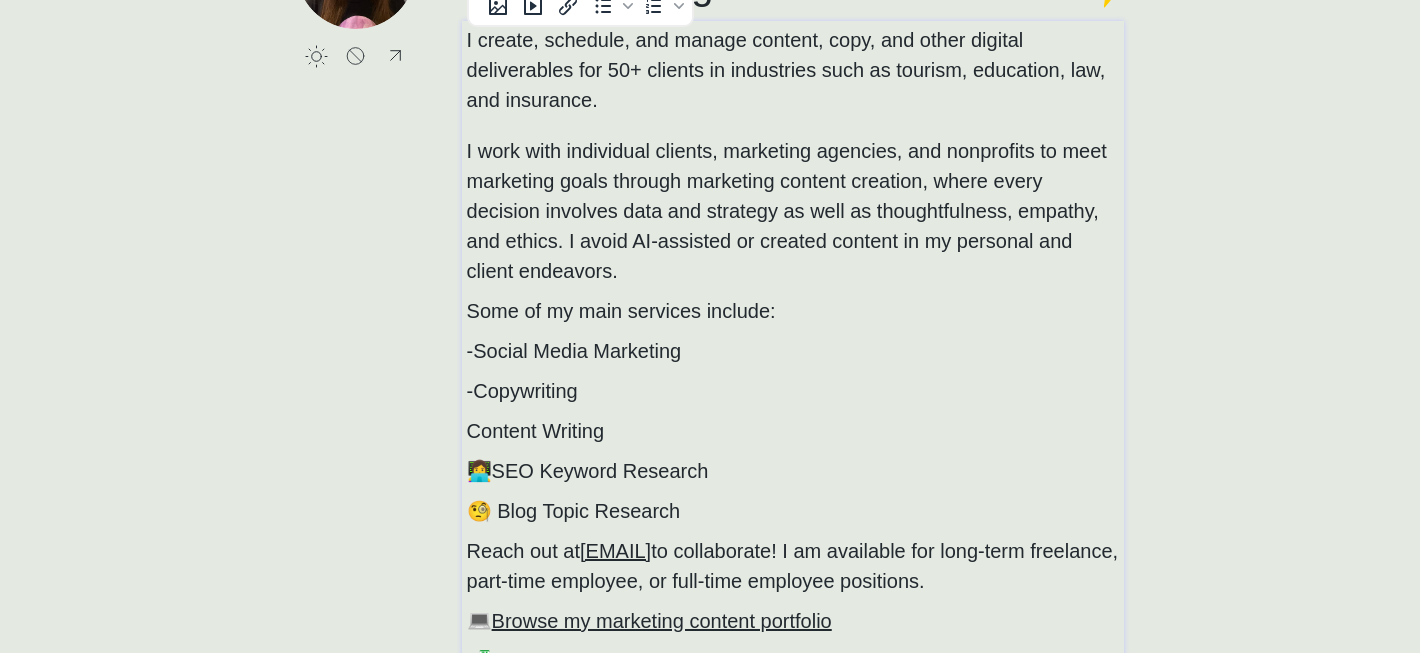 scroll, scrollTop: 230, scrollLeft: 0, axis: vertical 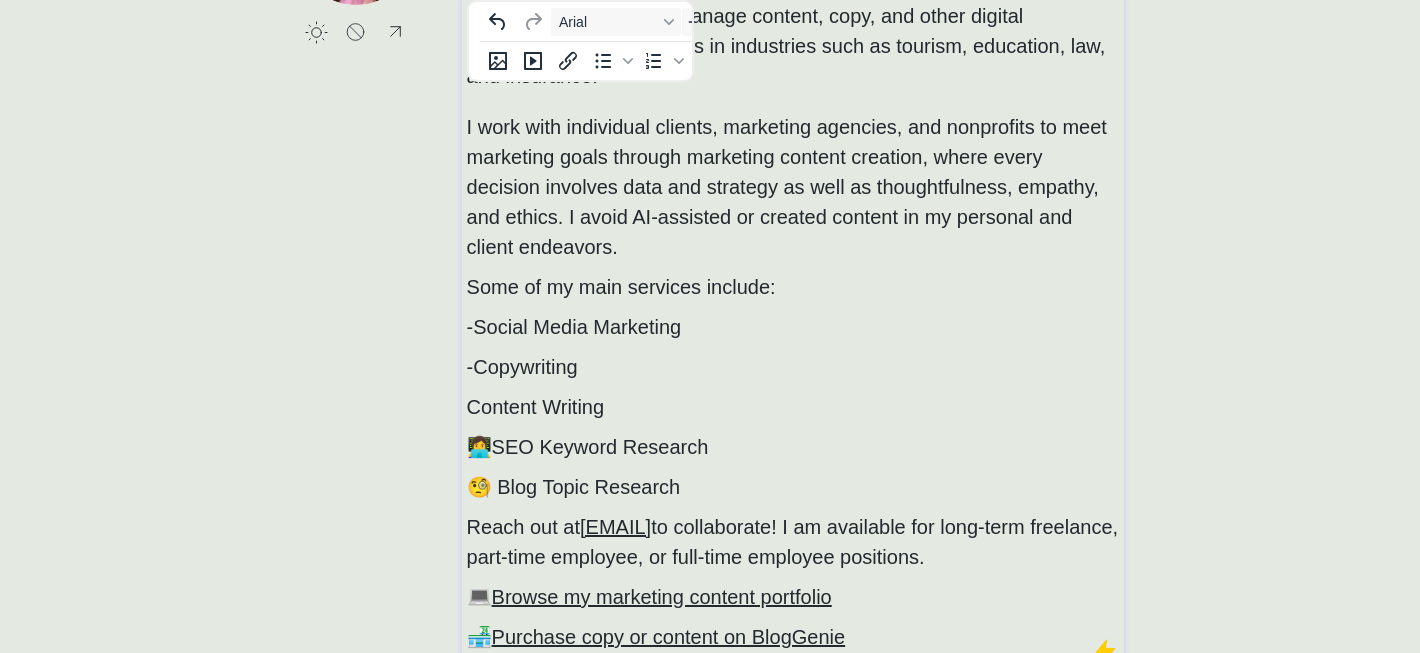 click on "Content Writing" at bounding box center (535, 407) 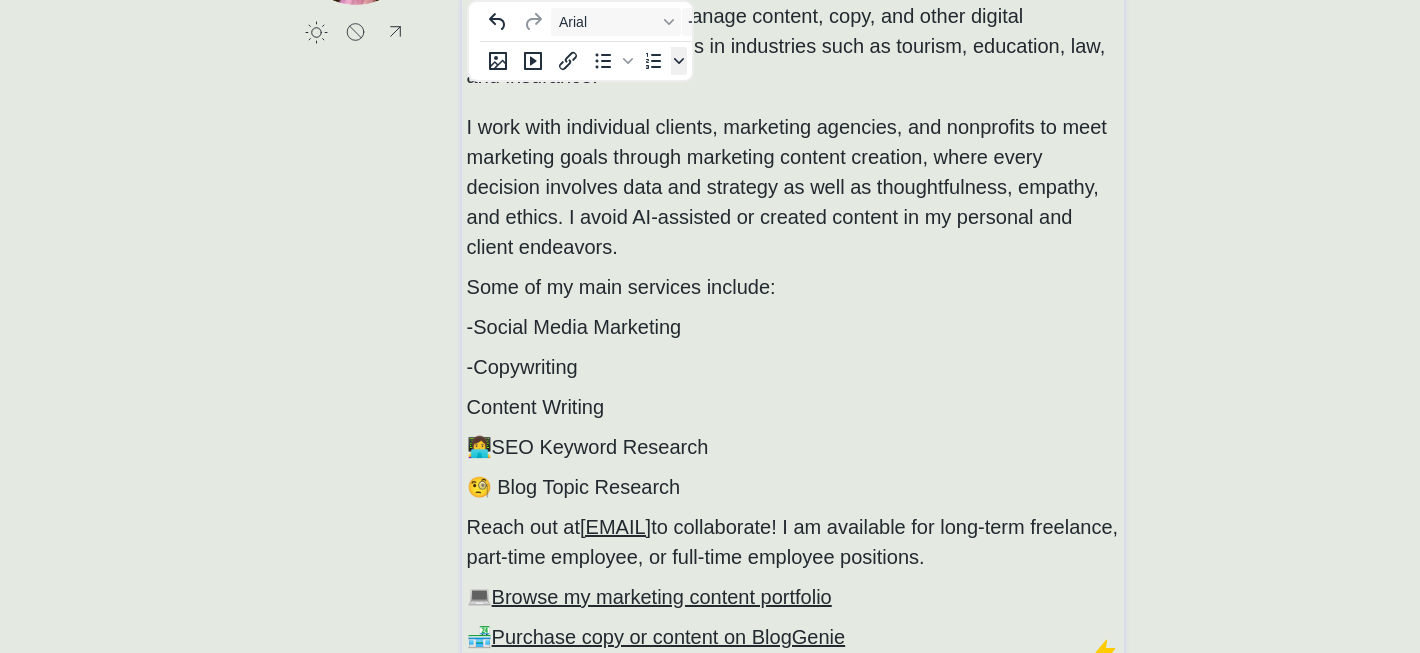 click at bounding box center (679, 61) 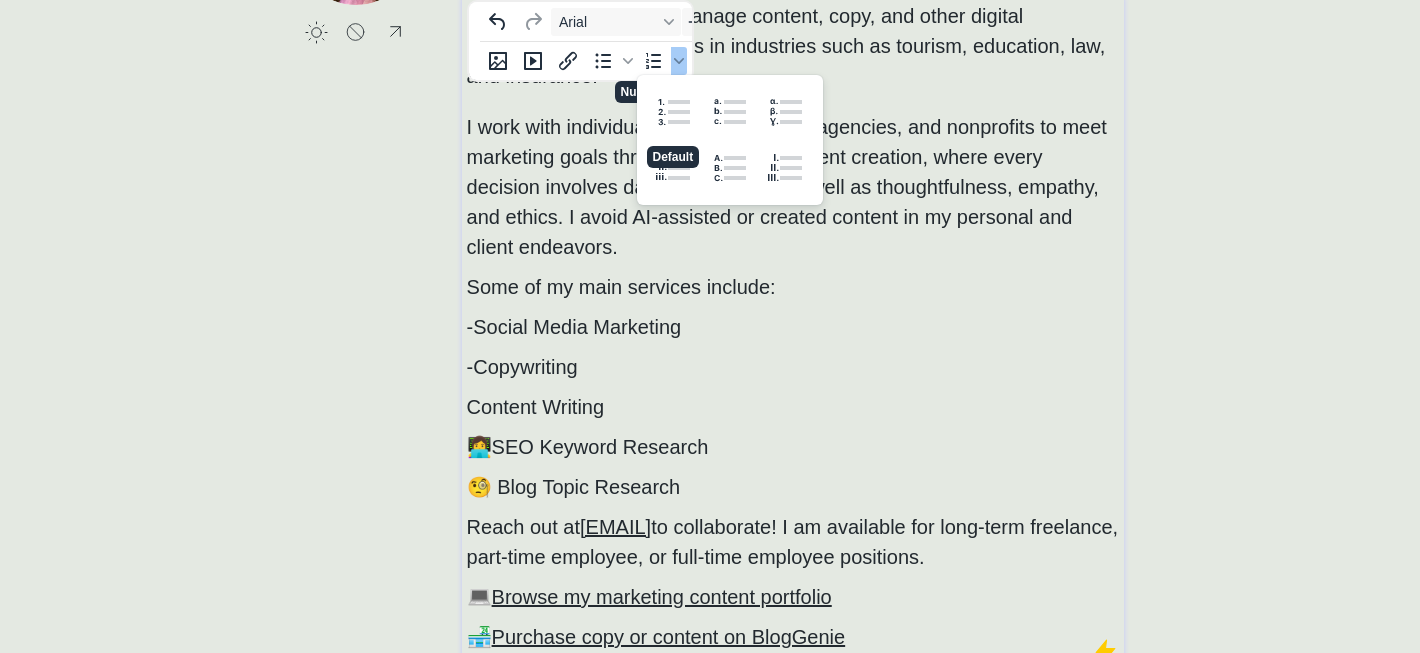 click on "saving... click to upload a picture [FIRST] [LAST], Freelance Digital Content Assistant I create, schedule, and manage content, copy, and other digital deliverables for 50+ clients in industries such as tourism, education, law, and insurance.  I work with individual clients, marketing agencies, and nonprofits to meet marketing goals through marketing content creation, where every decision involves data and strategy as well as thoughtfulness, empathy, and ethics. I avoid AI-assisted or created content in my personal and client endeavors. Some of my main services include: -Social Media Marketing  -Copywriting Content Writing 👩‍💻SEO Keyword Research 🧐 Blog Topic Research Reach out at  [EMAIL]  to collaborate! I am available for long-term freelance, part-time employee, or full-time employee positions.  💻  Browse my marketing content portfolio 🏪  Purchase copy or content on BlogGenie
pricing" at bounding box center [710, 96] 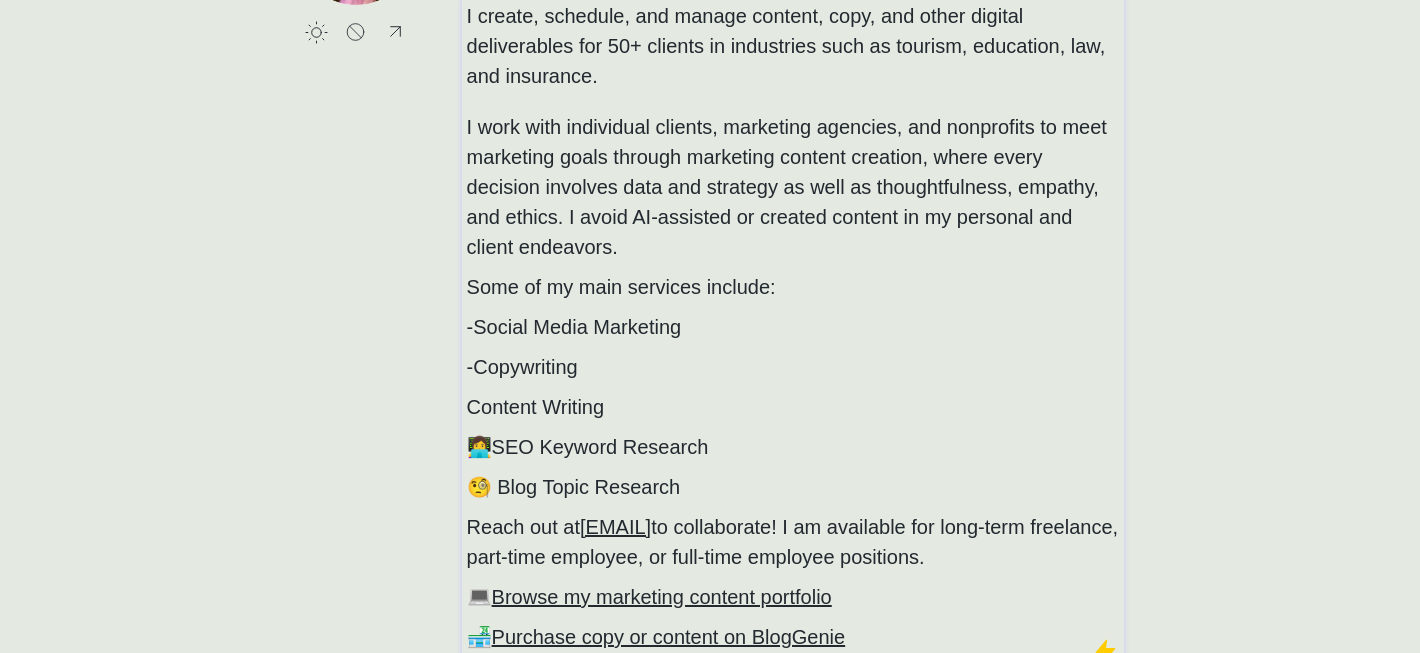 click on "I create, schedule, and manage content, copy, and other digital deliverables for 50+ clients in industries such as tourism, education, law, and insurance.  I work with individual clients, marketing agencies, and nonprofits to meet marketing goals through marketing content creation, where every decision involves data and strategy as well as thoughtfulness, empathy, and ethics. I avoid AI-assisted or created content in my personal and client endeavors. Some of my main services include: -Social Media Marketing  -Copywriting Content Writing 👩‍💻SEO Keyword Research 🧐 Blog Topic Research Reach out at  [EMAIL]  to collaborate! I am available for long-term freelance, part-time employee, or full-time employee positions.  💻  Browse my marketing content portfolio 🏪  Purchase copy or content on BlogGenie" at bounding box center (793, 331) 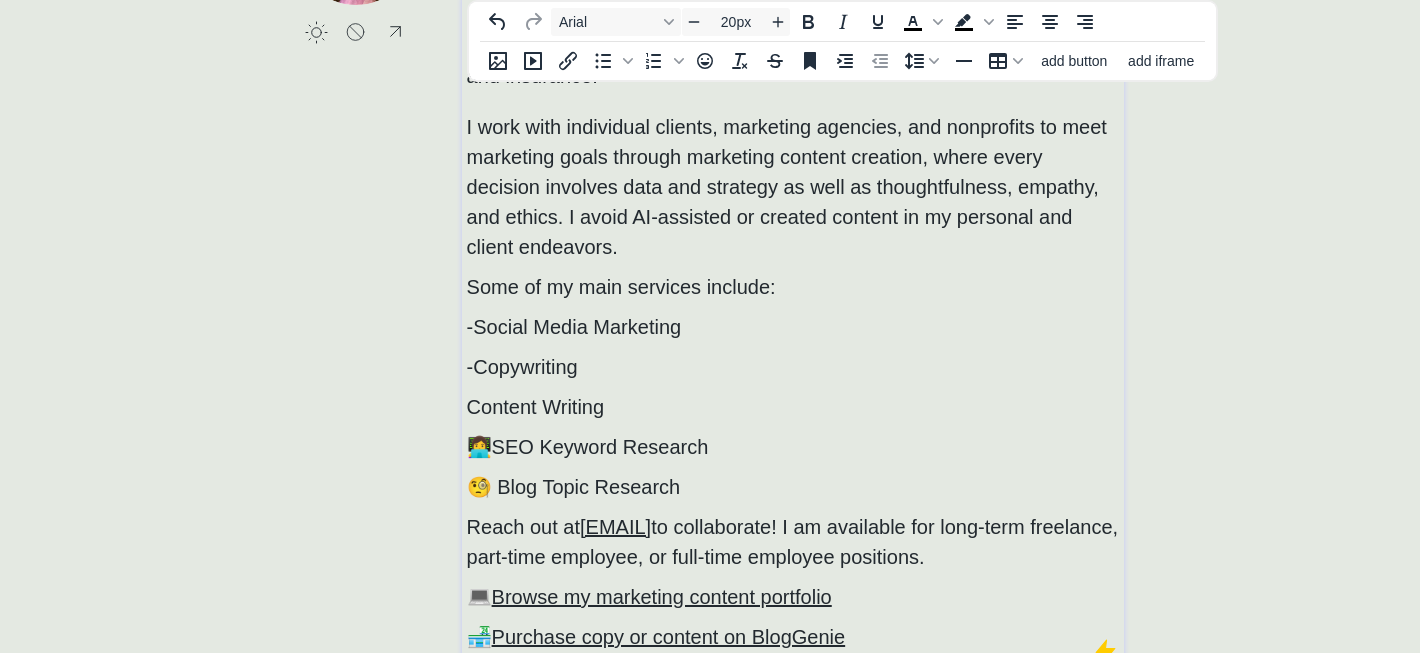 click on "Content Writing" at bounding box center [535, 407] 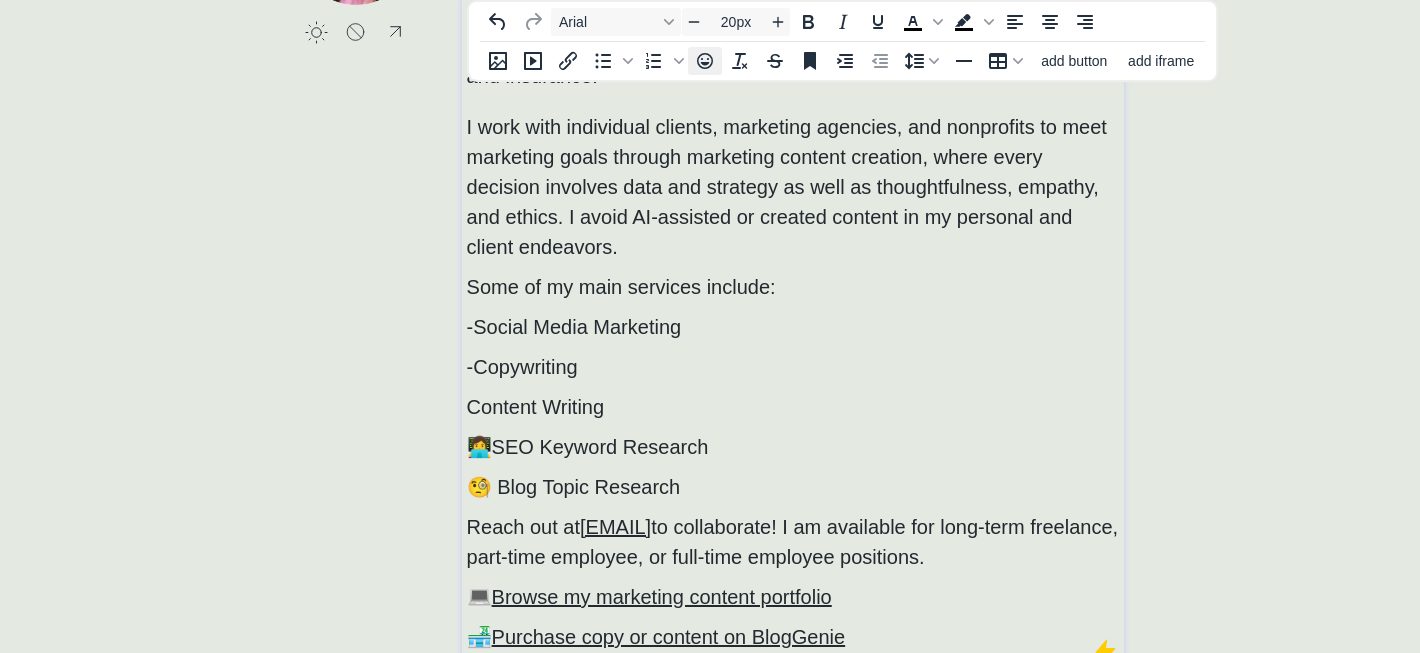 click at bounding box center [705, 61] 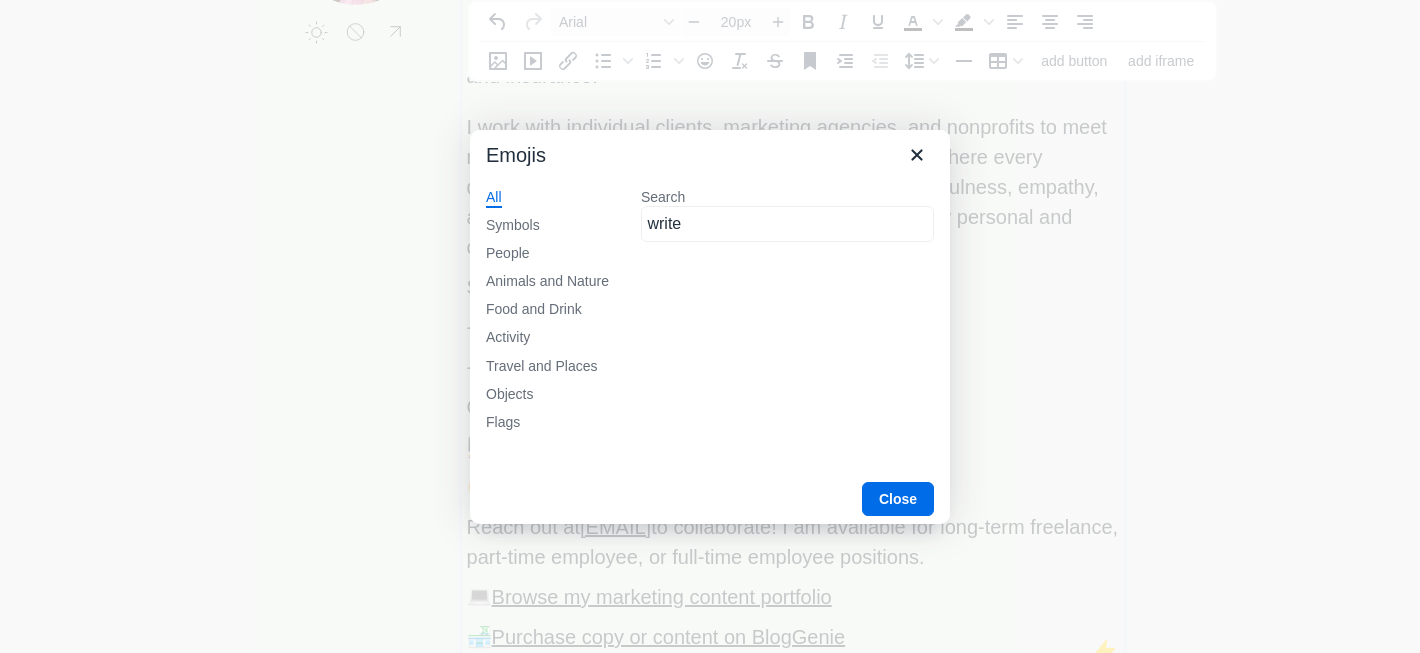 type on "write" 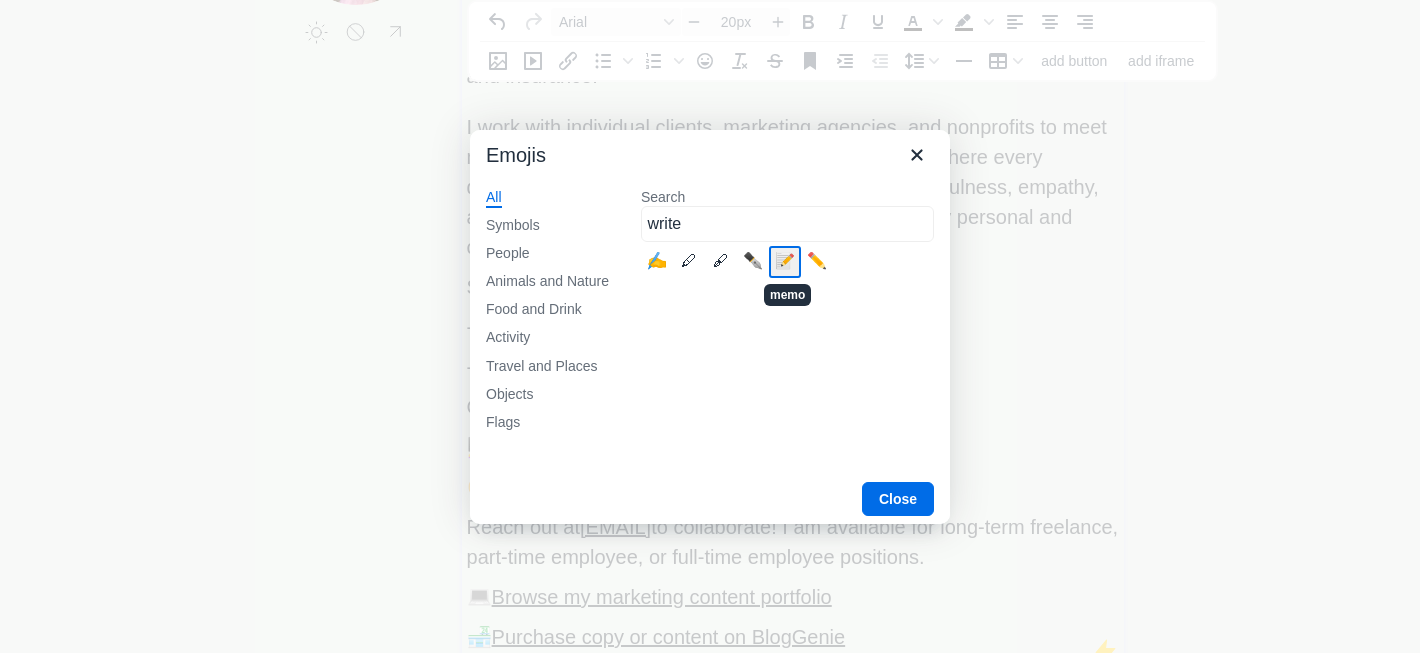click on "📝" at bounding box center [785, 262] 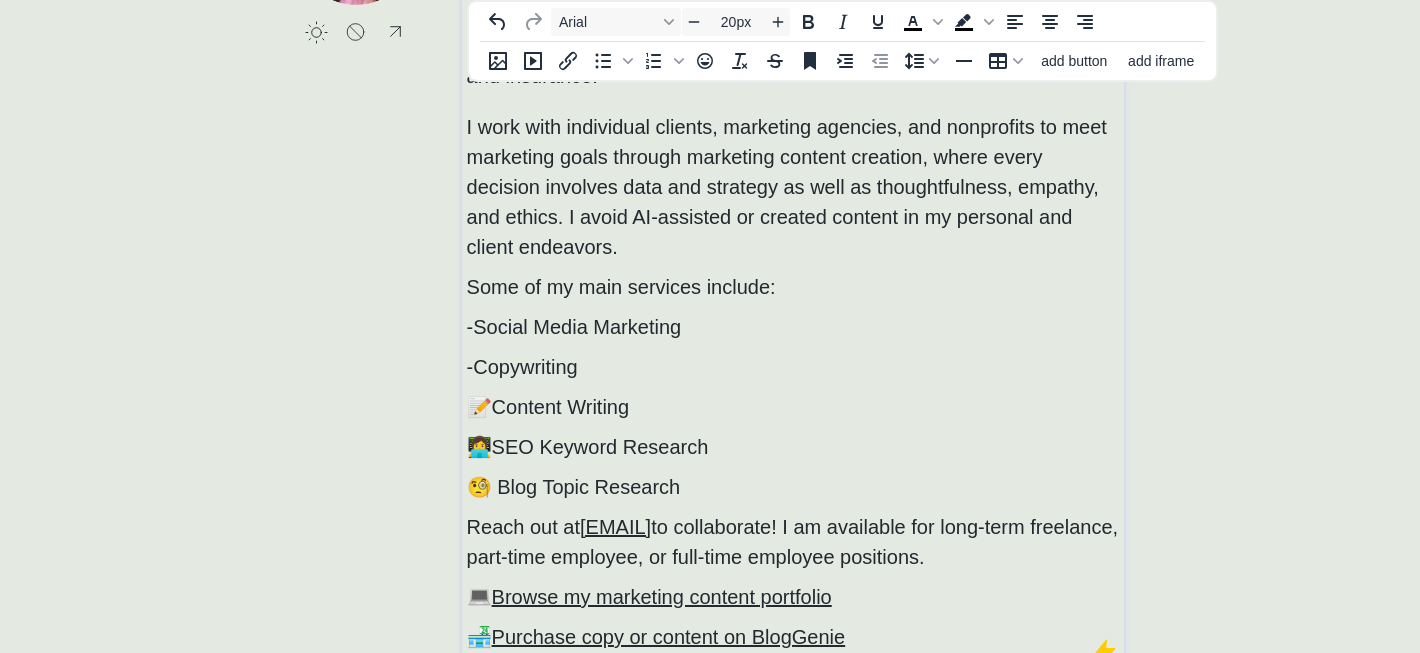 click on "-Copywriting" at bounding box center (522, 367) 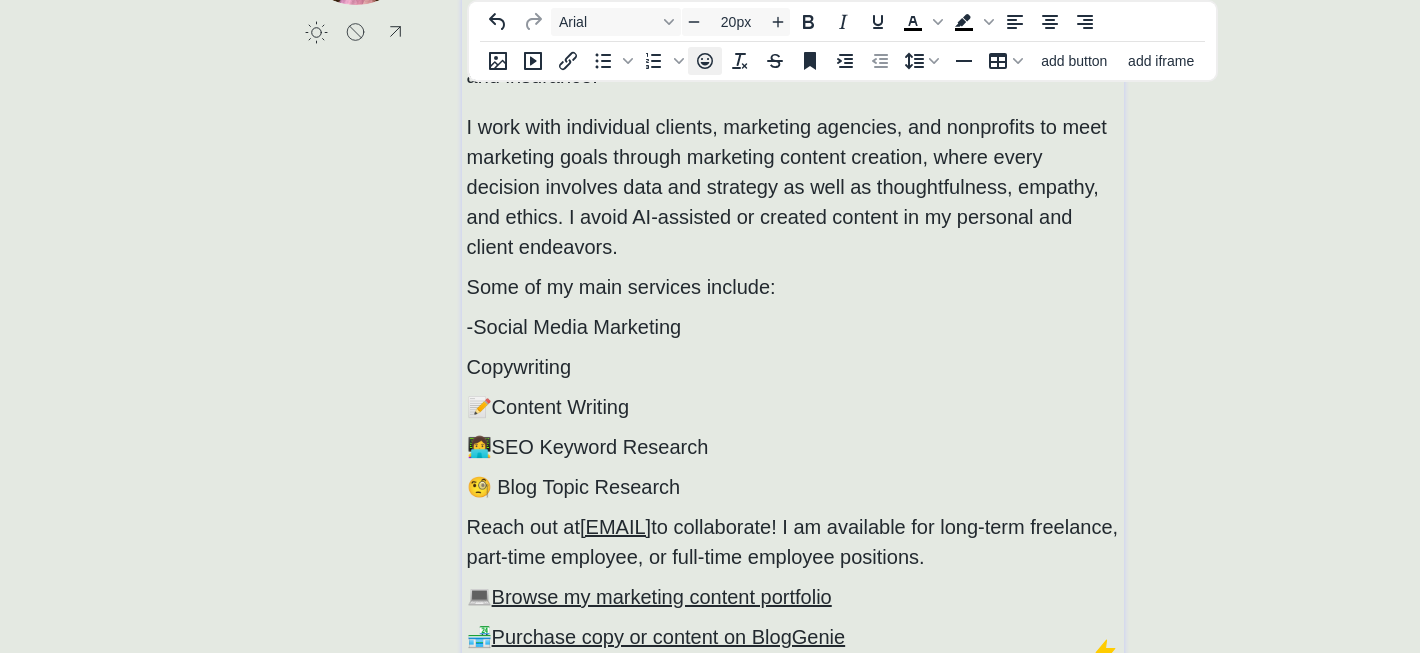 click 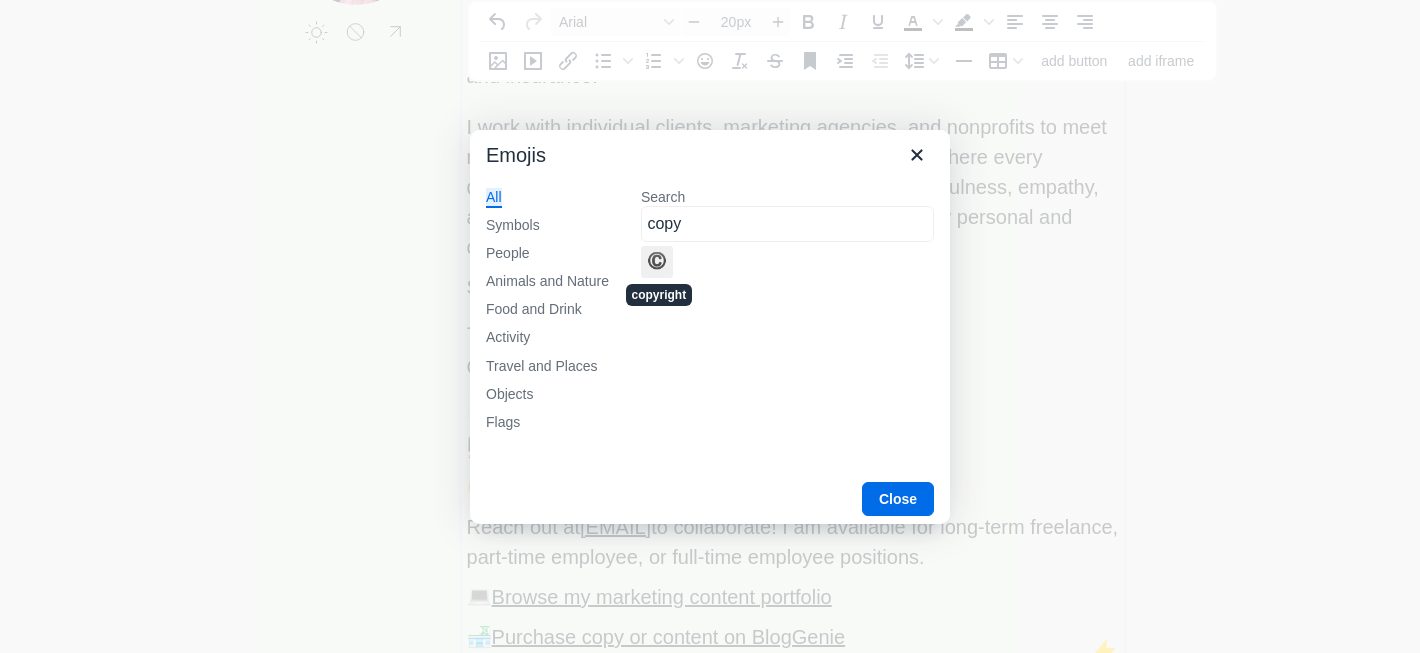drag, startPoint x: 699, startPoint y: 254, endPoint x: 702, endPoint y: 242, distance: 12.369317 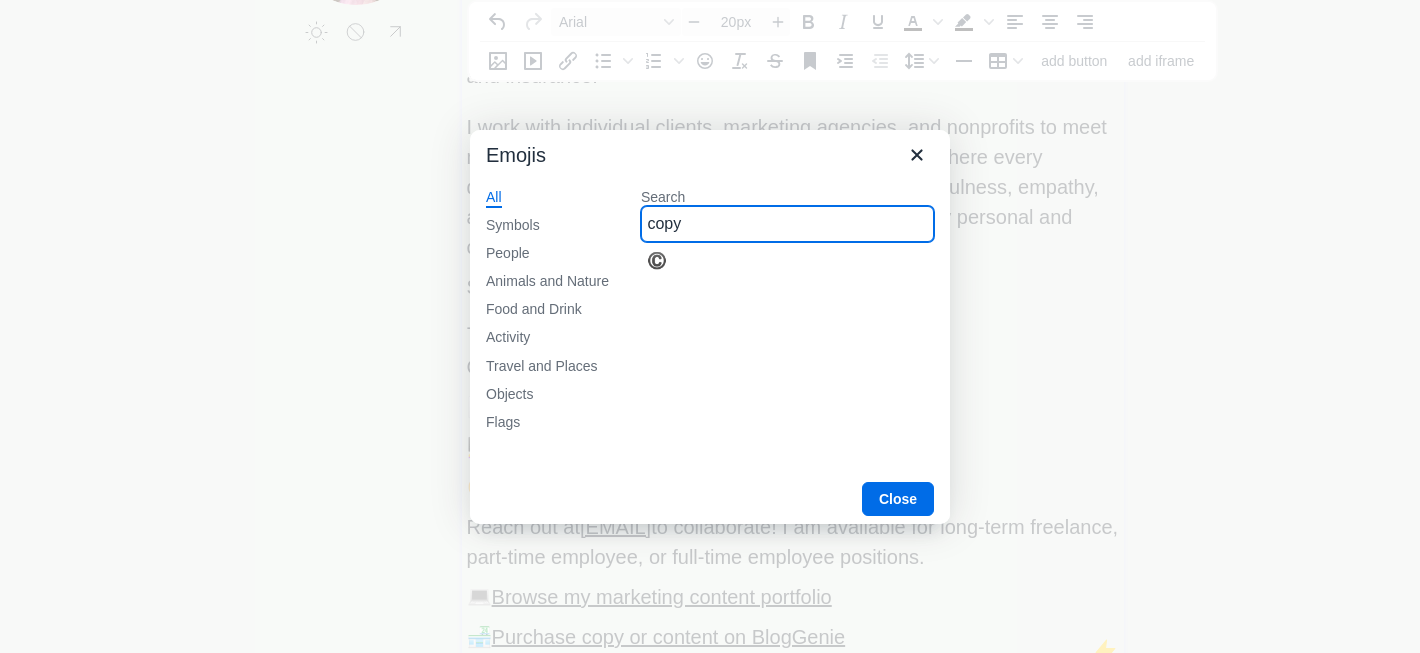drag, startPoint x: 717, startPoint y: 230, endPoint x: 596, endPoint y: 207, distance: 123.16656 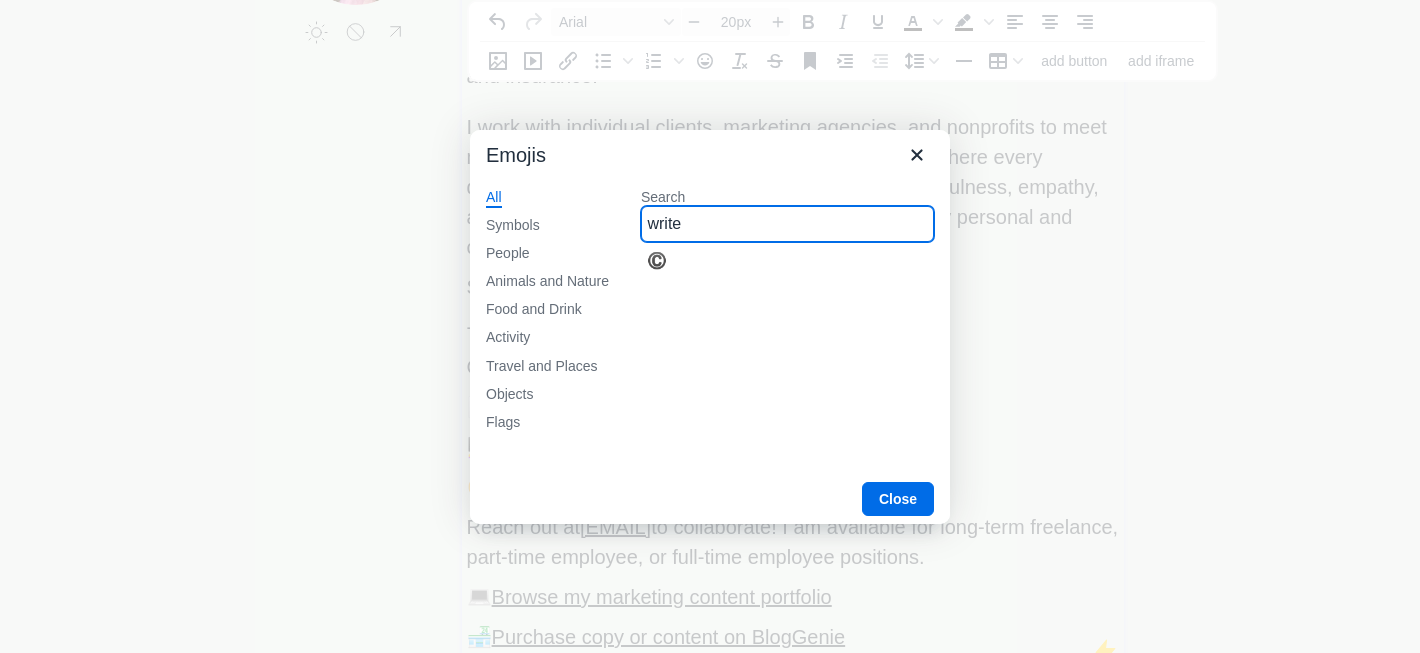 type on "write" 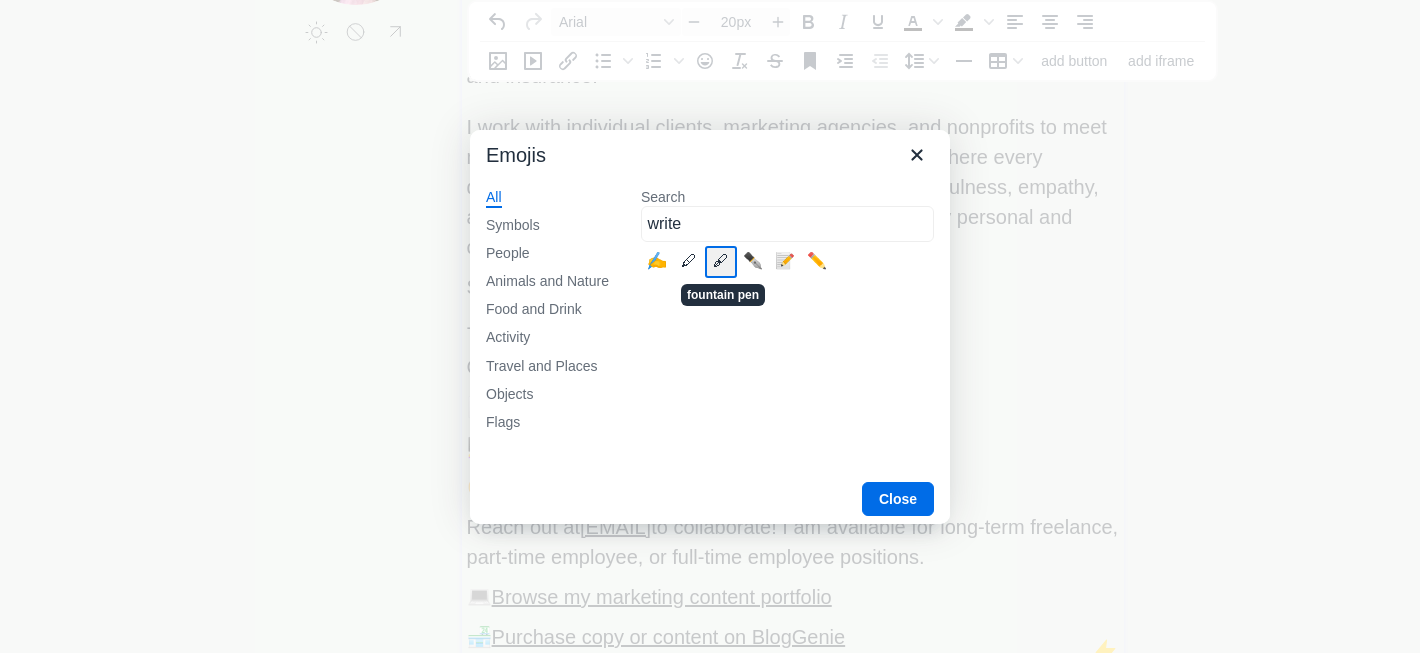 click on "🖋" at bounding box center (721, 262) 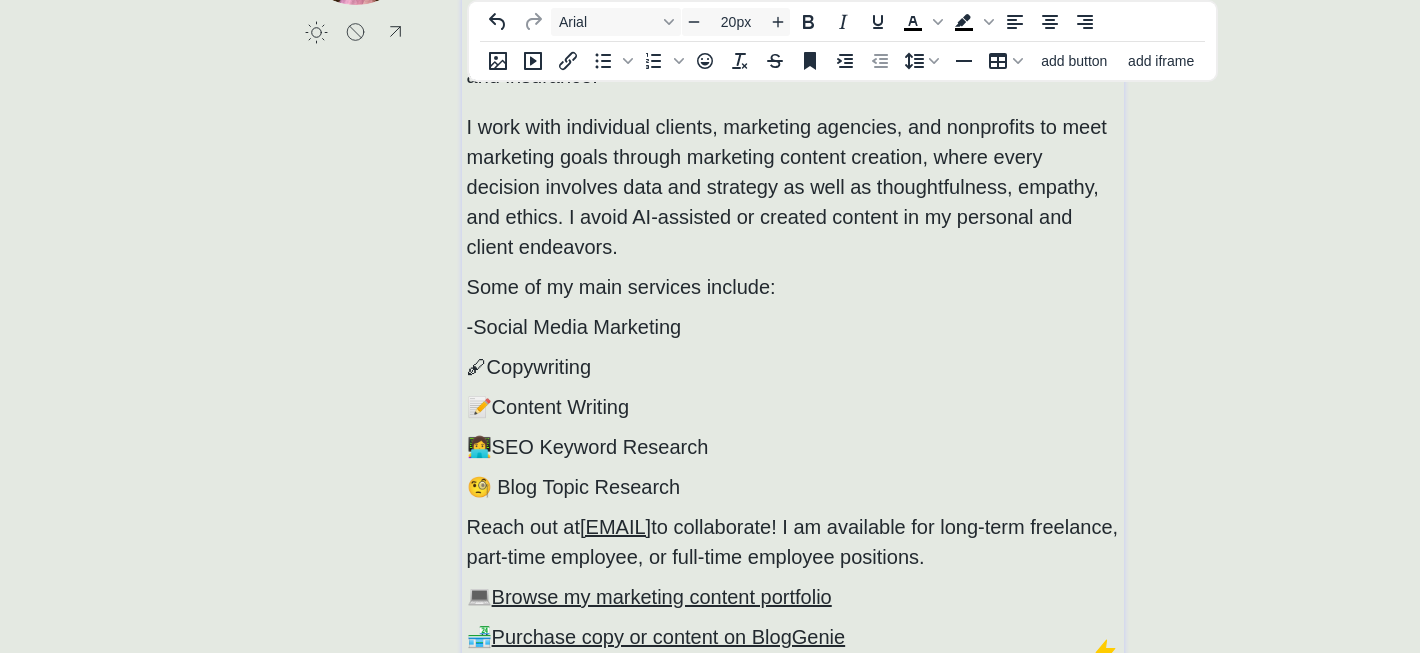 click on "-Social Media Marketing" at bounding box center [574, 327] 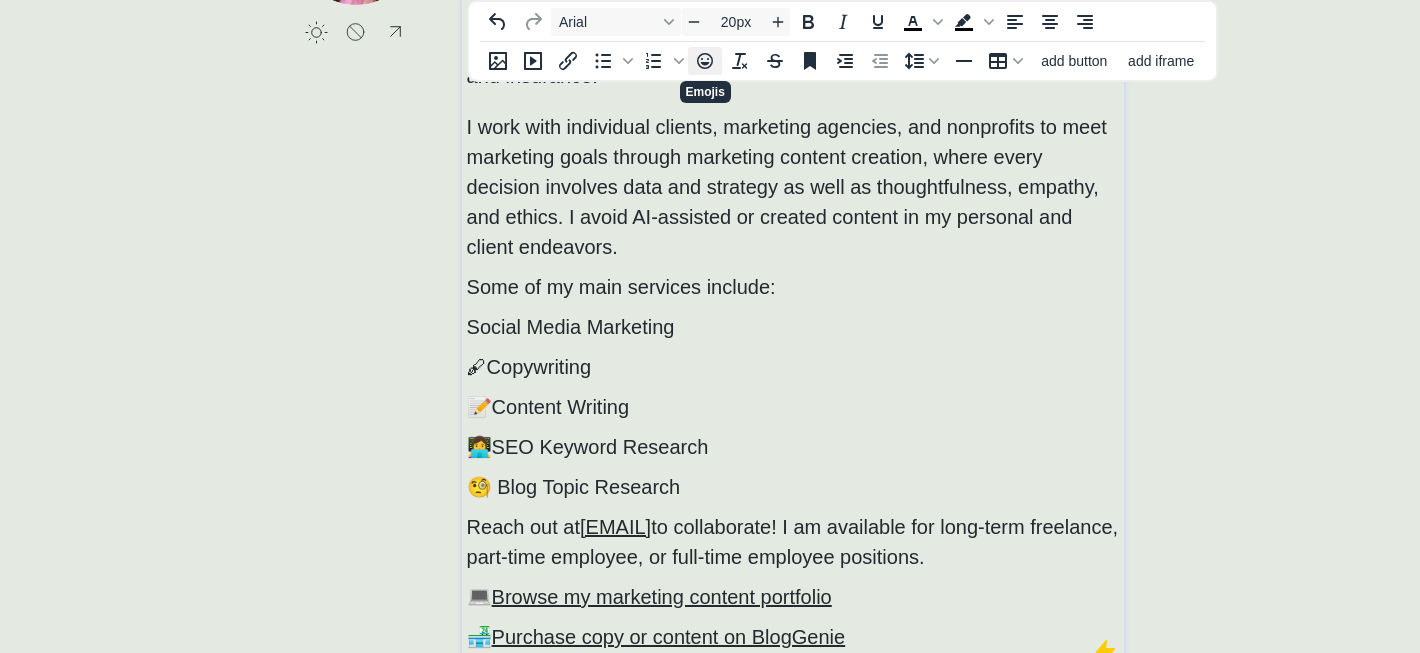 click 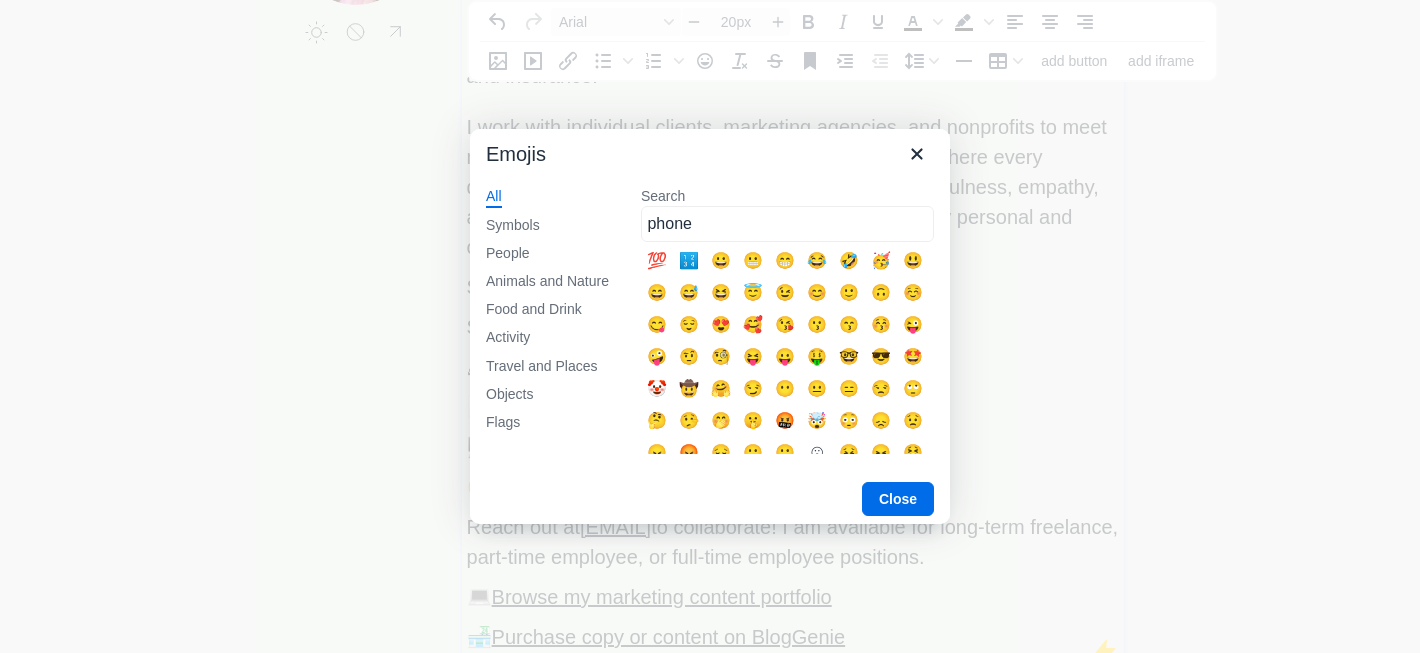 type on "phone" 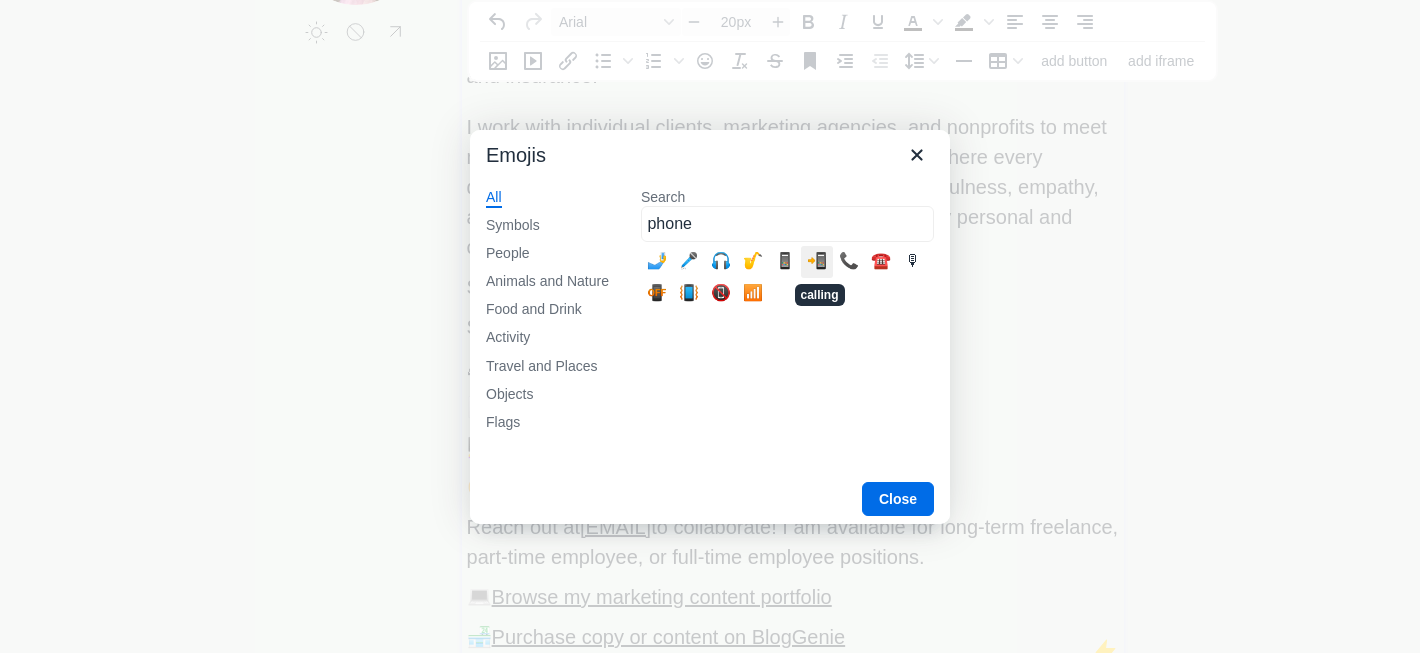 click on "📱" at bounding box center [785, 262] 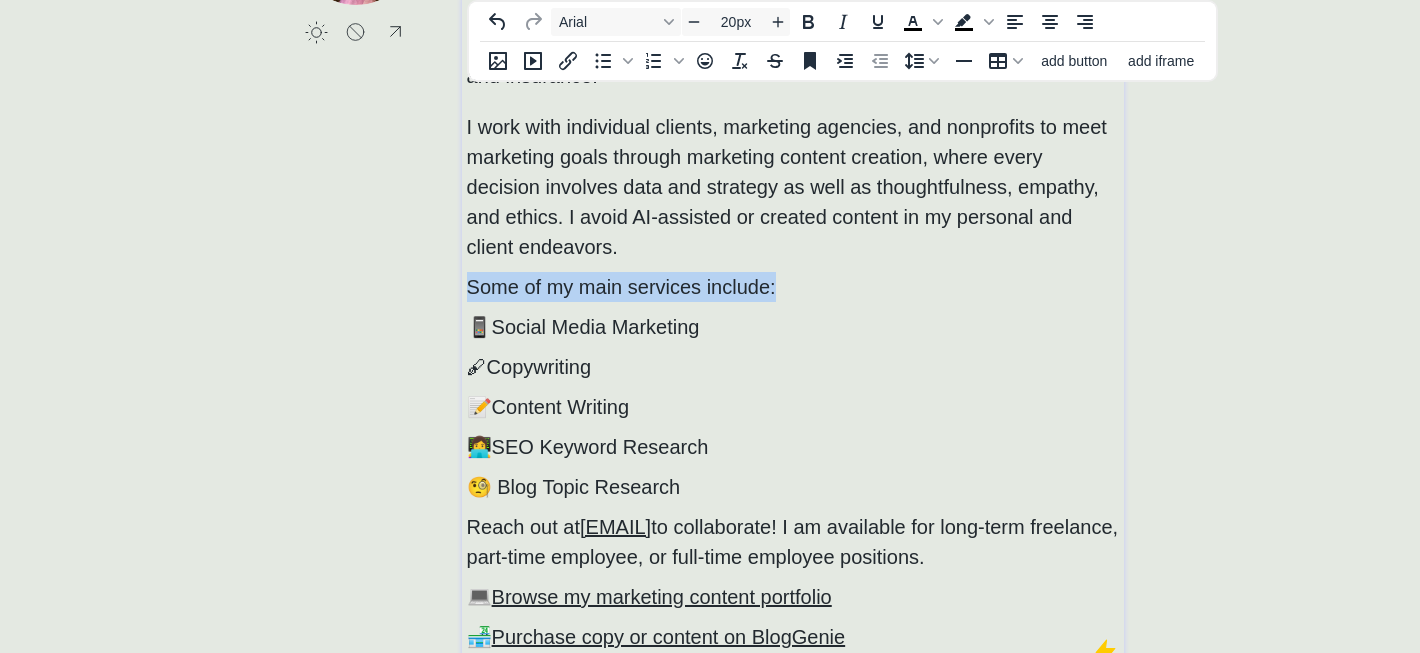 drag, startPoint x: 823, startPoint y: 297, endPoint x: 456, endPoint y: 297, distance: 367 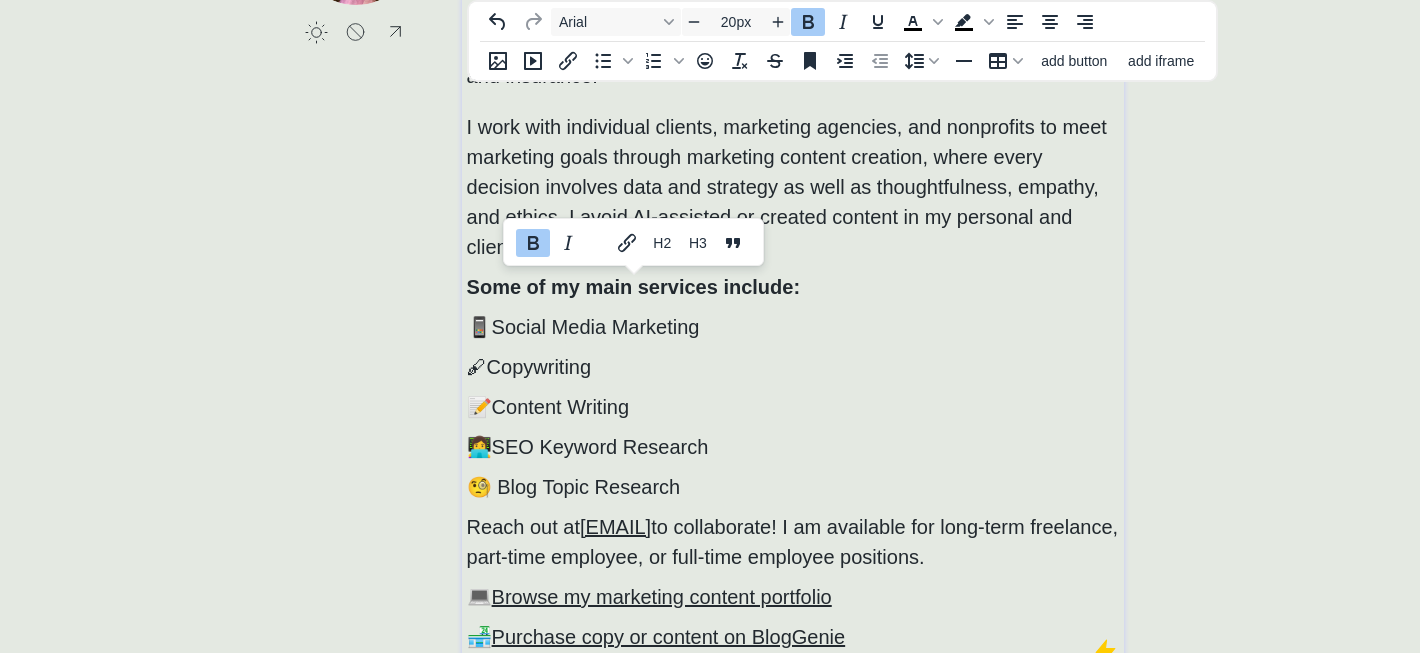 click on "🖋Copywriting" at bounding box center [793, 367] 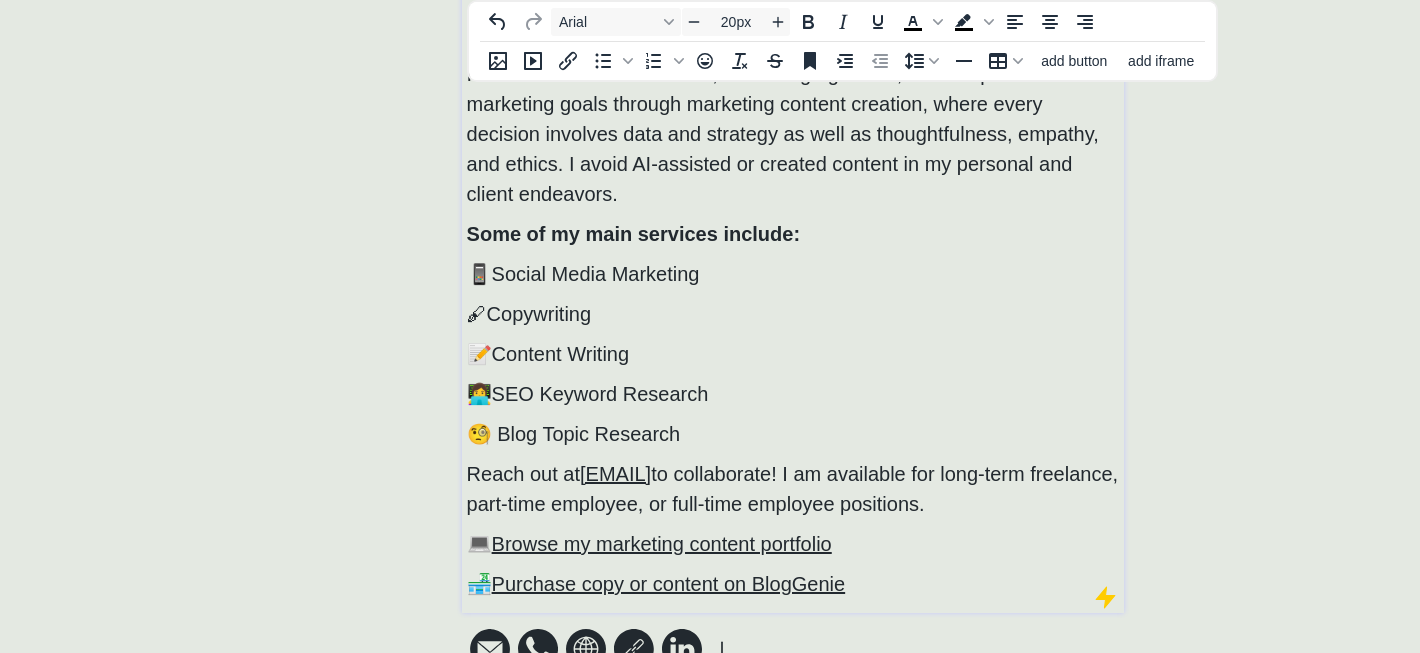 scroll, scrollTop: 279, scrollLeft: 0, axis: vertical 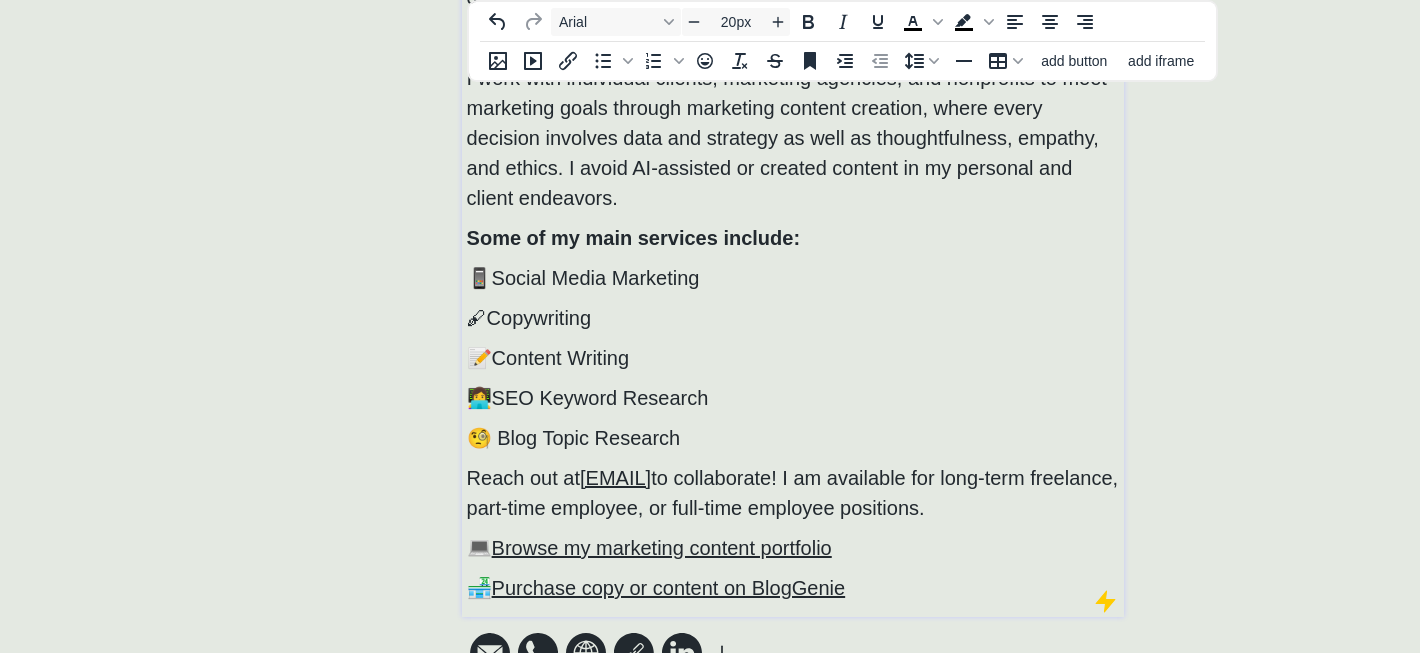 click on "Reach out at [EMAIL] to collaborate! I am available for long-term freelance, part-time employee, or full-time employee positions." at bounding box center (792, 493) 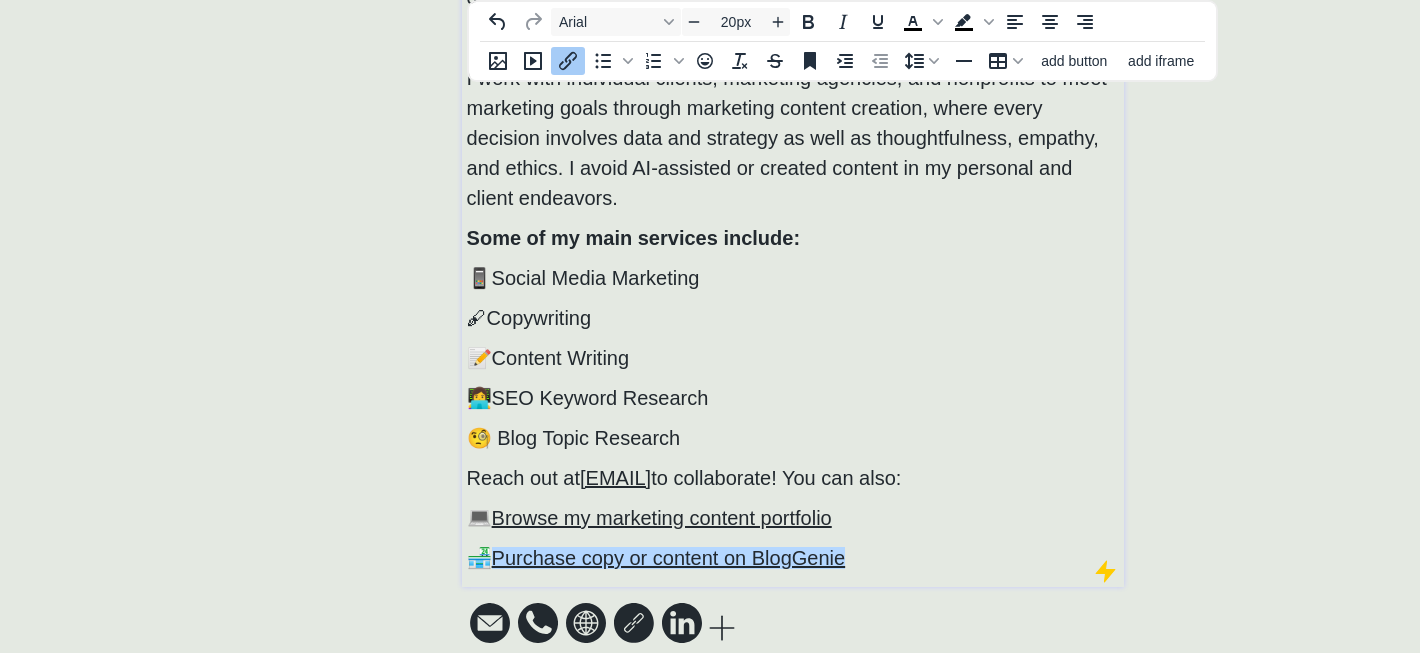 click on "🏪  Purchase copy or content on BlogGenie﻿" at bounding box center [793, 558] 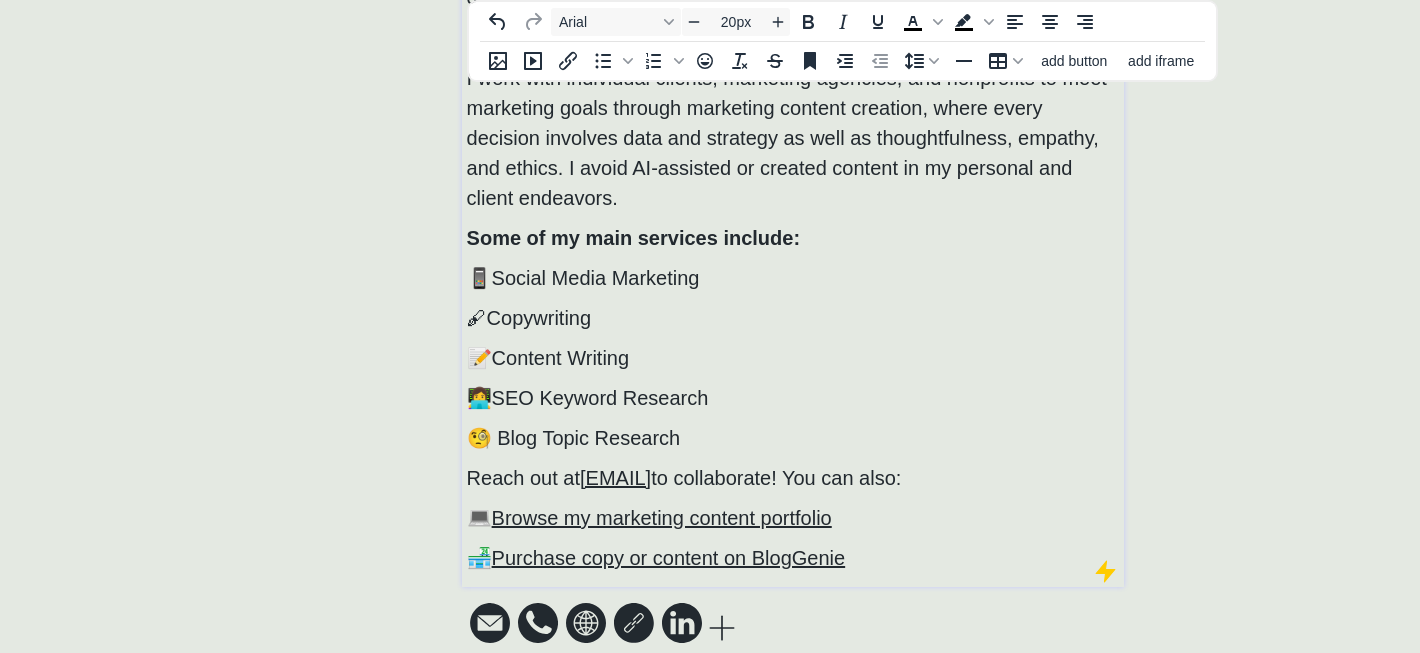 scroll, scrollTop: 306, scrollLeft: 0, axis: vertical 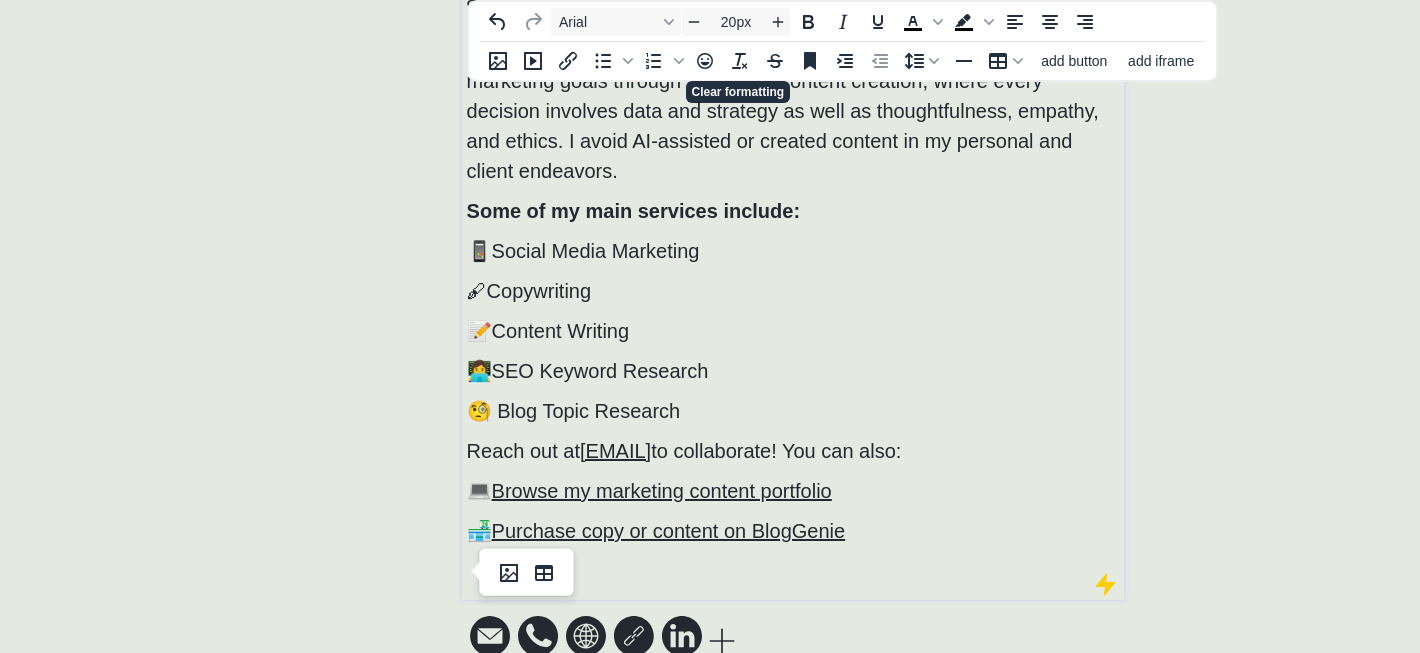 click on "To open the popup, press Shift+Enter To open the popup, press Shift+Enter add button add iframe" at bounding box center (842, 60) 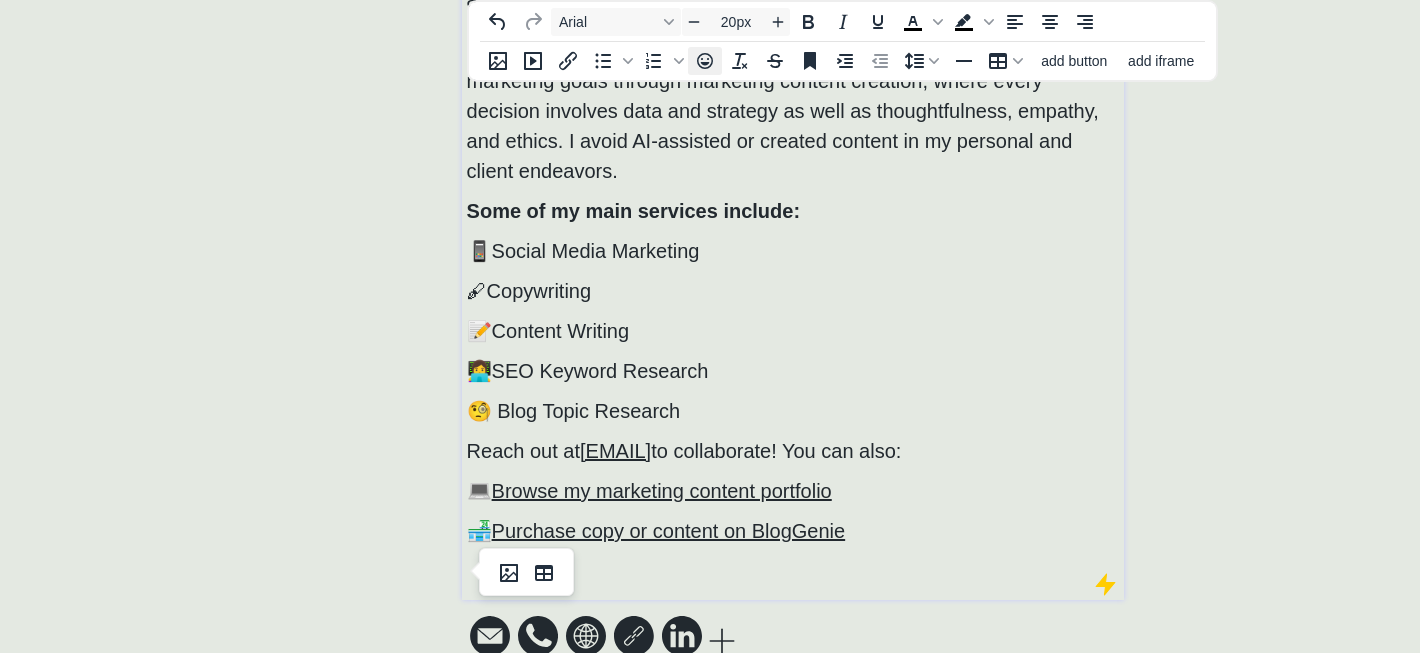 click at bounding box center [705, 61] 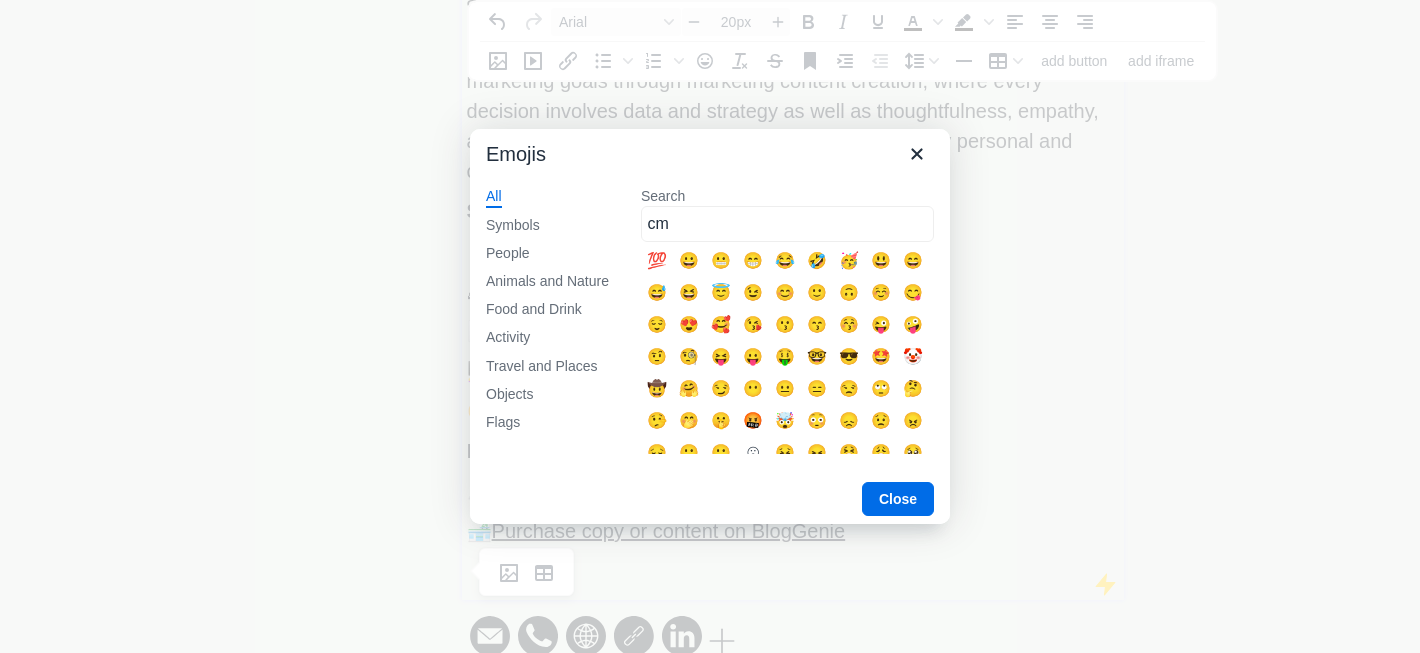 type on "c" 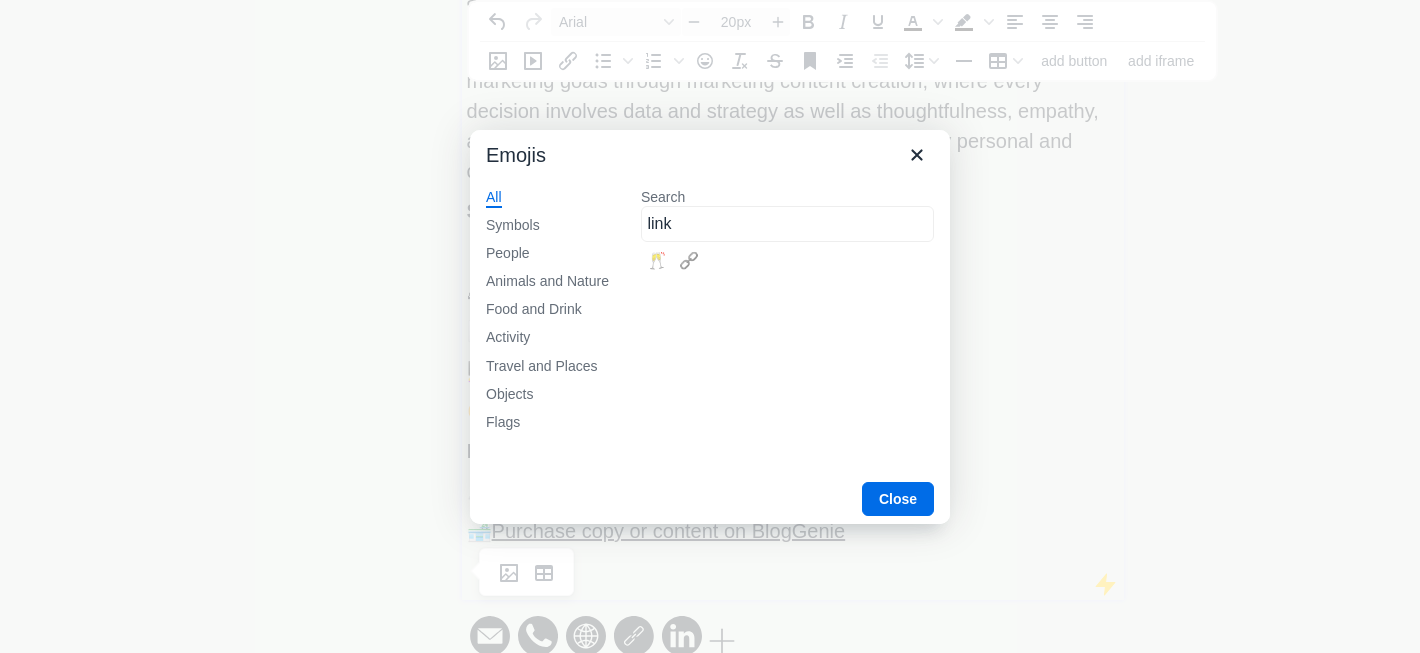 type on "link" 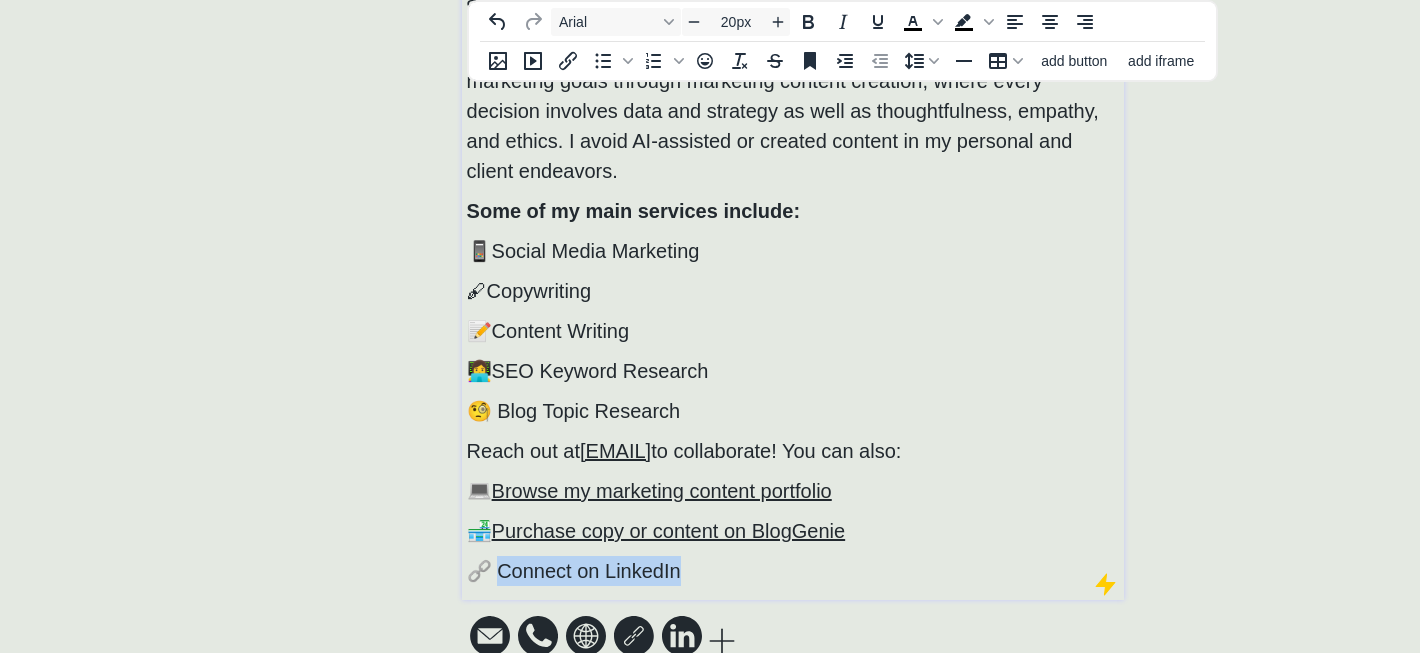 drag, startPoint x: 691, startPoint y: 578, endPoint x: 495, endPoint y: 578, distance: 196 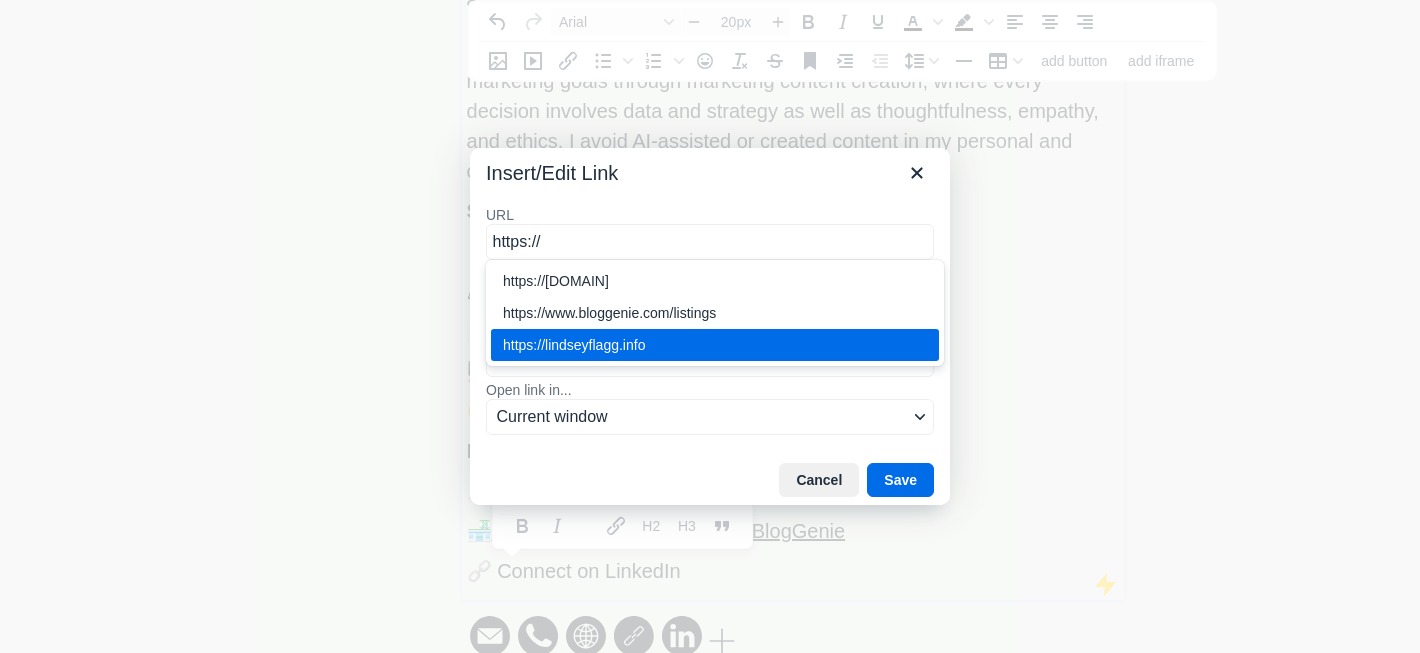click on "https://lindseyflagg.info" at bounding box center [717, 345] 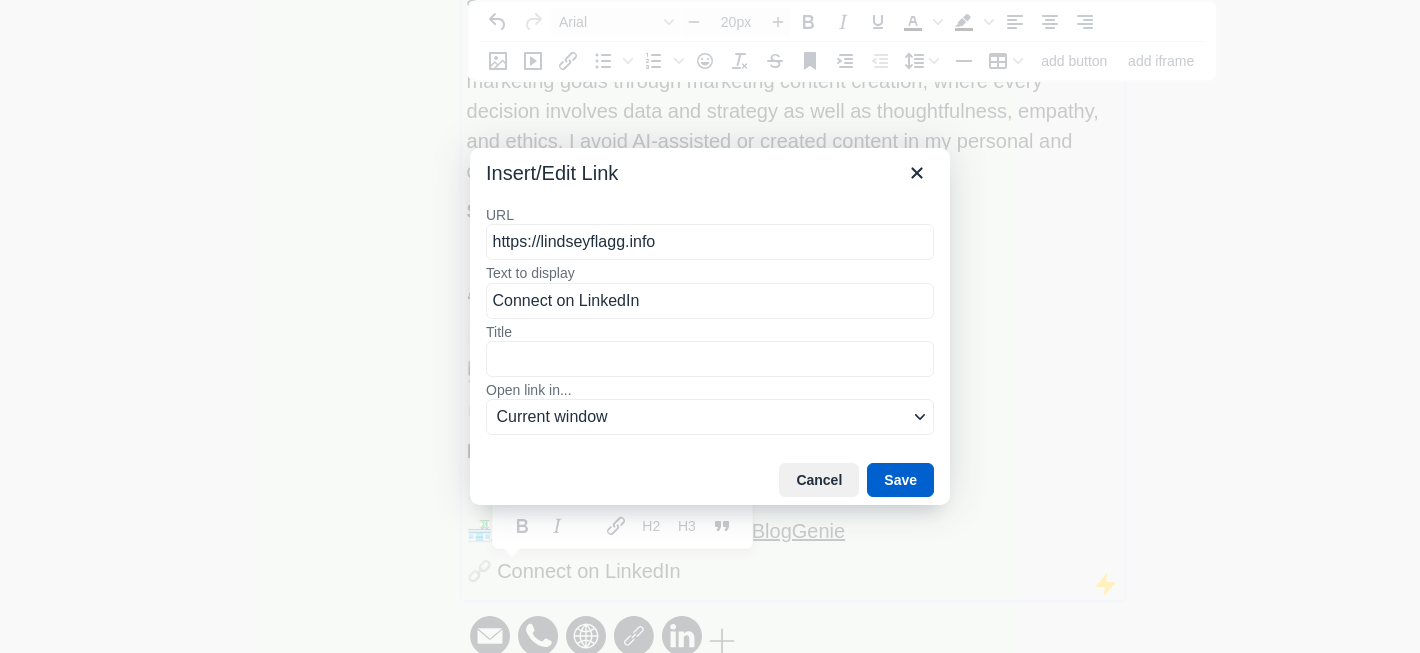 type on "https://[DOMAIN]" 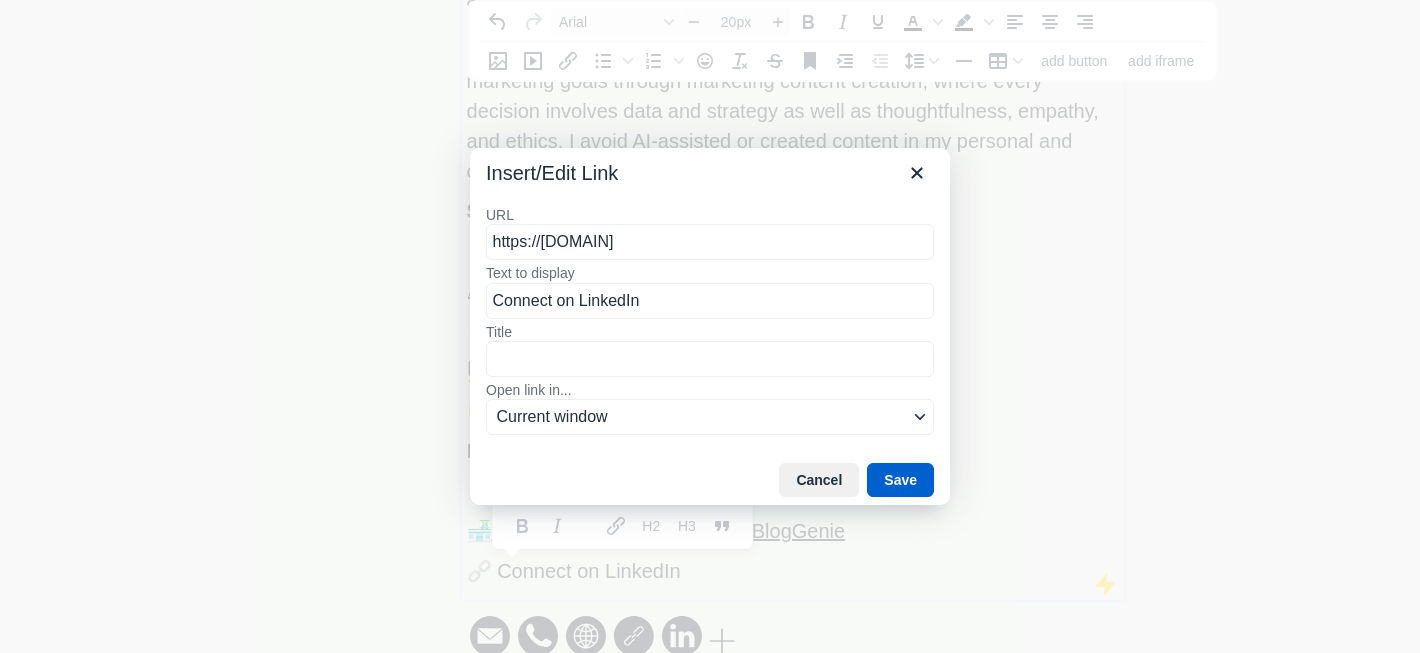 click on "Save" at bounding box center (900, 480) 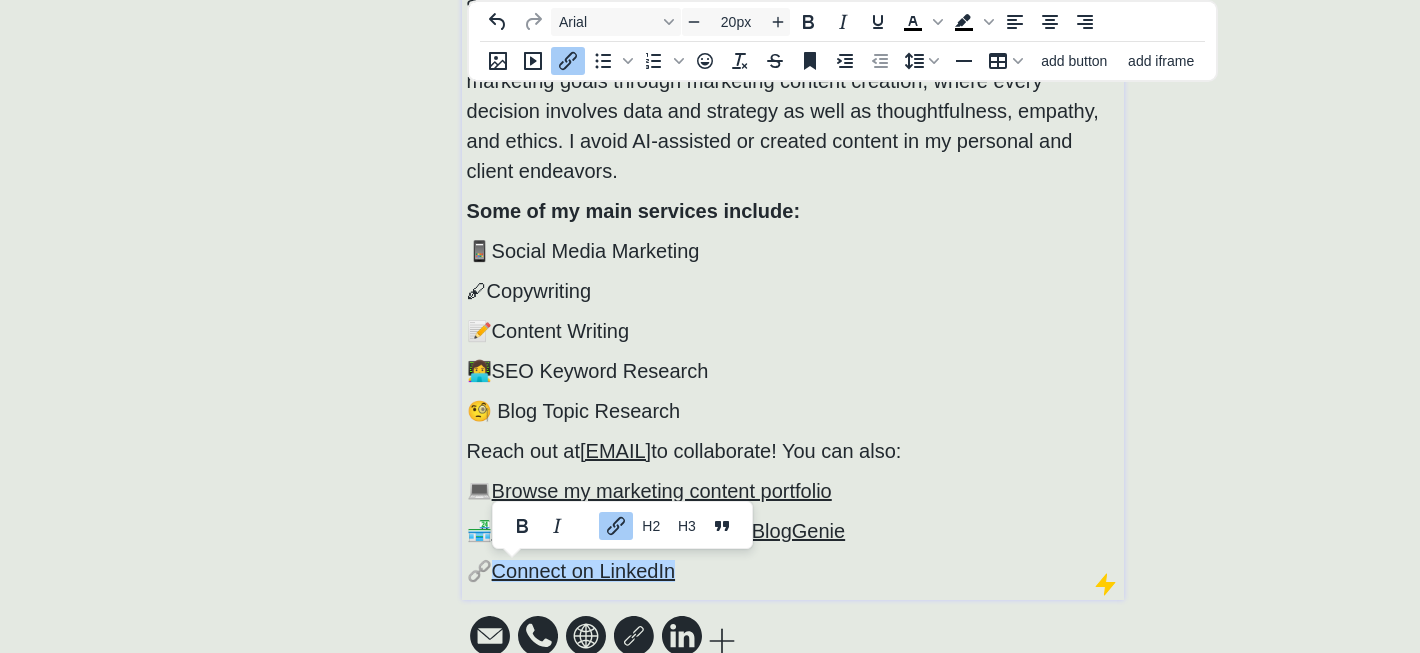 click on "Connect on LinkedIn" at bounding box center (583, 571) 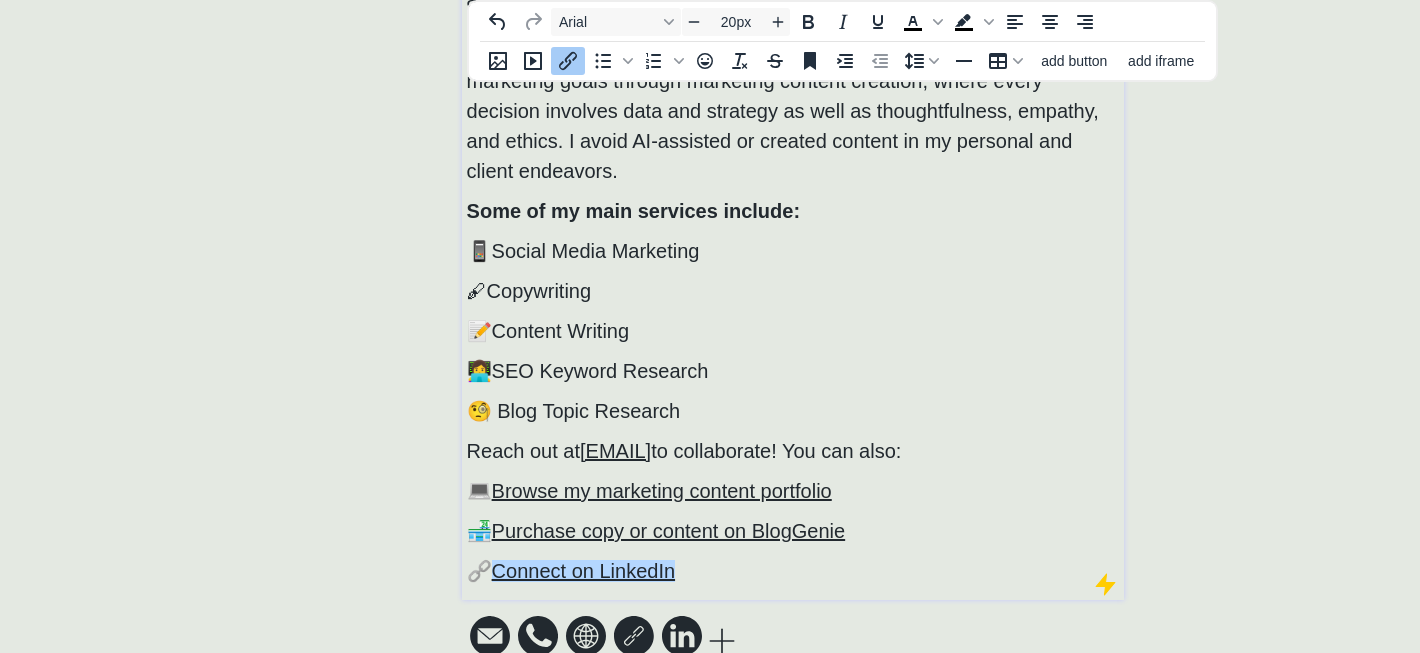 click on "Connect on LinkedIn" at bounding box center [583, 571] 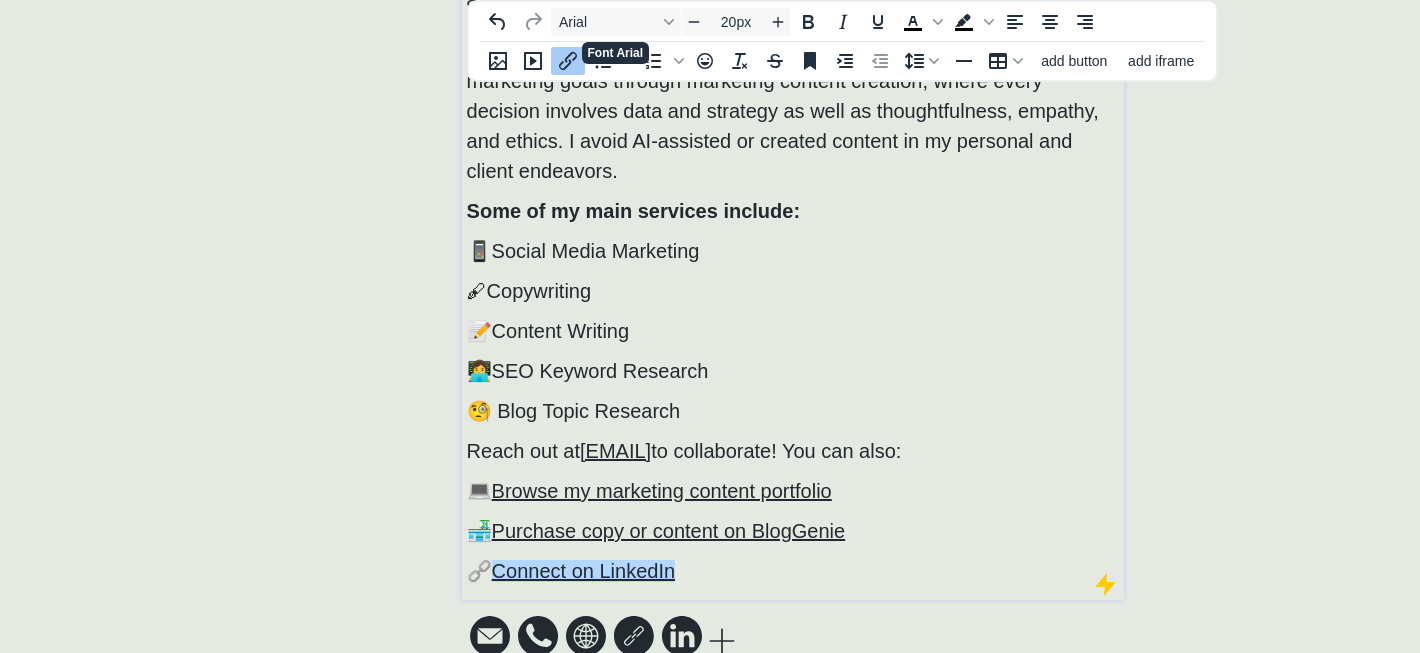 click 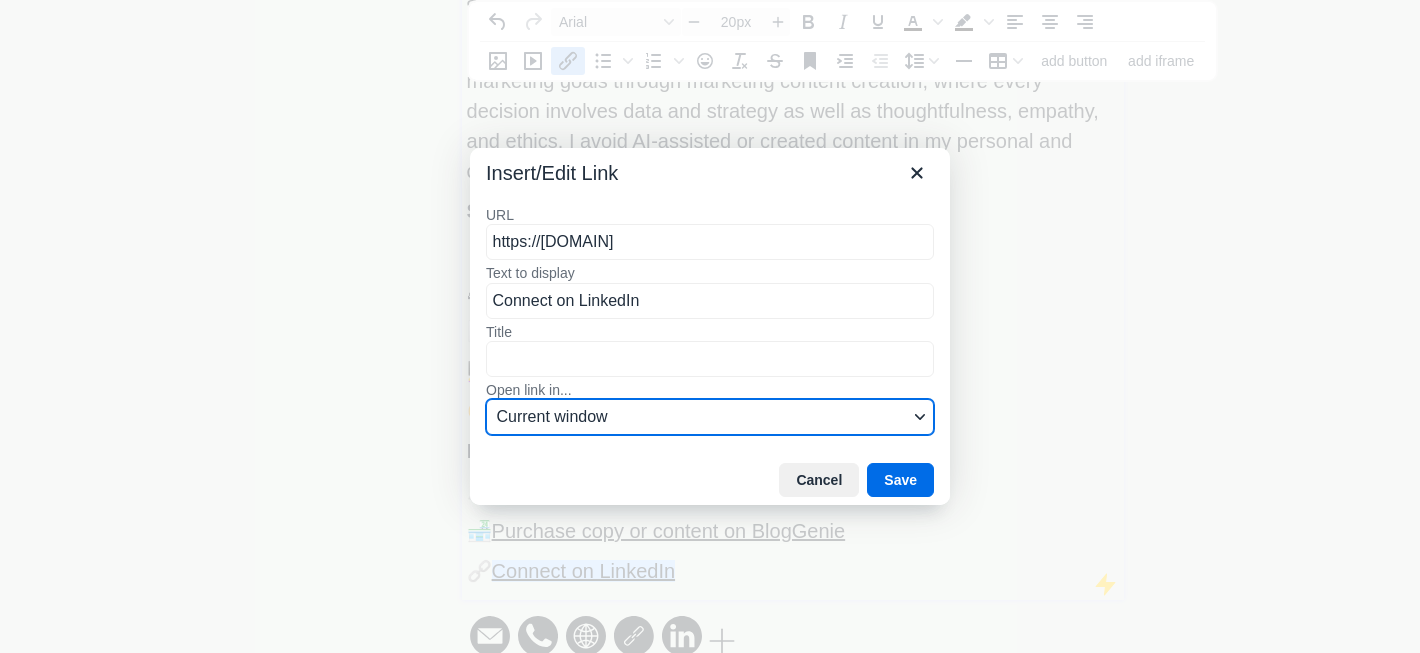 click on "Current window" at bounding box center (702, 417) 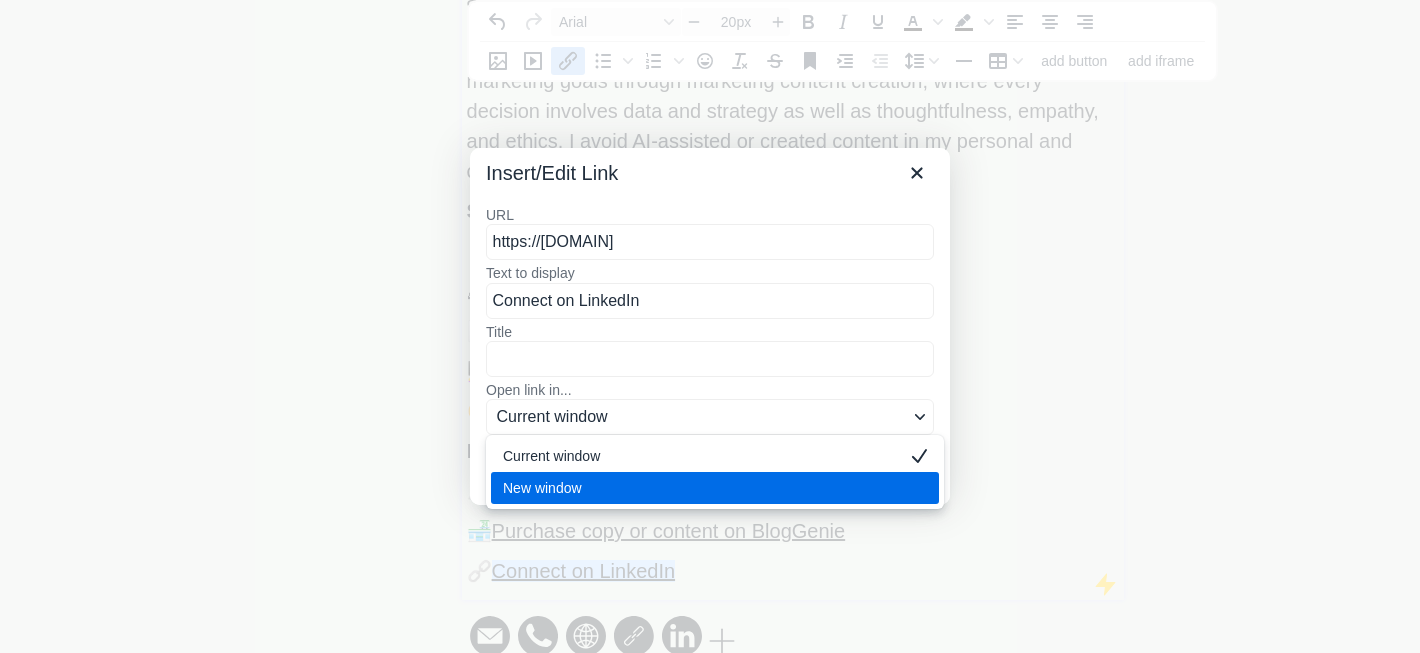 click on "New window" at bounding box center (701, 488) 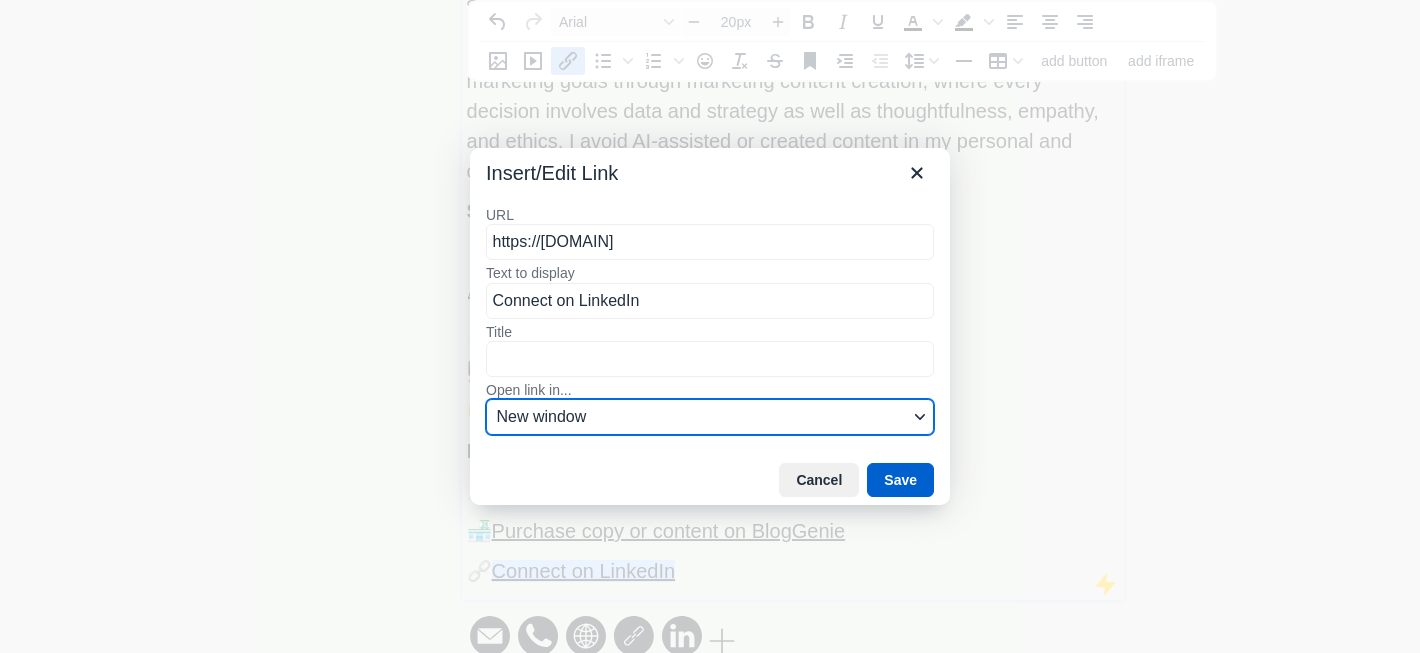 click on "Save" at bounding box center (900, 480) 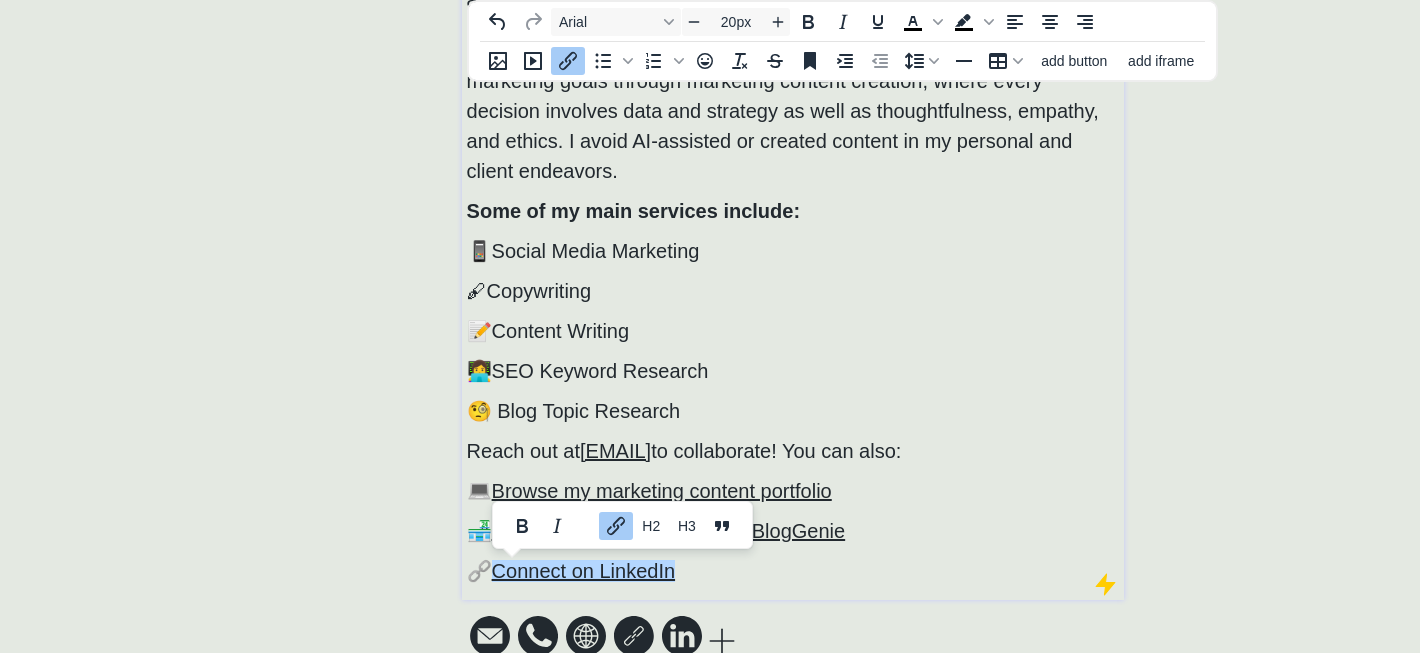 click on "📱Social Media Marketing" at bounding box center (793, 251) 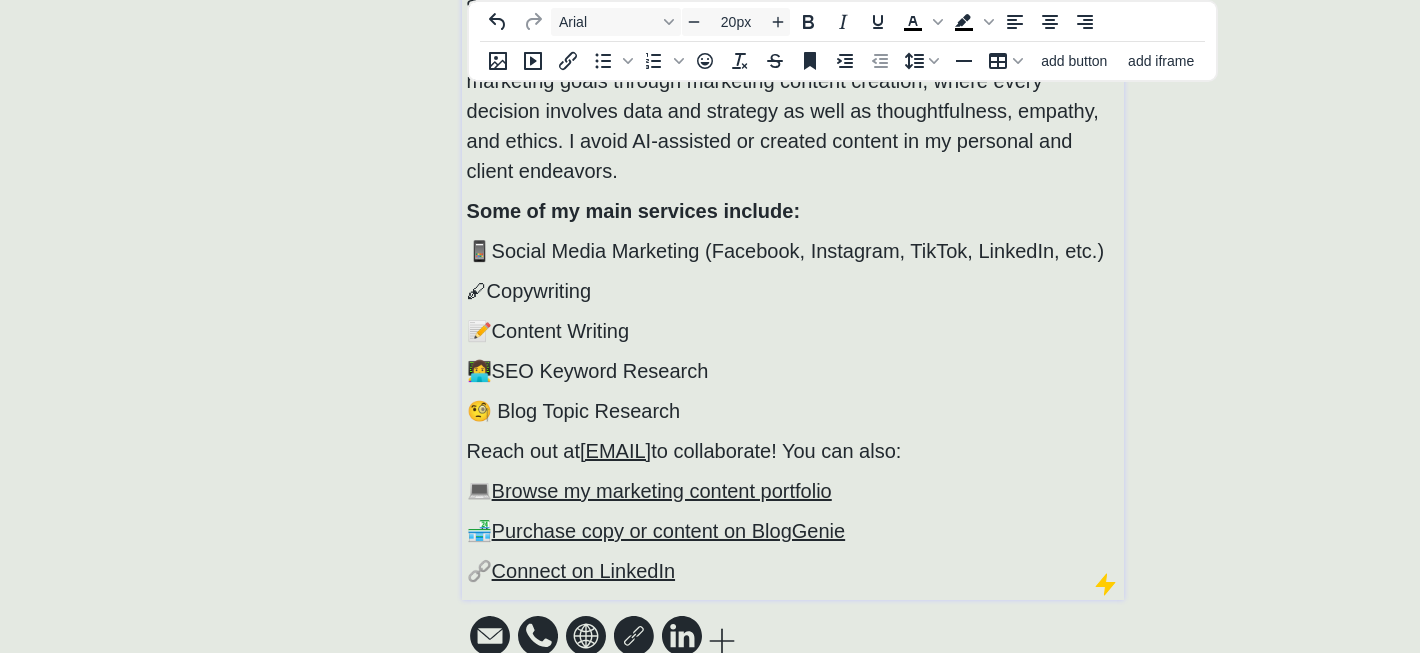 click on "🔗  Connect on LinkedIn" at bounding box center [793, 571] 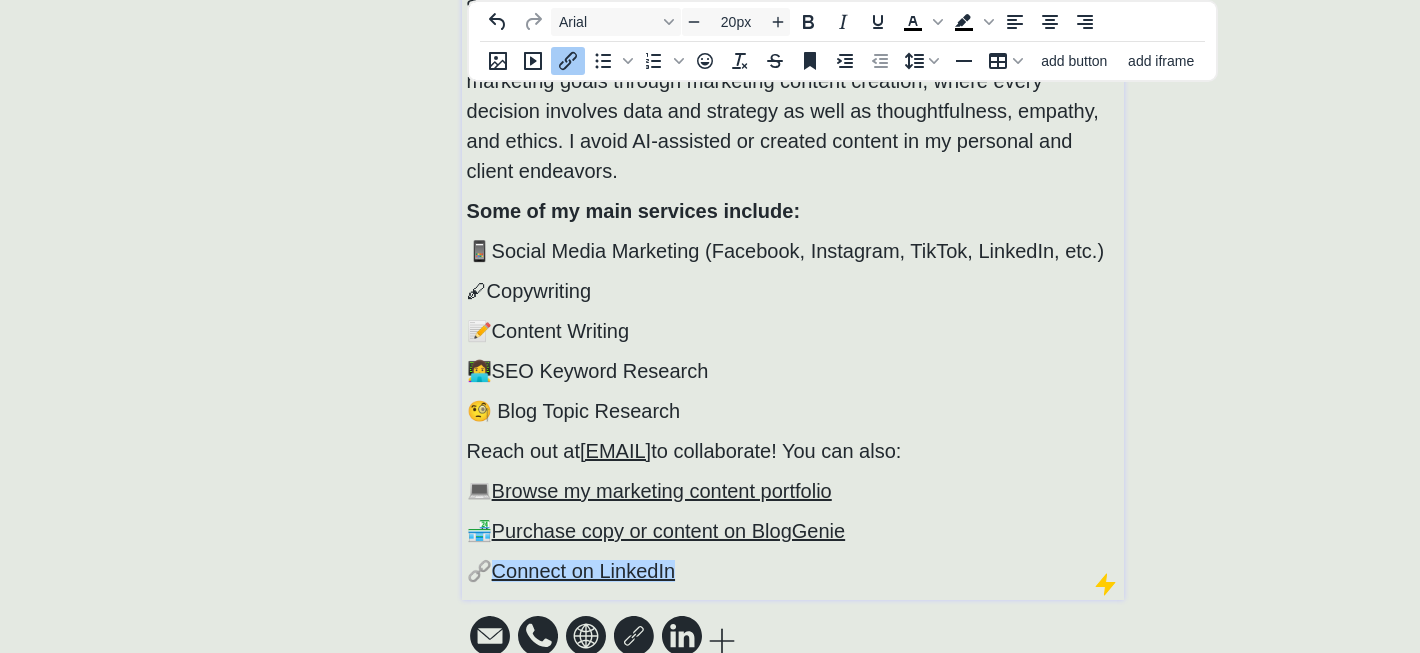 click on "🔗  Connect on LinkedIn﻿" at bounding box center [793, 571] 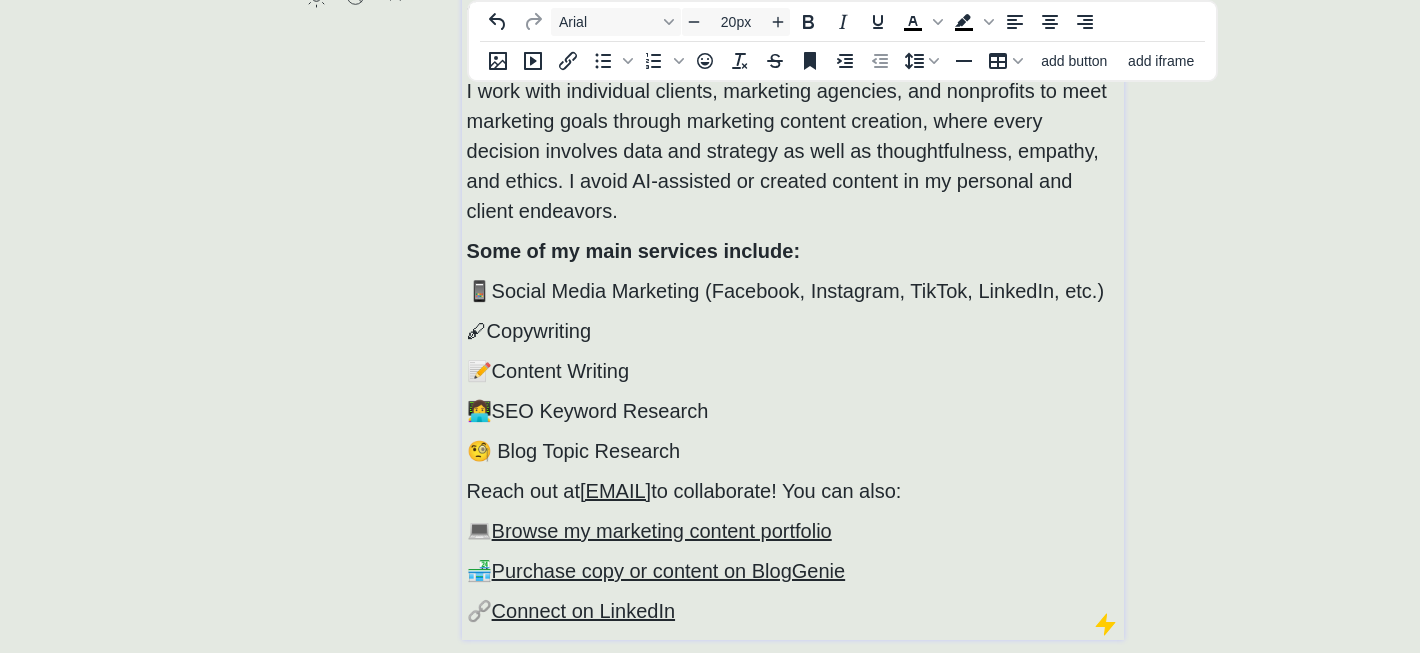 scroll, scrollTop: 273, scrollLeft: 0, axis: vertical 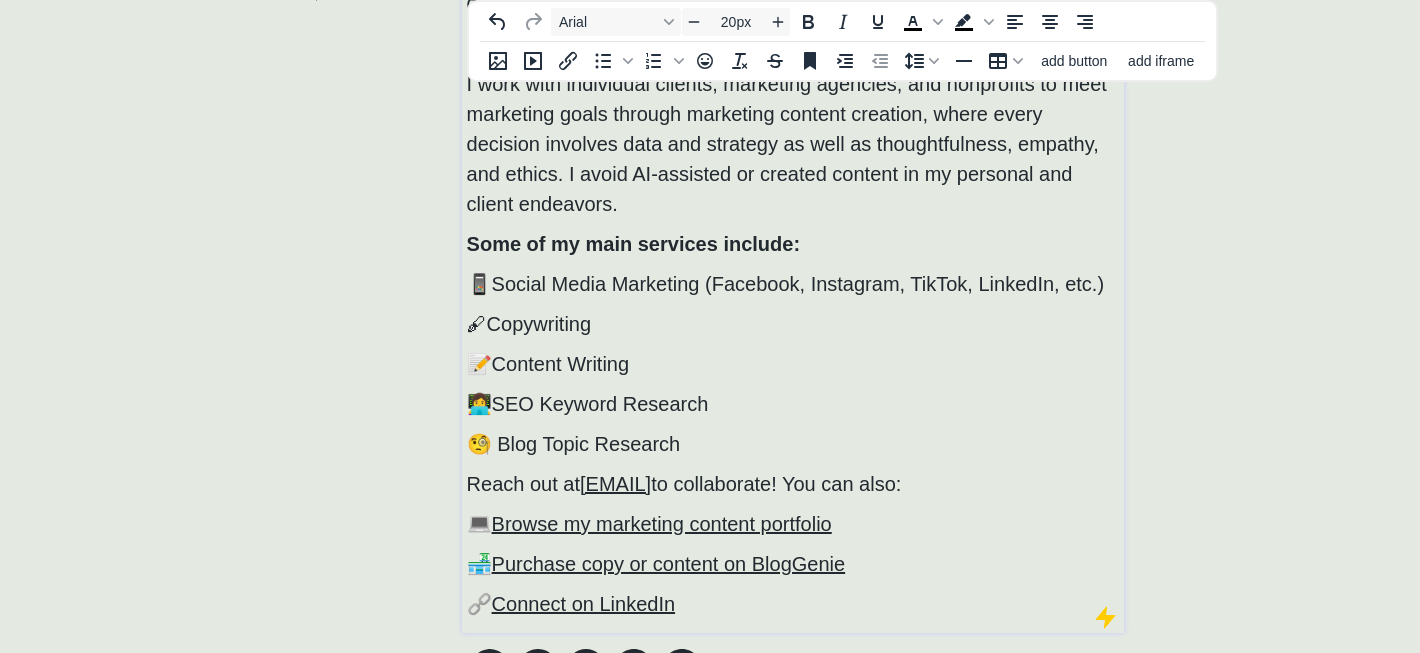 drag, startPoint x: 646, startPoint y: 199, endPoint x: 659, endPoint y: 211, distance: 17.691807 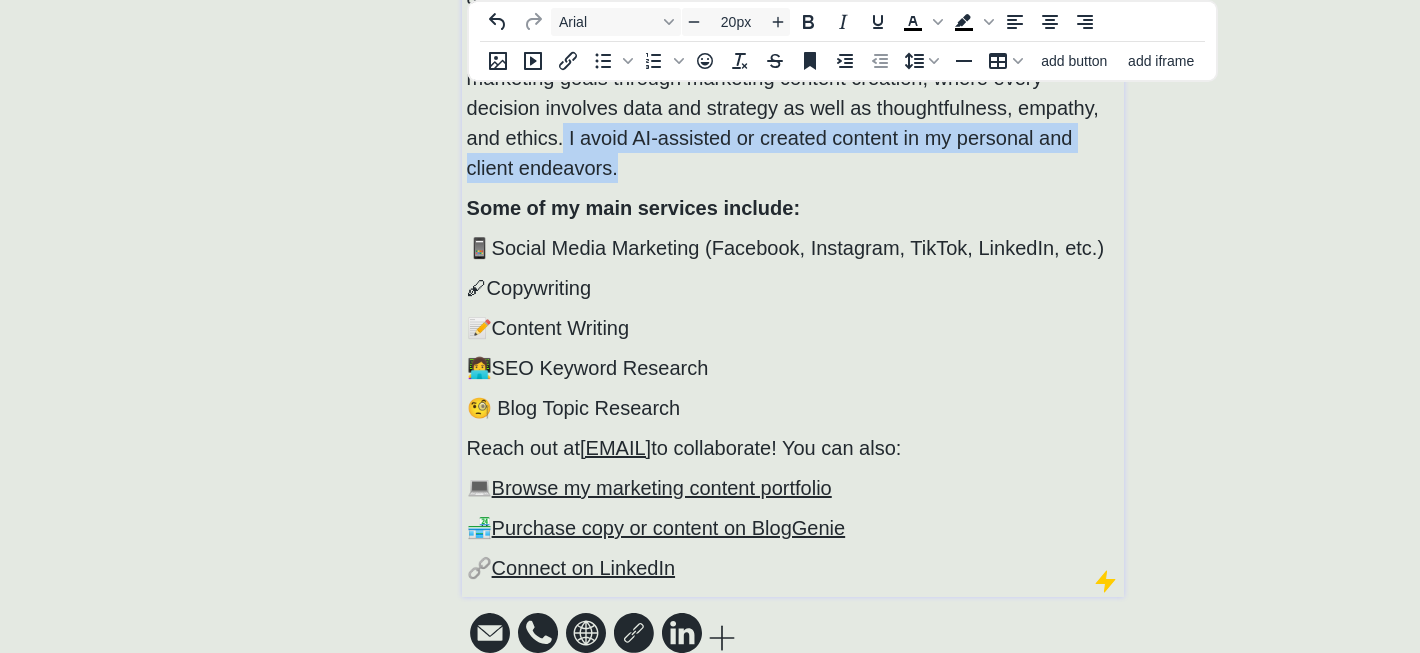 drag, startPoint x: 650, startPoint y: 178, endPoint x: 566, endPoint y: 147, distance: 89.537704 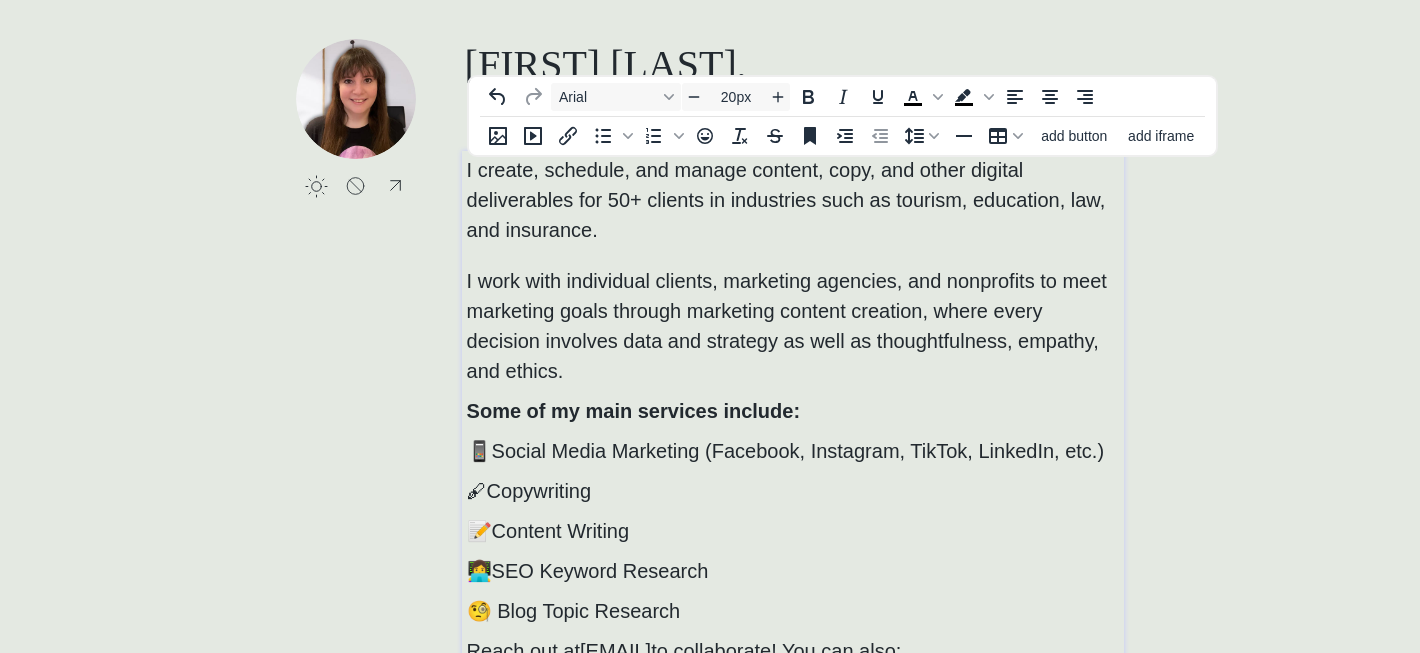 scroll, scrollTop: 74, scrollLeft: 0, axis: vertical 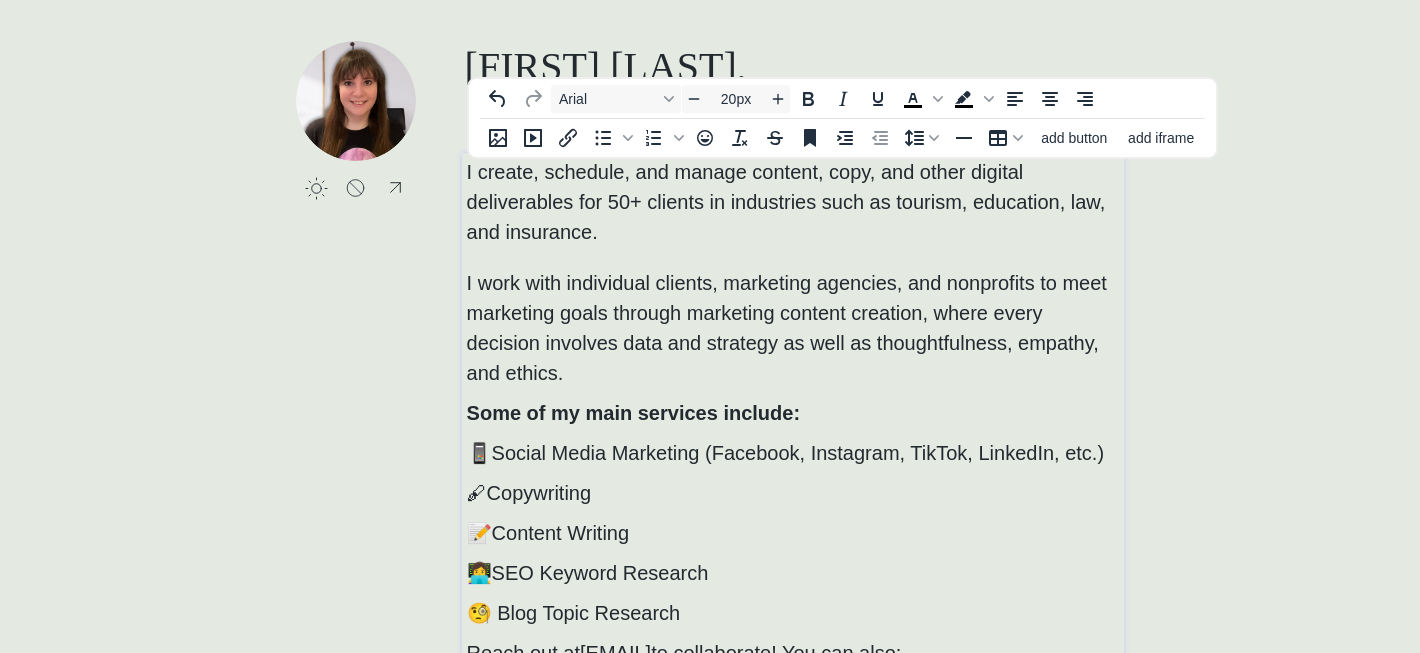 click on "I create, schedule, and manage content, copy, and other digital deliverables for 50+ clients in industries such as tourism, education, law, and insurance.  I work with individual clients, marketing agencies, and nonprofits to meet marketing goals through marketing content creation, where every decision involves data and strategy as well as thoughtfulness, empathy, and ethics." at bounding box center [793, 272] 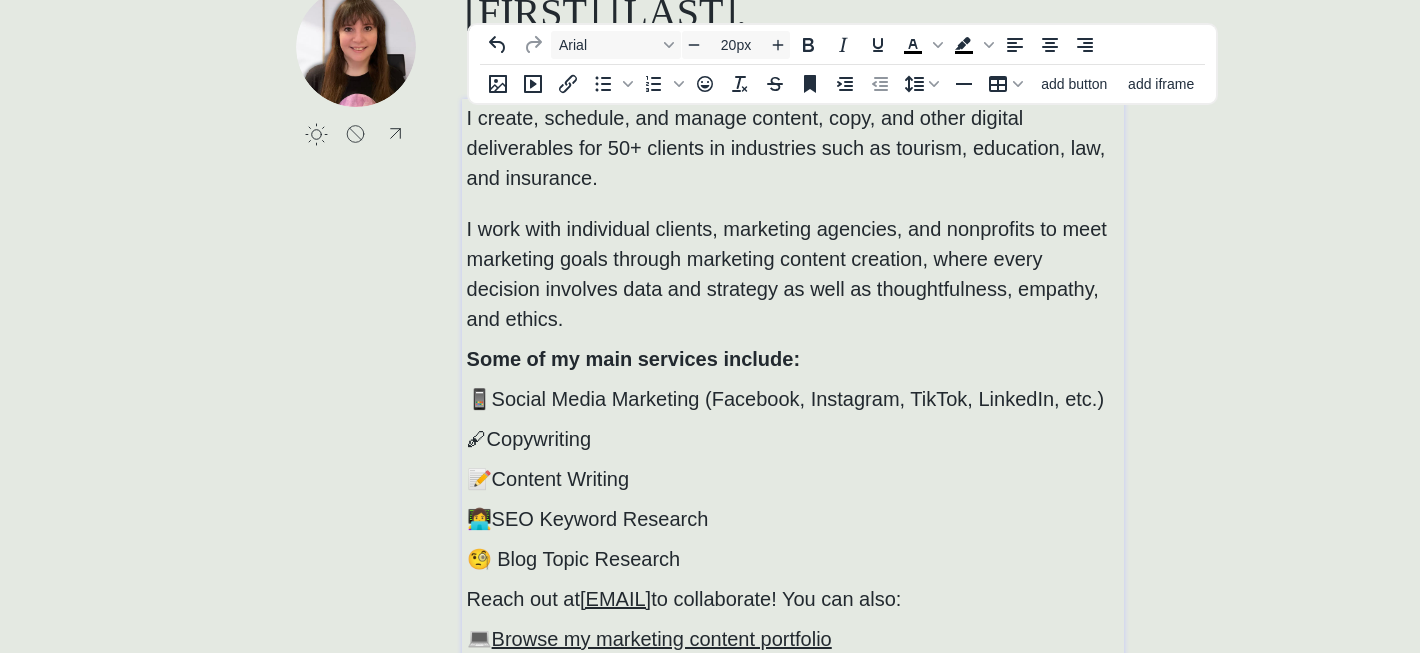 scroll, scrollTop: 125, scrollLeft: 0, axis: vertical 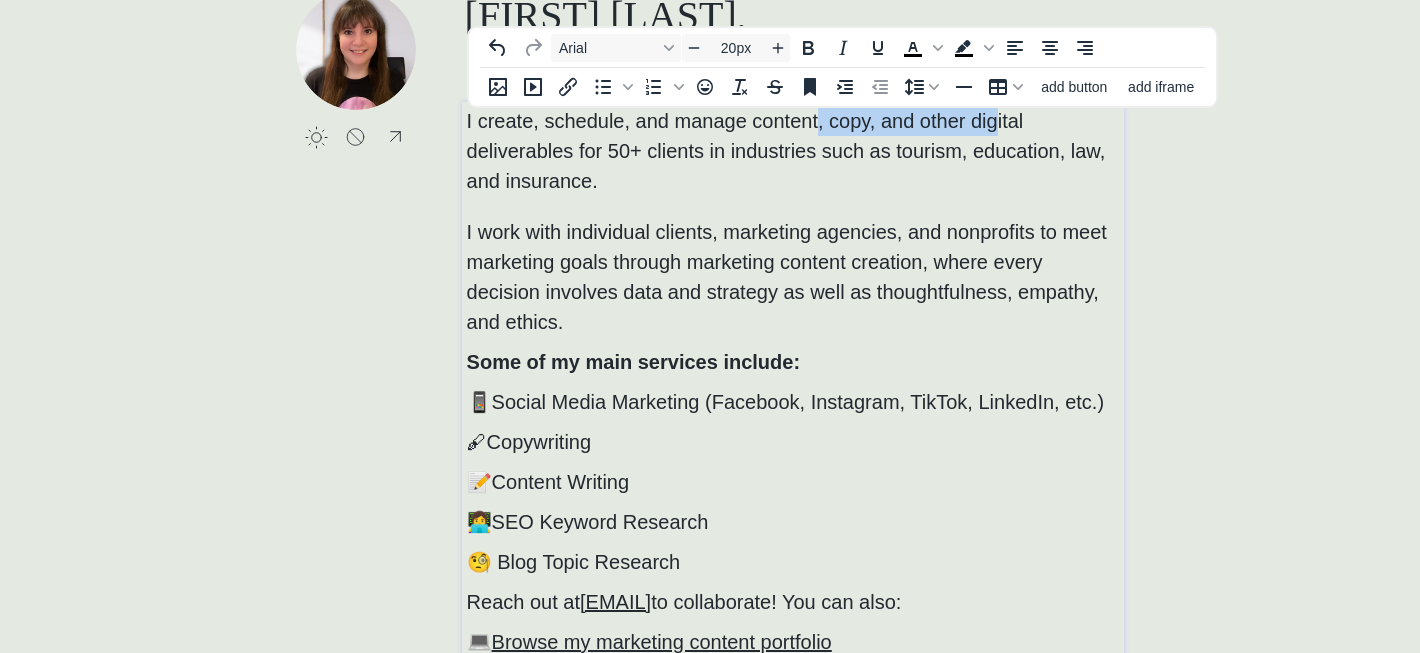drag, startPoint x: 820, startPoint y: 126, endPoint x: 995, endPoint y: 118, distance: 175.18275 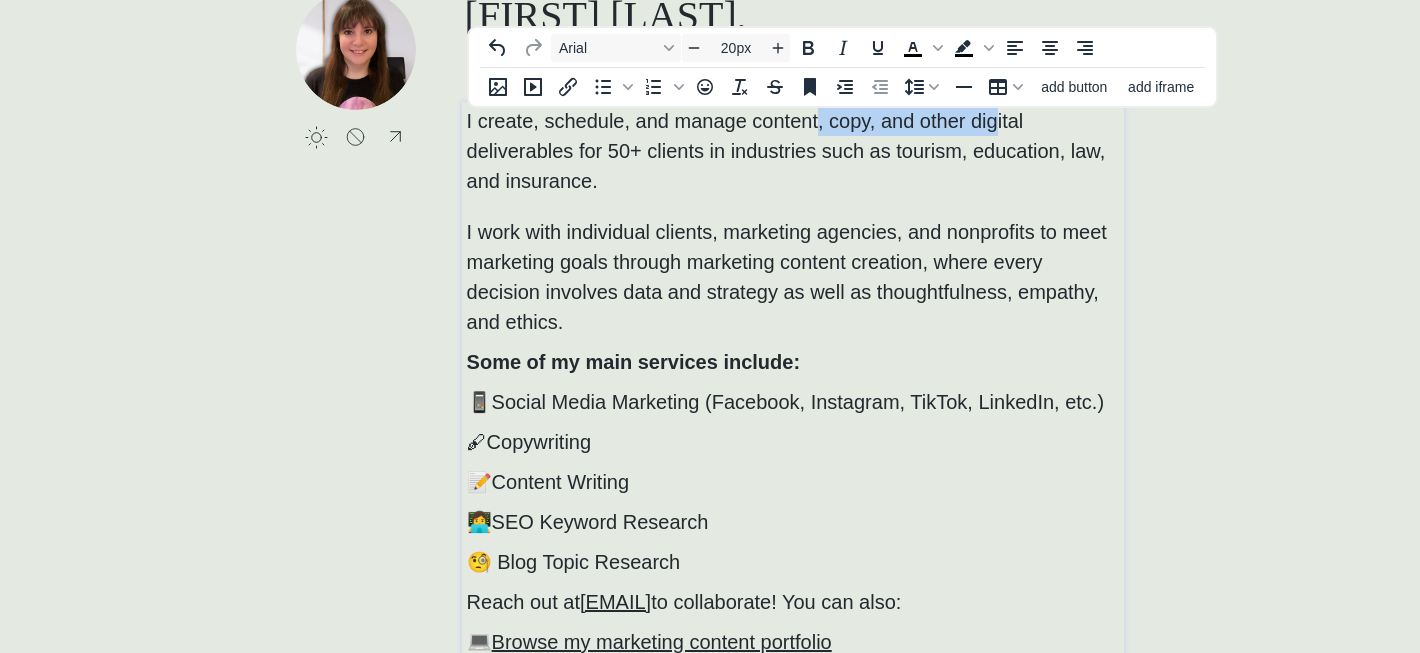 click on "I create, schedule, and manage content, copy, and other digital deliverables for 50+ clients in industries such as tourism, education, law, and insurance." at bounding box center (786, 151) 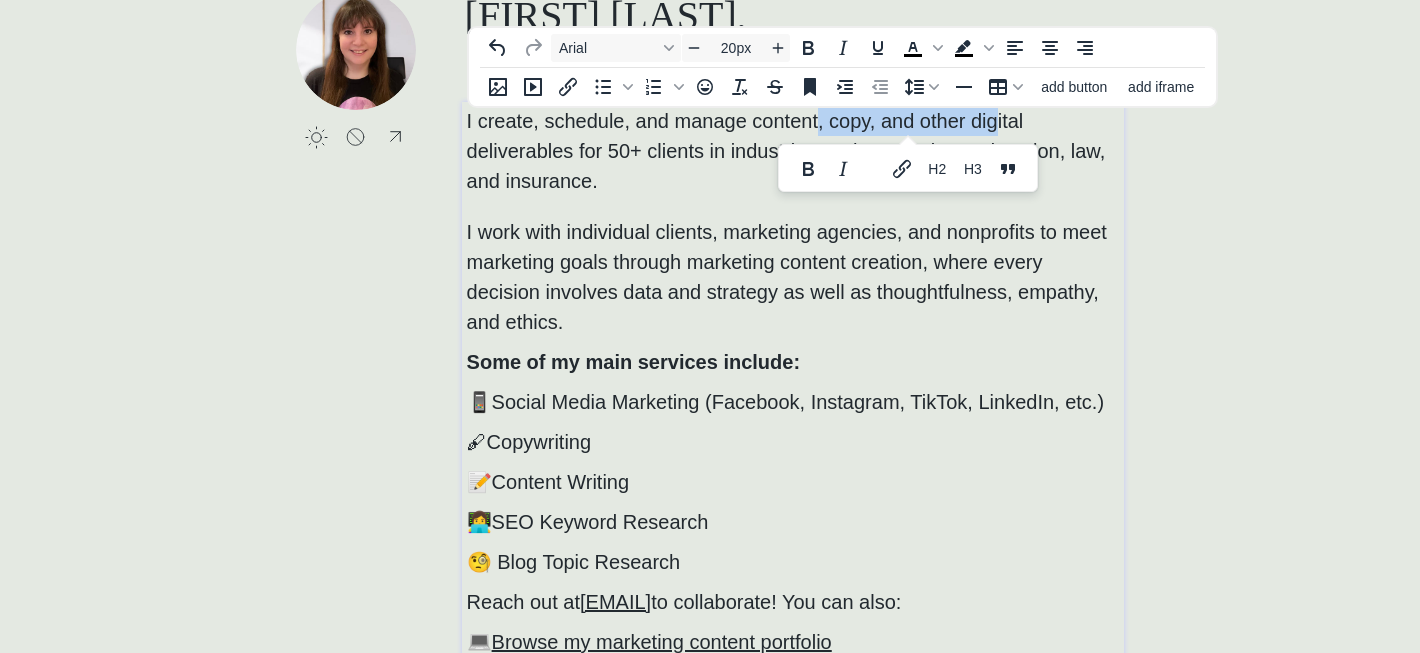 click on "I create, schedule, and manage content, copy, and other digital deliverables for 50+ clients in industries such as tourism, education, law, and insurance." at bounding box center (786, 151) 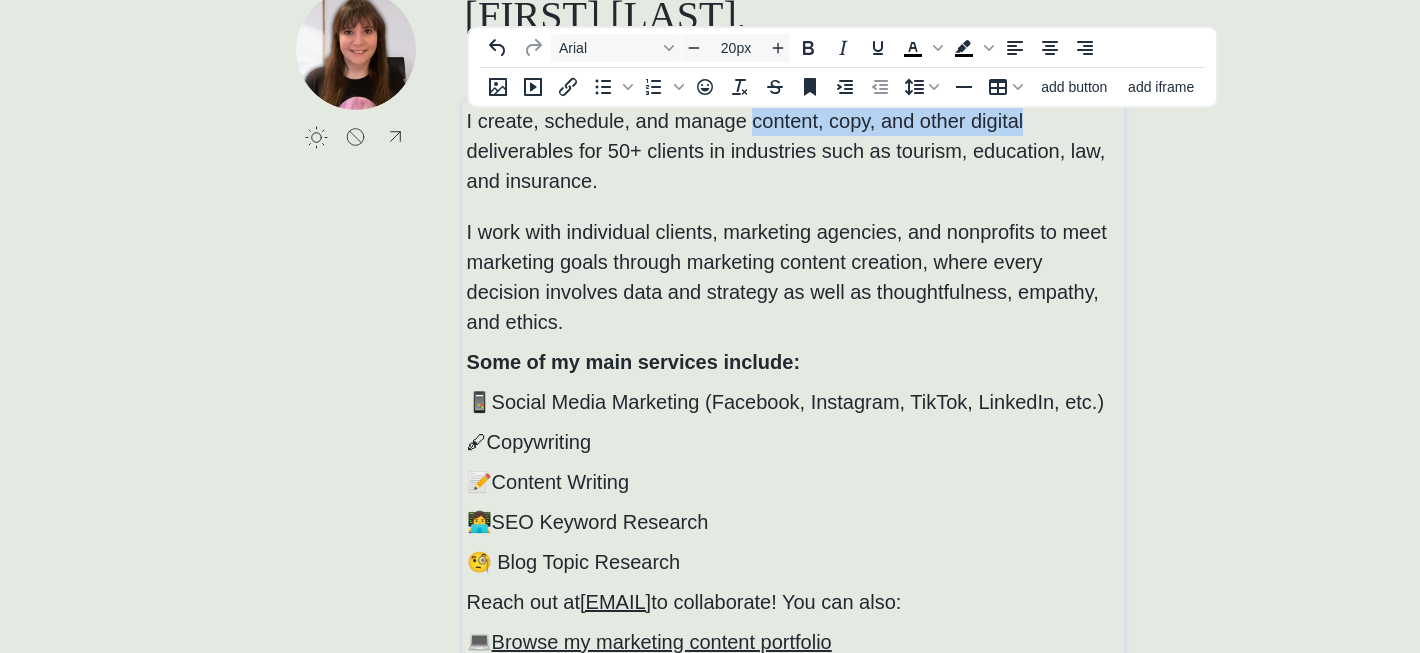 drag, startPoint x: 1053, startPoint y: 132, endPoint x: 755, endPoint y: 127, distance: 298.04193 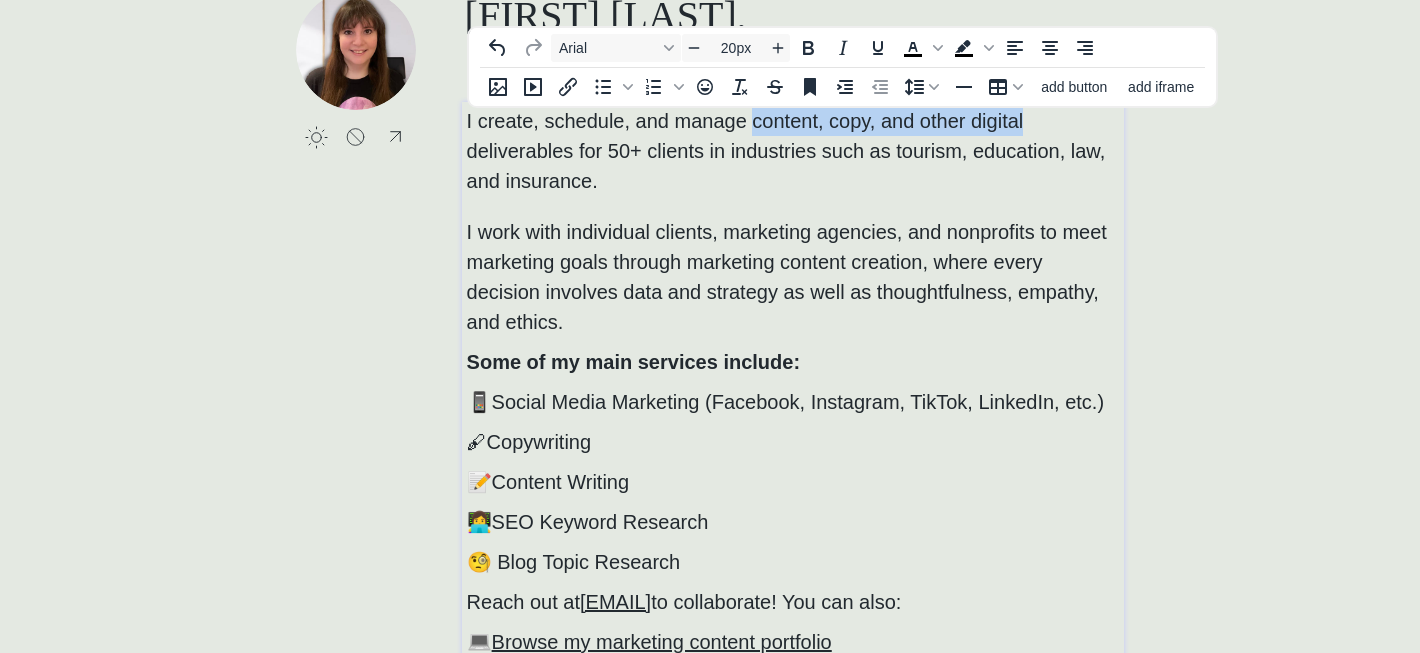 click on "I create, schedule, and manage content, copy, and other digital deliverables for 50+ clients in industries such as tourism, education, law, and insurance.  I work with individual clients, marketing agencies, and nonprofits to meet marketing goals through marketing content creation, where every decision involves data and strategy as well as thoughtfulness, empathy, and ethics." at bounding box center (793, 221) 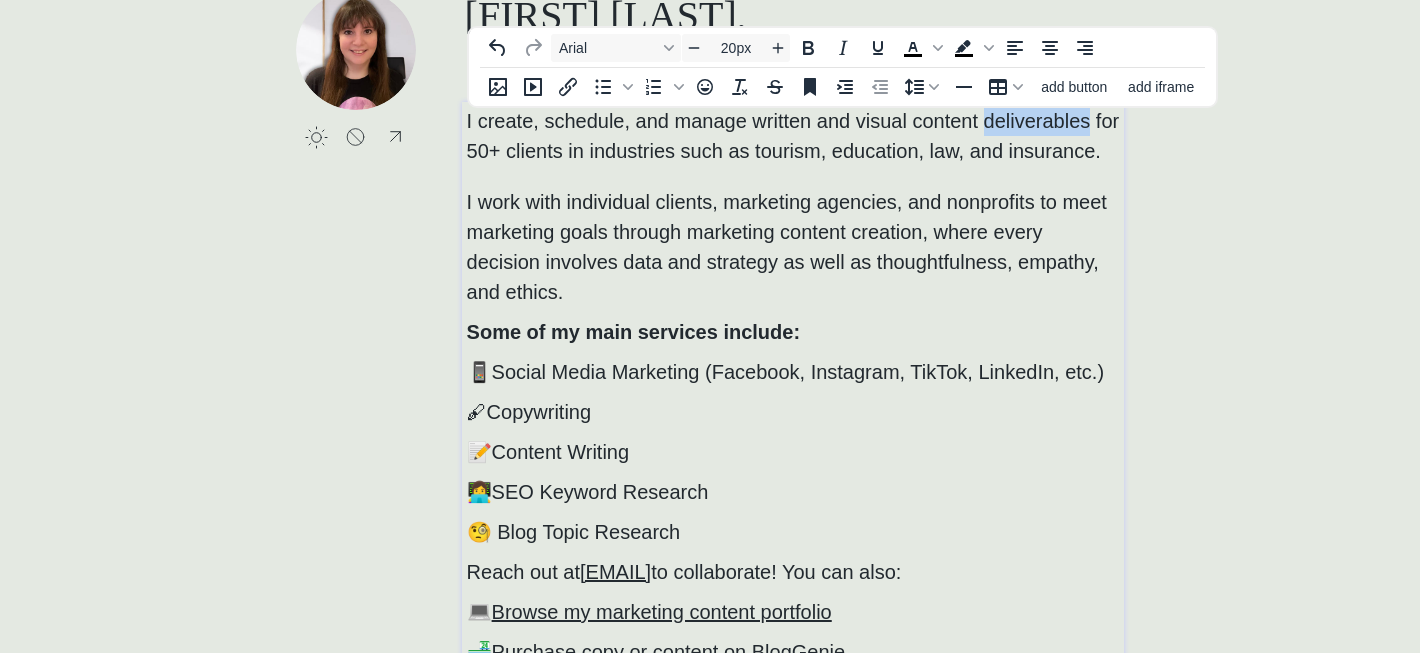 drag, startPoint x: 985, startPoint y: 125, endPoint x: 1088, endPoint y: 124, distance: 103.00485 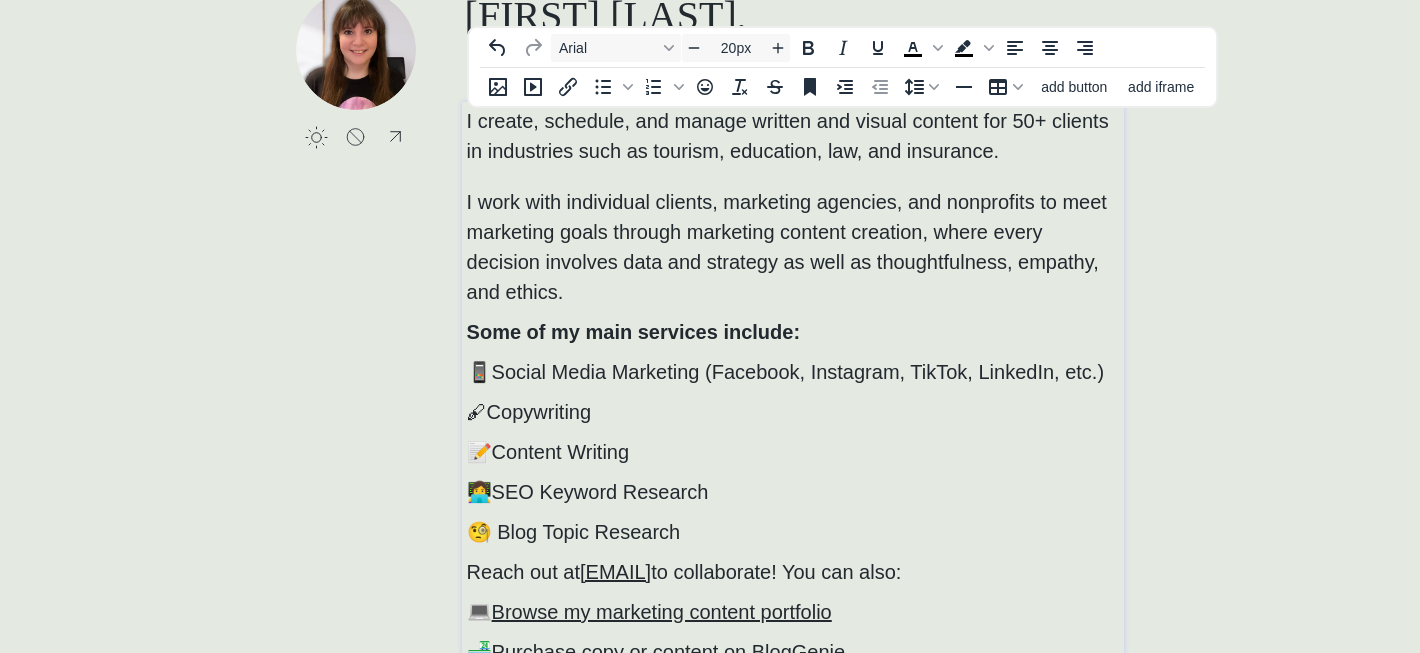 scroll, scrollTop: 171, scrollLeft: 0, axis: vertical 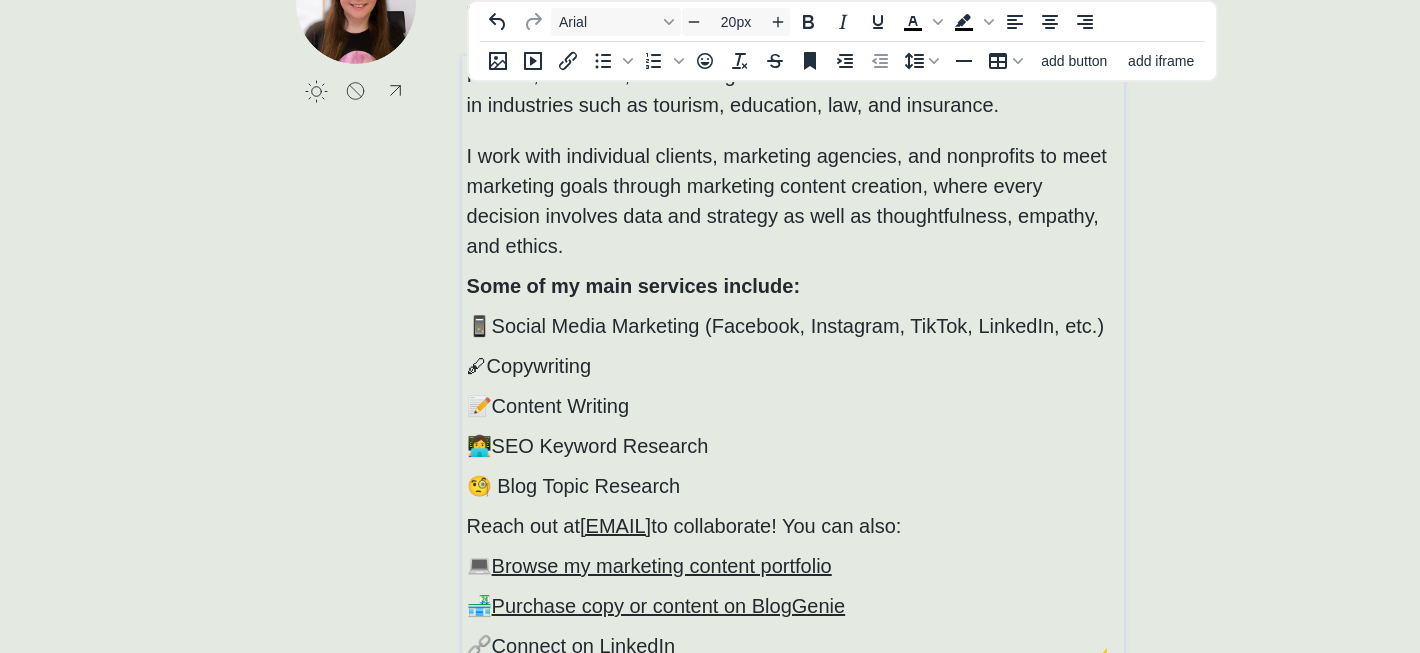 click on "I create, schedule, and manage written and visual content for 50+ clients in industries such as tourism, education, law, and insurance.  I work with individual clients, marketing agencies, and nonprofits to meet marketing goals through marketing content creation, where every decision involves data and strategy as well as thoughtfulness, empathy, and ethics." at bounding box center [793, 160] 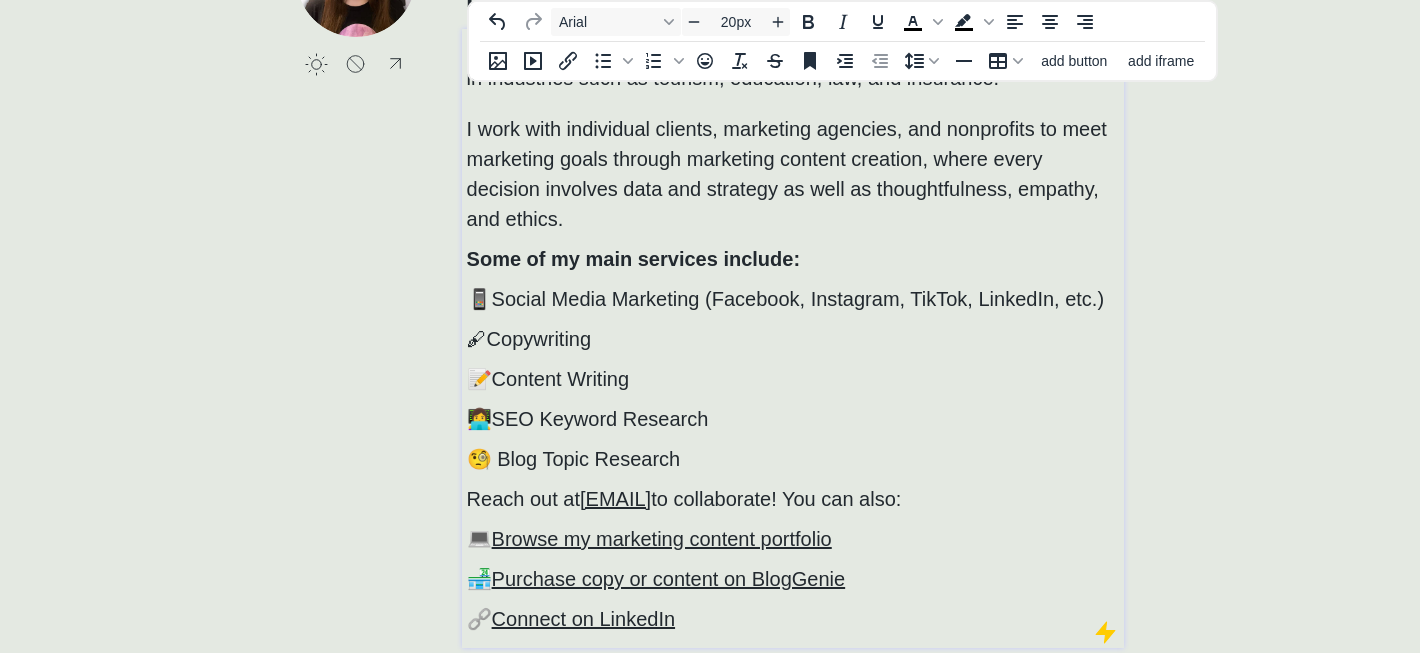 click on "🧐 Blog Topic Research" at bounding box center [793, 459] 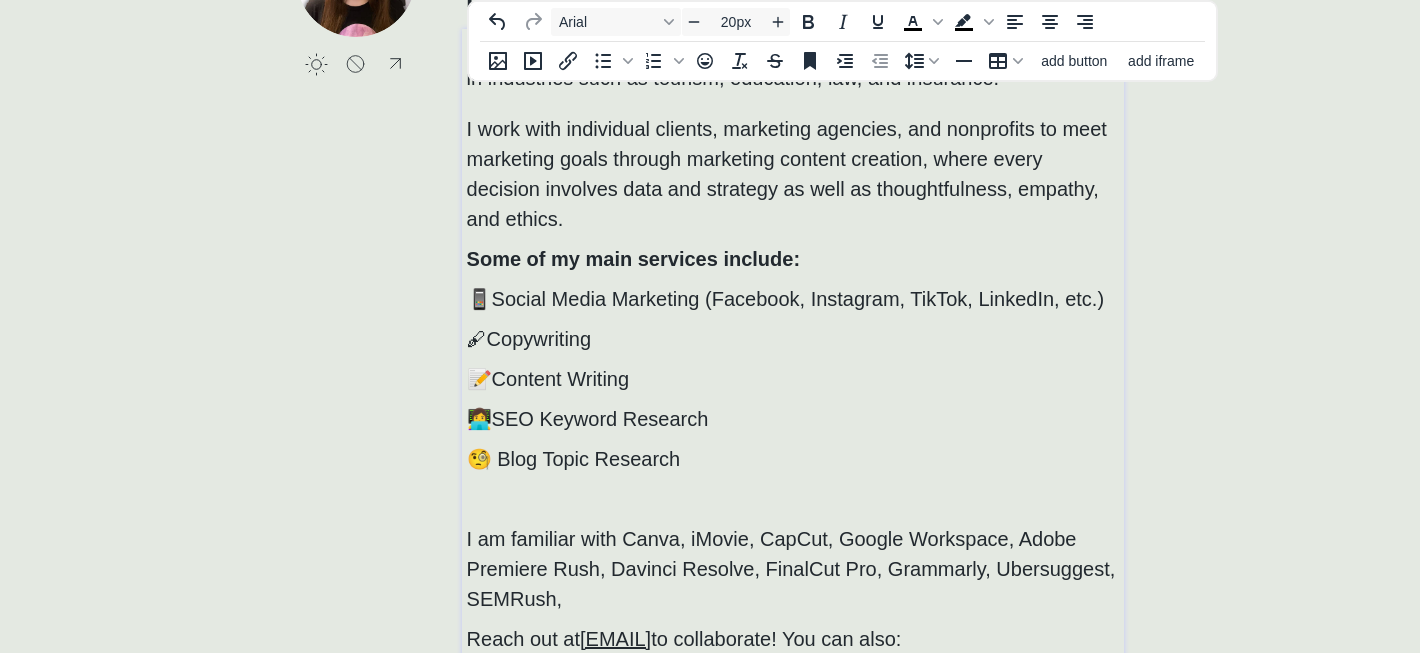 click on "I am familiar with Canva, iMovie, CapCut, Google Workspace, Adobe Premiere Rush, Davinci Resolve, FinalCut Pro, Grammarly, Ubersuggest, SEMRush," at bounding box center [793, 569] 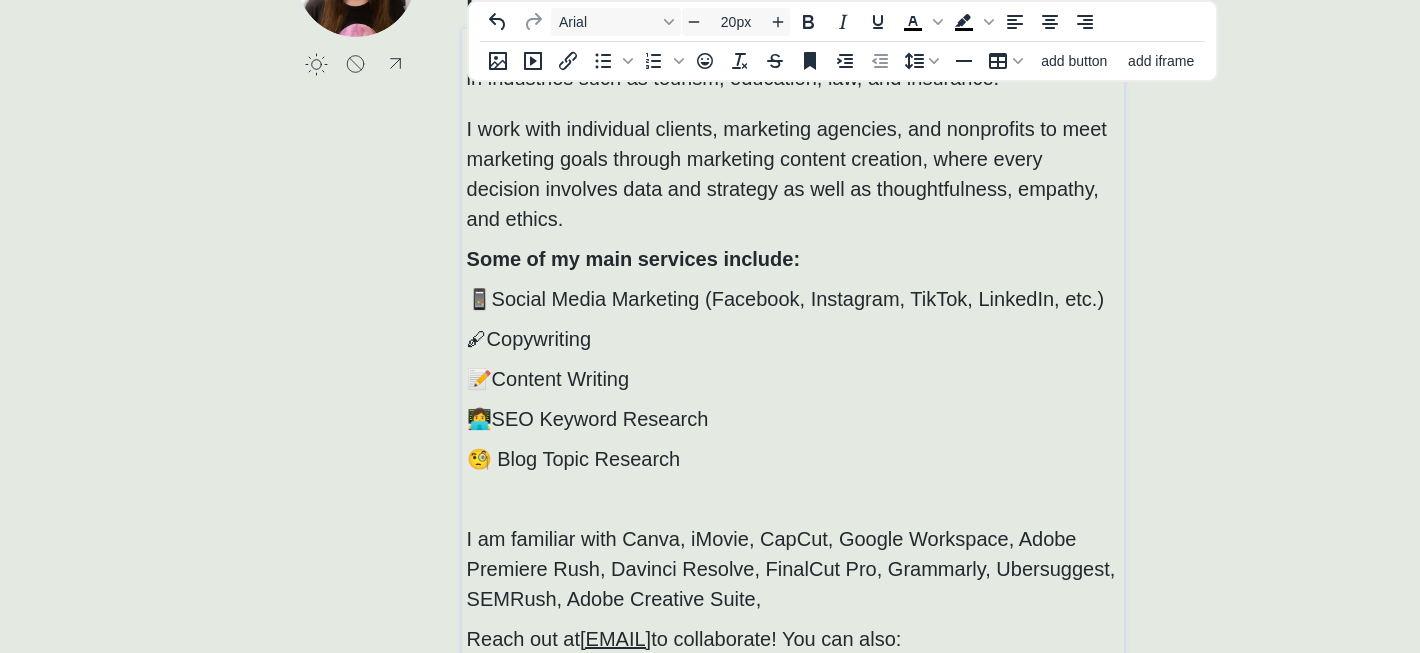 drag, startPoint x: 779, startPoint y: 606, endPoint x: 567, endPoint y: 606, distance: 212 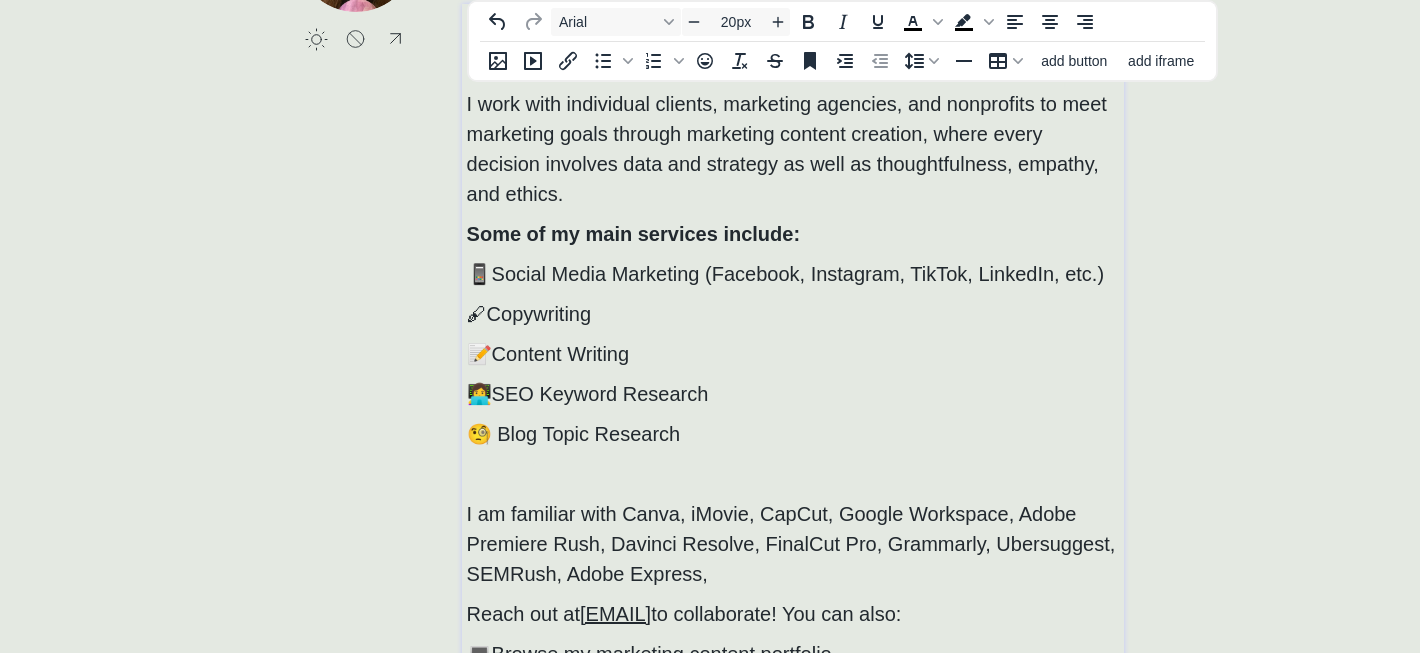 scroll, scrollTop: 224, scrollLeft: 0, axis: vertical 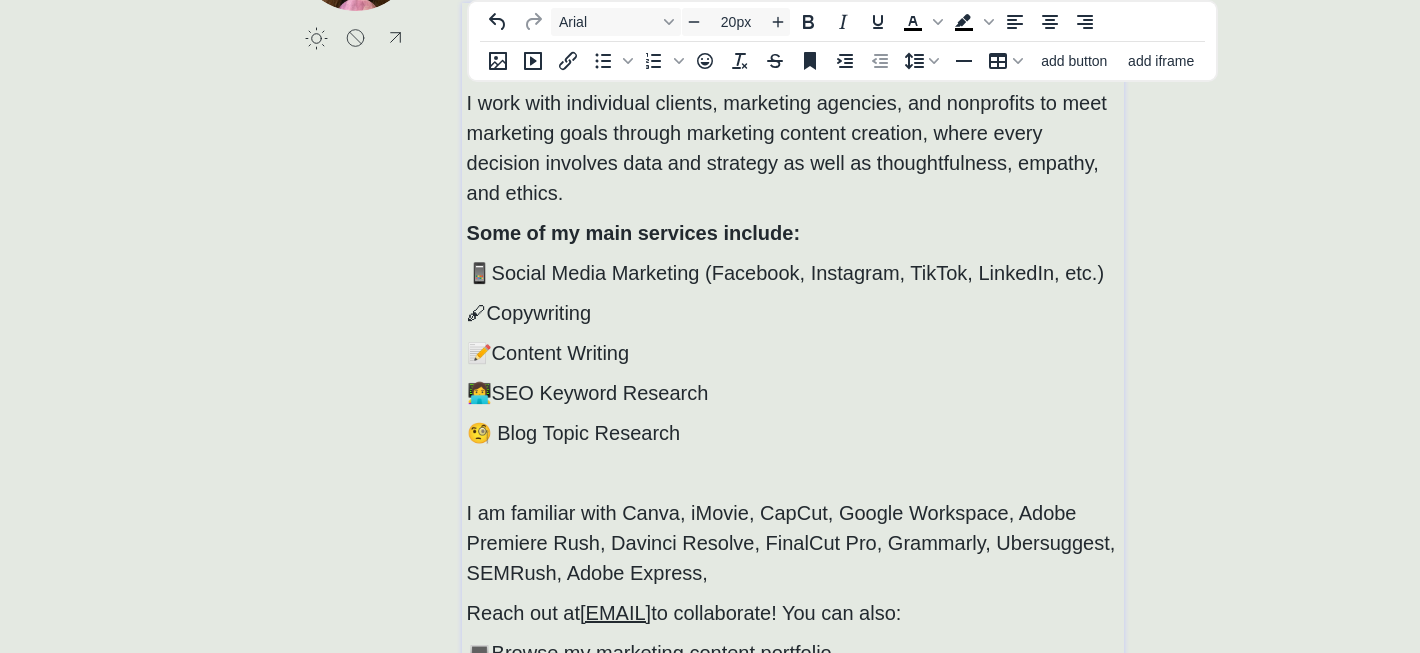 click on "I am familiar with Canva, iMovie, CapCut, Google Workspace, Adobe Premiere Rush, Davinci Resolve, FinalCut Pro, Grammarly, Ubersuggest, SEMRush, Adobe Express," at bounding box center (791, 543) 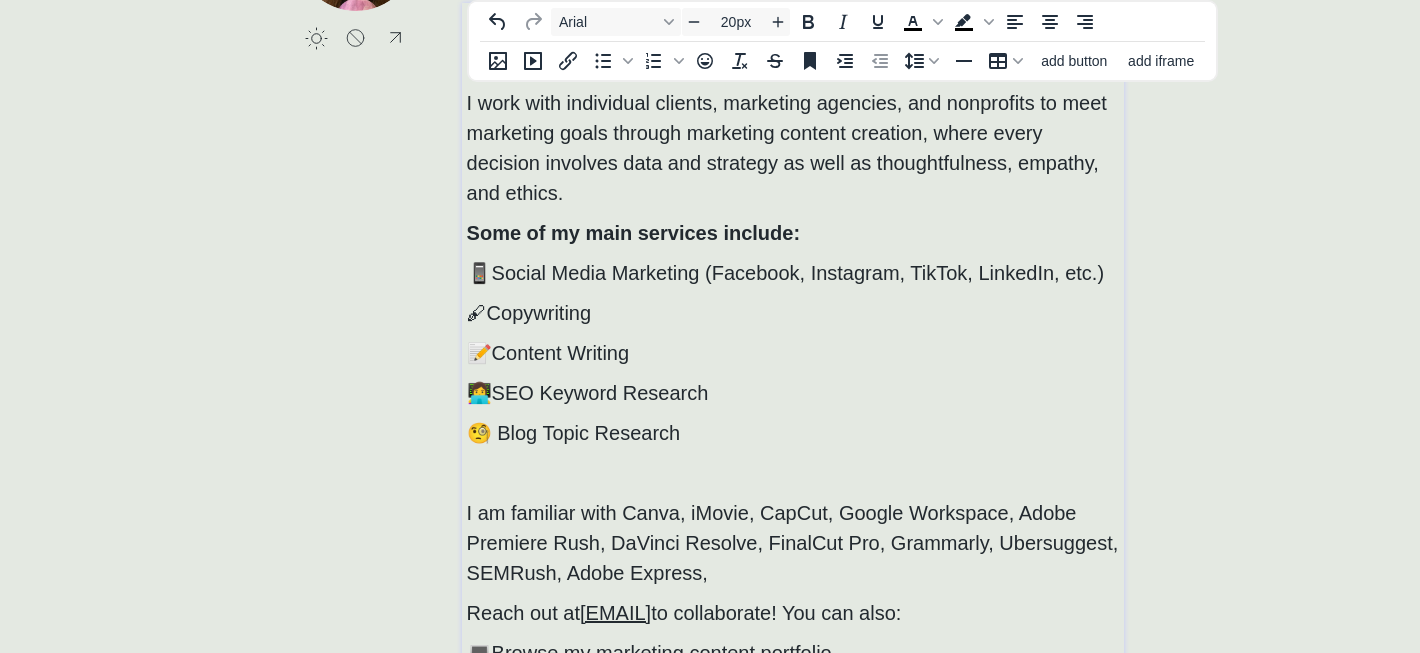 click on "I am familiar with Canva, iMovie, CapCut, Google Workspace, Adobe Premiere Rush, DaVinci Resolve, FinalCut Pro, Grammarly, Ubersuggest, SEMRush, Adobe Express," at bounding box center [793, 543] 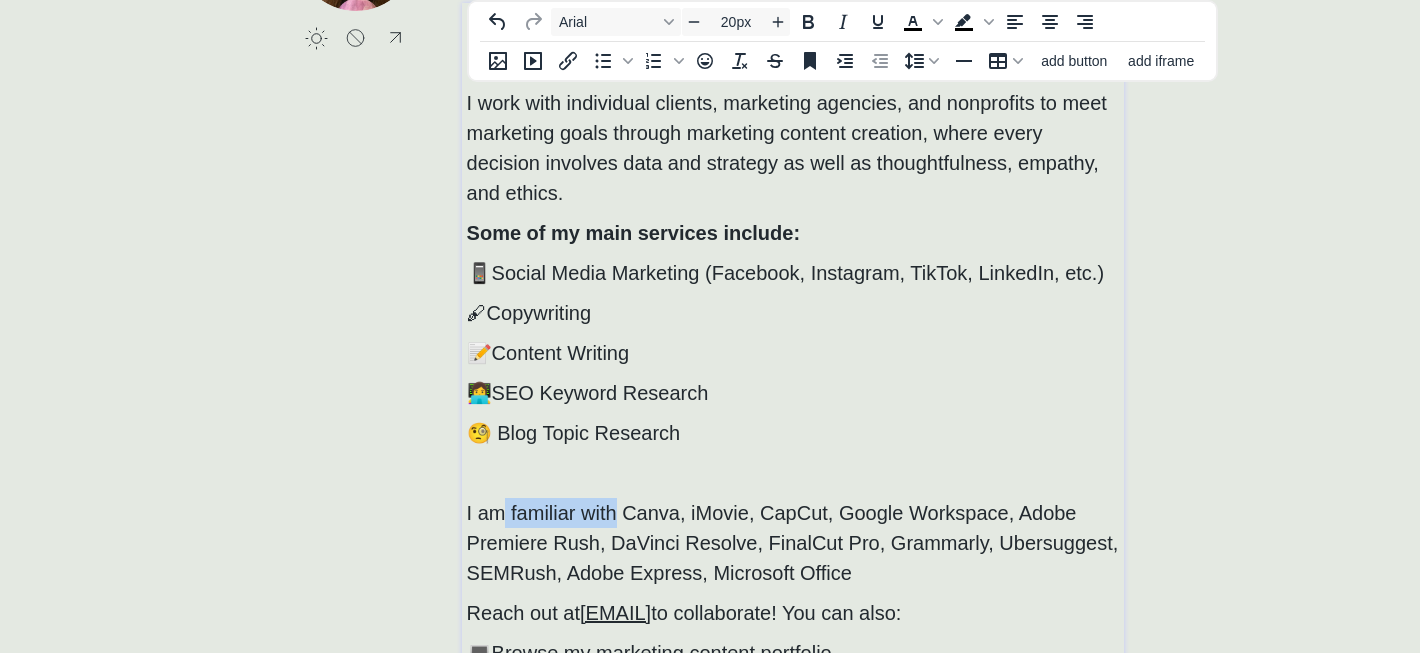 drag, startPoint x: 615, startPoint y: 517, endPoint x: 508, endPoint y: 517, distance: 107 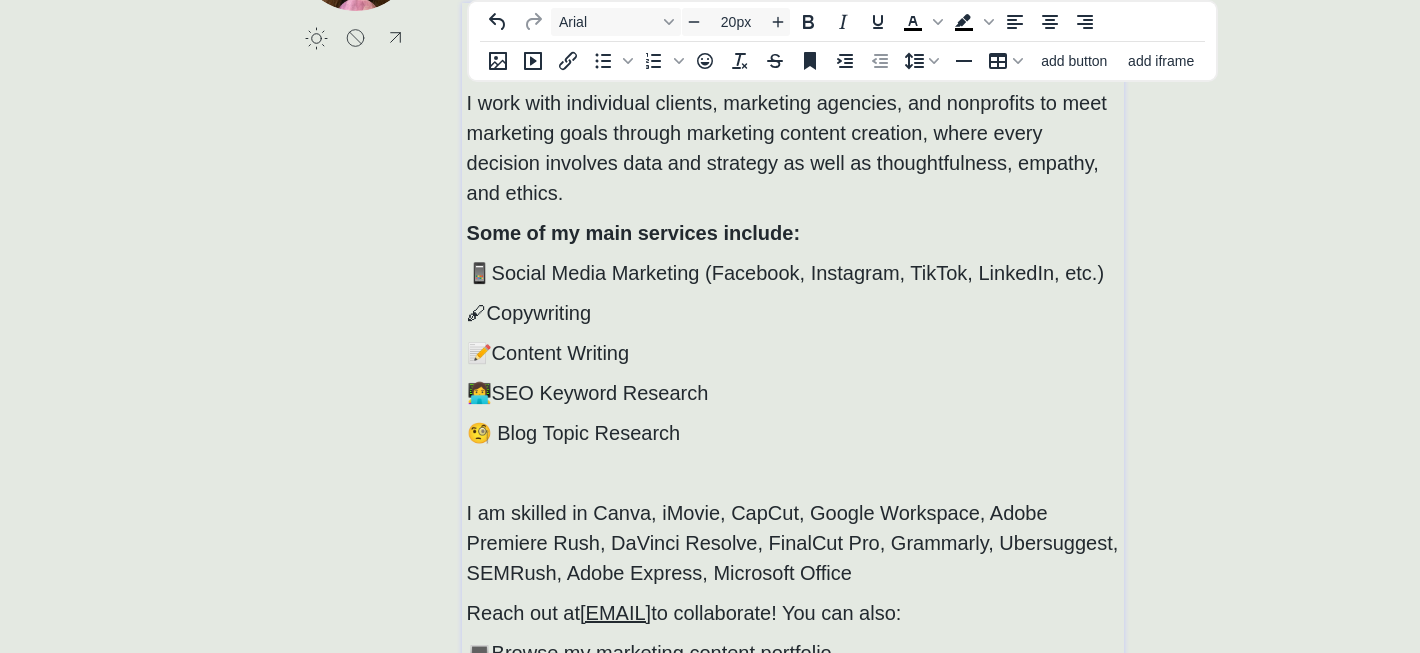 click on "I am skilled in Canva, iMovie, CapCut, Google Workspace, Adobe Premiere Rush, DaVinci Resolve, FinalCut Pro, Grammarly, Ubersuggest, SEMRush, Adobe Express, Microsoft Office" at bounding box center [793, 543] 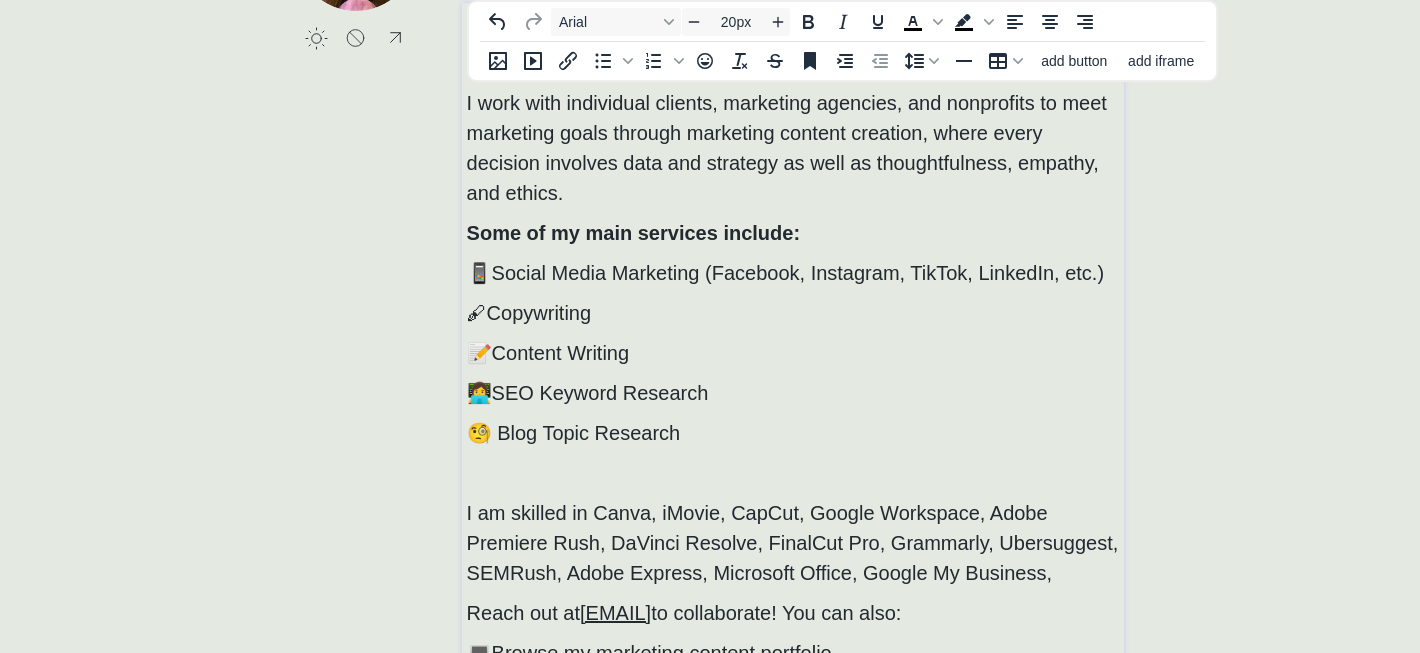 scroll, scrollTop: 265, scrollLeft: 0, axis: vertical 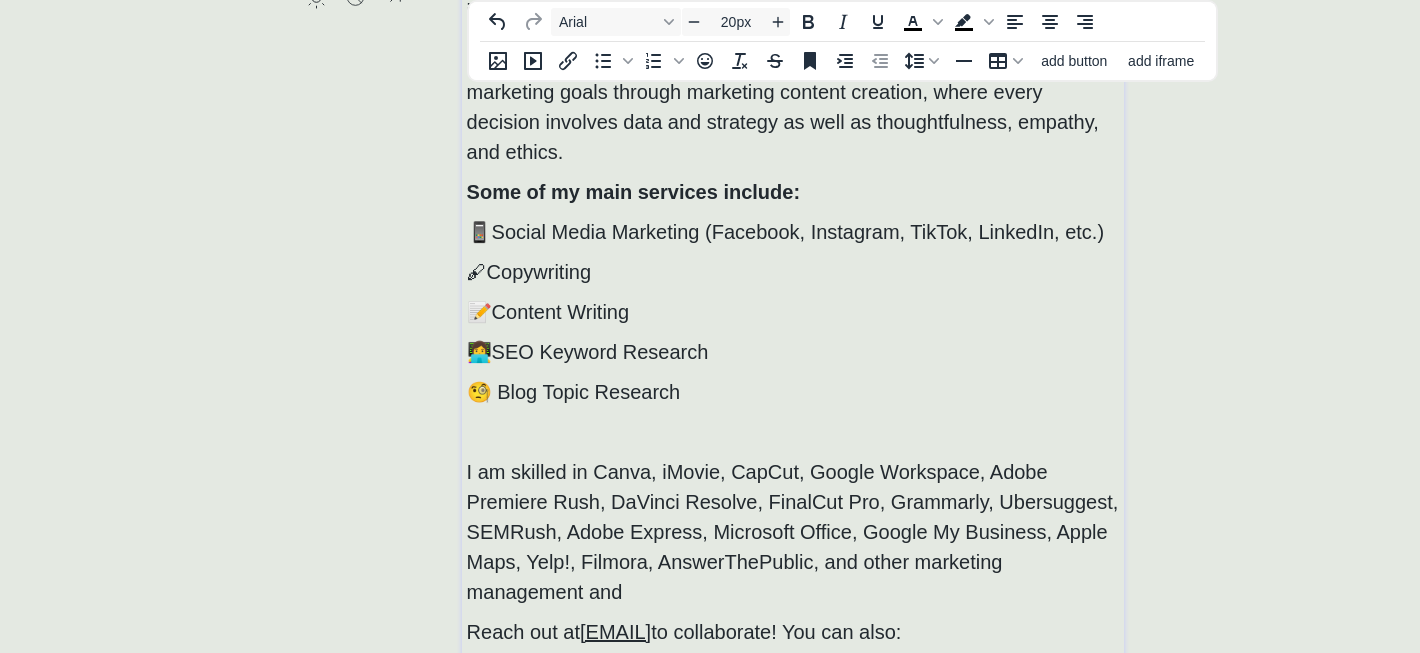 click on "I am skilled in Canva, iMovie, CapCut, Google Workspace, Adobe Premiere Rush, DaVinci Resolve, FinalCut Pro, Grammarly, Ubersuggest, SEMRush, Adobe Express, Microsoft Office, Google My Business, Apple Maps, Yelp!, Filmora, AnswerThePublic, and other marketing management and" at bounding box center [793, 532] 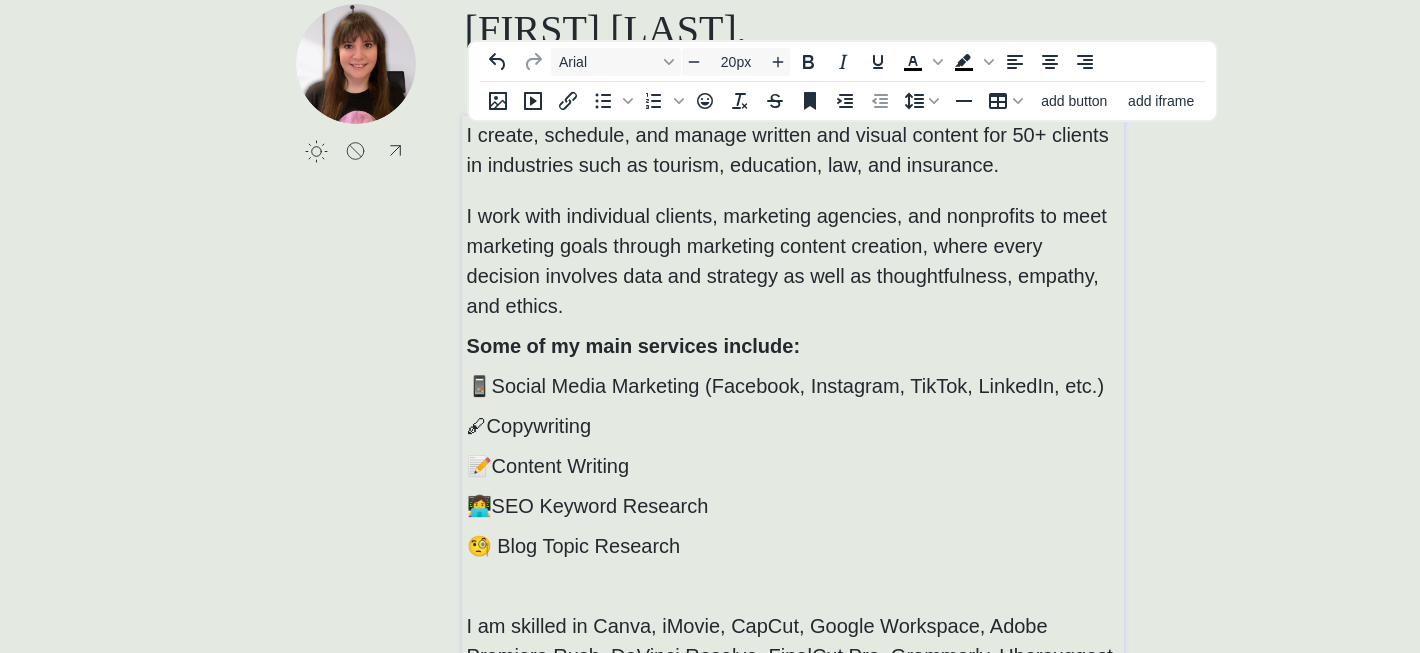 scroll, scrollTop: 119, scrollLeft: 0, axis: vertical 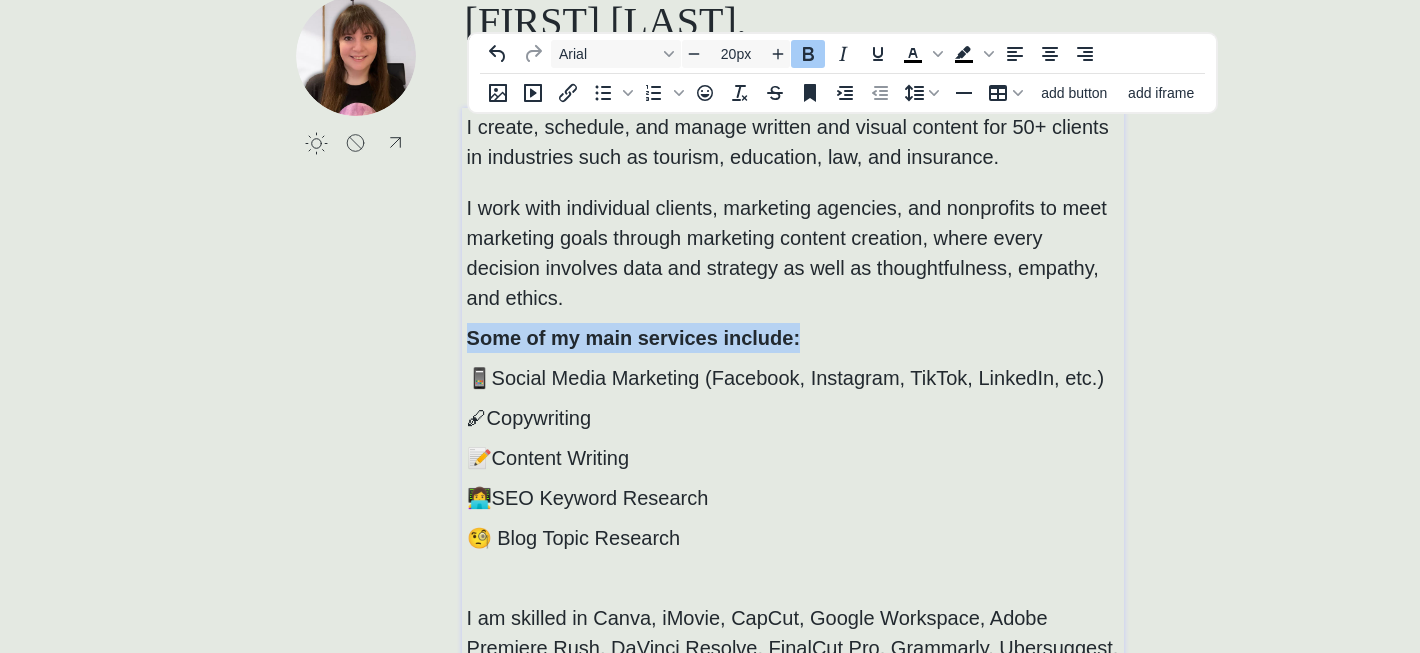 drag, startPoint x: 836, startPoint y: 345, endPoint x: 386, endPoint y: 346, distance: 450.0011 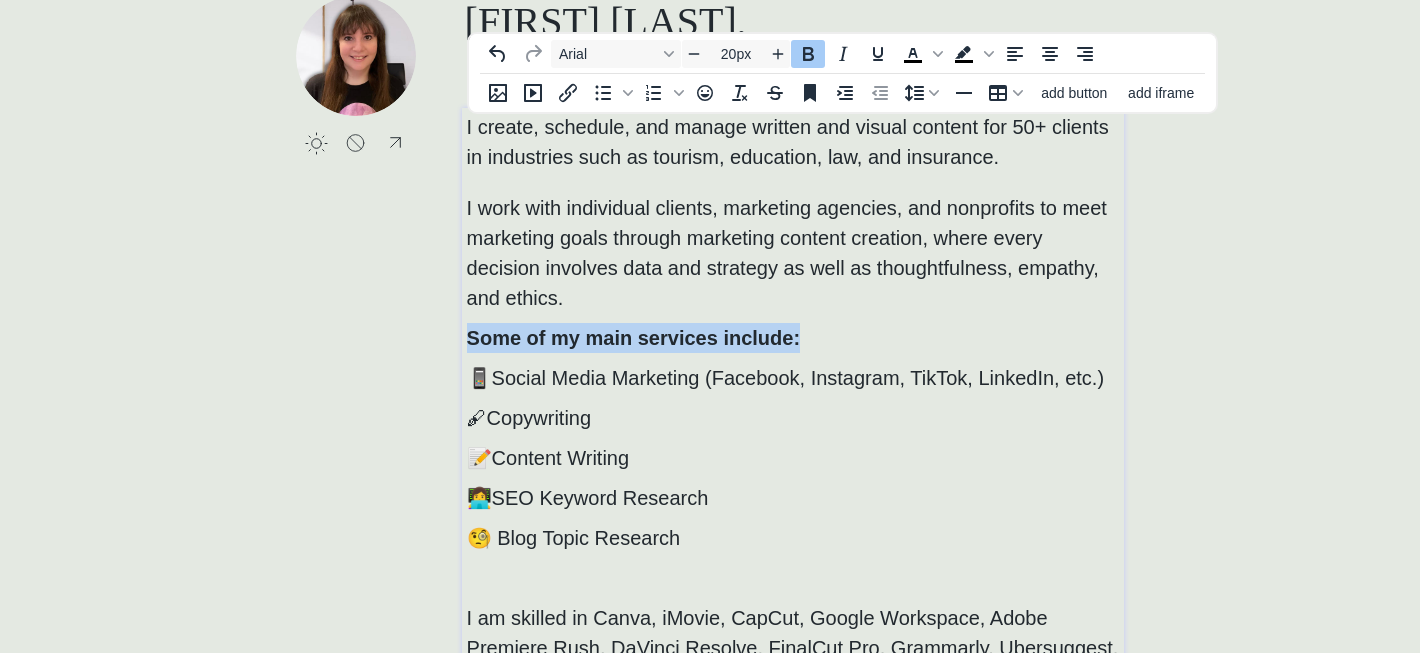 click on "click to upload a picture [FIRST] [LAST], Freelance Digital Content Assistant I create, schedule, and manage written and visual content for 50+ clients in industries such as tourism, education, law, and insurance. I work with individual clients, marketing agencies, and nonprofits to meet marketing goals through marketing content creation, where every decision involves data and strategy as well as thoughtfulness, empathy, and ethics. Some of my main services include: 📱Social Media Marketing (Facebook, Instagram, TikTok, LinkedIn, etc.) 🖋Copywriting 📝Content Writing 👩‍💻SEO Keyword Research 🧐 Blog Topic Research I am skilled in Canva, iMovie, CapCut, Google Workspace, Adobe Premiere Rush, DaVinci Resolve, FinalCut Pro, Grammarly, Ubersuggest, SEMRush, Adobe Express, Microsoft Office, Google My Business, Apple Maps, Yelp!, Filmora, AnswerThePublic, Hootsuite, Asana, Basecamp and other marketing management and Reach out at [EMAIL] to collaborate! You can also: 💻" at bounding box center (710, 492) 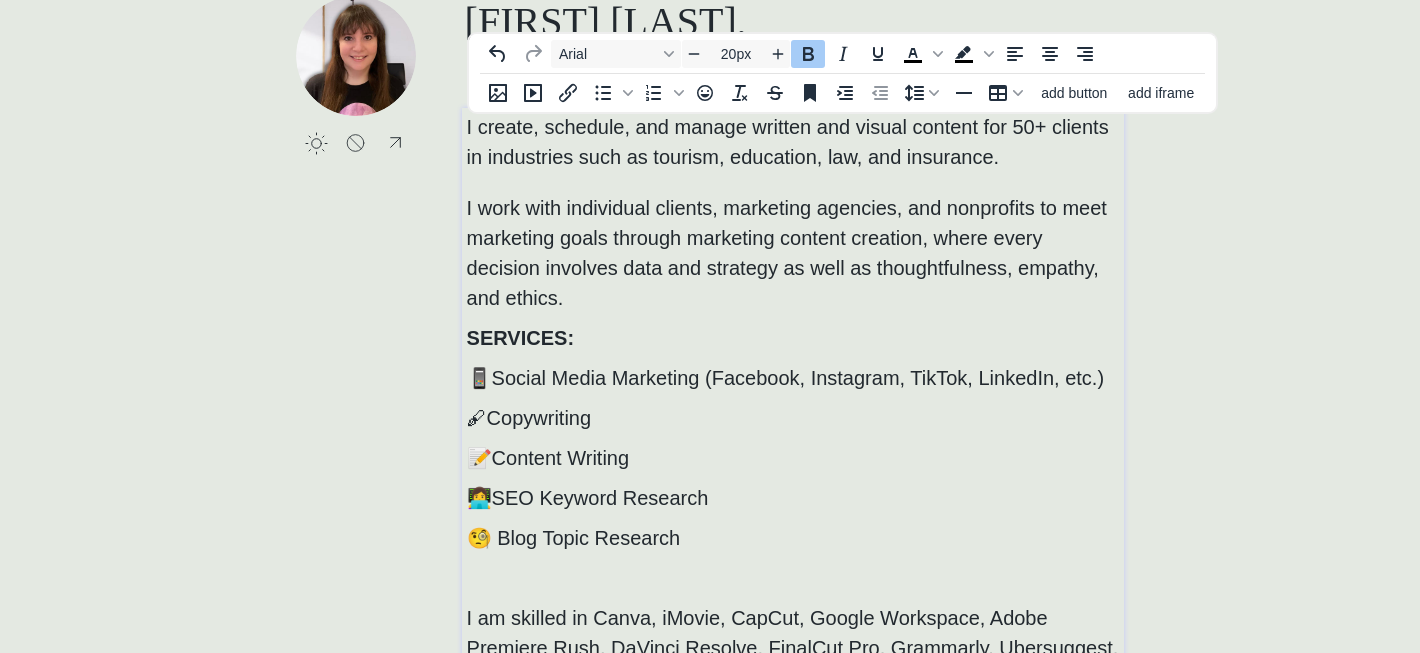 click on "📱Social Media Marketing (Facebook, Instagram, TikTok, LinkedIn, etc.)" at bounding box center [793, 378] 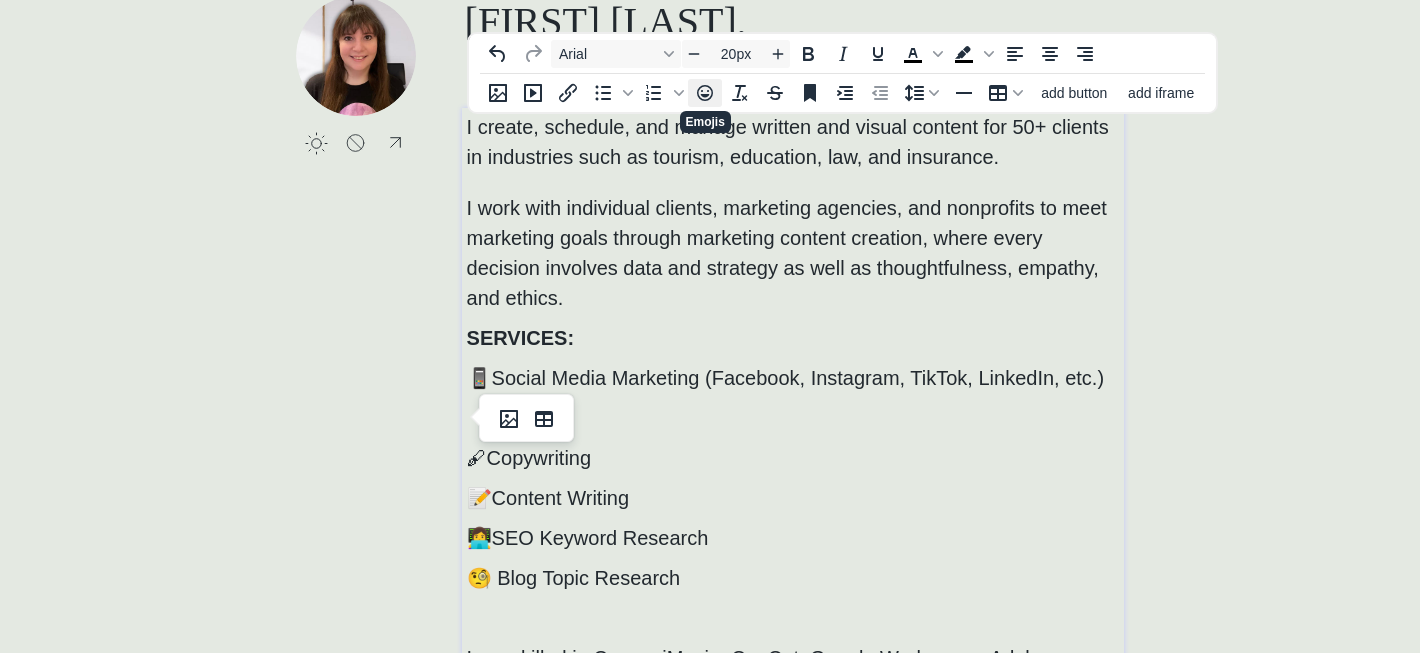 click 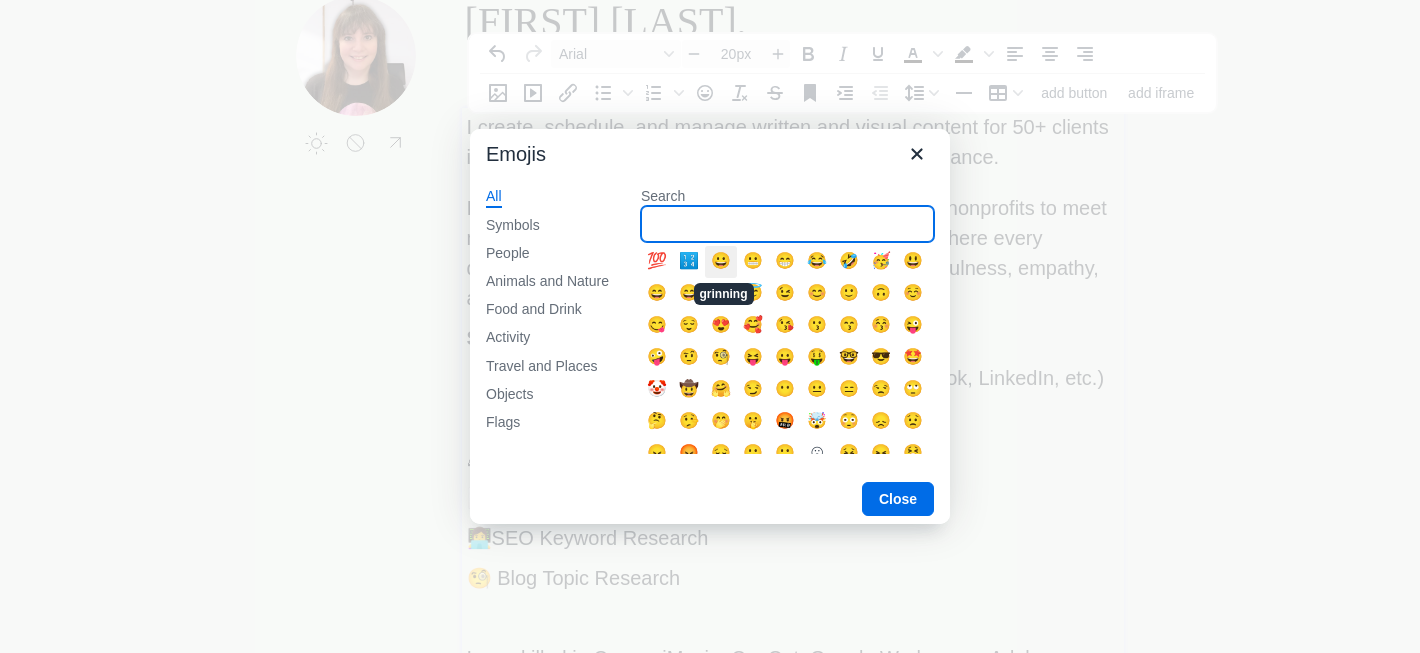 click on "Search" at bounding box center (787, 224) 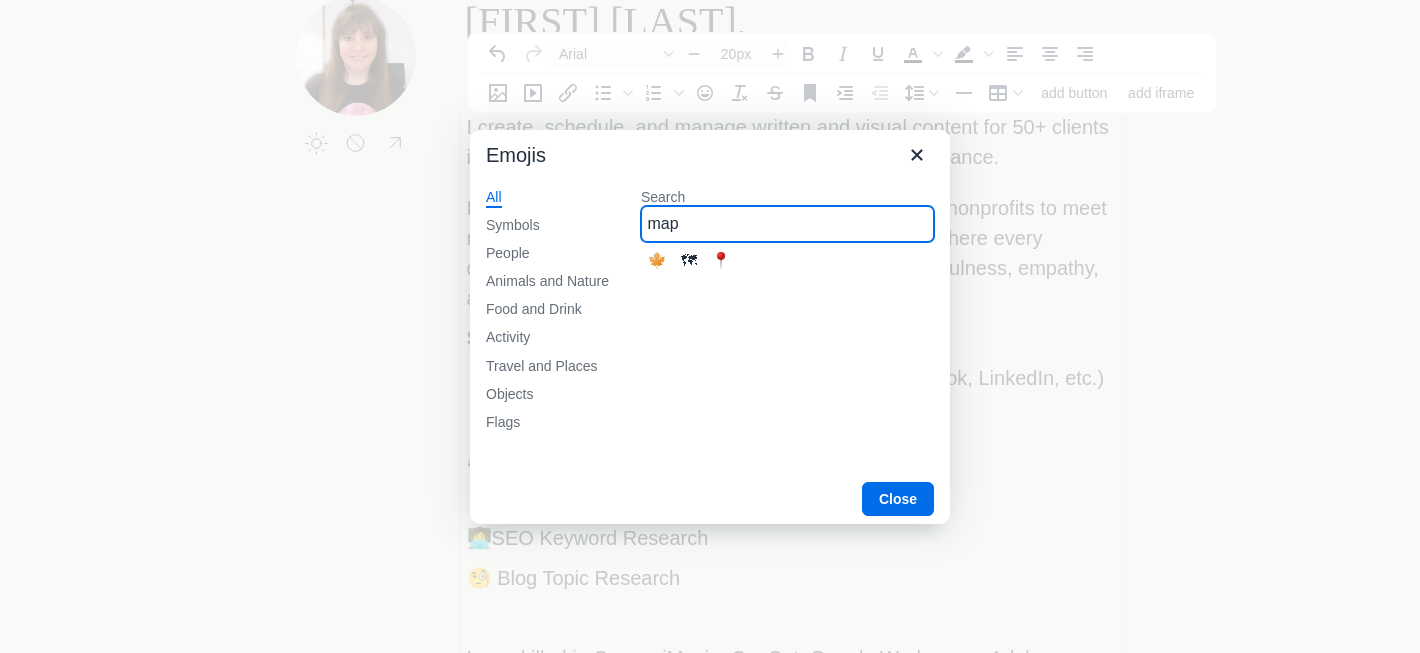 type on "map" 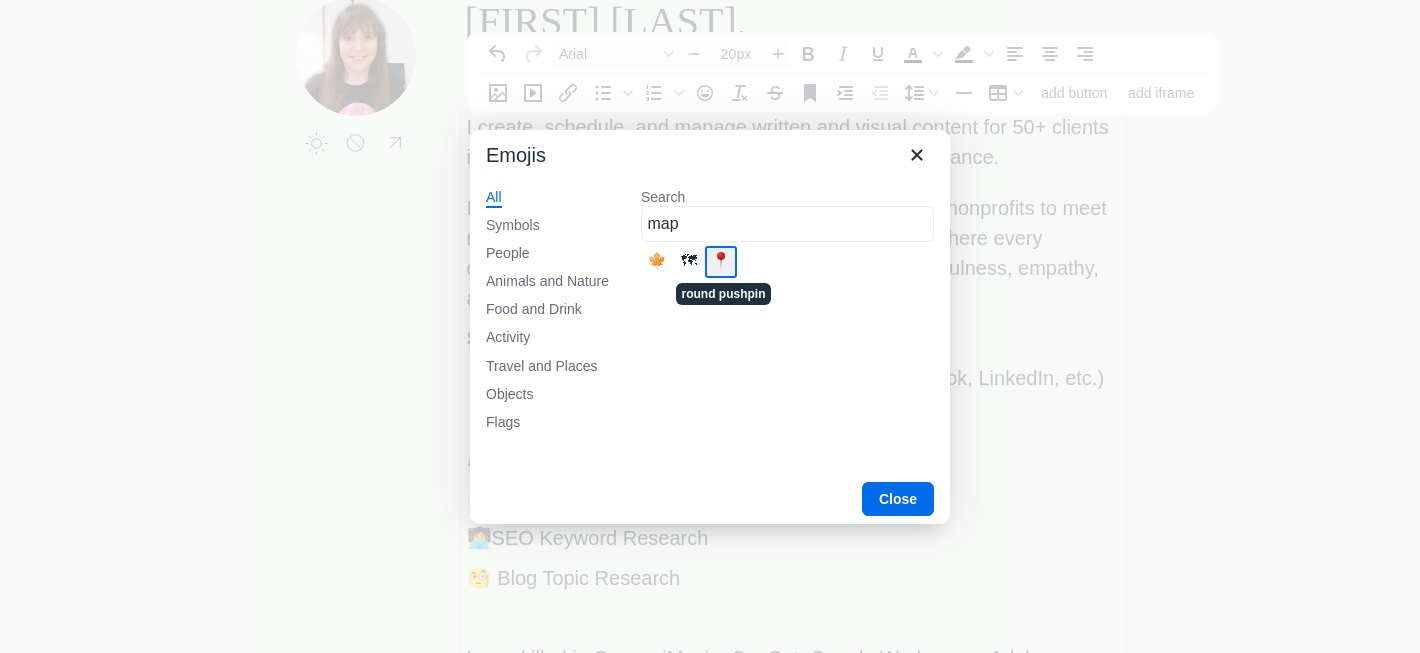 click on "📍" at bounding box center [721, 262] 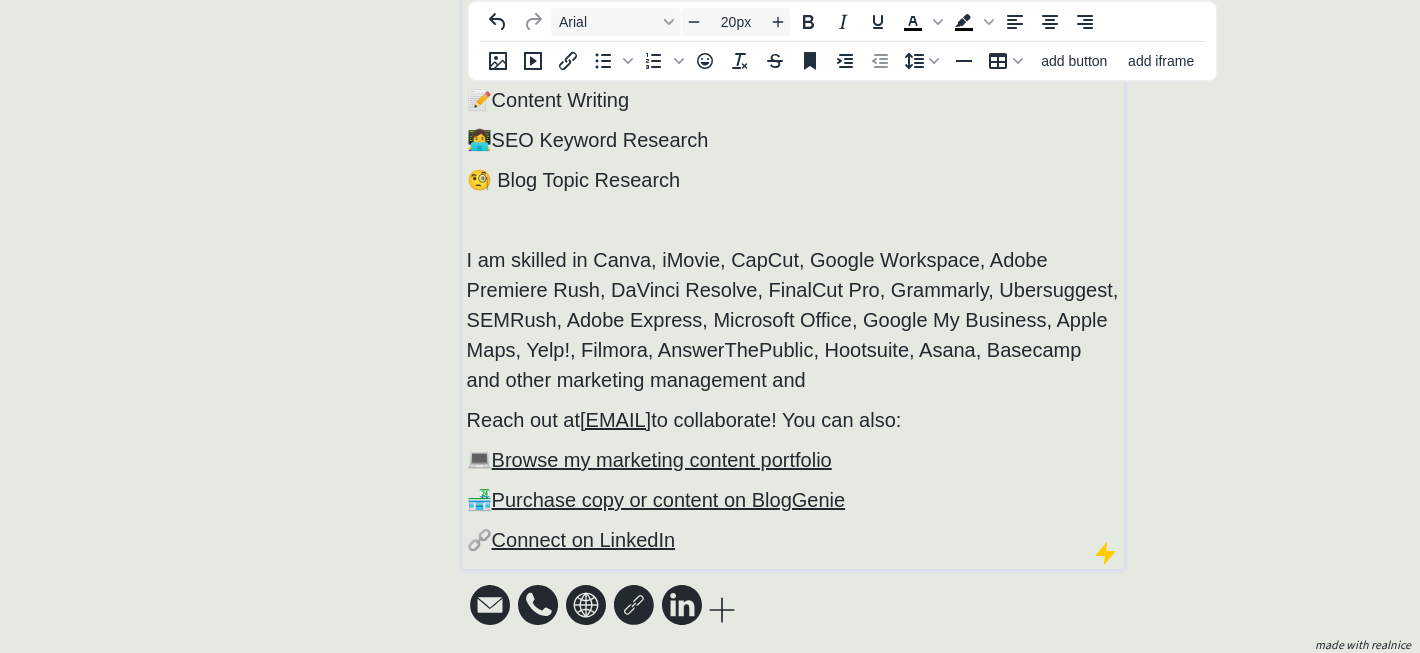 scroll, scrollTop: 526, scrollLeft: 0, axis: vertical 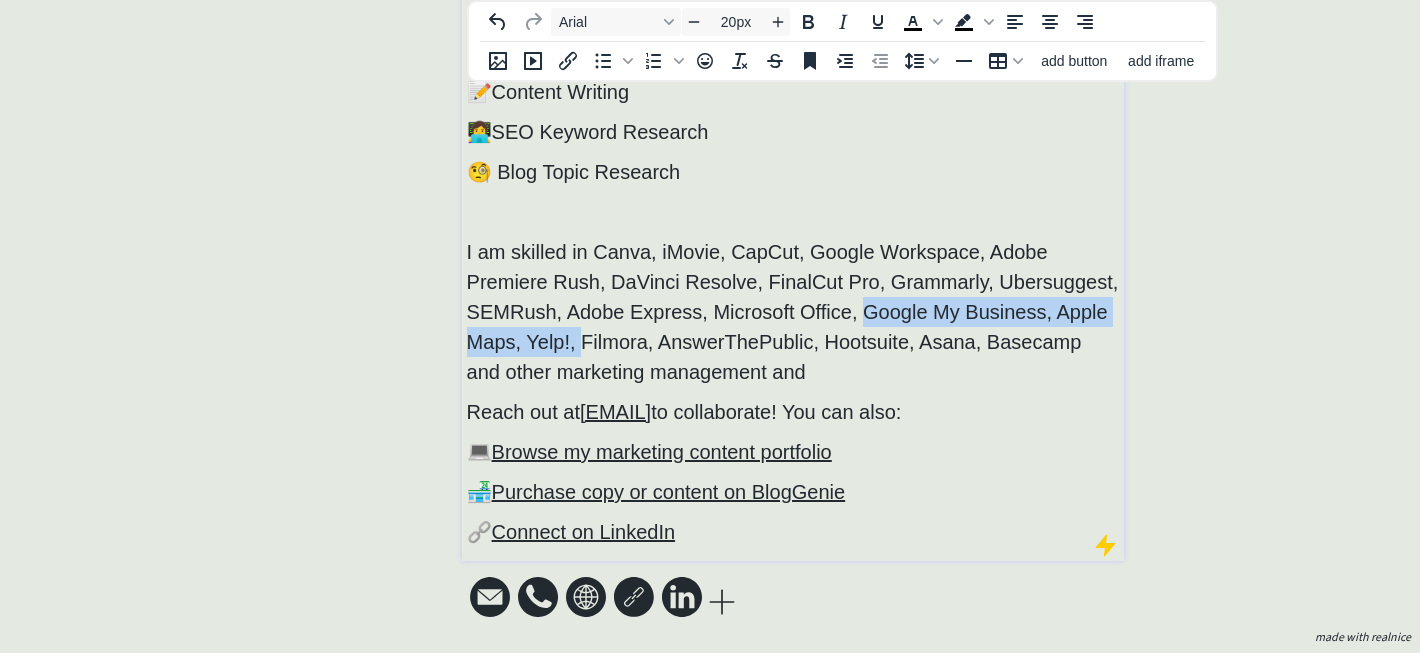 drag, startPoint x: 869, startPoint y: 309, endPoint x: 581, endPoint y: 344, distance: 290.11893 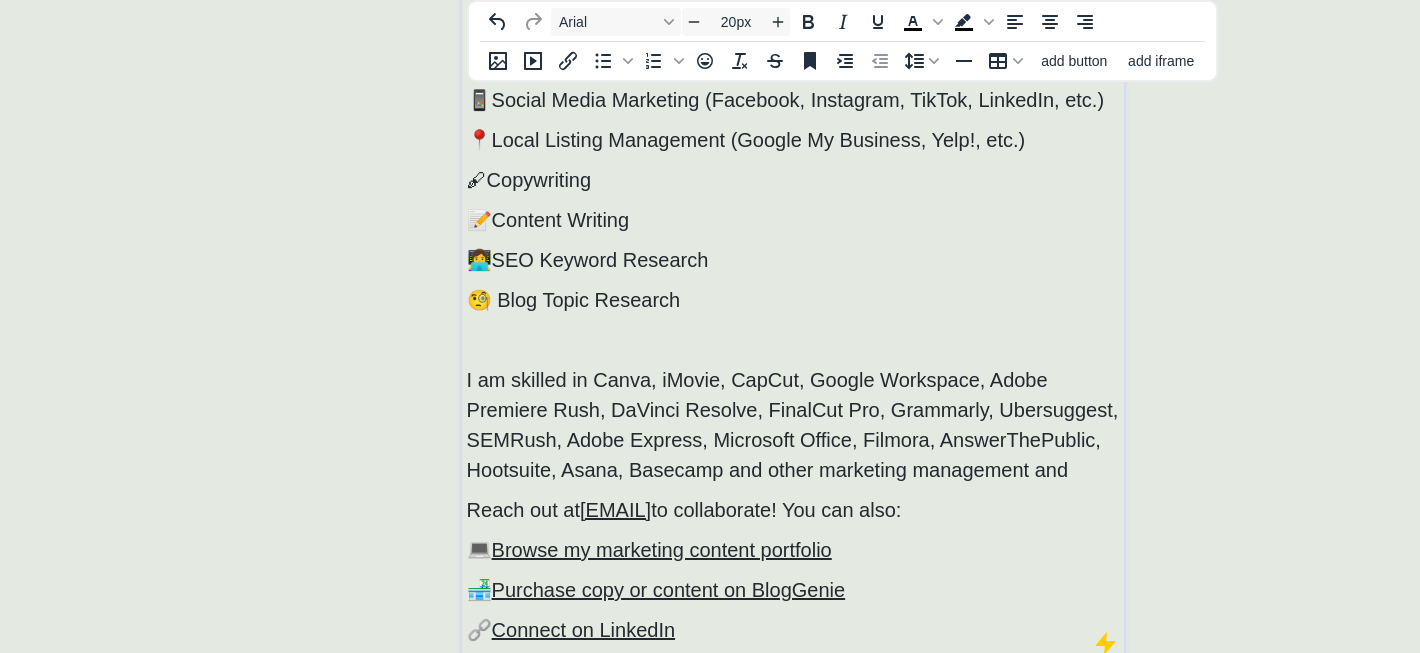 scroll, scrollTop: 377, scrollLeft: 0, axis: vertical 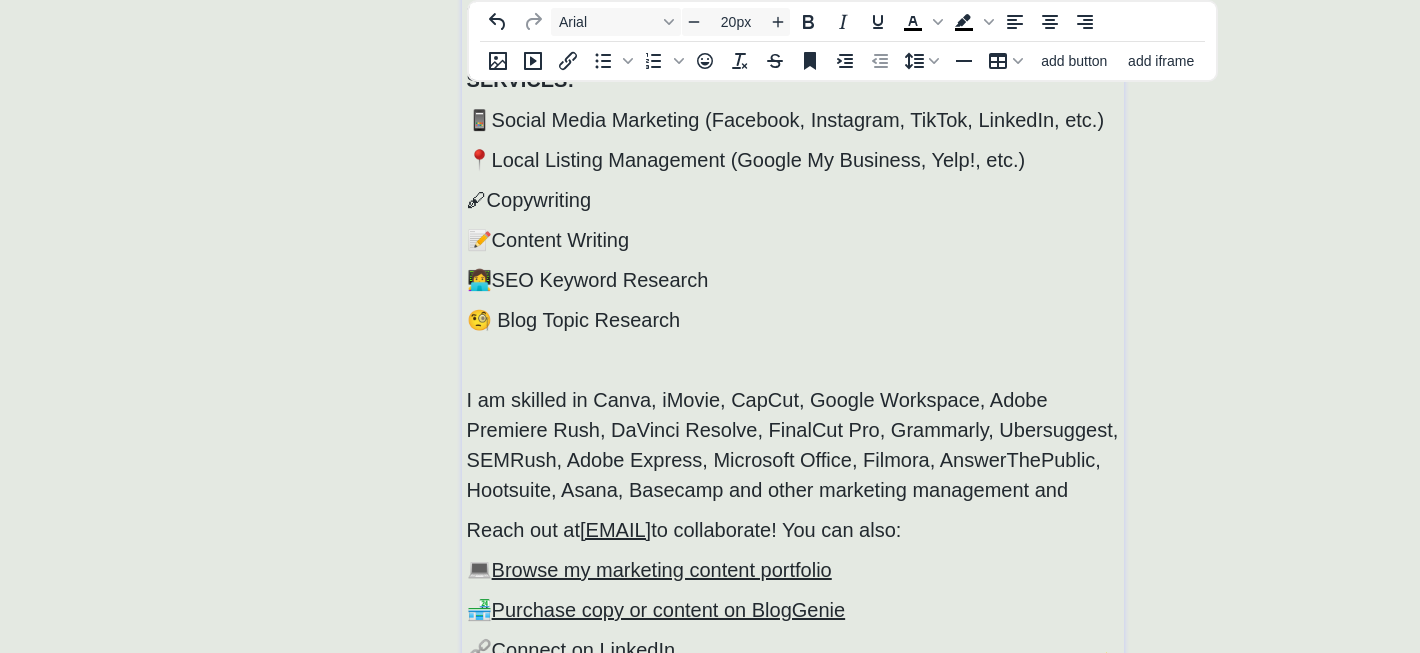 click on "🧐 Blog Topic Research" at bounding box center [793, 320] 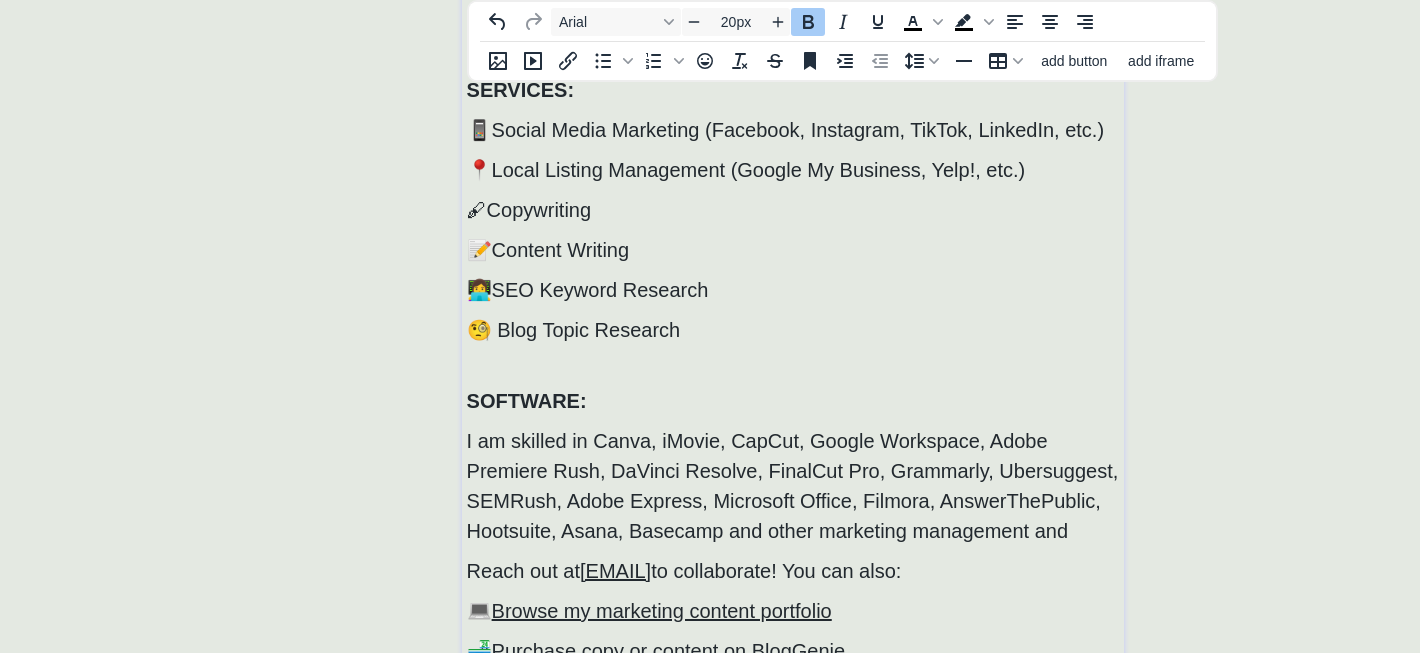 scroll, scrollTop: 385, scrollLeft: 0, axis: vertical 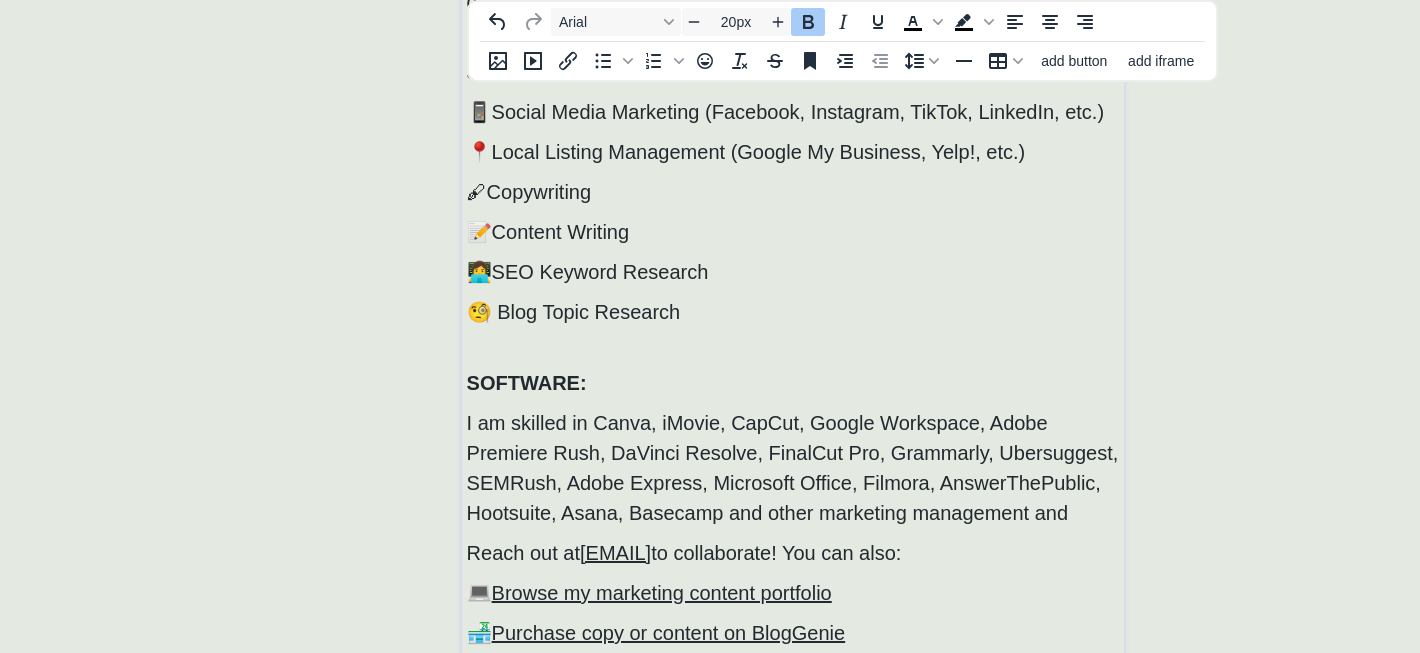 click on "I am skilled in Canva, iMovie, CapCut, Google Workspace, Adobe Premiere Rush, DaVinci Resolve, FinalCut Pro, Grammarly, Ubersuggest, SEMRush, Adobe Express, Microsoft Office, Filmora, AnswerThePublic, Hootsuite, Asana, Basecamp and other marketing management and" at bounding box center [793, 468] 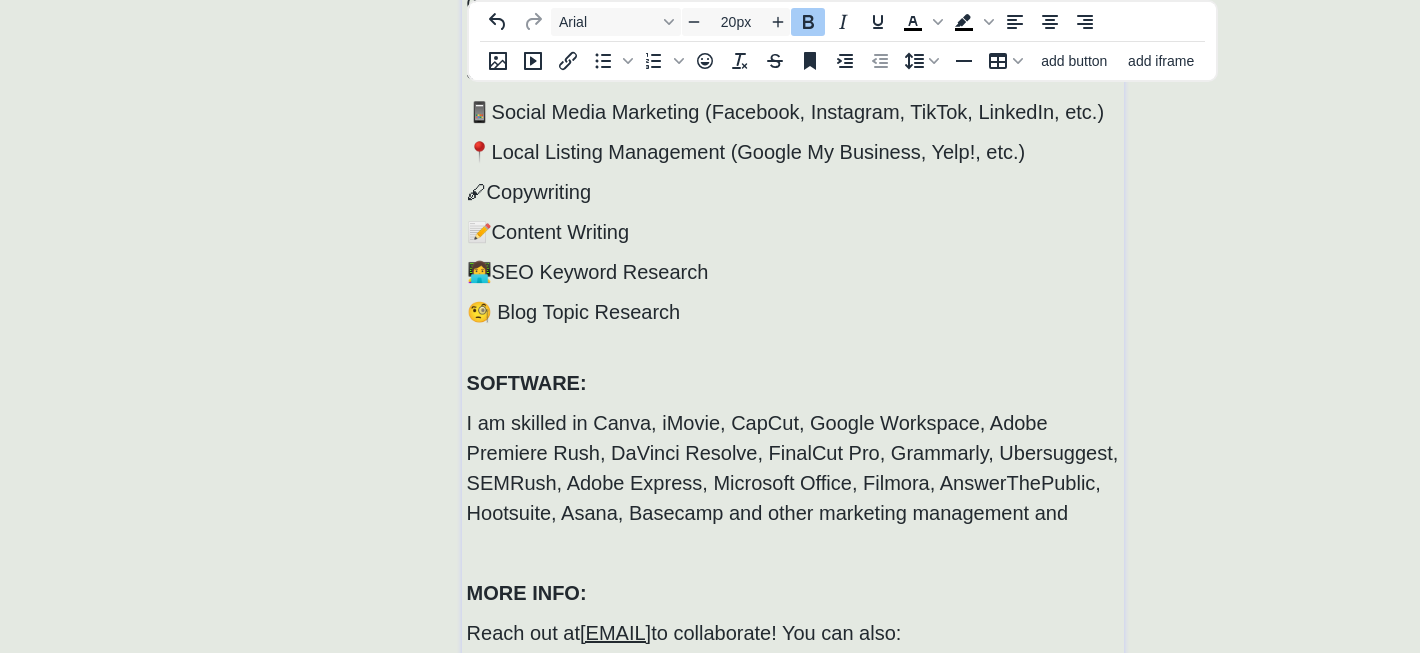 click on "I create, schedule, and manage written and visual content for 50+ clients in industries such as tourism, education, law, and insurance.  I work with individual clients, marketing agencies, and nonprofits to meet marketing goals through marketing content creation, where every decision involves data and strategy as well as thoughtfulness, empathy, and ethics. SERVICES: 📱Social Media Marketing (Facebook, Instagram, TikTok, LinkedIn, etc.) 📍Local Listing Management (Google My Business, Yelp!, etc.) 🖋Copywriting 📝Content Writing 👩‍💻SEO Keyword Research 🧐 Blog Topic Research SOFTWARE: I am skilled in Canva, iMovie, CapCut, Google Workspace, Adobe Premiere Rush, DaVinci Resolve, FinalCut Pro, Grammarly, Ubersuggest, SEMRush, Adobe Express, Microsoft Office, Filmora, AnswerThePublic, Hootsuite, Asana, Basecamp and other marketing management and  ﻿MORE INFO: Reach out at  [EMAIL]  to collaborate! You can also:  💻  Browse my marketing content portfolio 🏪  🔗" at bounding box center (793, 307) 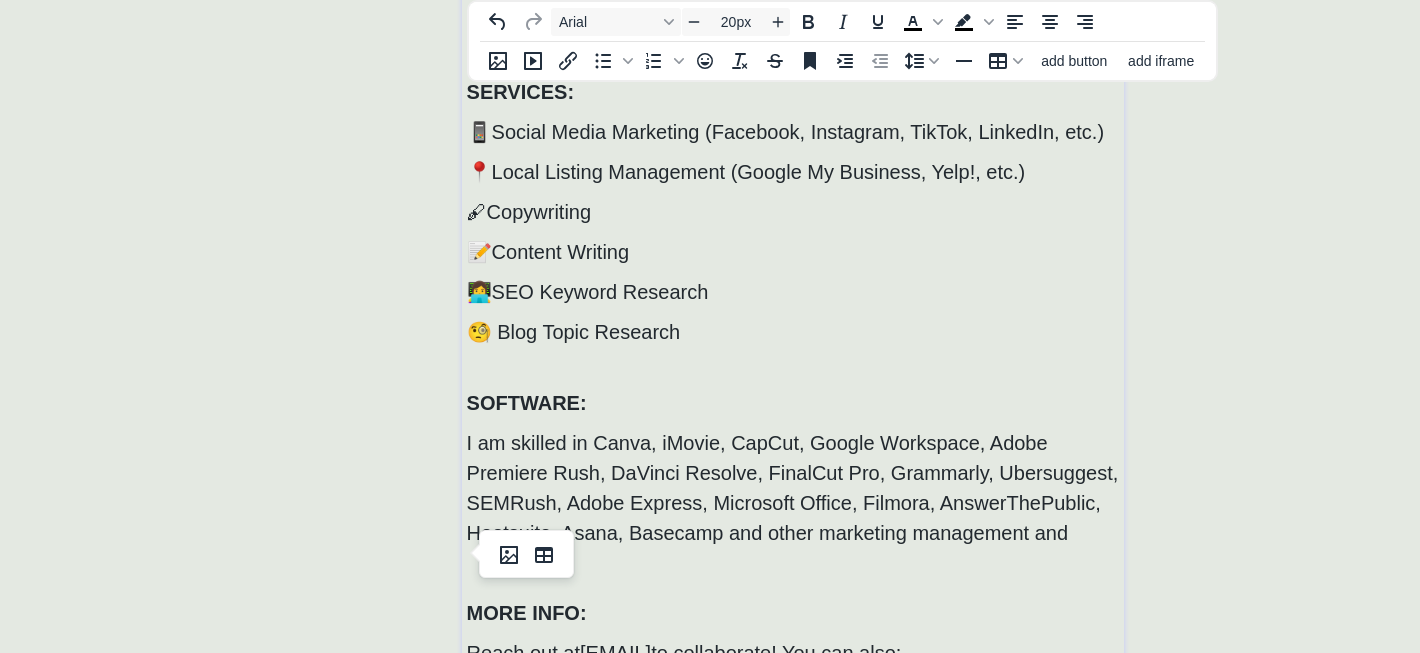 scroll, scrollTop: 363, scrollLeft: 0, axis: vertical 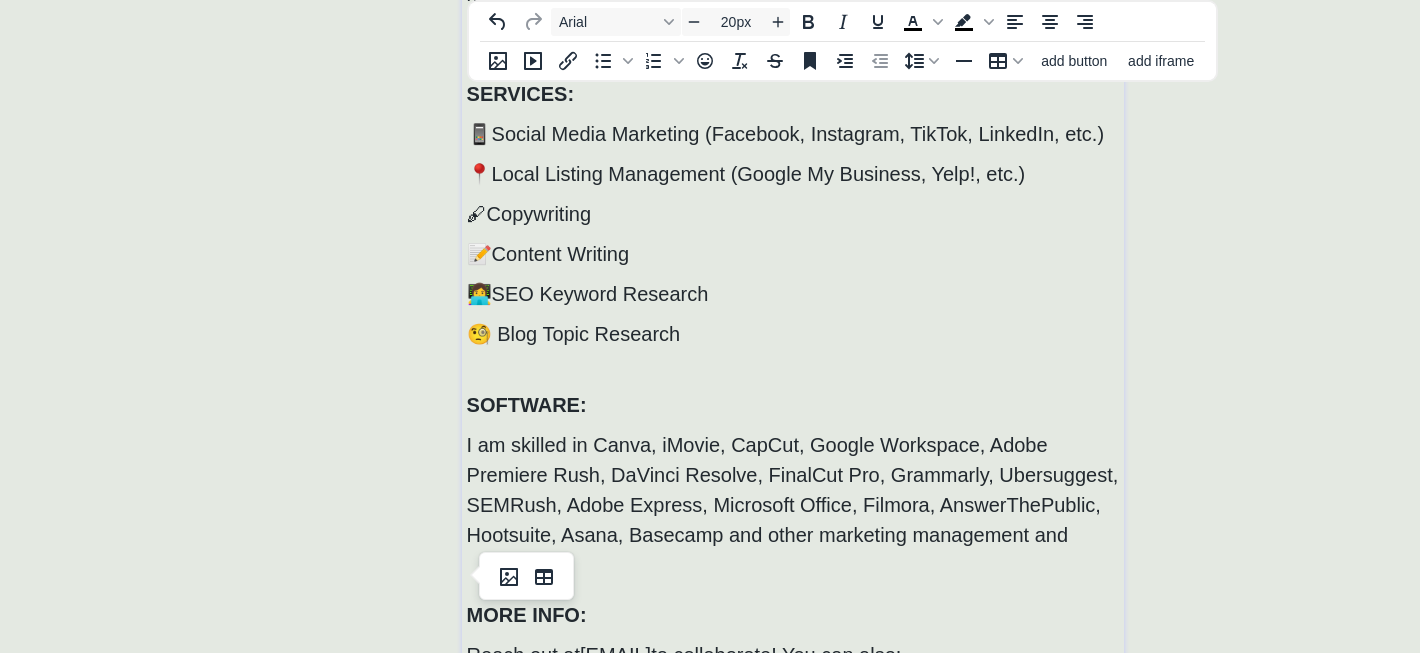 click on "I am skilled in Canva, iMovie, CapCut, Google Workspace, Adobe Premiere Rush, DaVinci Resolve, FinalCut Pro, Grammarly, Ubersuggest, SEMRush, Adobe Express, Microsoft Office, Filmora, AnswerThePublic, Hootsuite, Asana, Basecamp and other marketing management and" at bounding box center [793, 490] 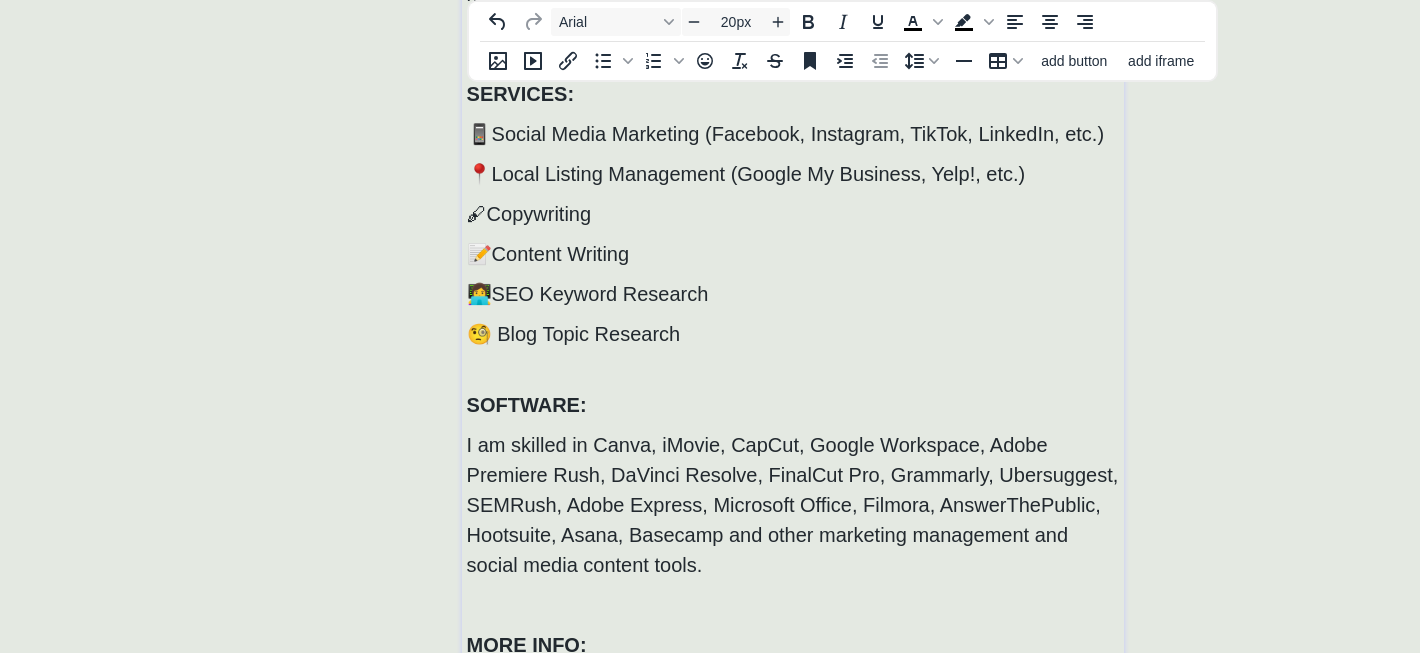 click on "I am skilled in Canva, iMovie, CapCut, Google Workspace, Adobe Premiere Rush, DaVinci Resolve, FinalCut Pro, Grammarly, Ubersuggest, SEMRush, Adobe Express, Microsoft Office, Filmora, AnswerThePublic, Hootsuite, Asana, Basecamp and other marketing management and social media content tools." at bounding box center [793, 505] 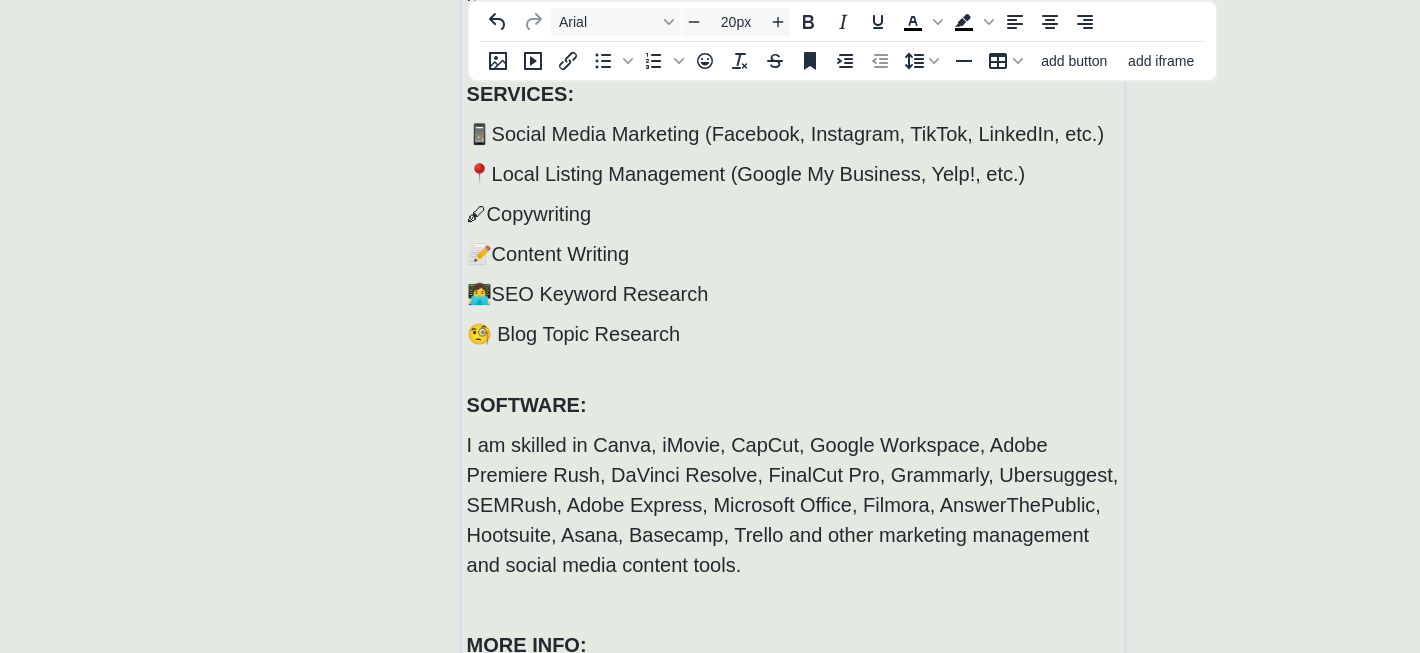 click on "I am skilled in Canva, iMovie, CapCut, Google Workspace, Adobe Premiere Rush, DaVinci Resolve, FinalCut Pro, Grammarly, Ubersuggest, SEMRush, Adobe Express, Microsoft Office, Filmora, AnswerThePublic, Hootsuite, Asana, Basecamp, Trello and other marketing management and social media content tools." at bounding box center (793, 505) 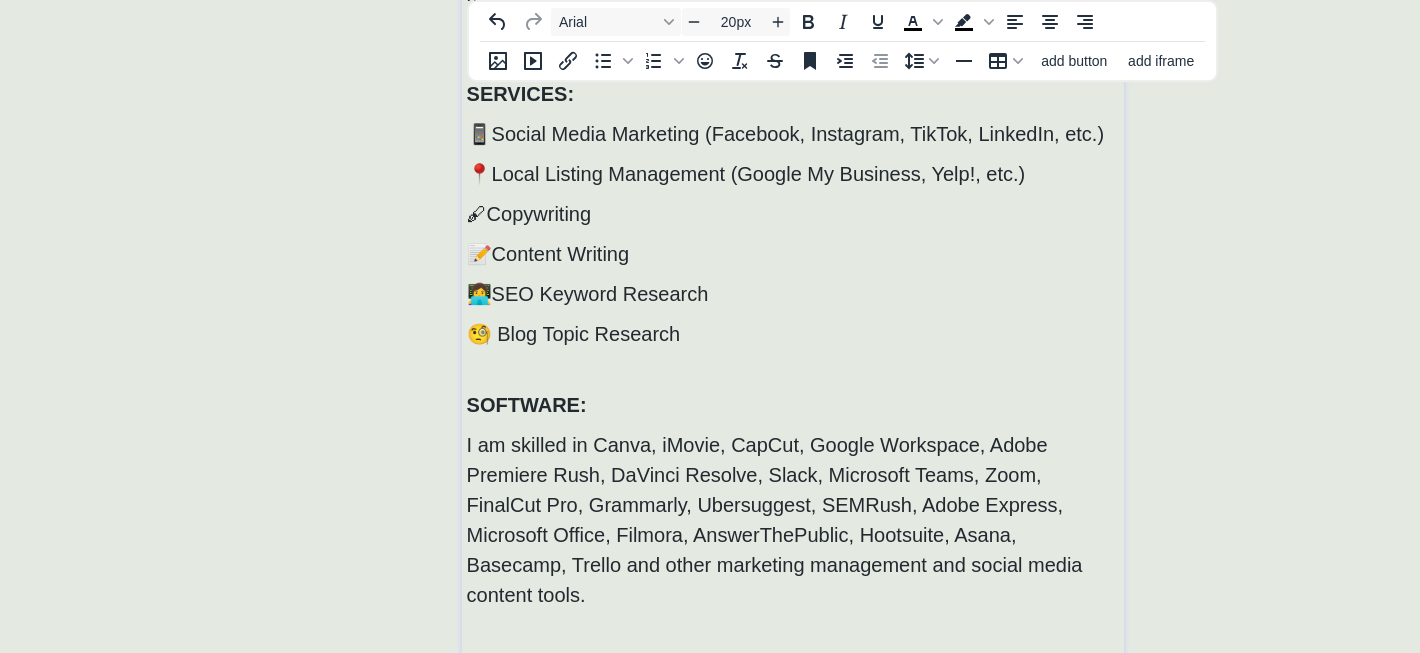 click on "I am skilled in Canva, iMovie, CapCut, Google Workspace, Adobe Premiere Rush, DaVinci Resolve, Slack, Microsoft Teams, Zoom, FinalCut Pro, Grammarly, Ubersuggest, SEMRush, Adobe Express, Microsoft Office, Filmora, AnswerThePublic, Hootsuite, Asana, Basecamp, Trello and other marketing management and social media content tools." at bounding box center [793, 520] 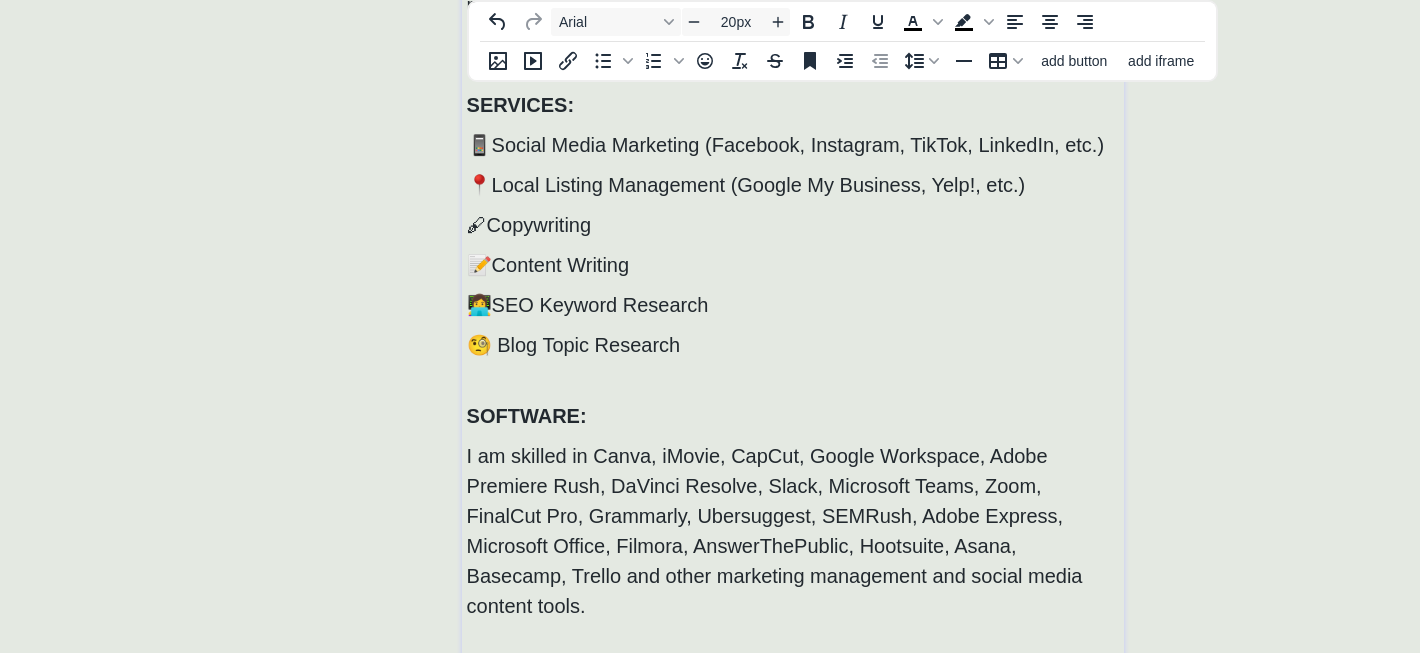 scroll, scrollTop: 347, scrollLeft: 0, axis: vertical 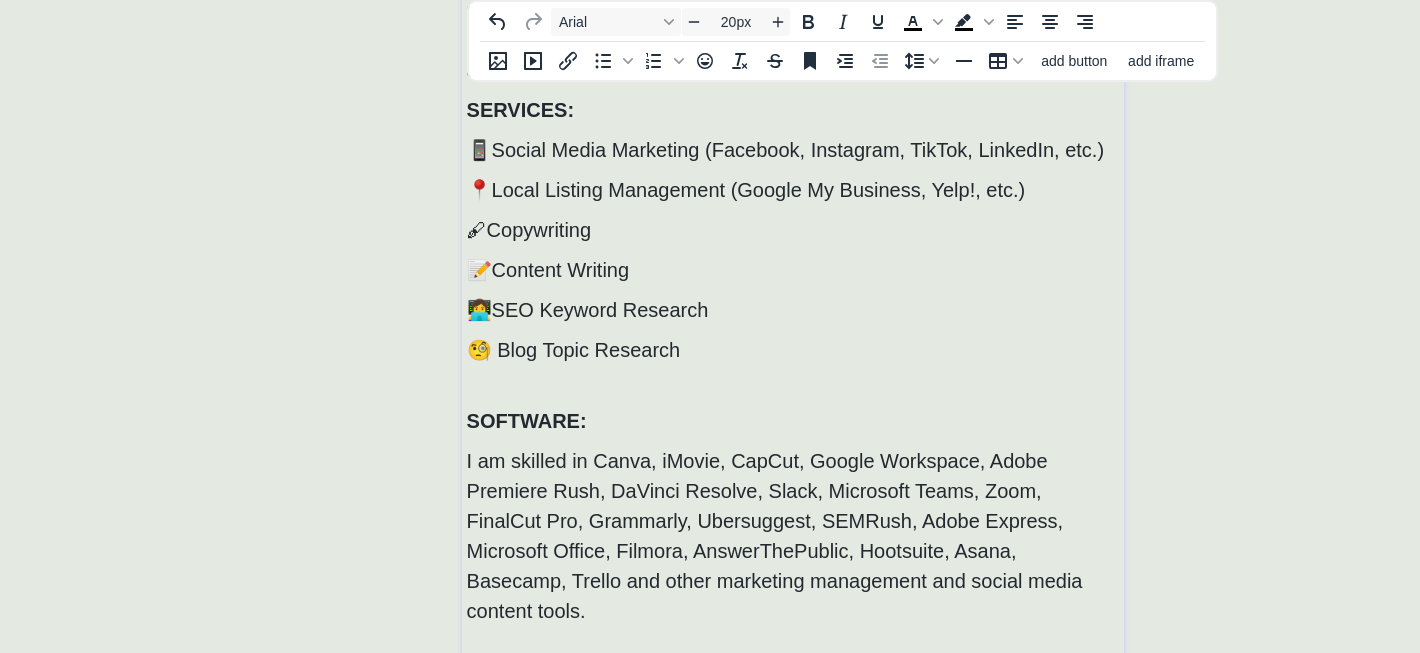 click on "I am skilled in Canva, iMovie, CapCut, Google Workspace, Adobe Premiere Rush, DaVinci Resolve, Slack, Microsoft Teams, Zoom, FinalCut Pro, Grammarly, Ubersuggest, SEMRush, Adobe Express, Microsoft Office, Filmora, AnswerThePublic, Hootsuite, Asana, Basecamp, Trello and other marketing management and social media content tools." at bounding box center (775, 536) 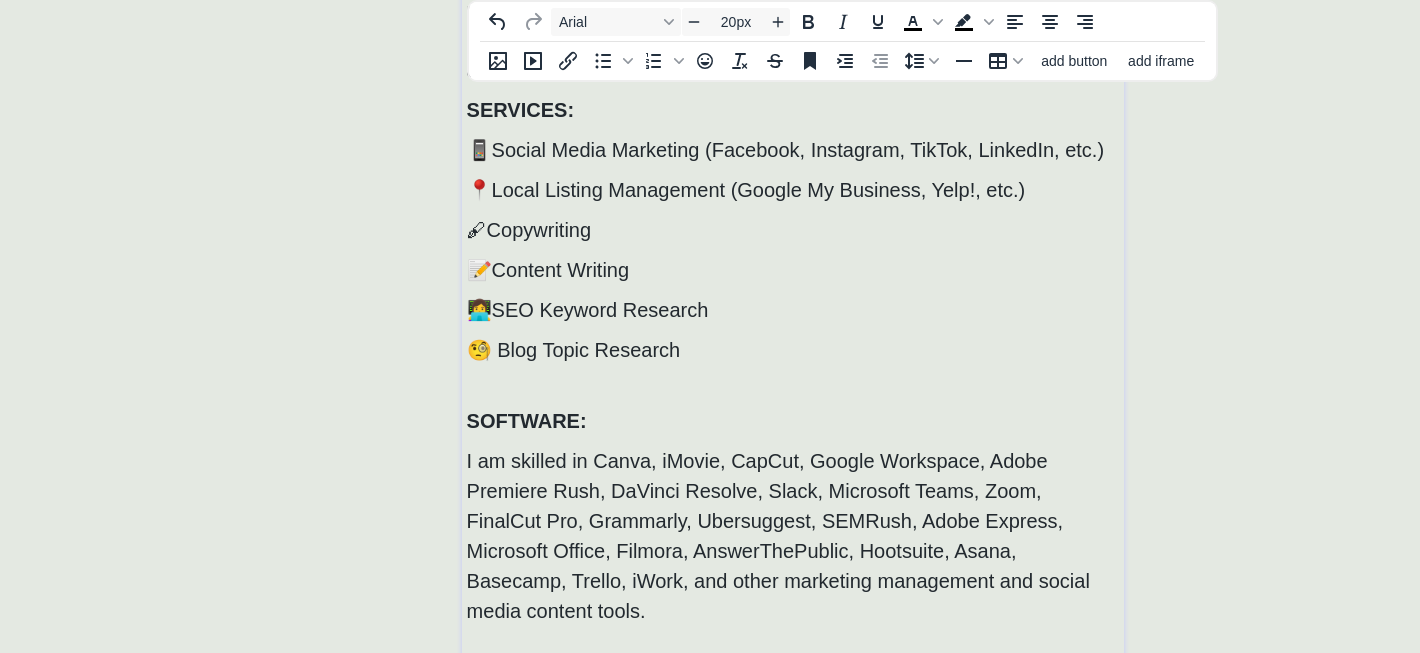 click on "I am skilled in Canva, iMovie, CapCut, Google Workspace, Adobe Premiere Rush, DaVinci Resolve, Slack, Microsoft Teams, Zoom, FinalCut Pro, Grammarly, Ubersuggest, SEMRush, Adobe Express, Microsoft Office, Filmora, AnswerThePublic, Hootsuite, Asana, Basecamp, Trello, iWork, and other marketing management and social media content tools." at bounding box center [778, 536] 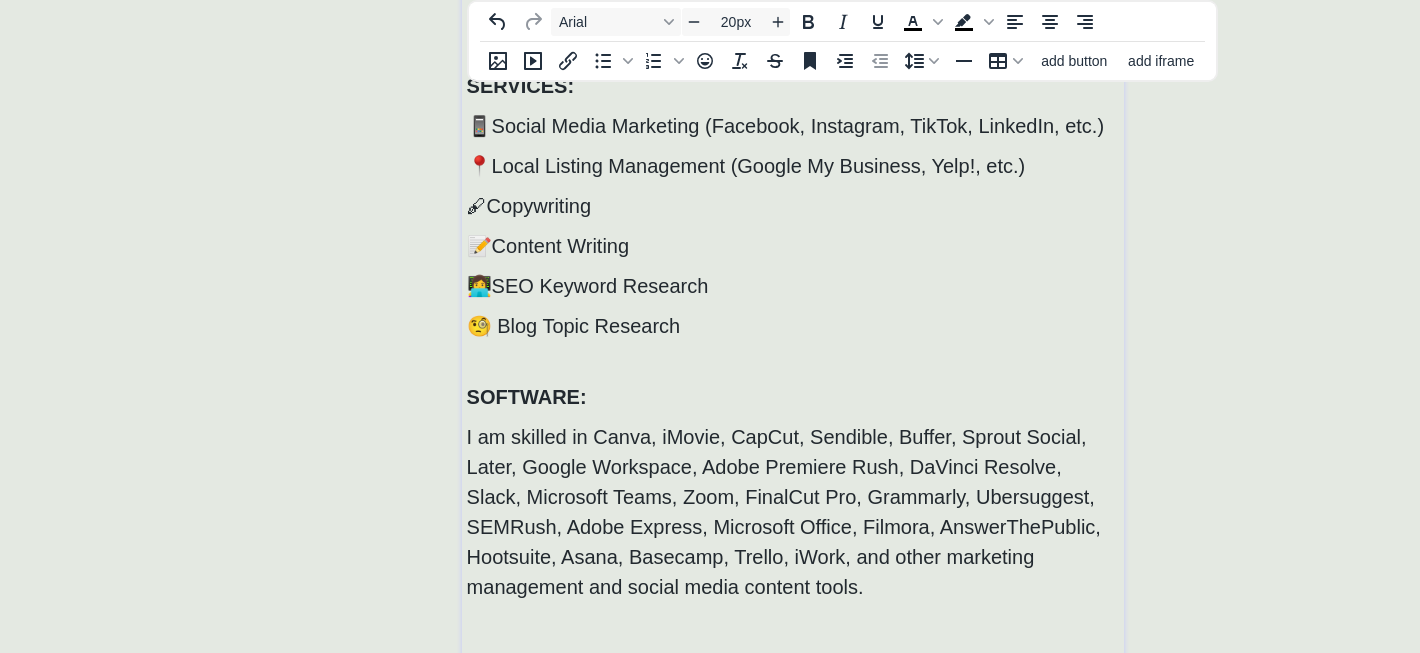 scroll, scrollTop: 367, scrollLeft: 0, axis: vertical 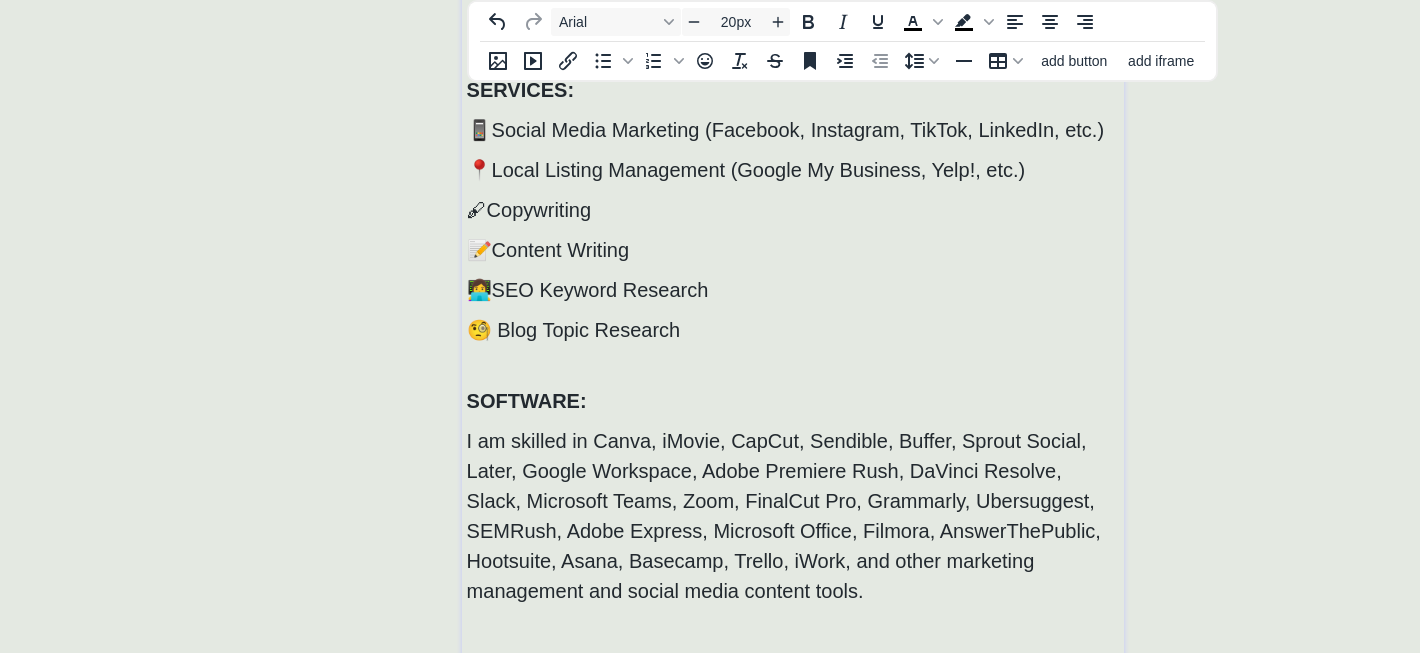 click on "I am skilled in Canva, iMovie, CapCut, Sendible, Buffer, Sprout Social, Later, Google Workspace, Adobe Premiere Rush, DaVinci Resolve, Slack, Microsoft Teams, Zoom, FinalCut Pro, Grammarly, Ubersuggest, SEMRush, Adobe Express, Microsoft Office, Filmora, AnswerThePublic, Hootsuite, Asana, Basecamp, Trello, iWork, and other marketing management and social media content tools." at bounding box center [793, 516] 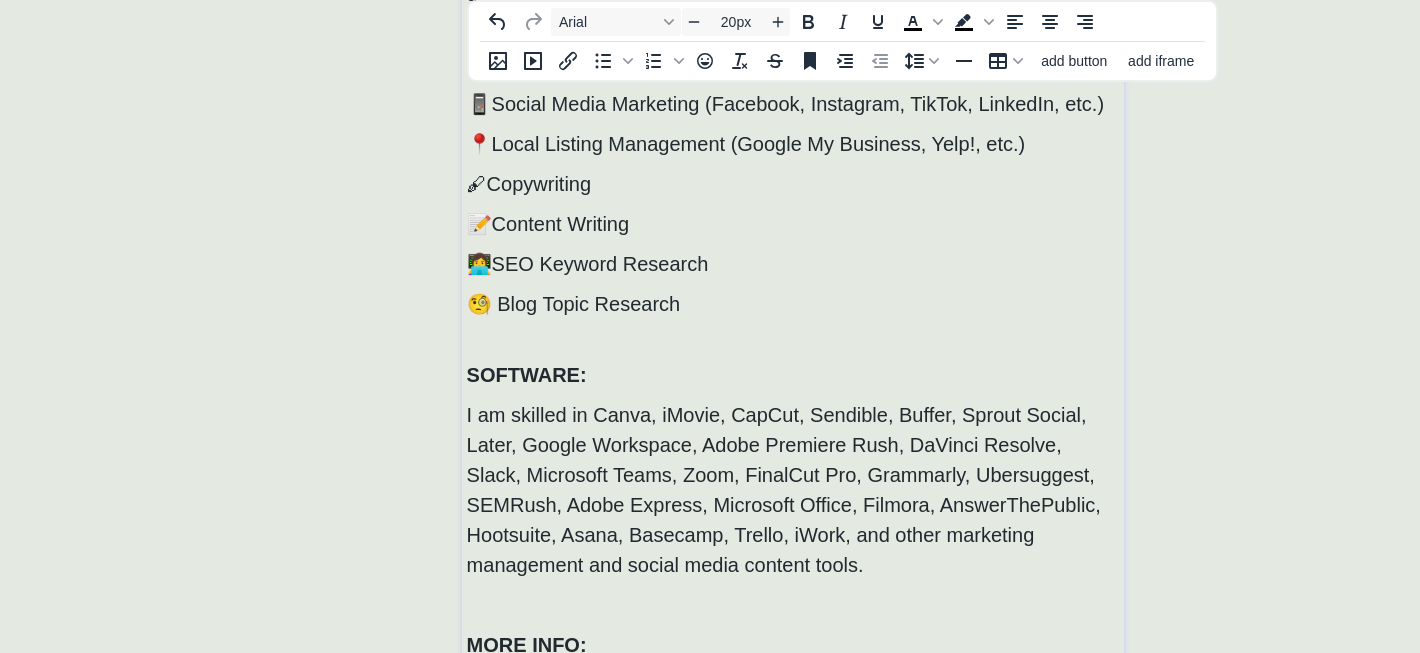 scroll, scrollTop: 396, scrollLeft: 0, axis: vertical 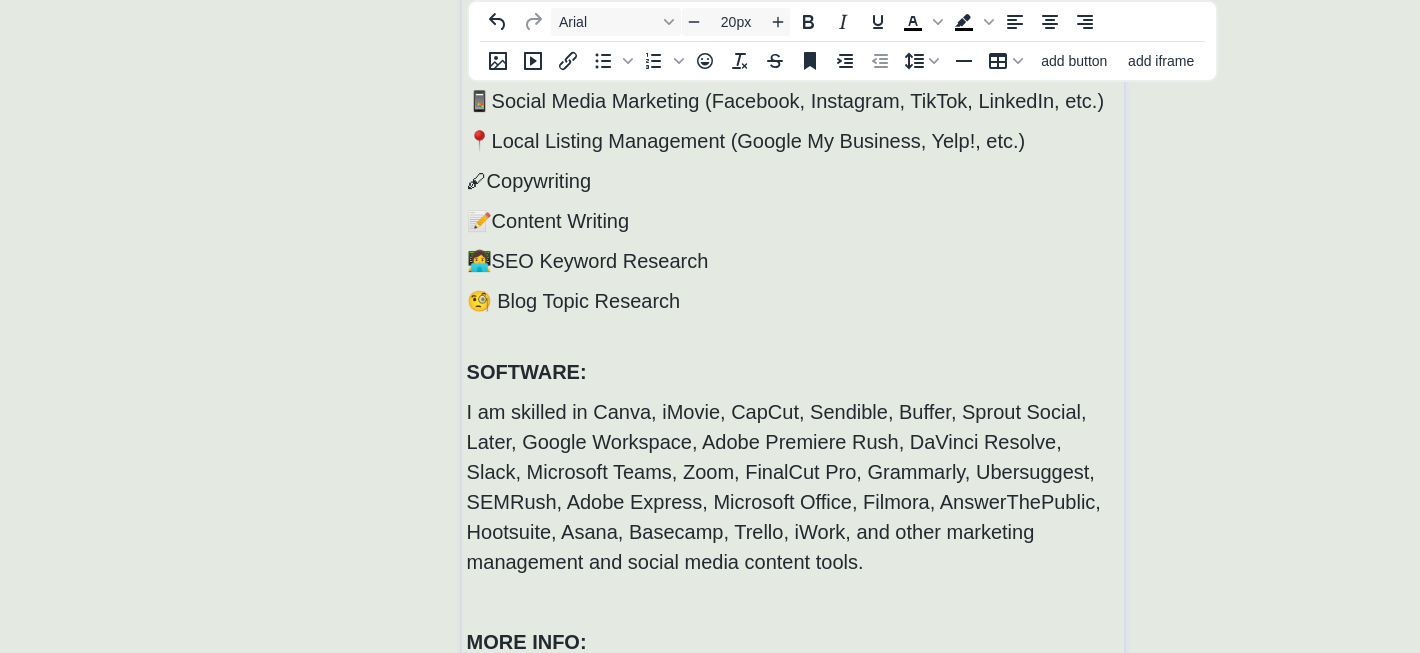 click at bounding box center (793, 602) 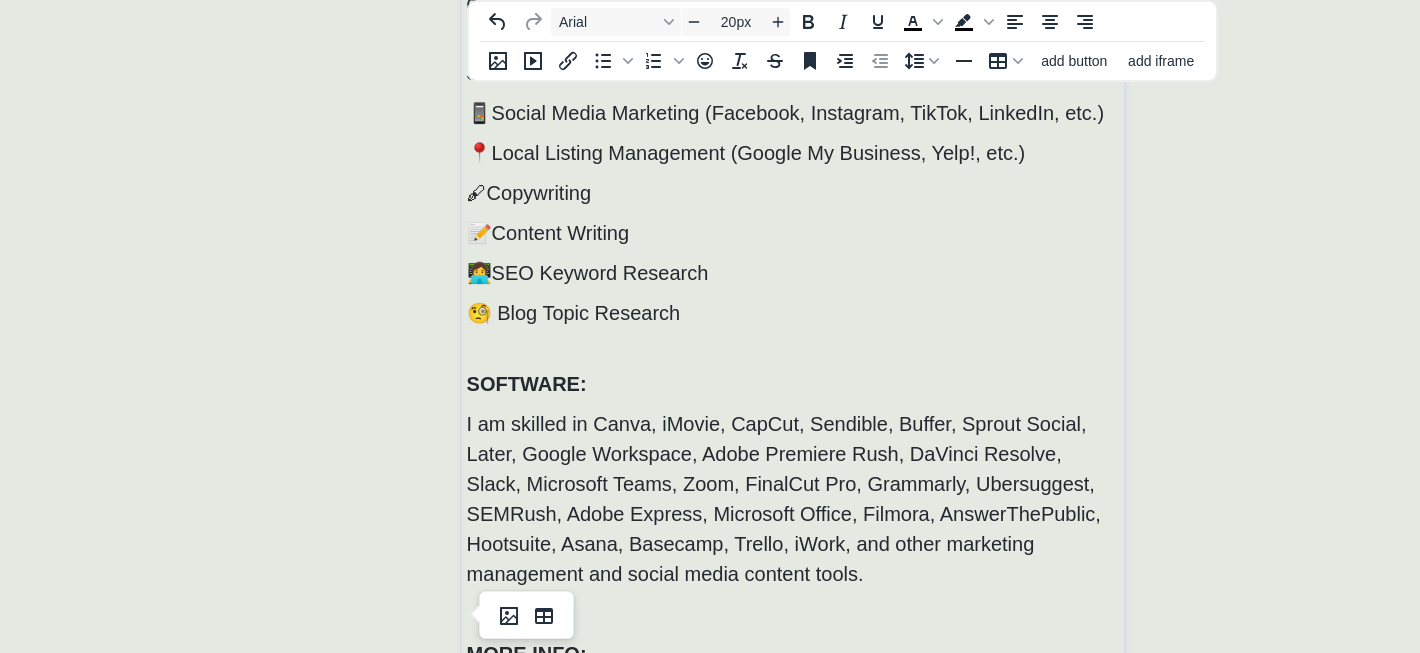 scroll, scrollTop: 383, scrollLeft: 0, axis: vertical 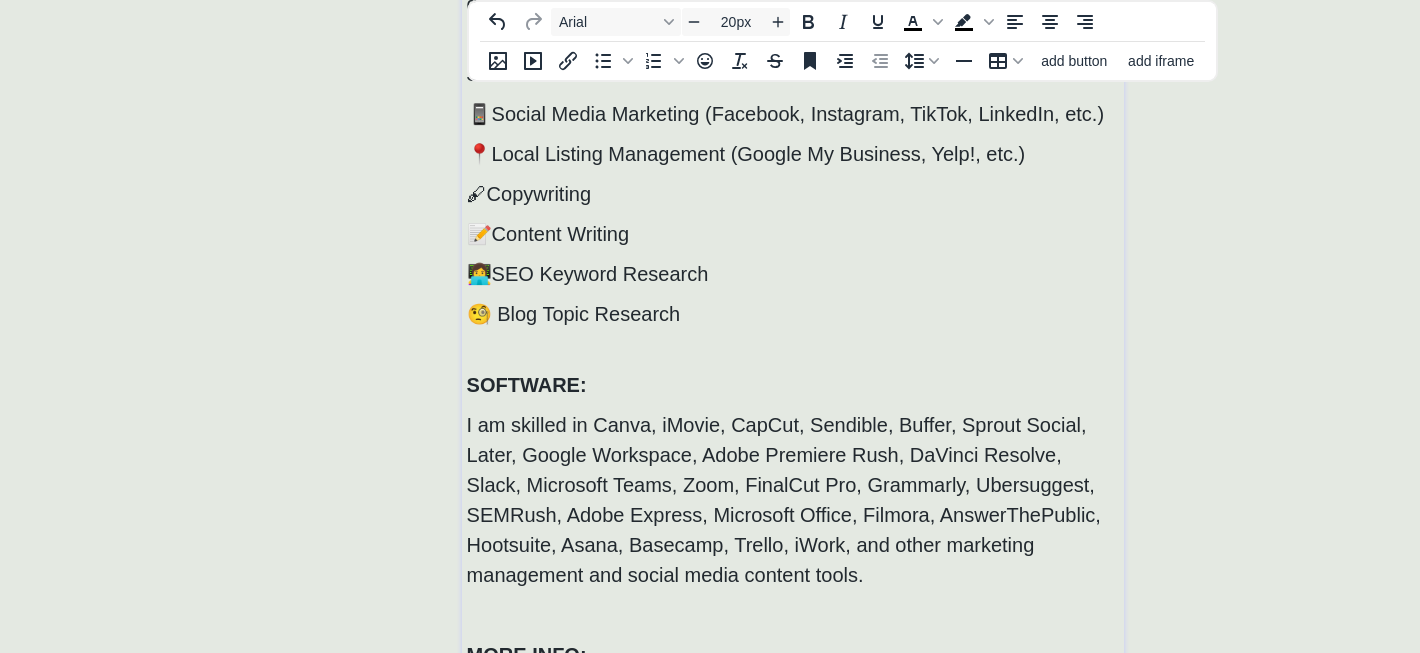click on "I am skilled in Canva, iMovie, CapCut, Sendible, Buffer, Sprout Social, Later, Google Workspace, Adobe Premiere Rush, DaVinci Resolve, Slack, Microsoft Teams, Zoom, FinalCut Pro, Grammarly, Ubersuggest, SEMRush, Adobe Express, Microsoft Office, Filmora, AnswerThePublic, Hootsuite, Asana, Basecamp, Trello, iWork, and other marketing management and social media content tools." at bounding box center [793, 500] 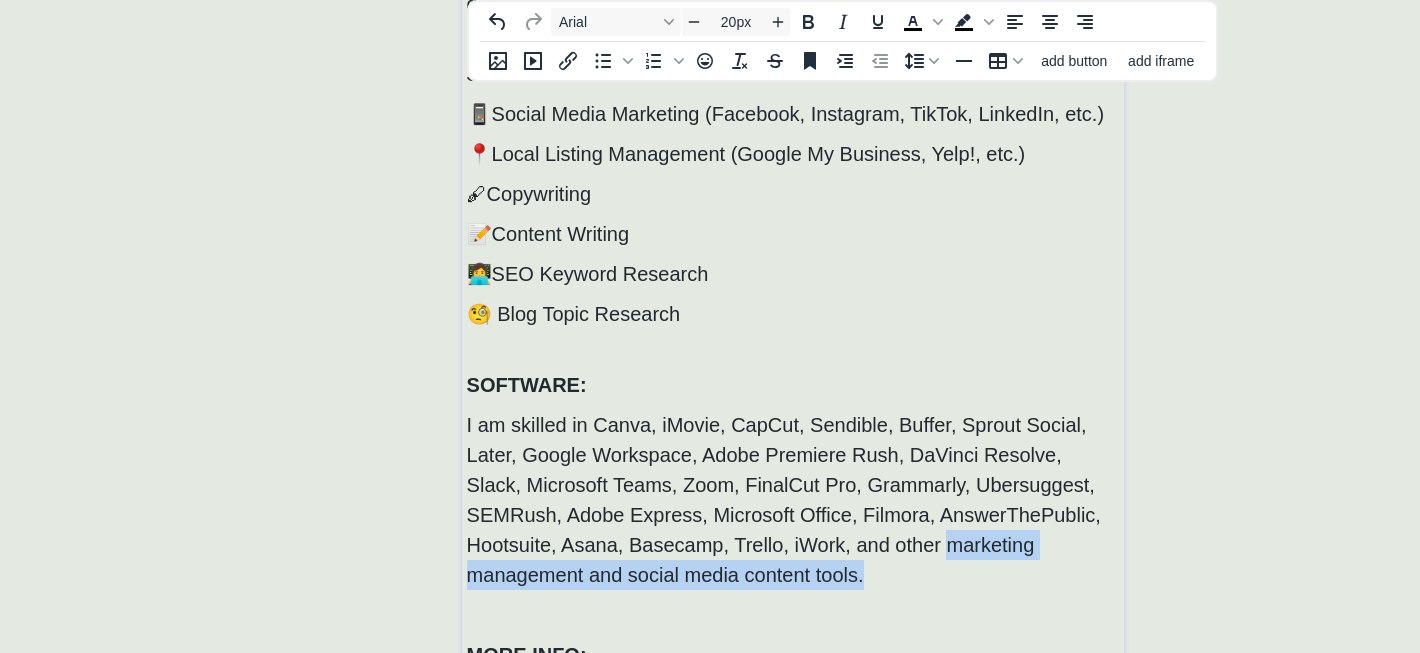 drag, startPoint x: 912, startPoint y: 580, endPoint x: 945, endPoint y: 555, distance: 41.400482 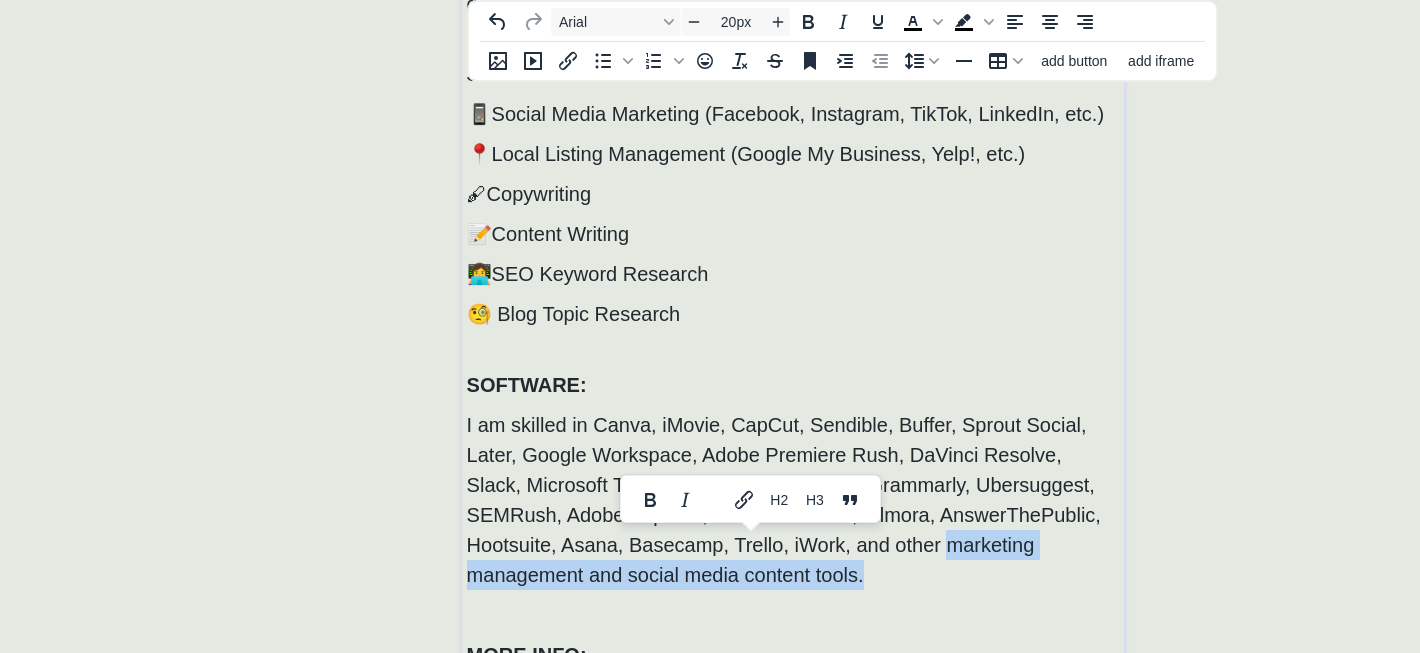 click on "I am skilled in Canva, iMovie, CapCut, Sendible, Buffer, Sprout Social, Later, Google Workspace, Adobe Premiere Rush, DaVinci Resolve, Slack, Microsoft Teams, Zoom, FinalCut Pro, Grammarly, Ubersuggest, SEMRush, Adobe Express, Microsoft Office, Filmora, AnswerThePublic, Hootsuite, Asana, Basecamp, Trello, iWork, and other marketing management and social media content tools." at bounding box center [784, 500] 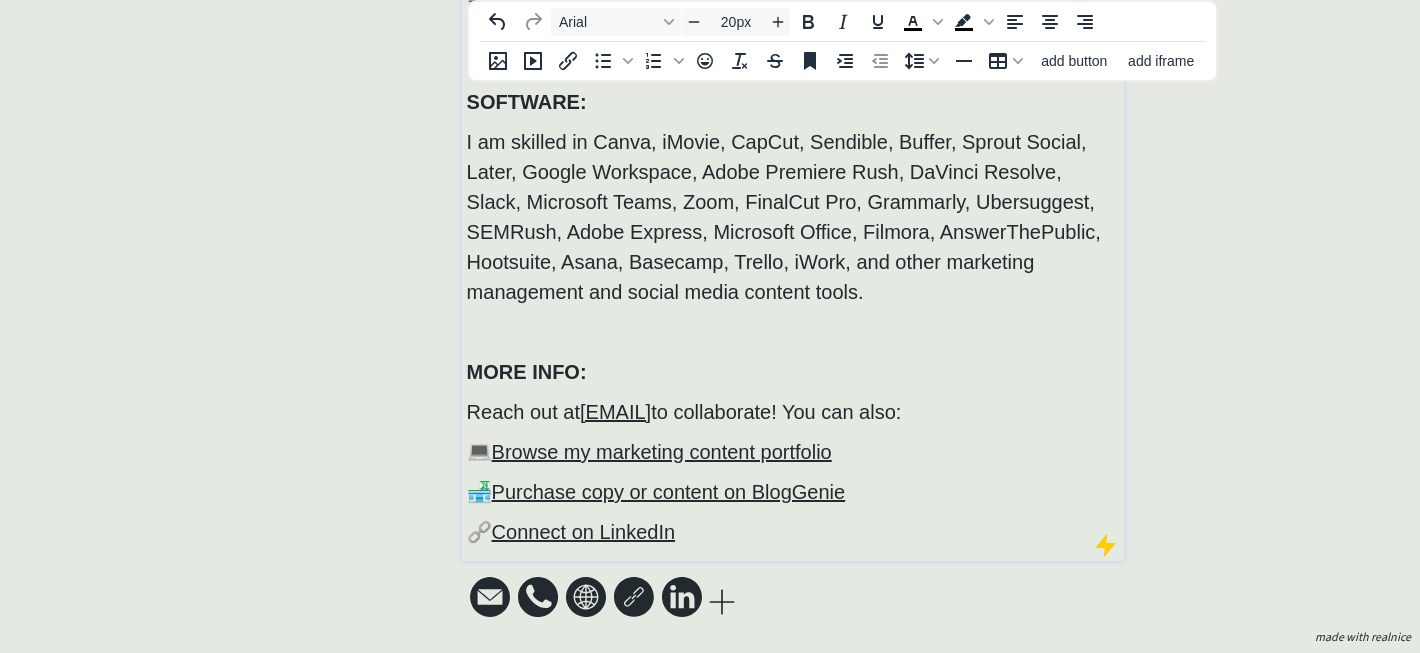 scroll, scrollTop: 652, scrollLeft: 0, axis: vertical 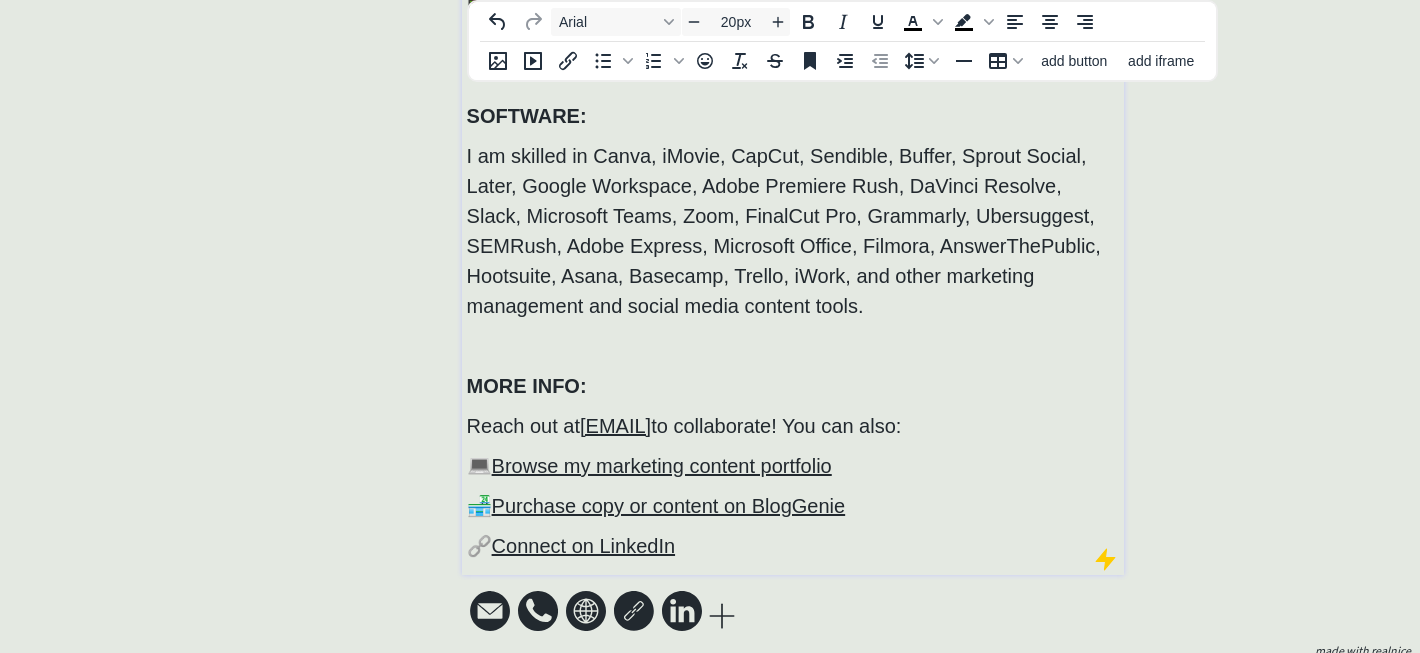 click on "Reach out at  [EMAIL]  to collaborate! You can also:" at bounding box center (793, 426) 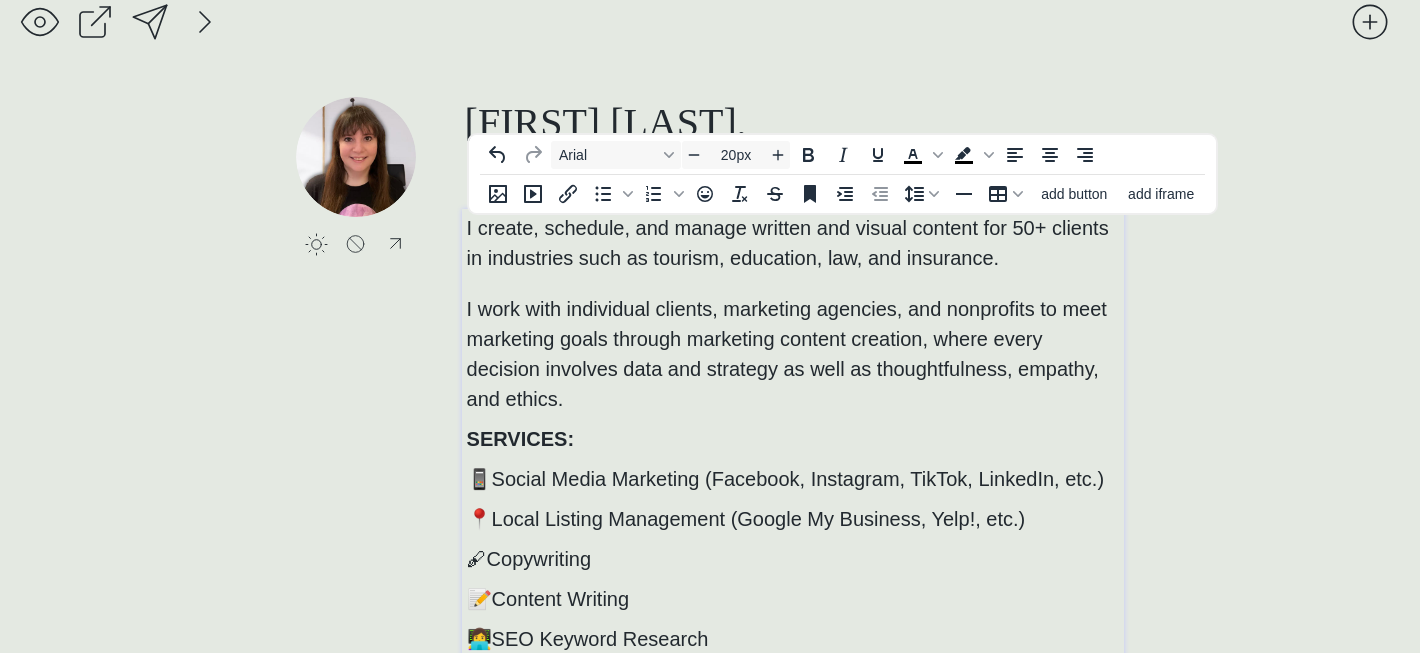 scroll, scrollTop: 0, scrollLeft: 0, axis: both 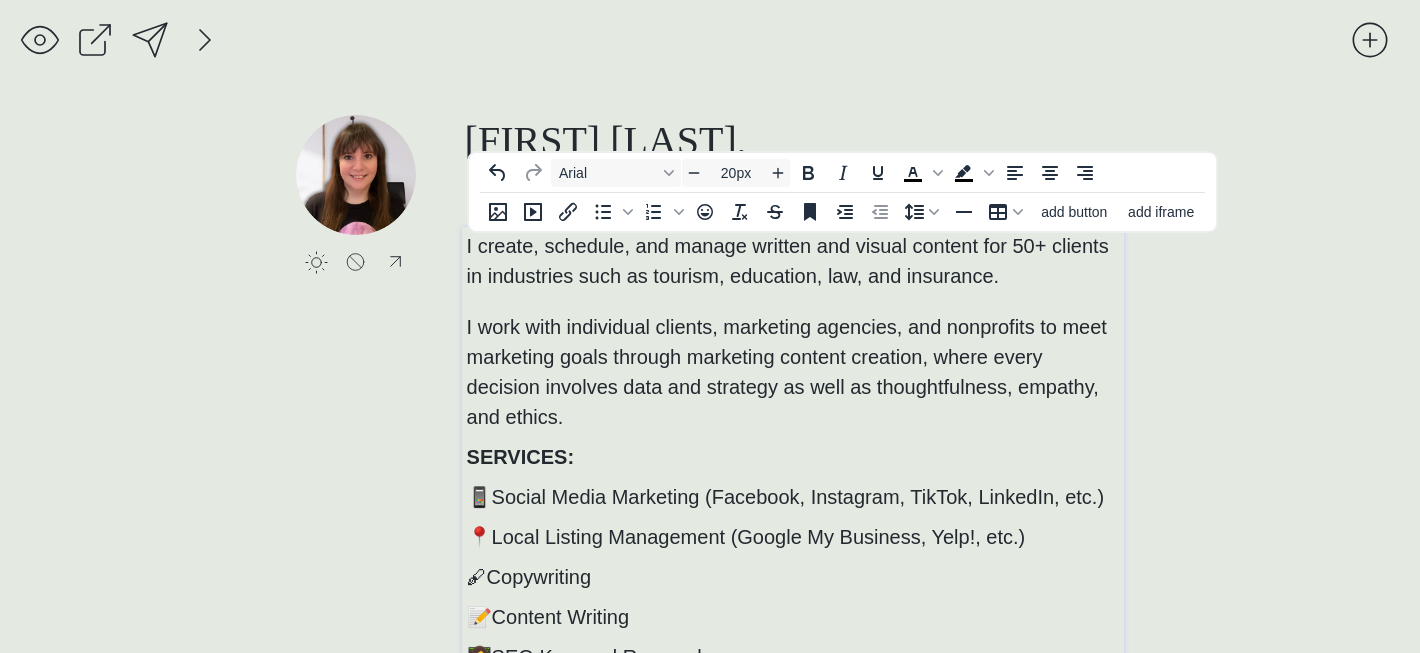 click on "I create, schedule, and manage written and visual content for 50+ clients in industries such as tourism, education, law, and insurance.  I work with individual clients, marketing agencies, and nonprofits to meet marketing goals through marketing content creation, where every decision involves data and strategy as well as thoughtfulness, empathy, and ethics." at bounding box center [793, 331] 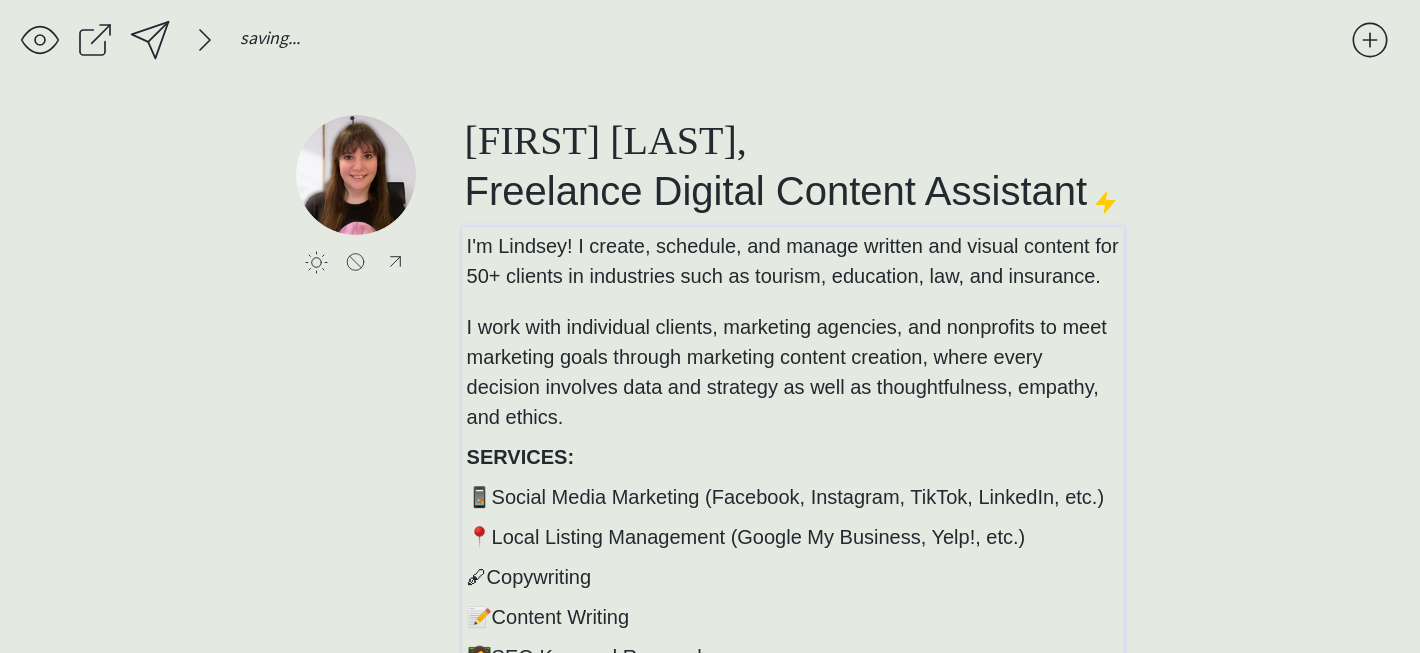click on "I'm [FIRST]! I create, schedule, and manage written and visual content for 50+ clients in industries such as tourism, education, law, and insurance.  I work with individual clients, marketing agencies, and nonprofits to meet marketing goals through marketing content creation, where every decision involves data and strategy as well as thoughtfulness, empathy, and ethics. SERVICES: 📱Social Media Marketing (Facebook, Instagram, TikTok, LinkedIn, etc.) 📍Local Listing Management (Google My Business, Yelp!, etc.) 🖋Copywriting 📝Content Writing 👩‍💻SEO Keyword Research 🧐Blog Topic Research SOFTWARE: I am skilled in Canva, iMovie, CapCut, Sendible, Buffer, Sprout Social, Later, Google Workspace, Adobe Premiere Rush, DaVinci Resolve, Slack, Microsoft Teams, Zoom, FinalCut Pro, Grammarly, Ubersuggest, SEMRush, Adobe Express, Microsoft Office, Filmora, AnswerThePublic, Hootsuite, Asana, Basecamp, Trello, iWork, and other marketing management and social media content tools. MORE INFO: Reach out at" at bounding box center [793, 727] 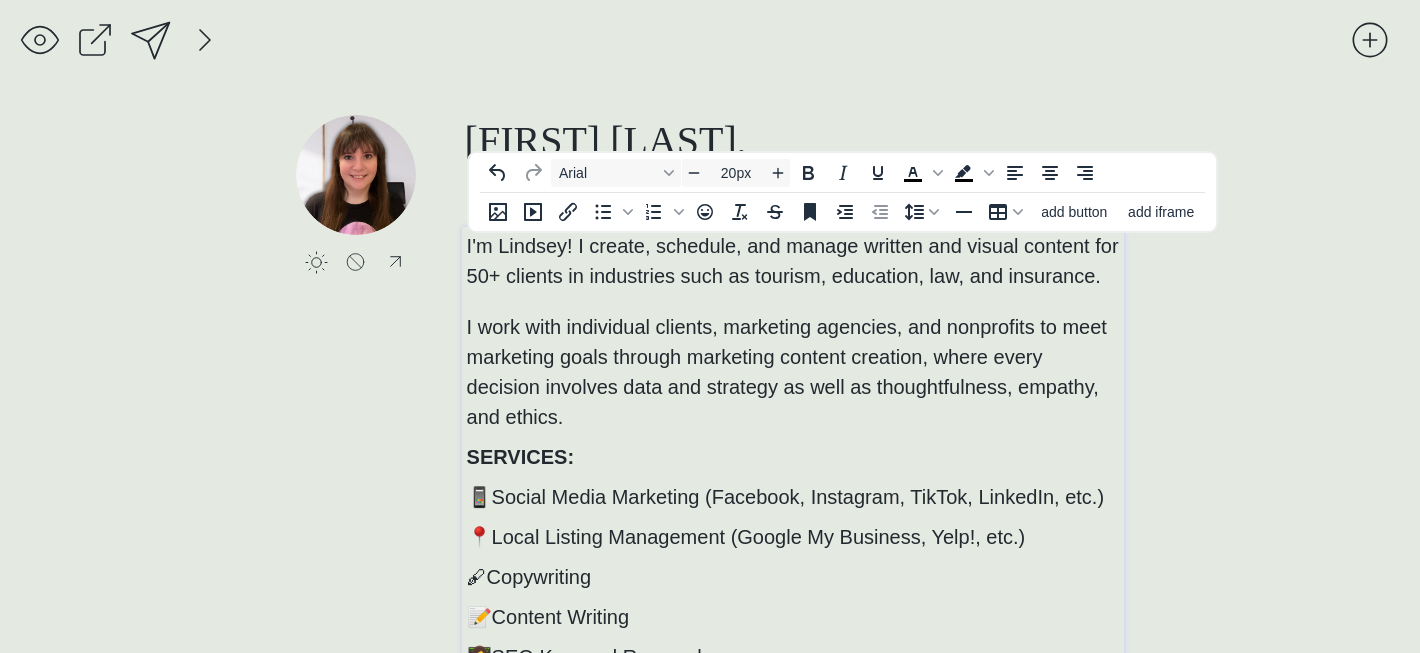 click on "I'm Lindsey! I create, schedule, and manage written and visual content for 50+ clients in industries such as tourism, education, law, and insurance." at bounding box center (793, 261) 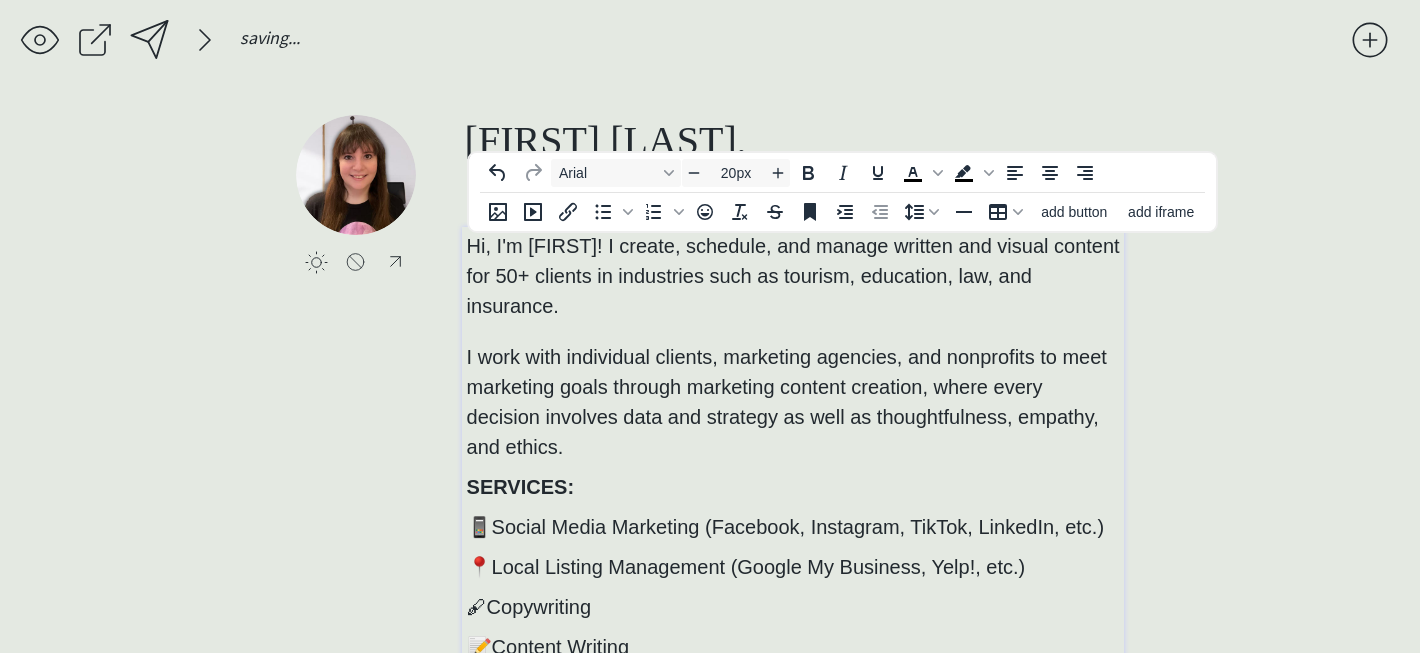 click on "Hi, I'm [FIRST]! I create, schedule, and manage written and visual content for 50+ clients in industries such as tourism, education, law, and insurance." at bounding box center (793, 276) 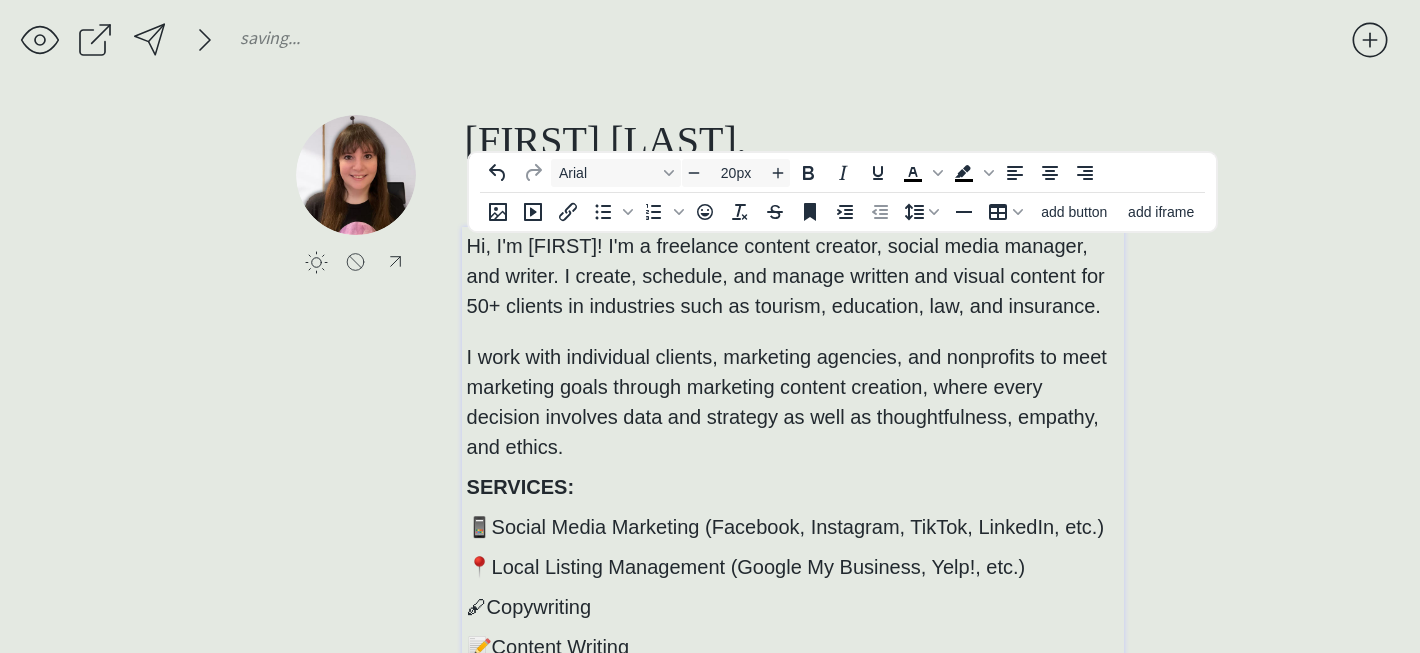 click on "Hi, I'm [FIRST]! I'm a freelance content creator, social media manager, and writer. I create, schedule, and manage written and visual content for 50+ clients in industries such as tourism, education, law, and insurance.  I work with individual clients, marketing agencies, and nonprofits to meet marketing goals through marketing content creation, where every decision involves data and strategy as well as thoughtfulness, empathy, and ethics." at bounding box center [793, 346] 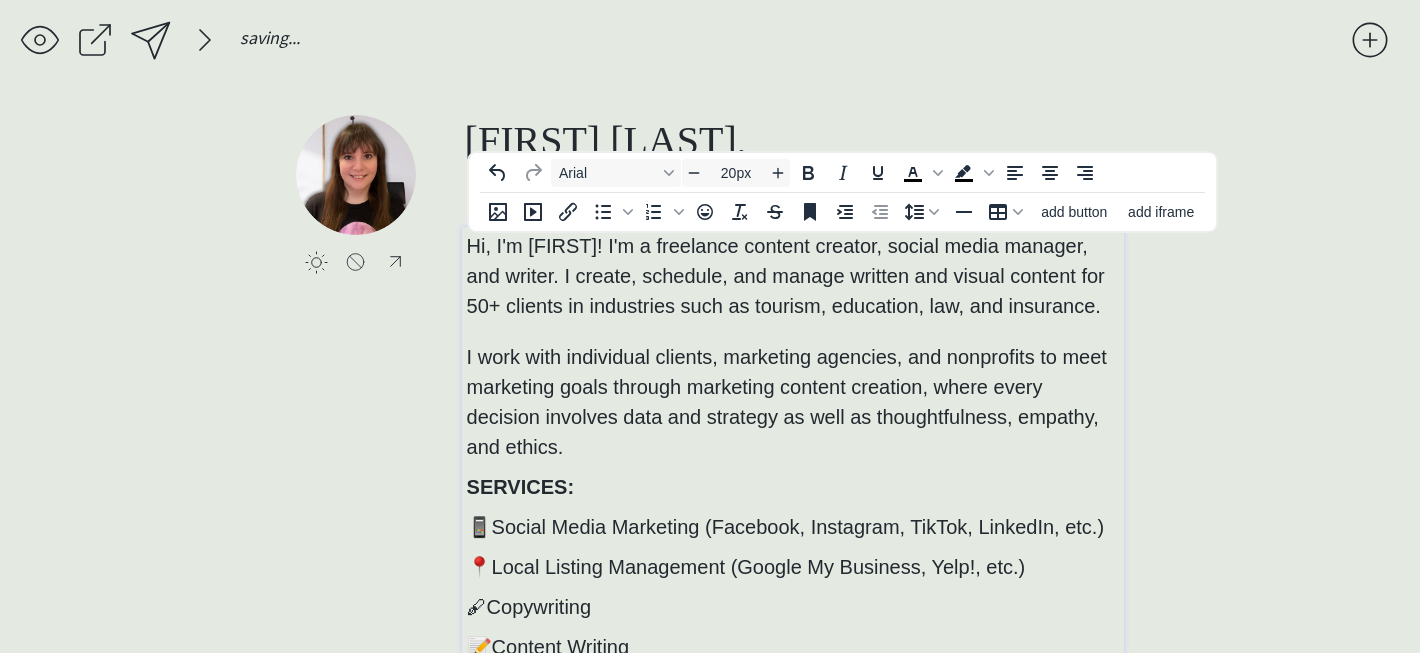 click on "I work with individual clients, marketing agencies, and nonprofits to meet marketing goals through marketing content creation, where every decision involves data and strategy as well as thoughtfulness, empathy, and ethics." at bounding box center [787, 402] 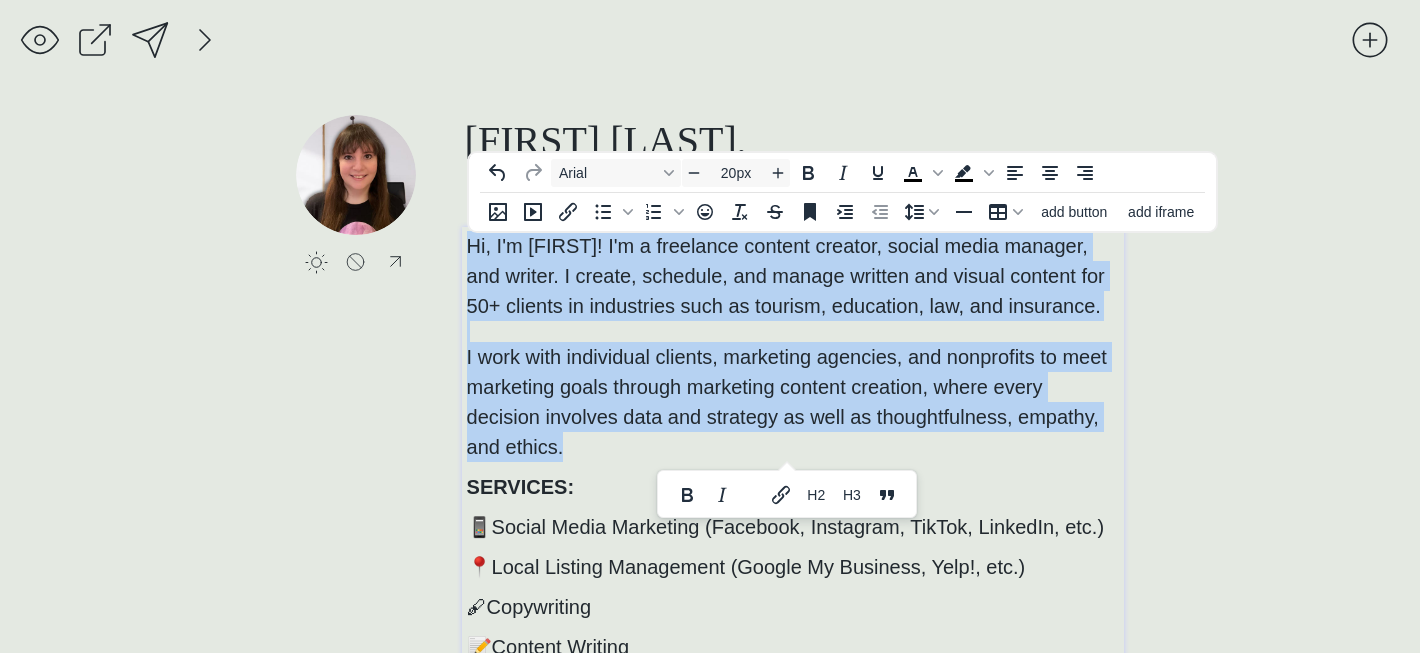 drag, startPoint x: 685, startPoint y: 450, endPoint x: 401, endPoint y: 238, distance: 354.4009 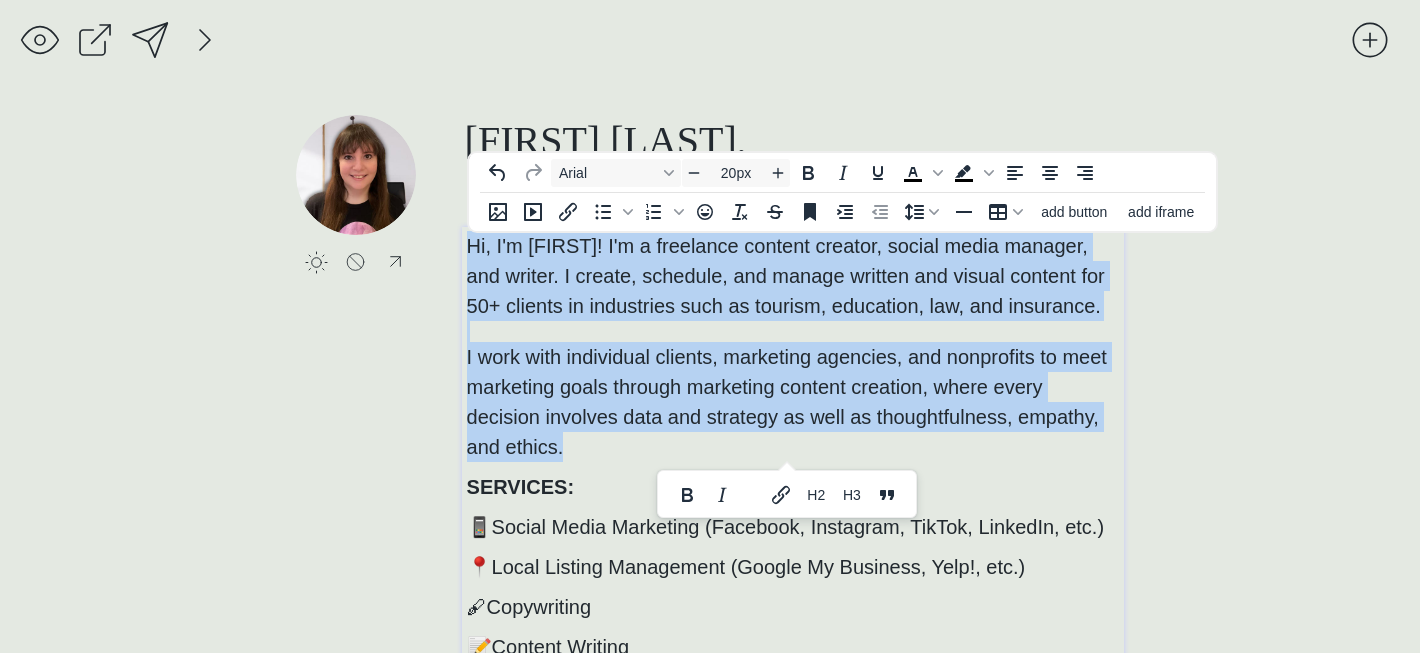 click on "saving... click to upload a picture [FIRST] [LAST], Freelance Digital Content Assistant Hi, I'm [FIRST]! I'm a freelance content creator, social media manager, and writer. I create, schedule, and manage written and visual content for 50+ clients in industries such as tourism, education, law, and insurance.  I work with individual clients, marketing agencies, and nonprofits to meet marketing goals through marketing content creation, where every decision involves data and strategy as well as thoughtfulness, empathy, and ethics. SERVICES: 📱Social Media Marketing (Facebook, Instagram, TikTok, LinkedIn, etc.) 📍Local Listing Management (Google My Business, Yelp!, etc.)  রূপান্তরিতCopywriting 📝Content Writing 👩‍💻SEO Keyword Research 🧐Blog Topic Research SOFTWARE: MORE INFO: Reach out at  [EMAIL]  to collaborate! You can also:  💻  Browse my marketing content portfolio 🏪  Purchase copy or content on BlogGenie 🔗  Connect on LinkedIn" at bounding box center (710, 717) 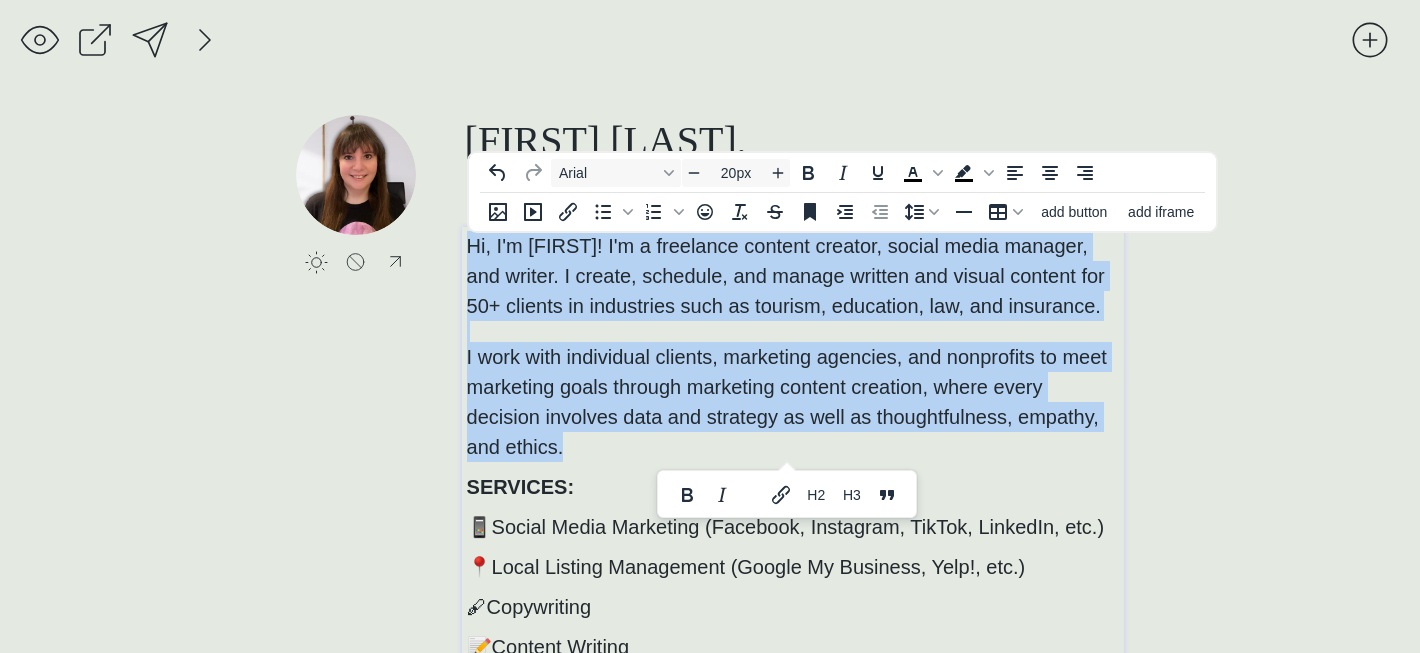 copy on "Hi, I'm [FIRST]! I'm a freelance content creator, social media manager, and writer. I create, schedule, and manage written and visual content for 50+ clients in industries such as tourism, education, law, and insurance.  I work with individual clients, marketing agencies, and nonprofits to meet marketing goals through marketing content creation, where every decision involves data and strategy as well as thoughtfulness, empathy, and ethics." 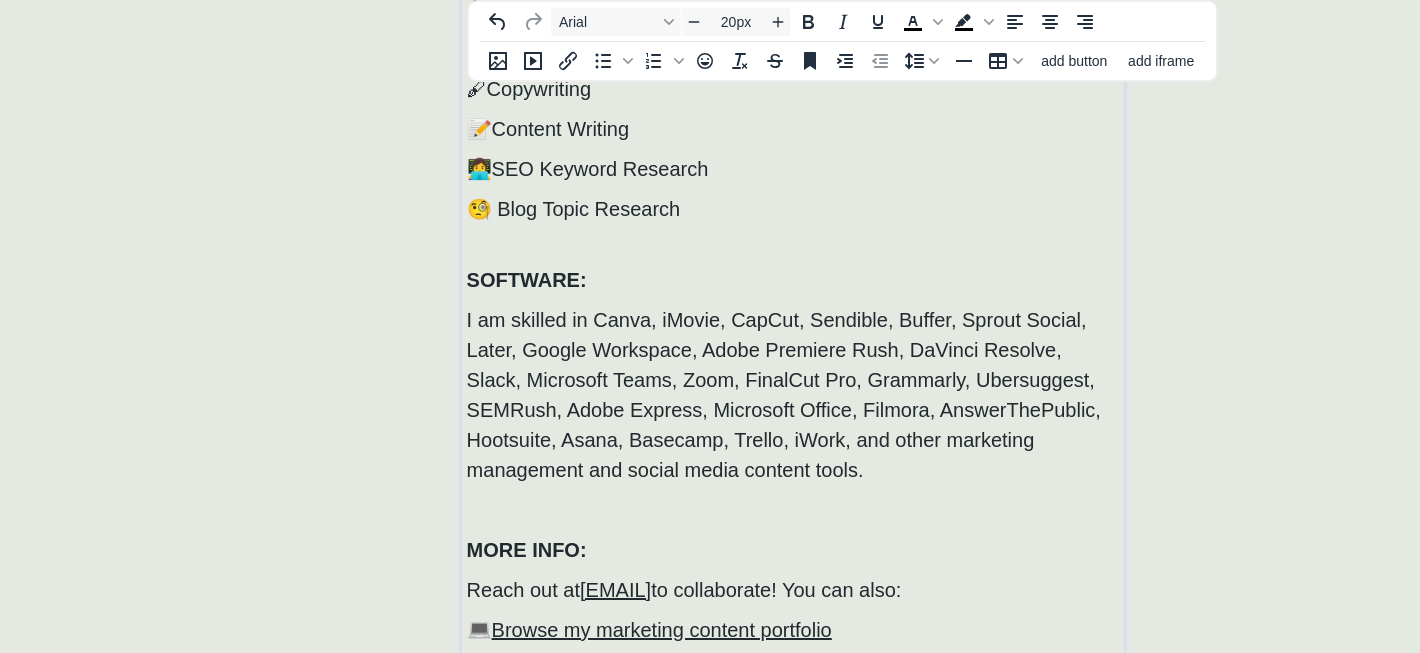 click on "I am skilled in Canva, iMovie, CapCut, Sendible, Buffer, Sprout Social, Later, Google Workspace, Adobe Premiere Rush, DaVinci Resolve, Slack, Microsoft Teams, Zoom, FinalCut Pro, Grammarly, Ubersuggest, SEMRush, Adobe Express, Microsoft Office, Filmora, AnswerThePublic, Hootsuite, Asana, Basecamp, Trello, iWork, and other marketing management and social media content tools." at bounding box center (793, 395) 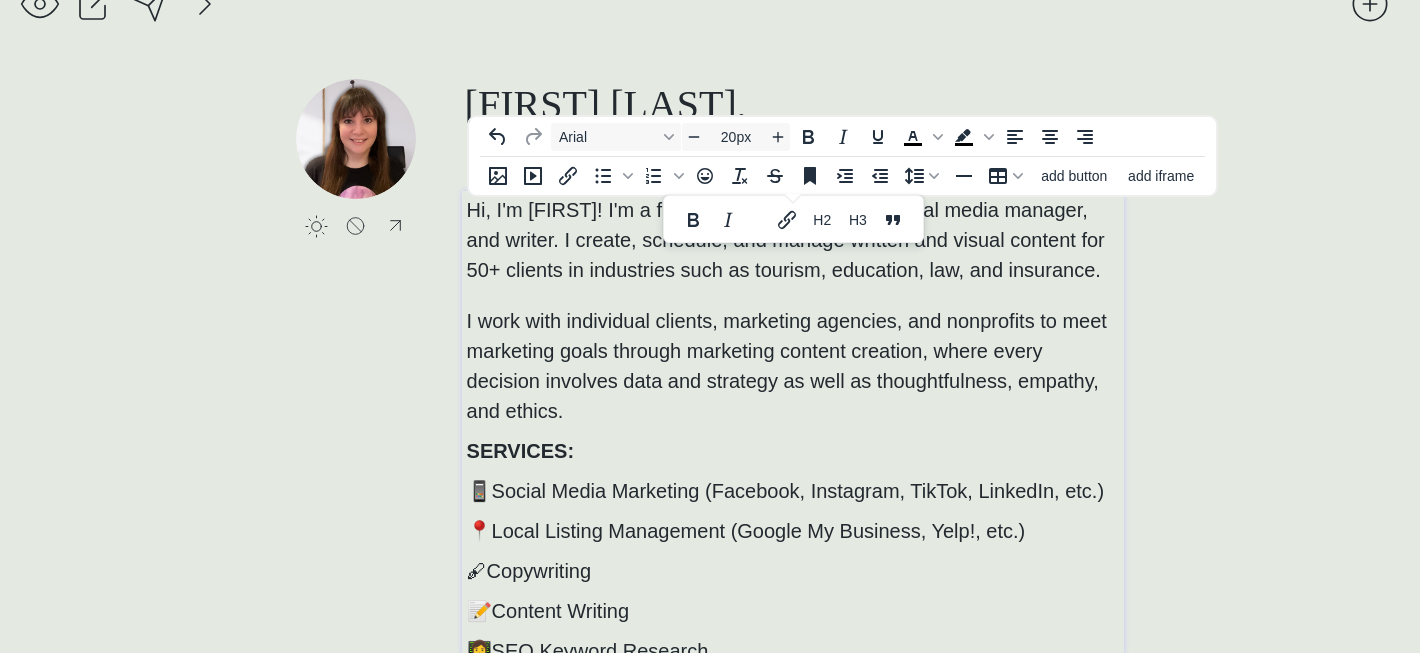 scroll, scrollTop: 0, scrollLeft: 0, axis: both 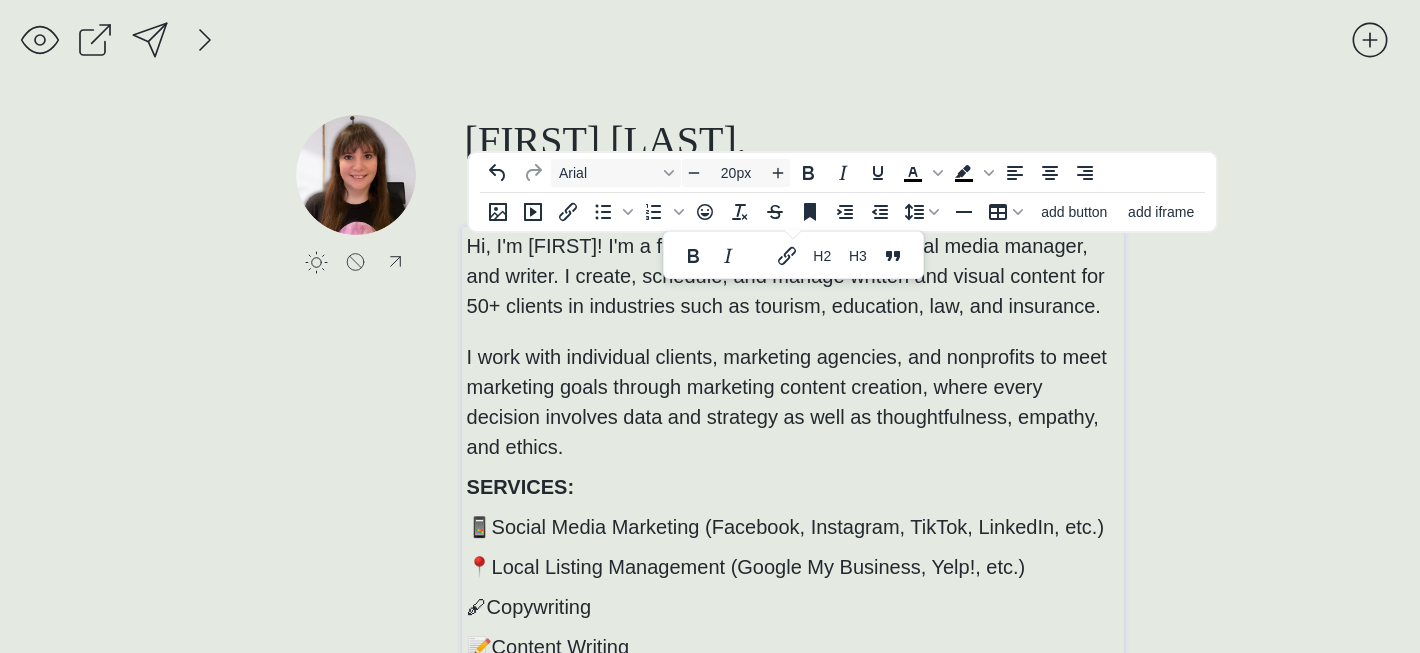 drag, startPoint x: 744, startPoint y: 533, endPoint x: 415, endPoint y: -5, distance: 630.6227 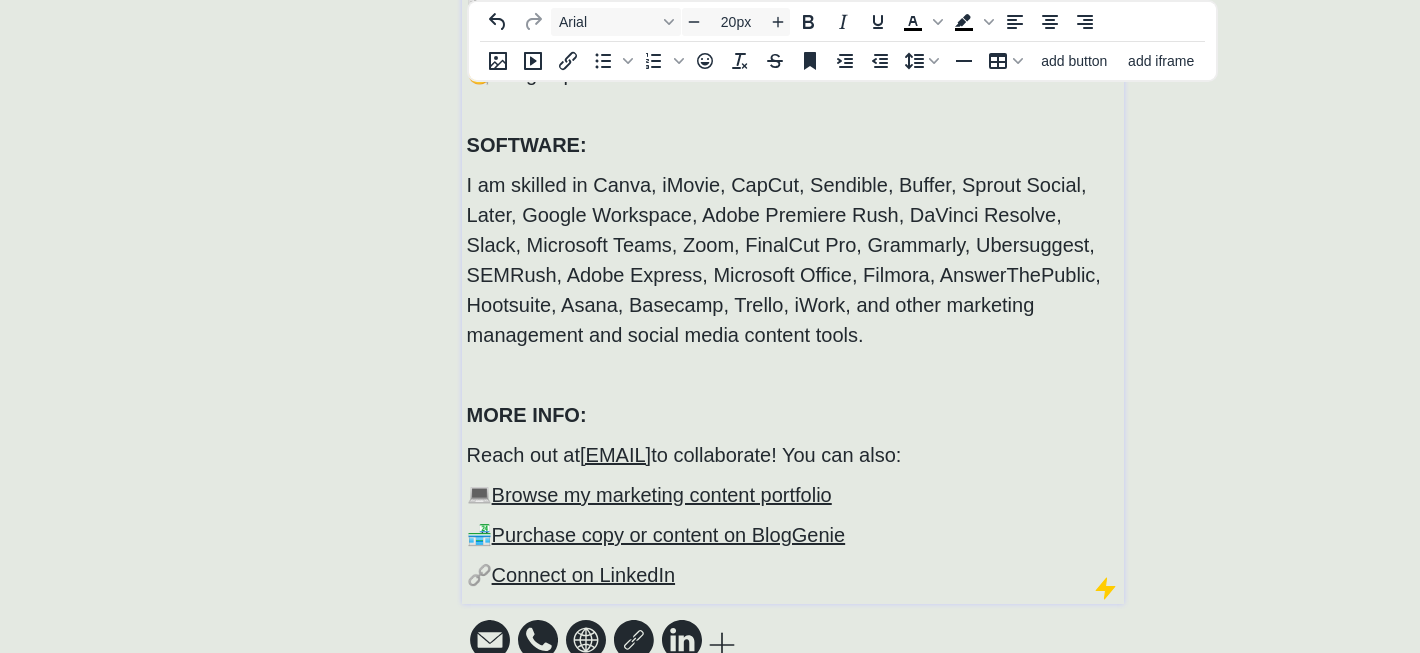 scroll, scrollTop: 697, scrollLeft: 0, axis: vertical 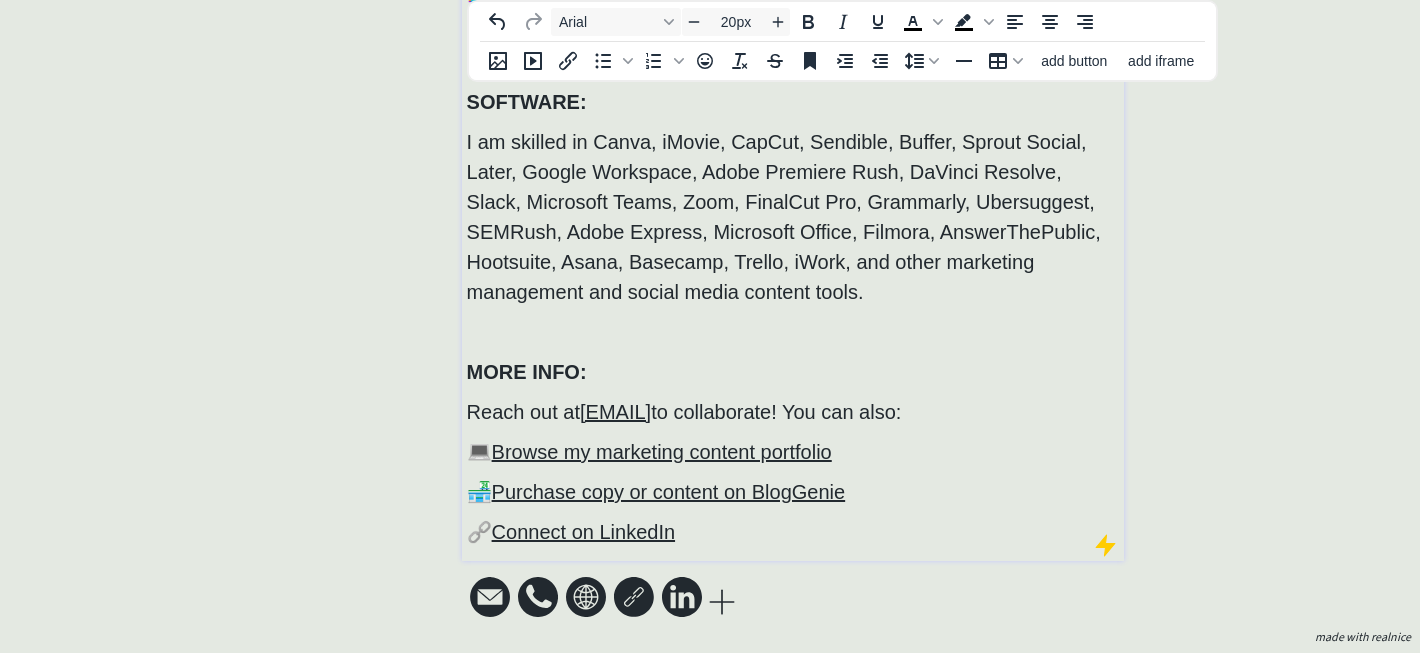 click on "Hi, I'm [FIRST]! I'm a freelance content creator, social media manager, and writer. I create, schedule, and manage written and visual content for 50+ clients in industries such as tourism, education, law, and insurance. I work with individual clients, marketing agencies, and nonprofits to meet marketing goals through marketing content creation, where every decision involves data and strategy as well as thoughtfulness, empathy, and ethics. SERVICES: 📱Social Media Marketing (Facebook, Instagram, TikTok, LinkedIn, etc.) 📍Local Listing Management (Google My Business, Yelp!, etc.) 🖋Copywriting 📝Content Writing 👩‍💻SEO Keyword Research 🧐 Blog Topic Research SOFTWARE: MORE INFO: Reach out at [EMAIL] to collaborate! You can also: 💻 Browse my marketing content portfolio 🏪 Purchase copy or content on BlogGenie 🔗 Connect on LinkedIn" at bounding box center (793, 41) 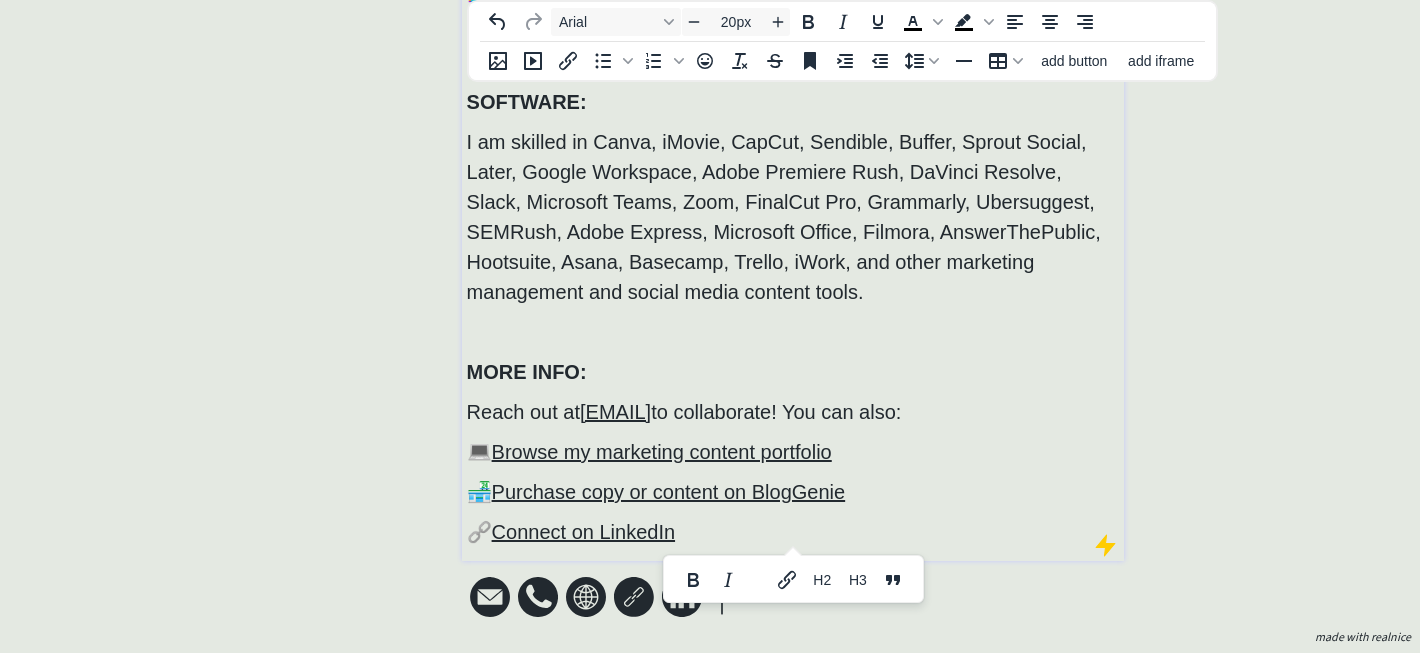 click on "I am skilled in Canva, iMovie, CapCut, Sendible, Buffer, Sprout Social, Later, Google Workspace, Adobe Premiere Rush, DaVinci Resolve, Slack, Microsoft Teams, Zoom, FinalCut Pro, Grammarly, Ubersuggest, SEMRush, Adobe Express, Microsoft Office, Filmora, AnswerThePublic, Hootsuite, Asana, Basecamp, Trello, iWork, and other marketing management and social media content tools." at bounding box center (793, 217) 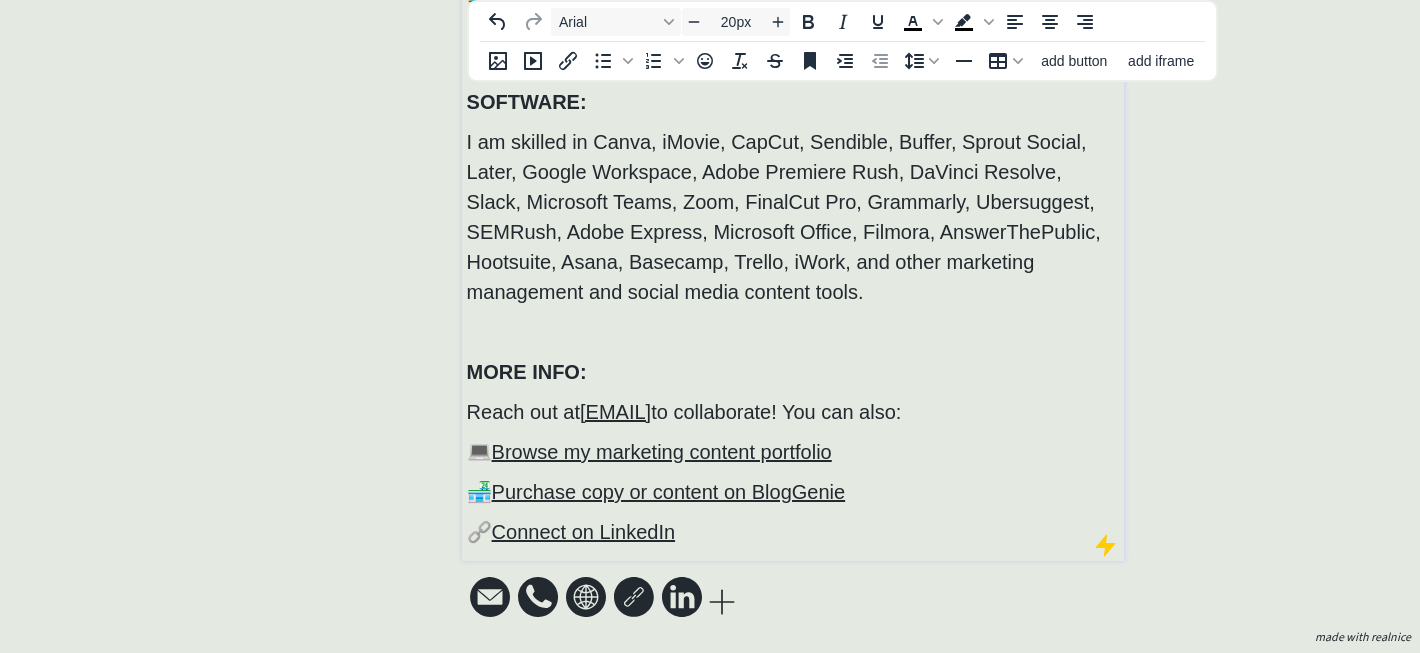 click on "I am skilled in Canva, iMovie, CapCut, Sendible, Buffer, Sprout Social, Later, Google Workspace, Adobe Premiere Rush, DaVinci Resolve, Slack, Microsoft Teams, Zoom, FinalCut Pro, Grammarly, Ubersuggest, SEMRush, Adobe Express, Microsoft Office, Filmora, AnswerThePublic, Hootsuite, Asana, Basecamp, Trello, iWork, and other marketing management and social media content tools." at bounding box center (793, 217) 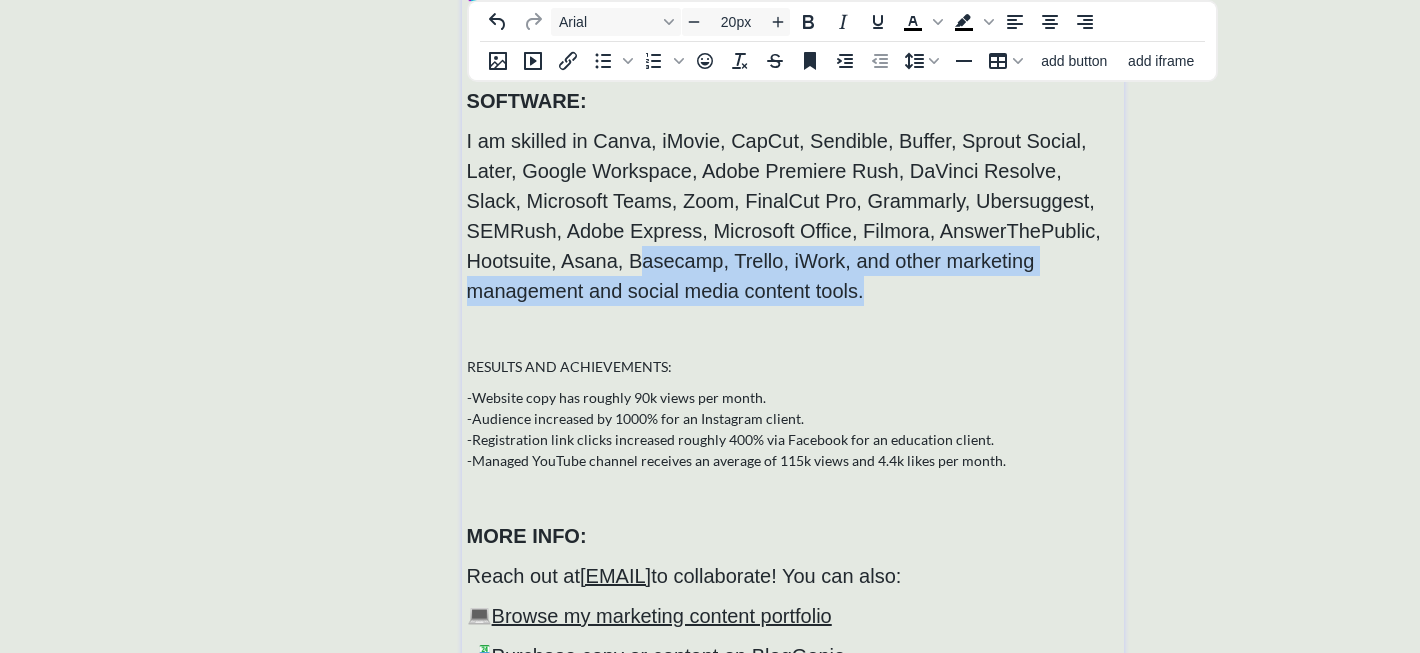 drag, startPoint x: 953, startPoint y: 299, endPoint x: 602, endPoint y: 269, distance: 352.27972 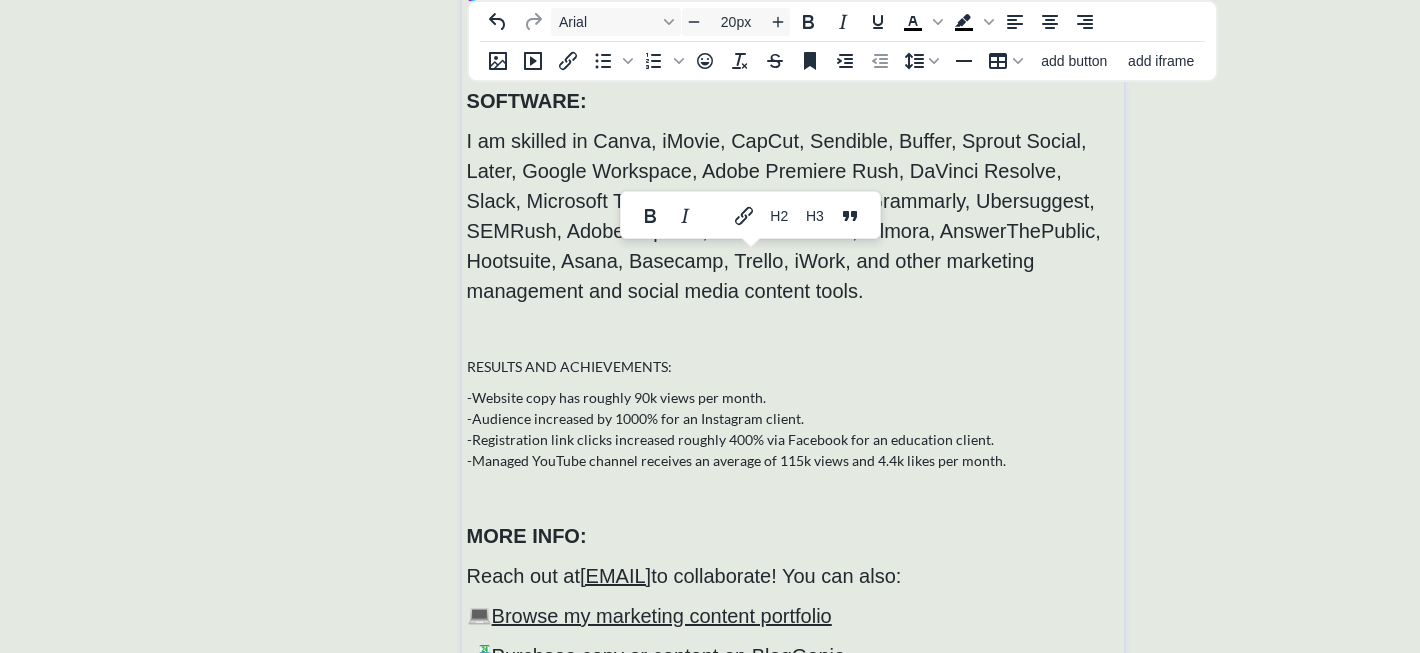 click on "I am skilled in Canva, iMovie, CapCut, Sendible, Buffer, Sprout Social, Later, Google Workspace, Adobe Premiere Rush, DaVinci Resolve, Slack, Microsoft Teams, Zoom, FinalCut Pro, Grammarly, Ubersuggest, SEMRush, Adobe Express, Microsoft Office, Filmora, AnswerThePublic, Hootsuite, Asana, Basecamp, Trello, iWork, and other marketing management and social media content tools." at bounding box center (784, 216) 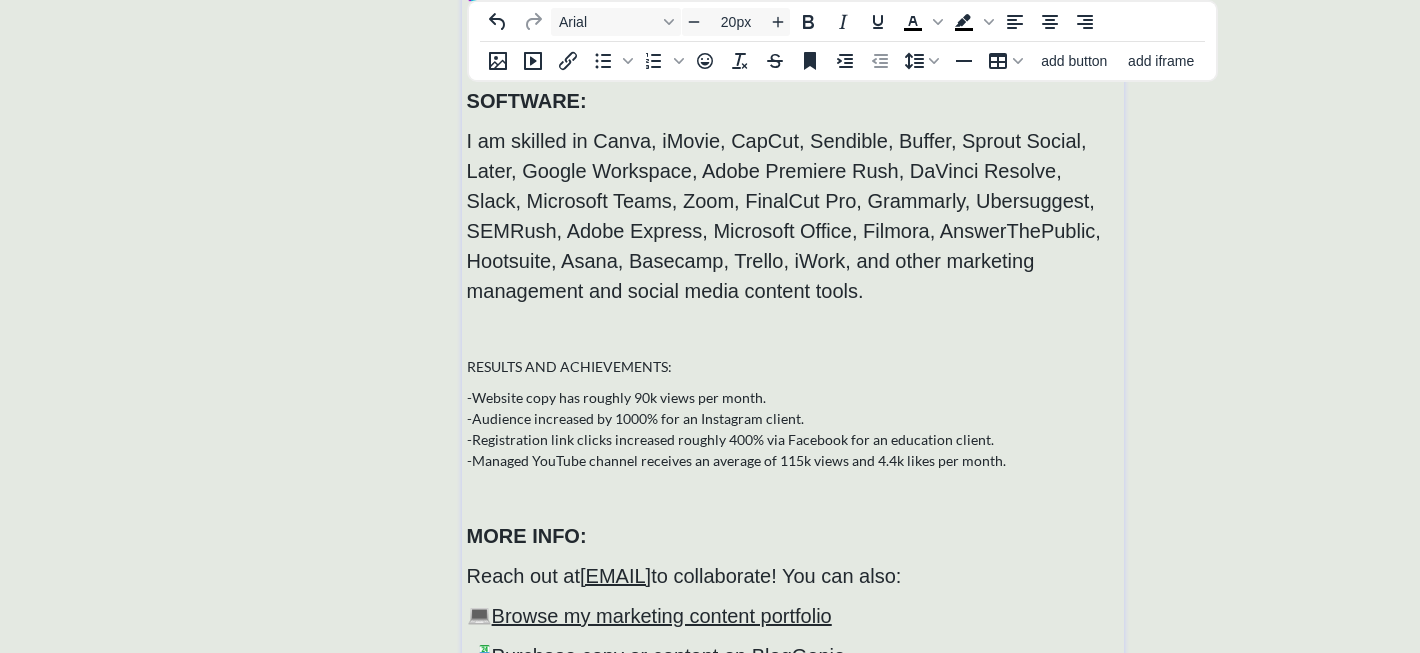 click on "I am skilled in Canva, iMovie, CapCut, Sendible, Buffer, Sprout Social, Later, Google Workspace, Adobe Premiere Rush, DaVinci Resolve, Slack, Microsoft Teams, Zoom, FinalCut Pro, Grammarly, Ubersuggest, SEMRush, Adobe Express, Microsoft Office, Filmora, AnswerThePublic, Hootsuite, Asana, Basecamp, Trello, iWork, and other marketing management and social media content tools." at bounding box center [784, 216] 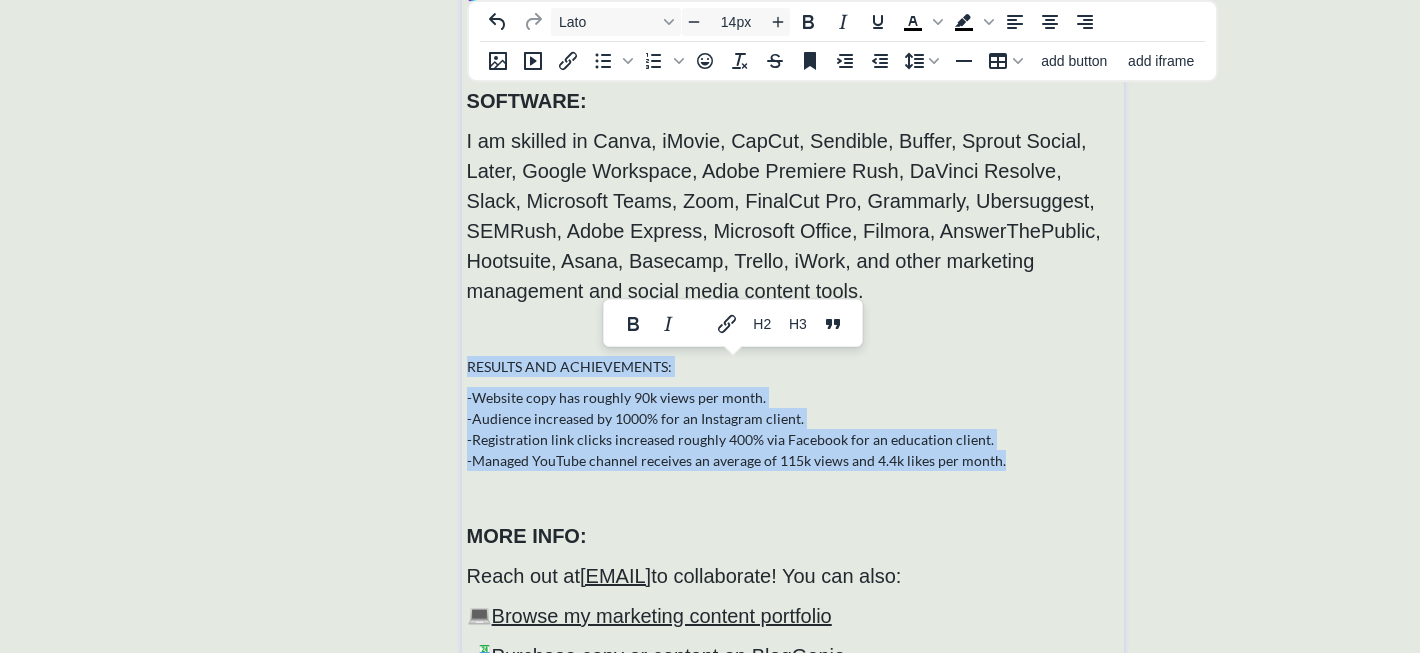 drag, startPoint x: 1035, startPoint y: 452, endPoint x: 400, endPoint y: 358, distance: 641.9198 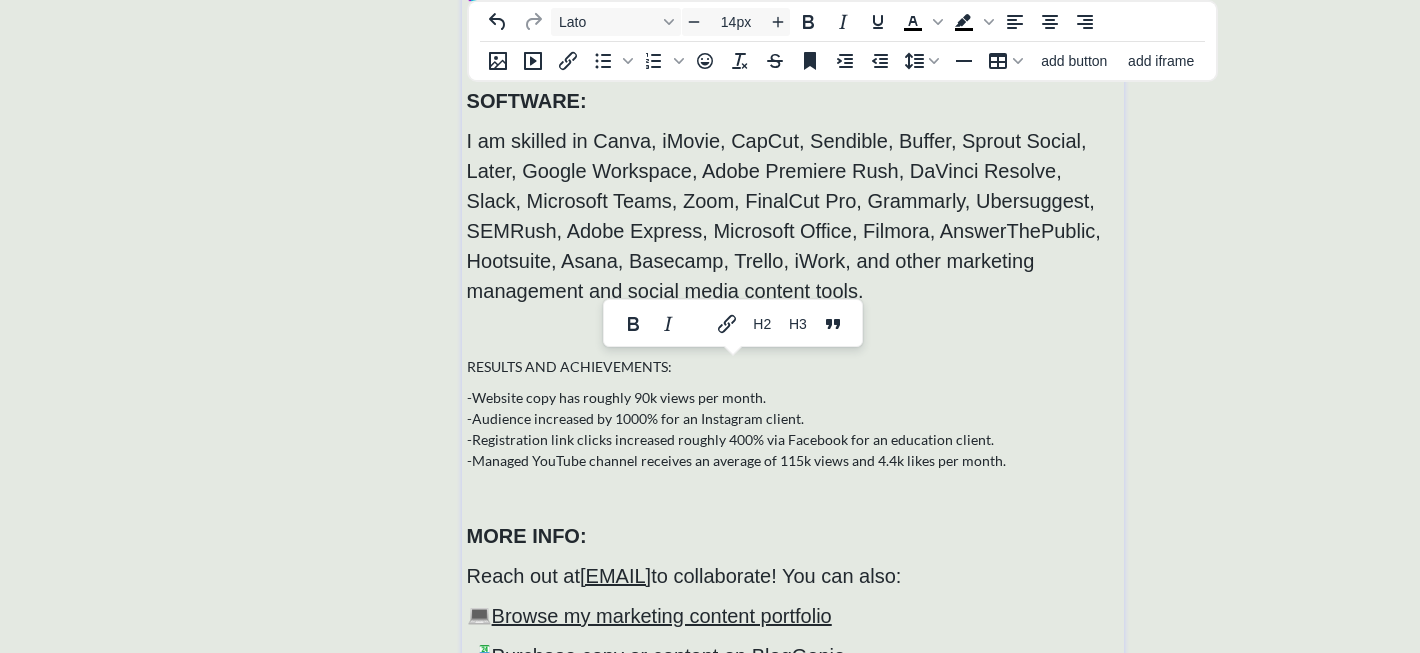click on "-Website copy has roughly 90k views per month. -Audience increased by 1000% for an Instagram client. -Registration link clicks increased roughly 400% via Facebook for an education client. -Managed YouTube channel receives an average of 115k views and 4.4k likes per month." at bounding box center [793, 429] 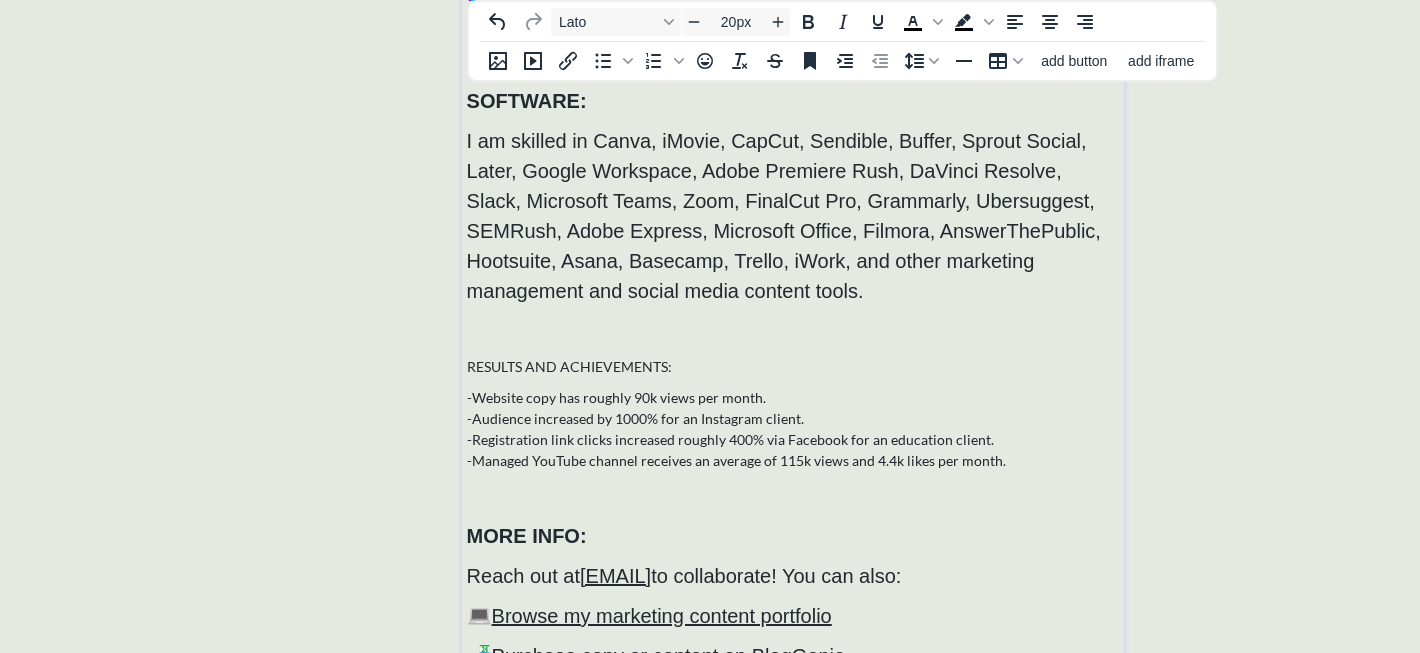 click on "I am skilled in Canva, iMovie, CapCut, Sendible, Buffer, Sprout Social, Later, Google Workspace, Adobe Premiere Rush, DaVinci Resolve, Slack, Microsoft Teams, Zoom, FinalCut Pro, Grammarly, Ubersuggest, SEMRush, Adobe Express, Microsoft Office, Filmora, AnswerThePublic, Hootsuite, Asana, Basecamp, Trello, iWork, and other marketing management and social media content tools." at bounding box center (784, 216) 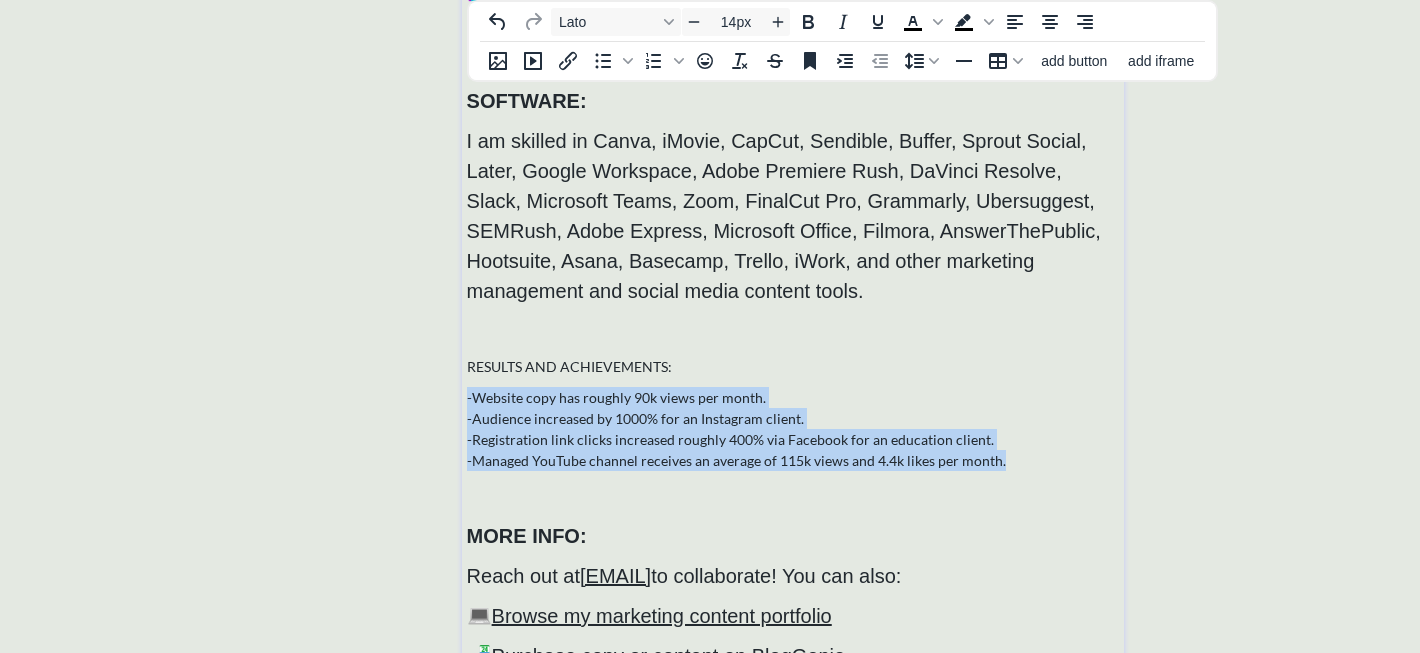 drag, startPoint x: 1052, startPoint y: 464, endPoint x: 448, endPoint y: 388, distance: 608.7627 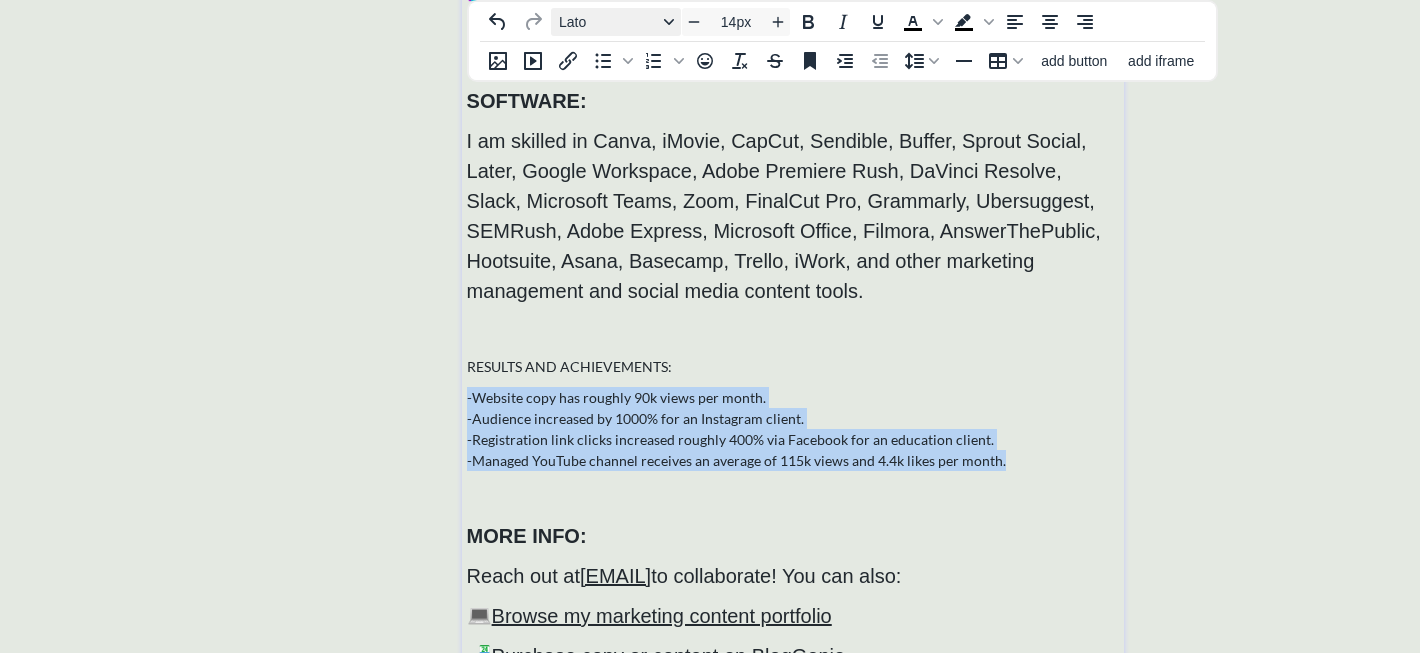 click on "Lato" at bounding box center (616, 22) 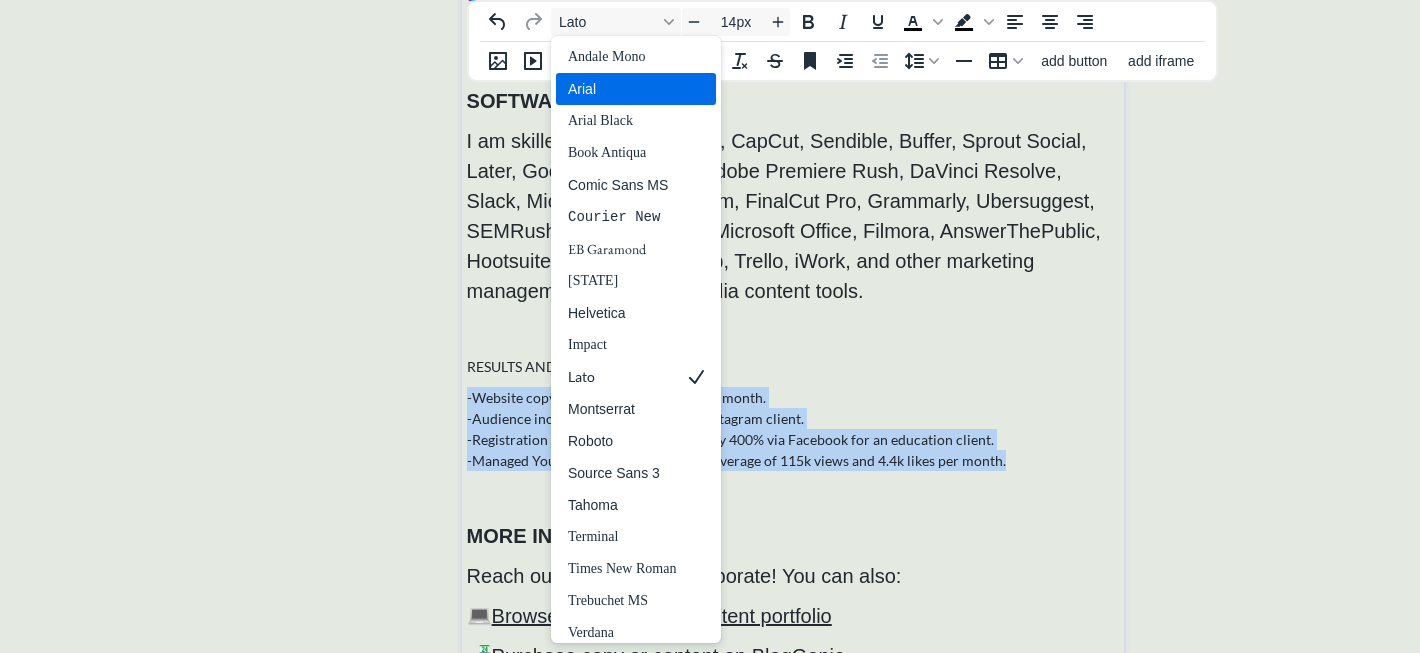 click on "Arial" at bounding box center [622, 89] 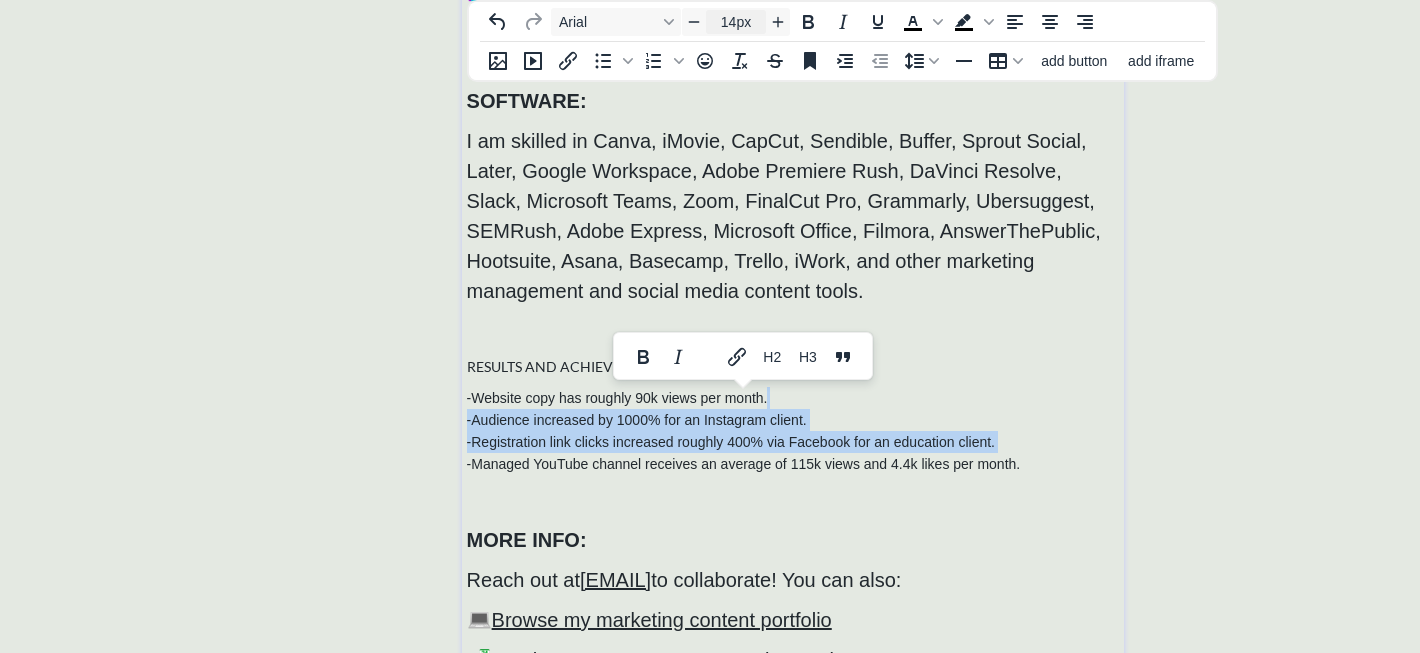 click on "14px" at bounding box center (736, 22) 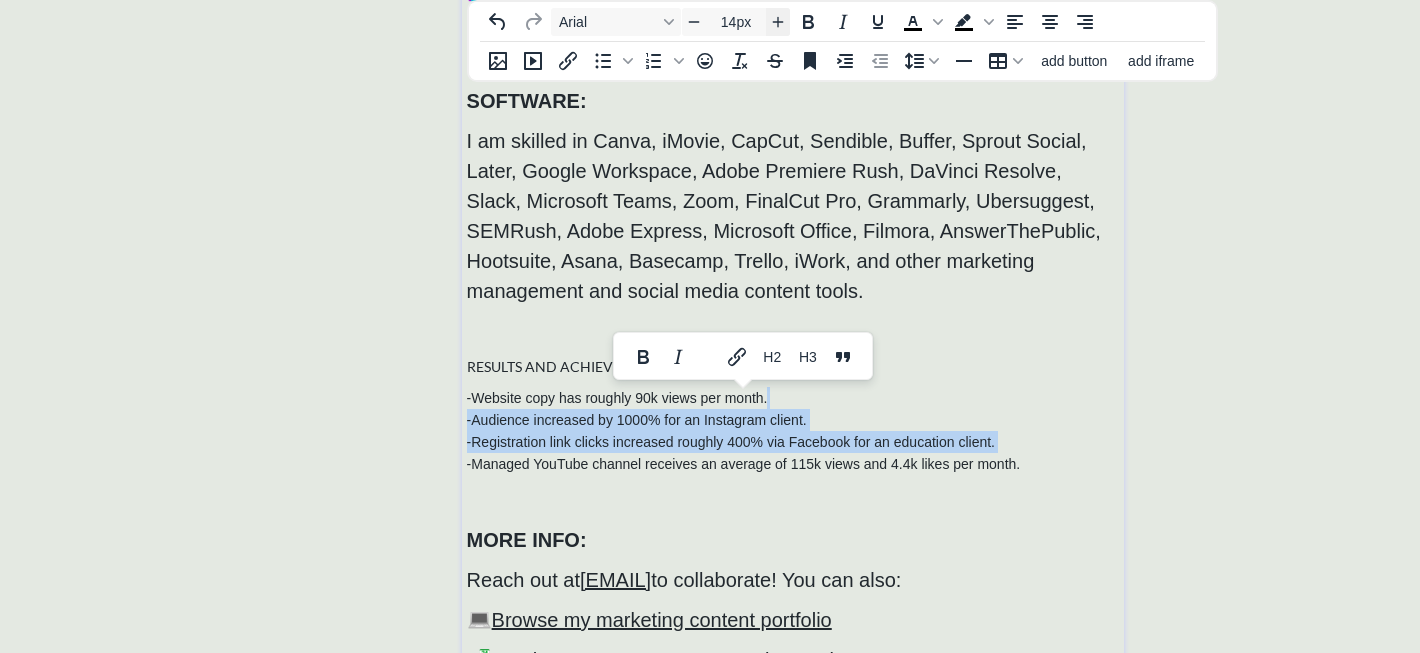 click 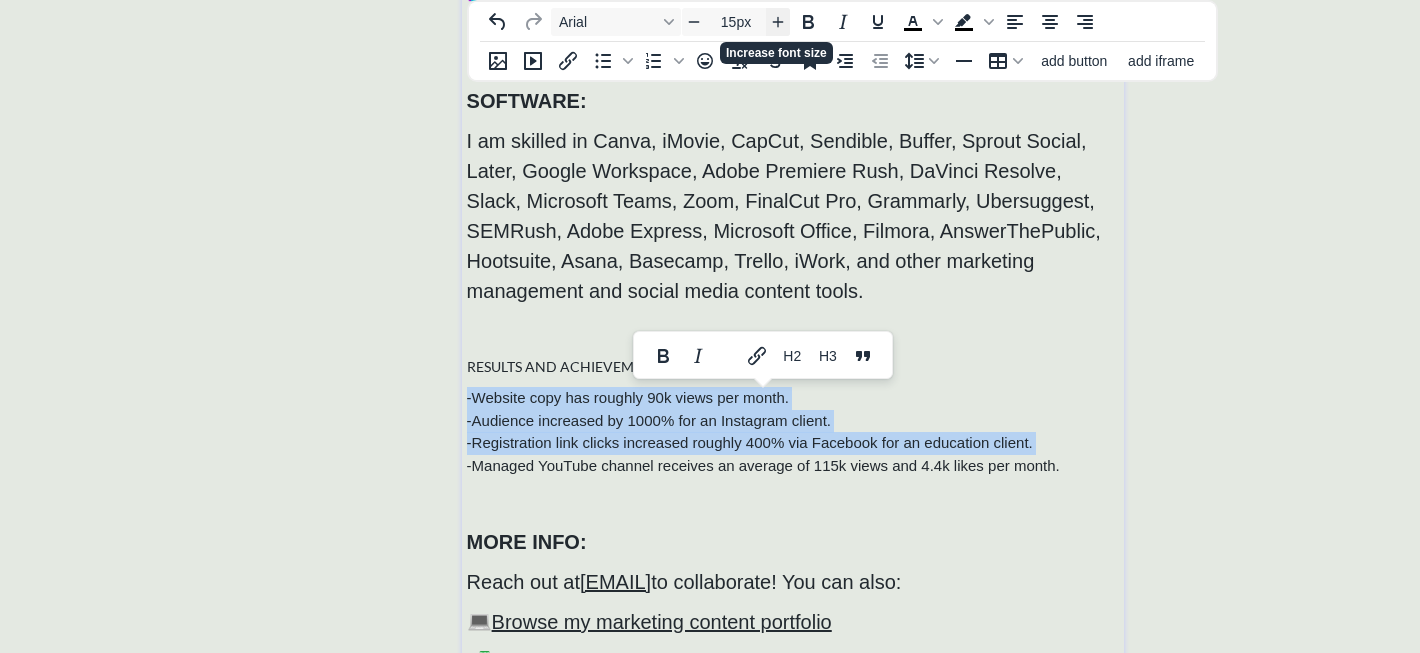 click 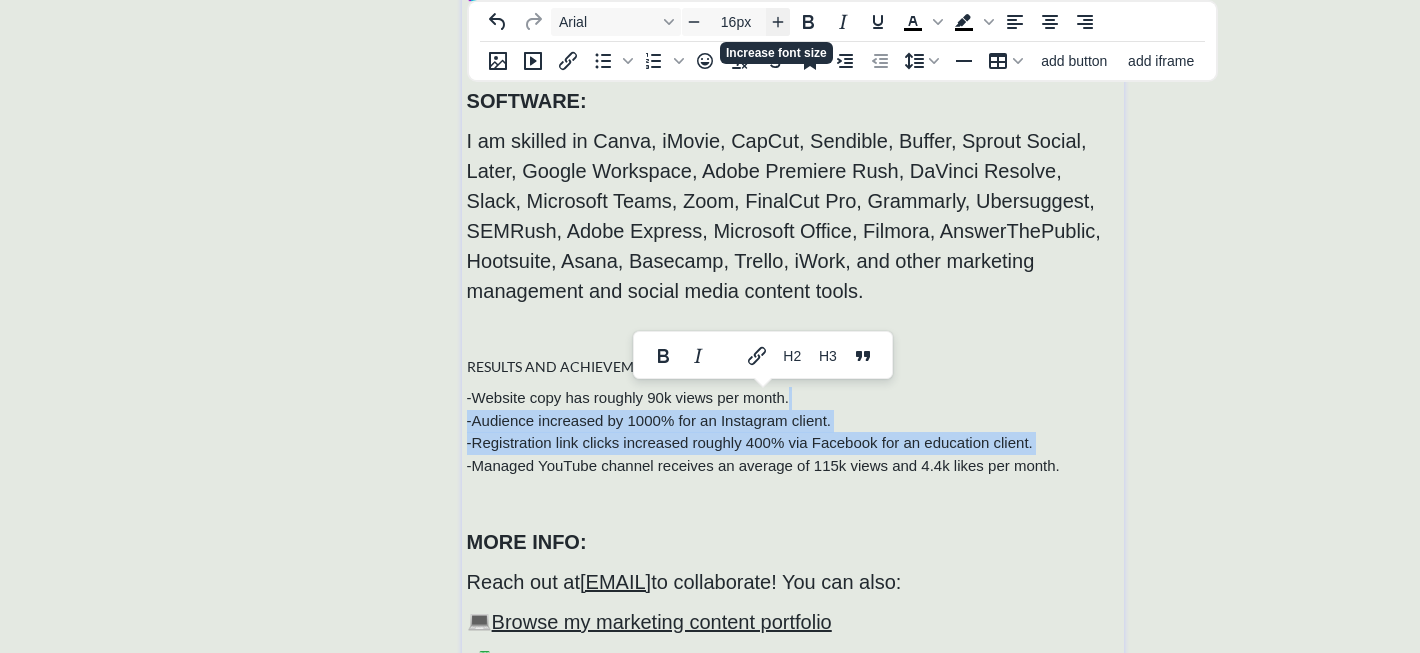 click 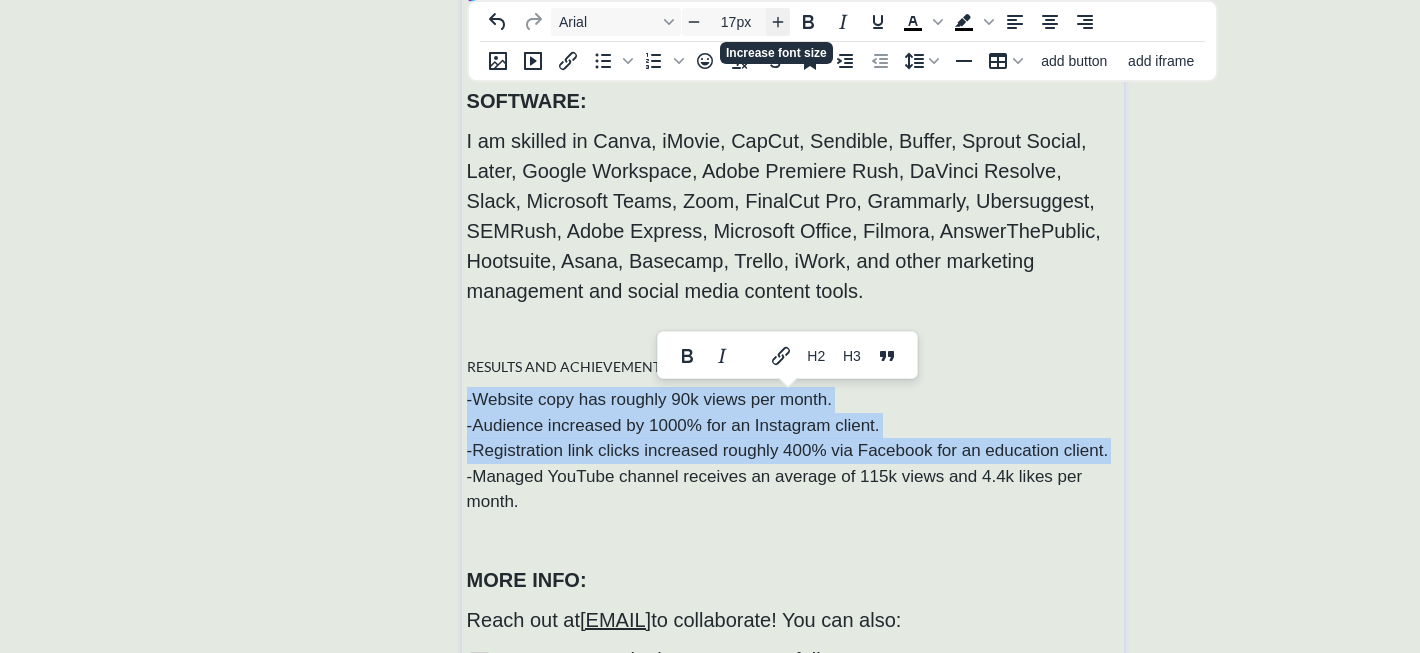 click 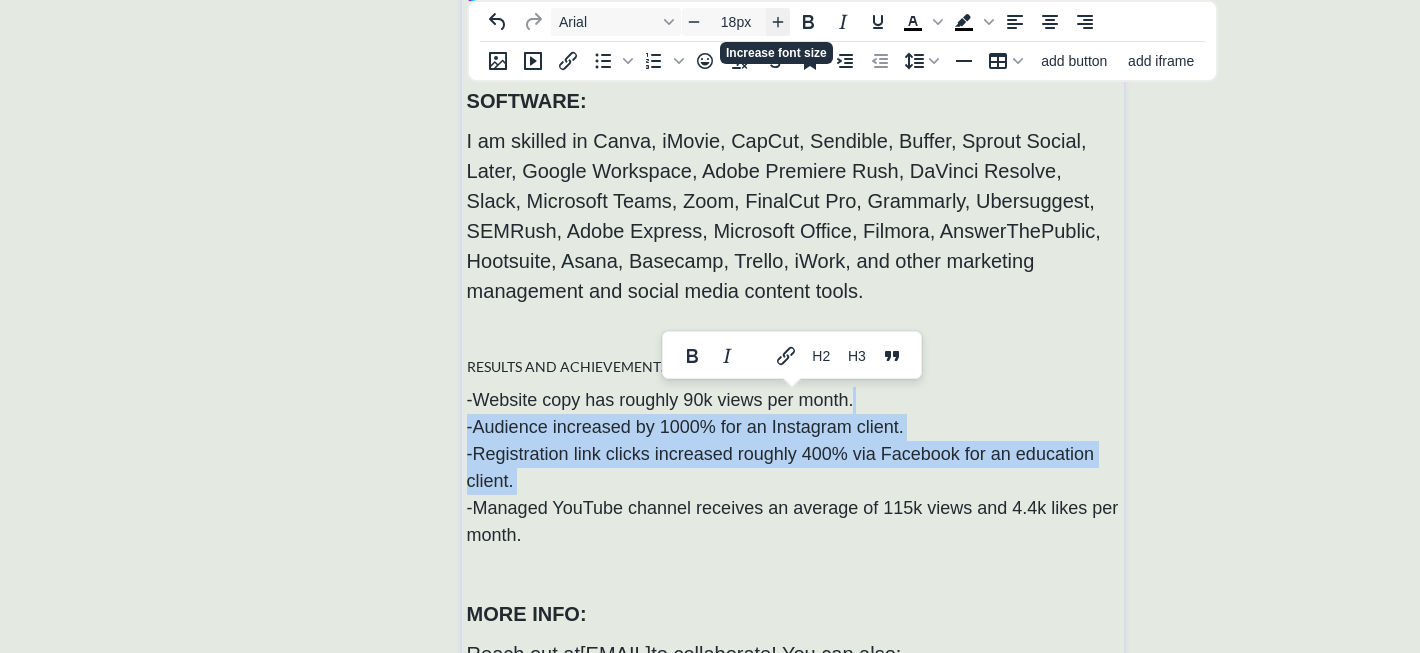 click 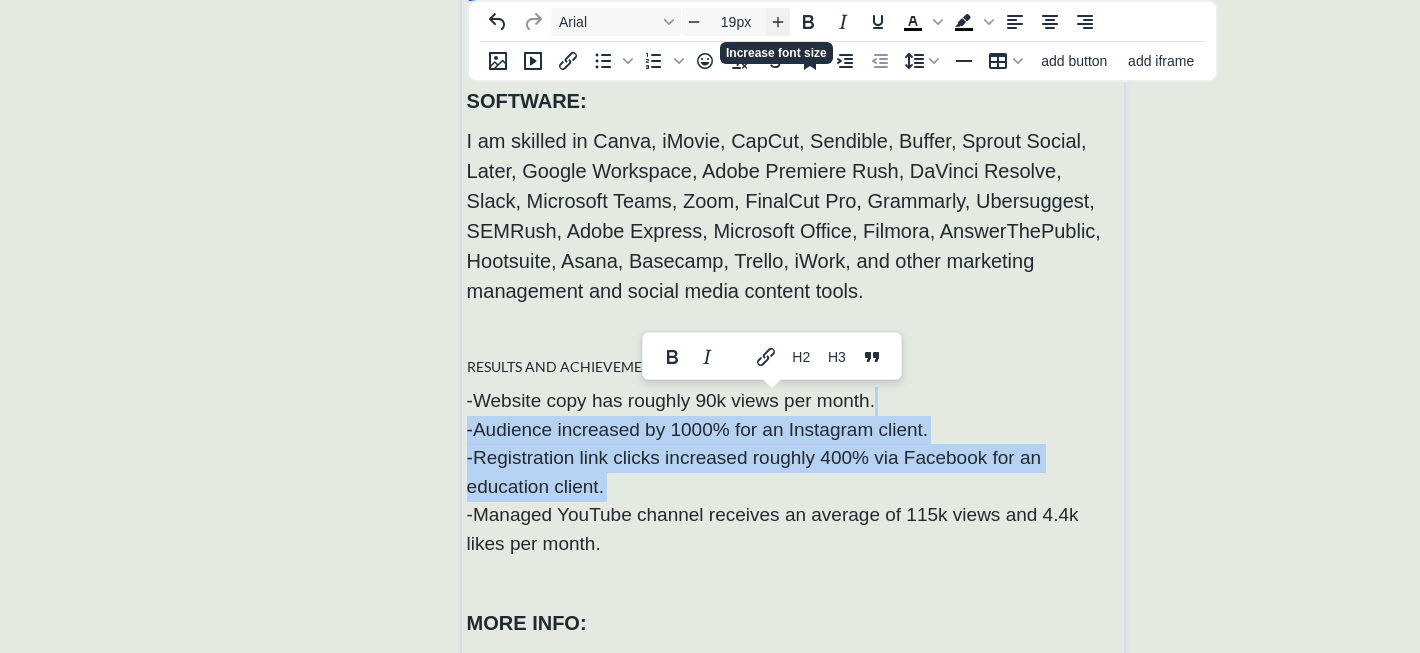 click 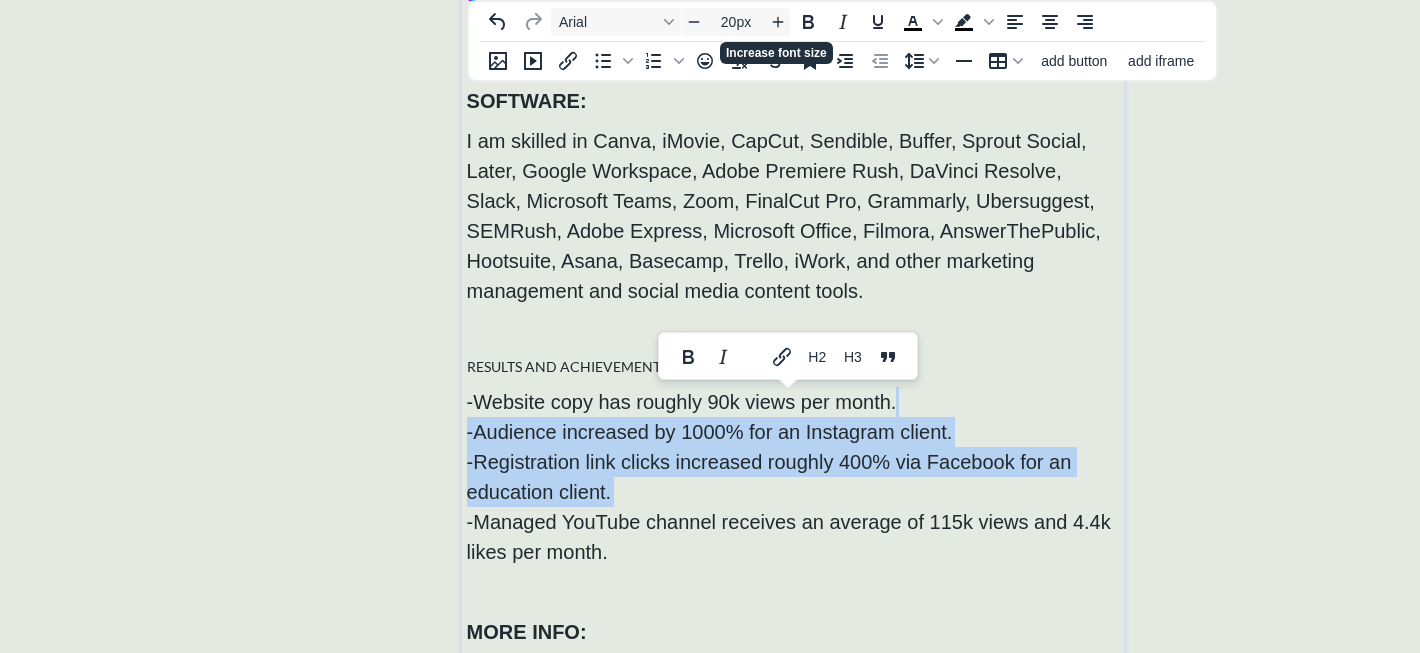 click on "-Registration link clicks increased roughly 400% via Facebook for an education client." at bounding box center (769, 477) 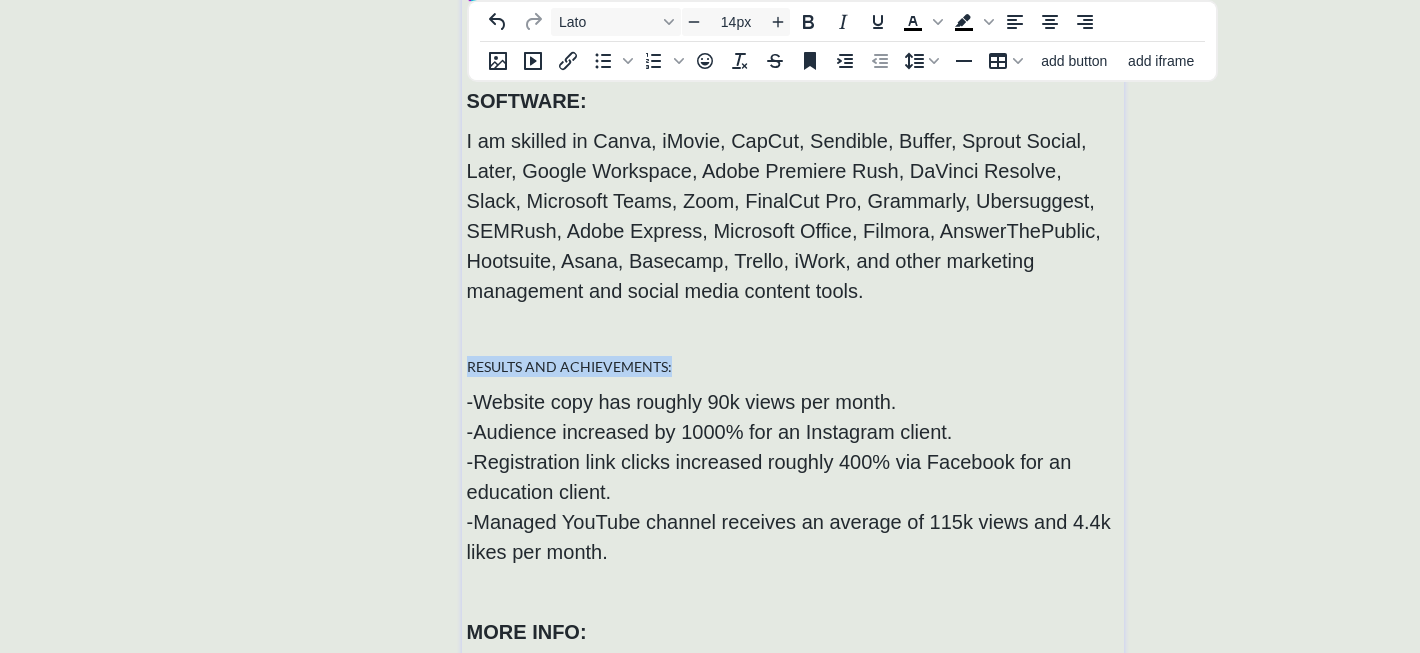drag, startPoint x: 722, startPoint y: 367, endPoint x: 465, endPoint y: 346, distance: 257.85654 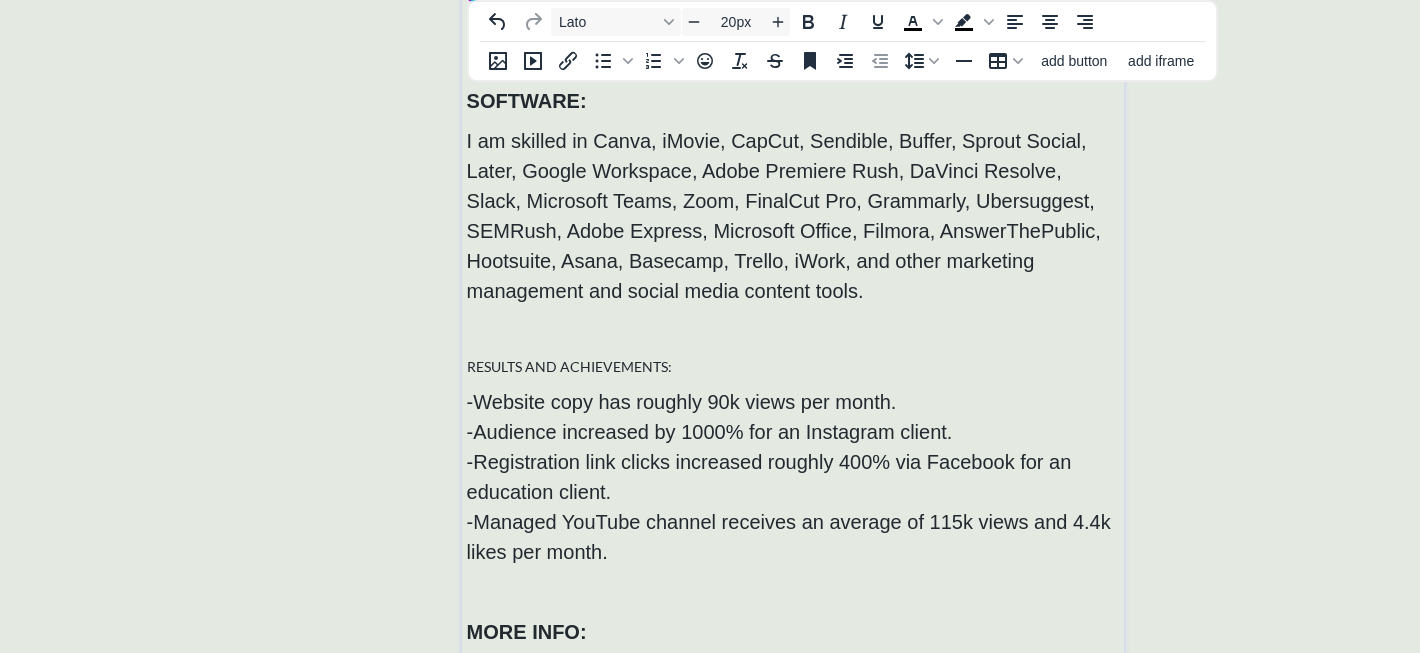 click on "SOFTWARE:" at bounding box center (527, 101) 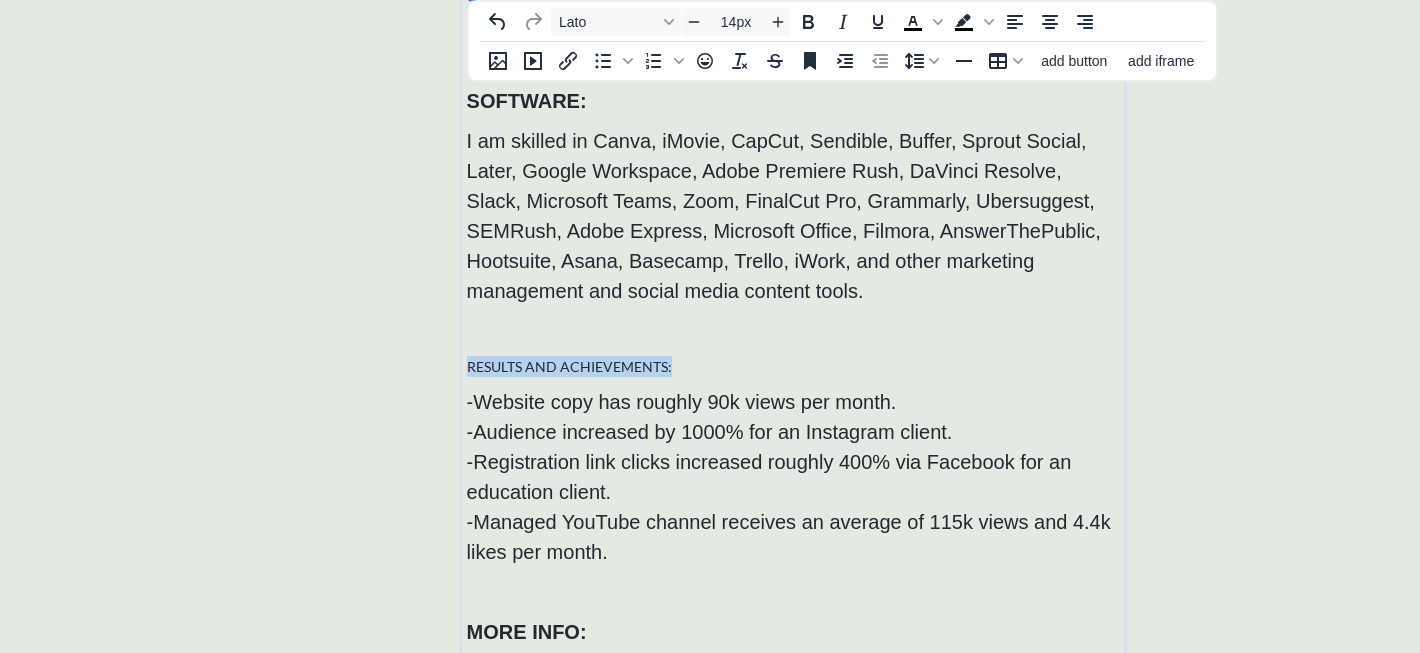 drag, startPoint x: 685, startPoint y: 369, endPoint x: 458, endPoint y: 358, distance: 227.26636 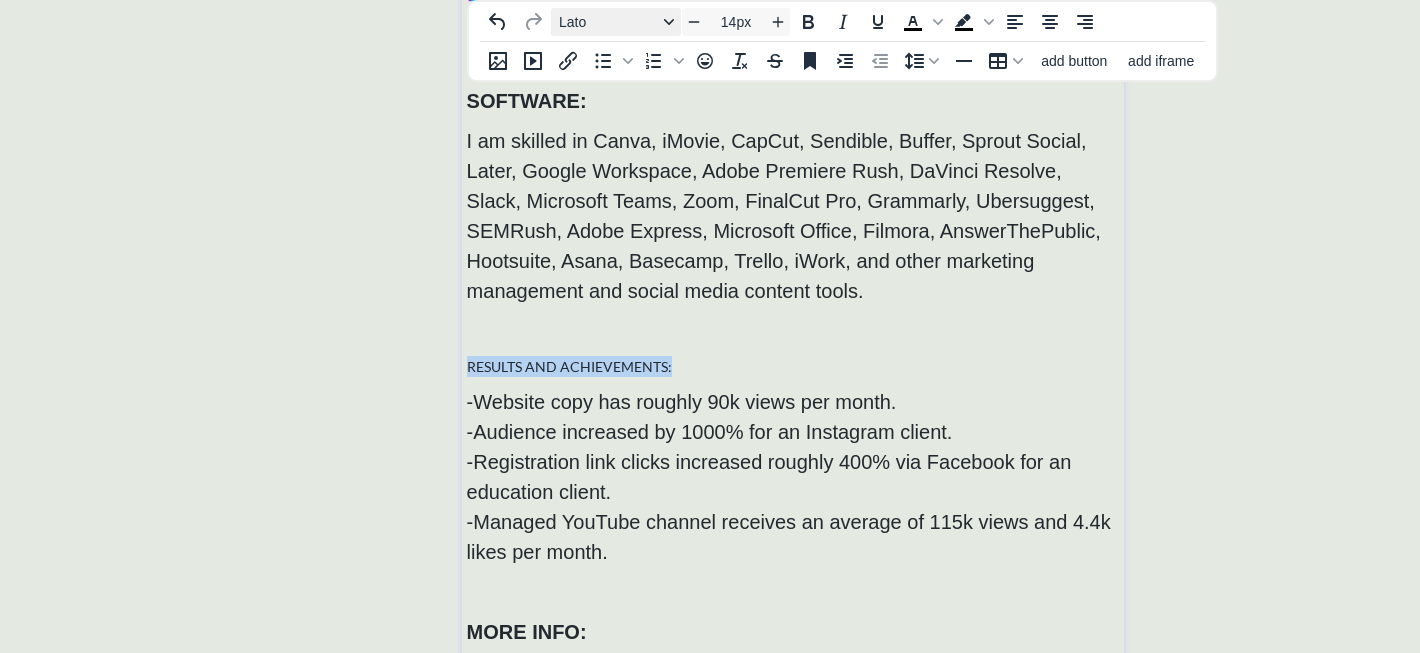 click on "Lato" at bounding box center (616, 22) 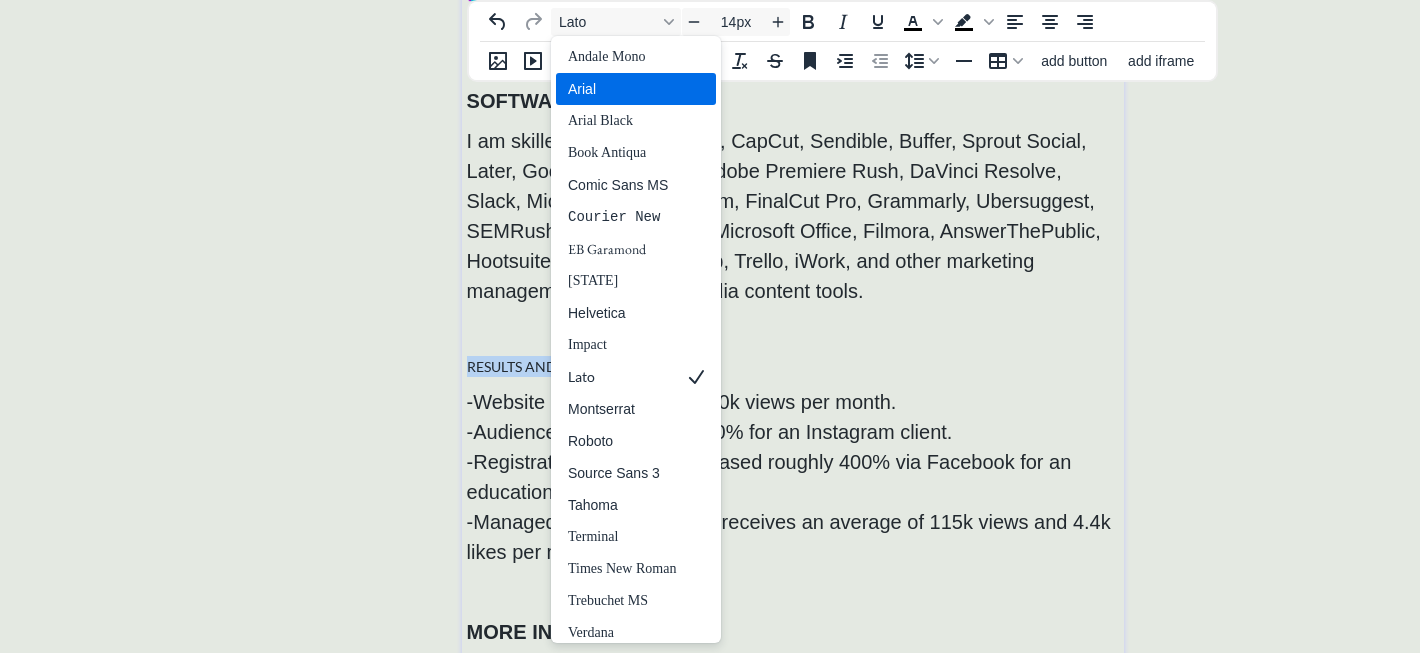 click on "Arial" at bounding box center (622, 89) 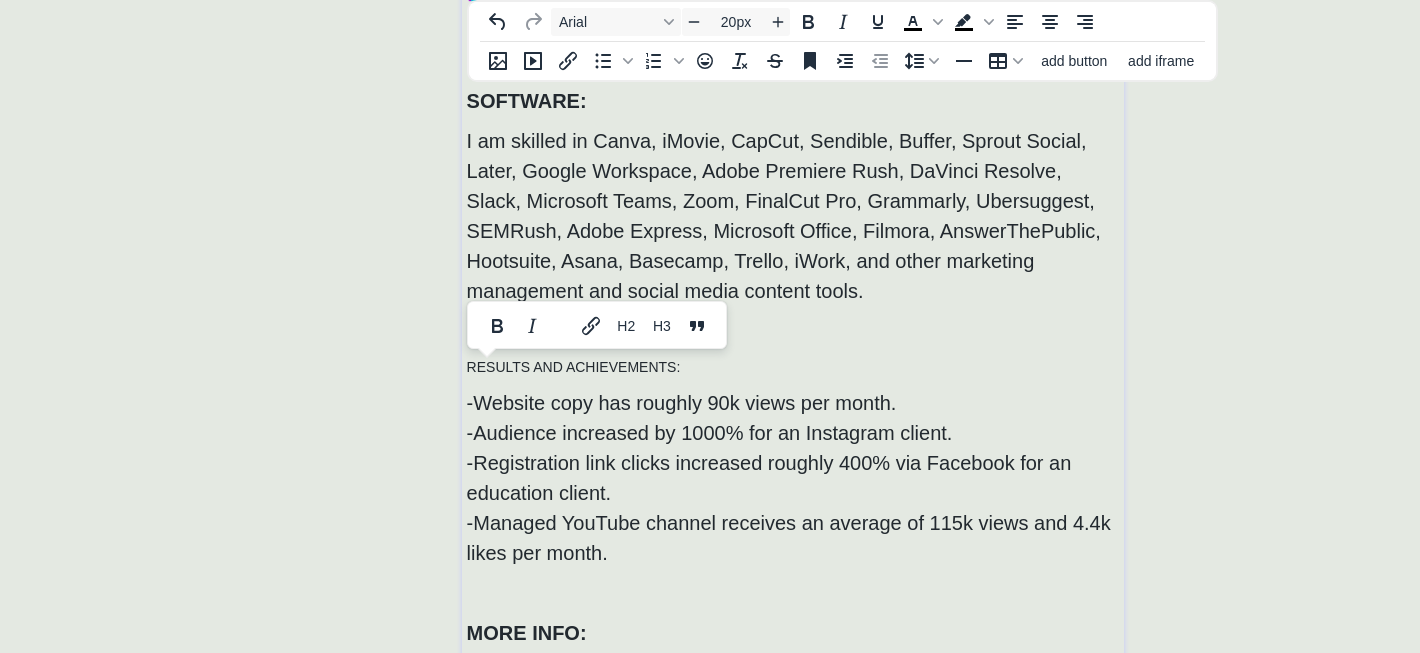 click on "SOFTWARE:" at bounding box center [527, 101] 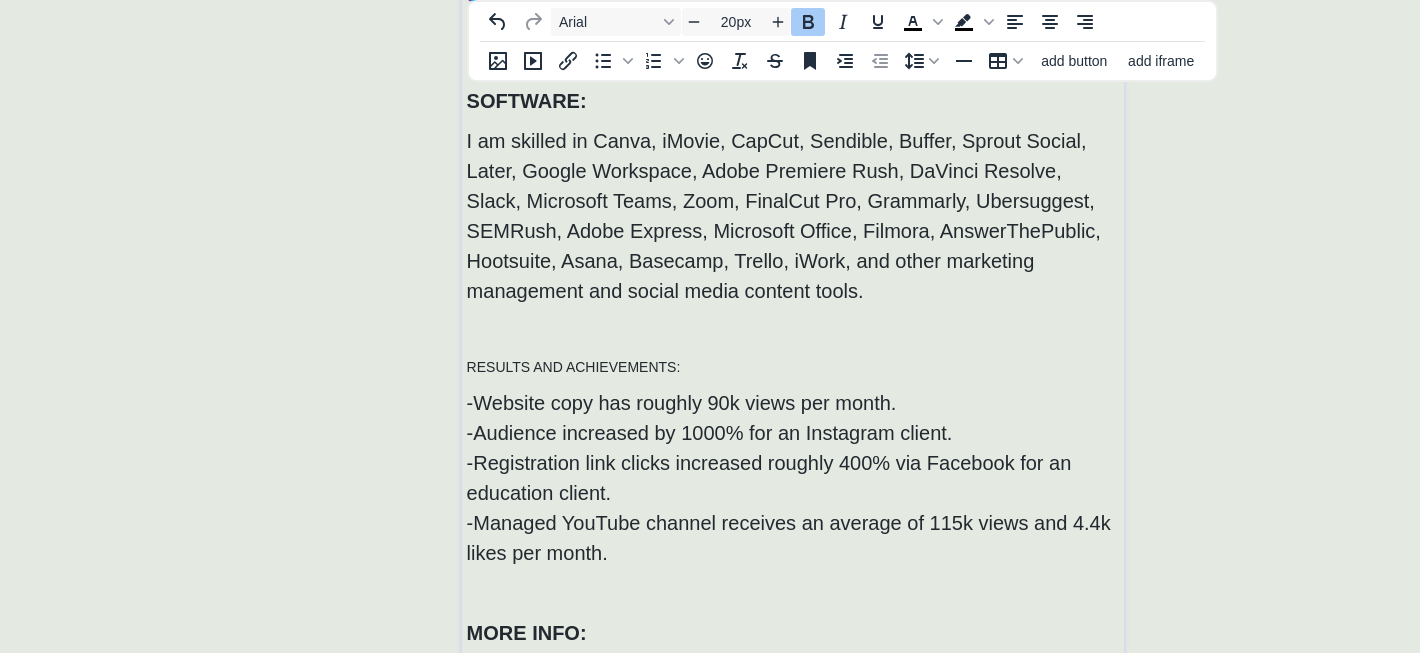 click on "SOFTWARE:" at bounding box center (793, 101) 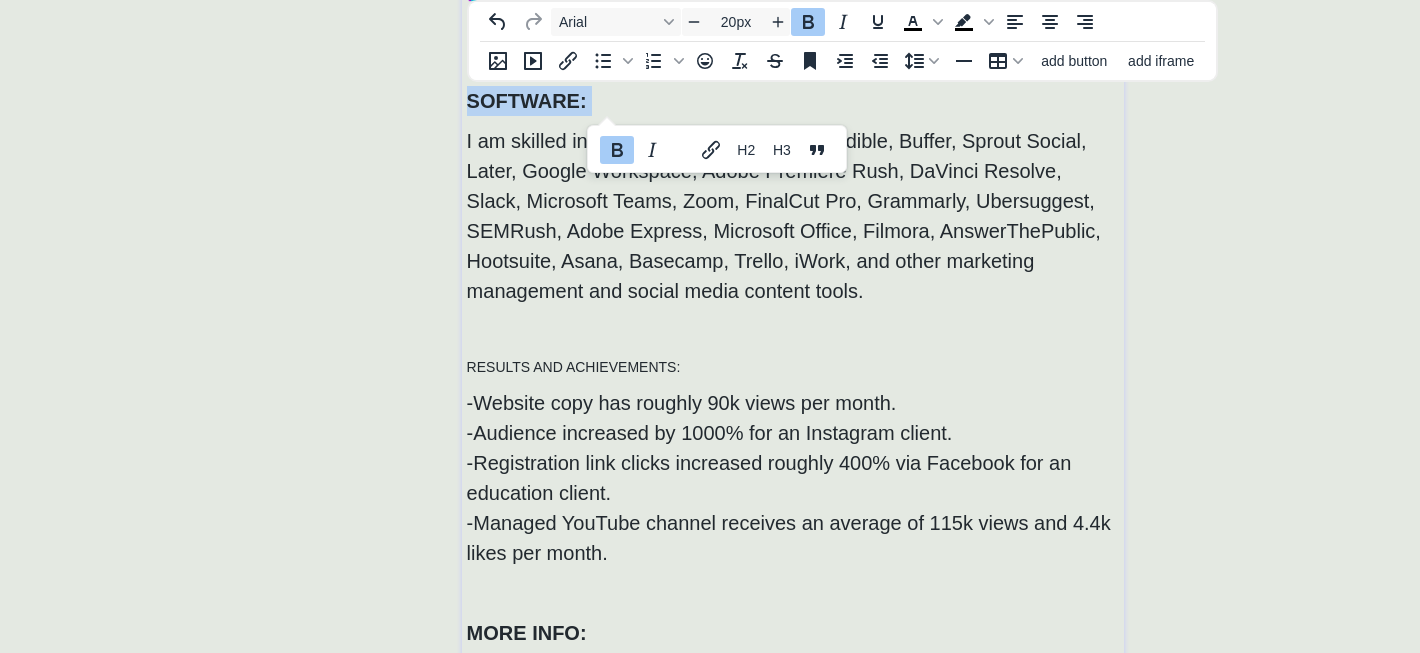 drag, startPoint x: 612, startPoint y: 98, endPoint x: 454, endPoint y: 98, distance: 158 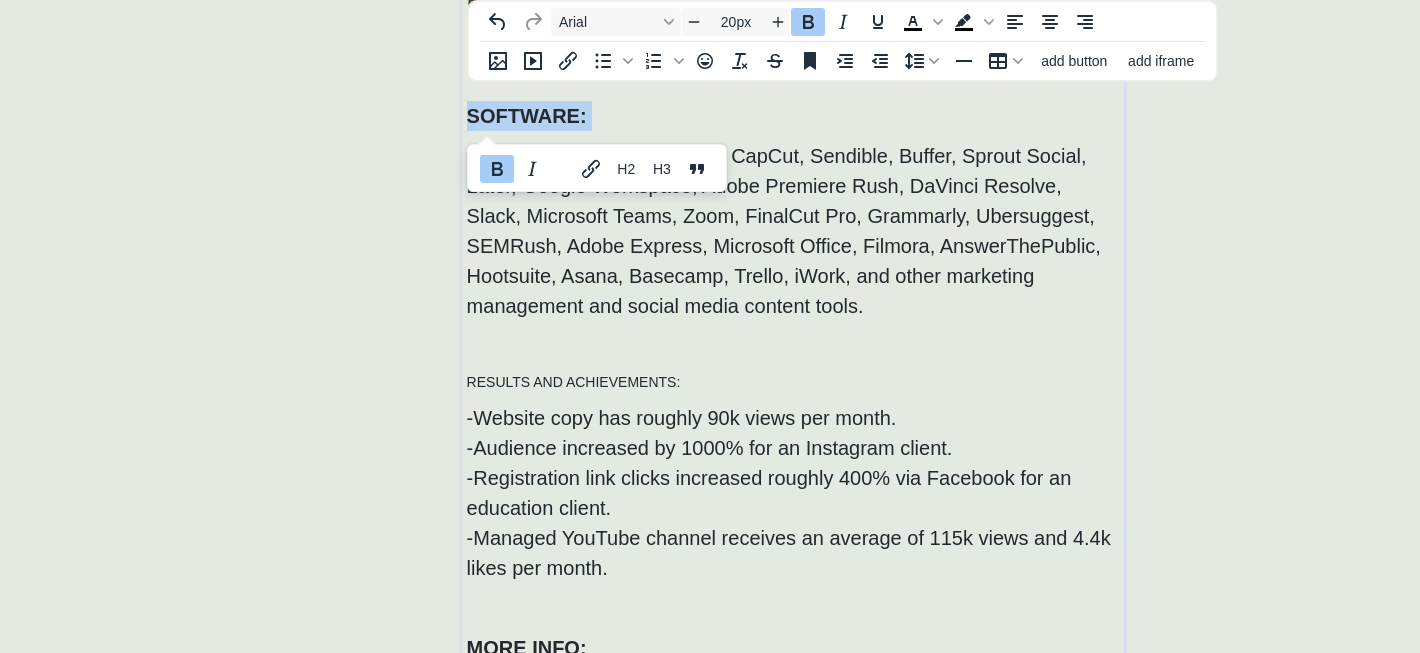 scroll, scrollTop: 678, scrollLeft: 0, axis: vertical 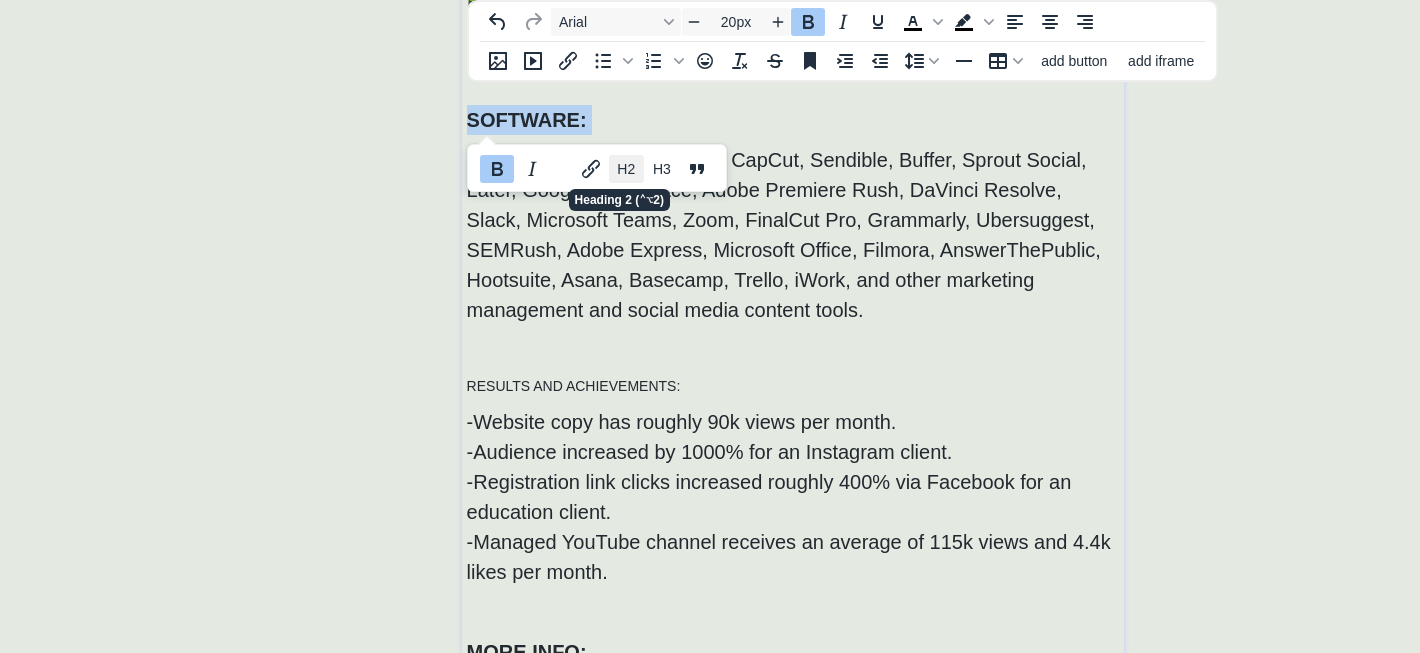 click on "H2" at bounding box center (626, 169) 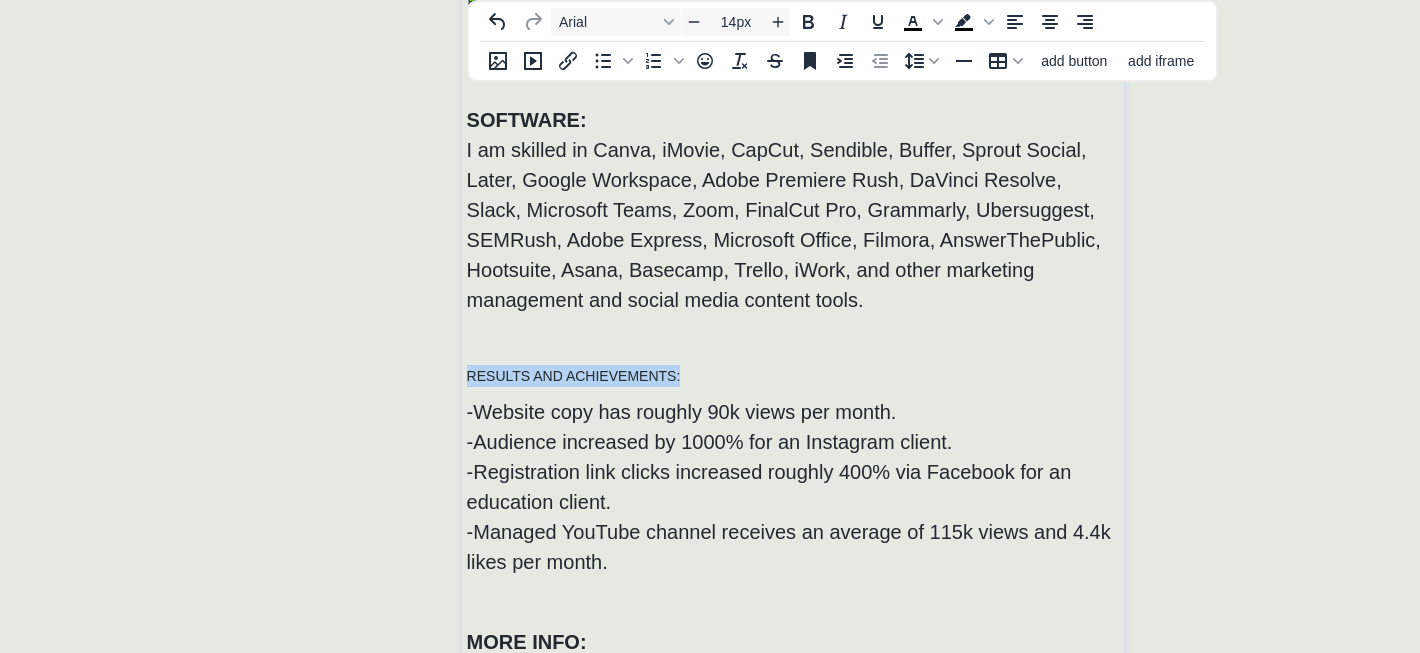drag, startPoint x: 708, startPoint y: 366, endPoint x: 453, endPoint y: 363, distance: 255.01764 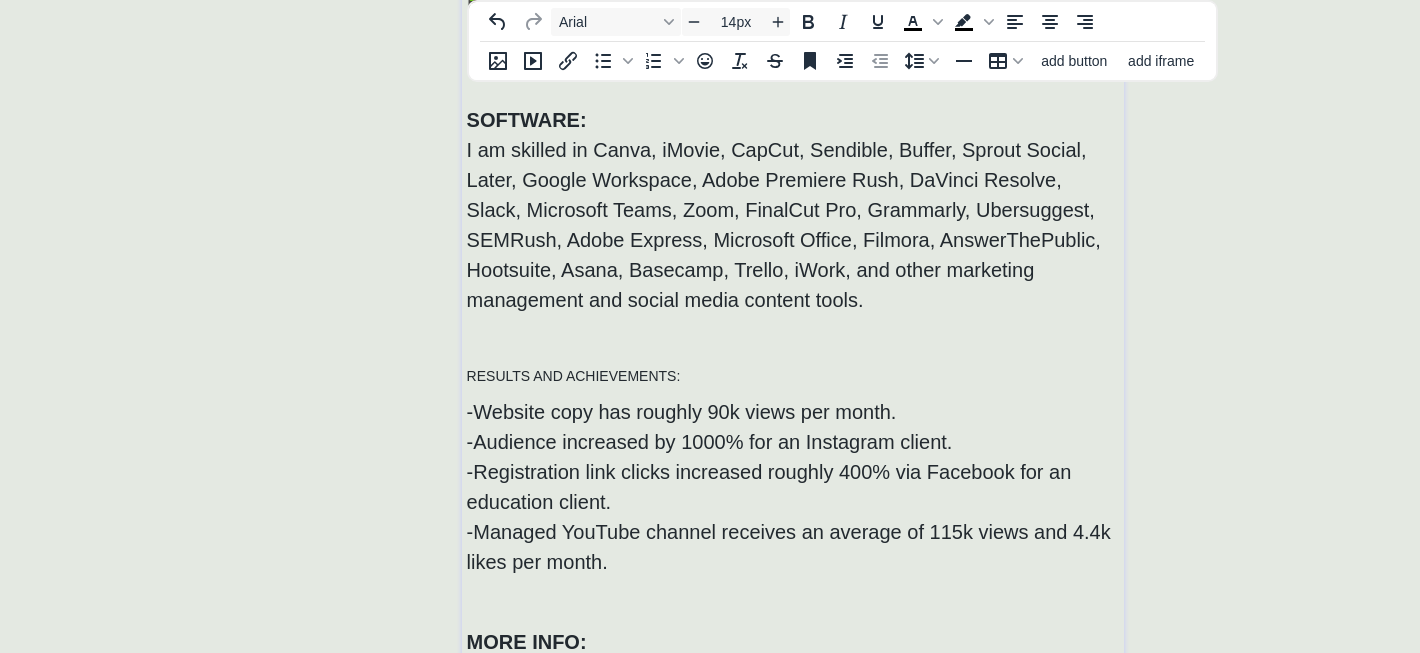 click on "RESULTS AND ACHIEVEMENTS:" at bounding box center [574, 376] 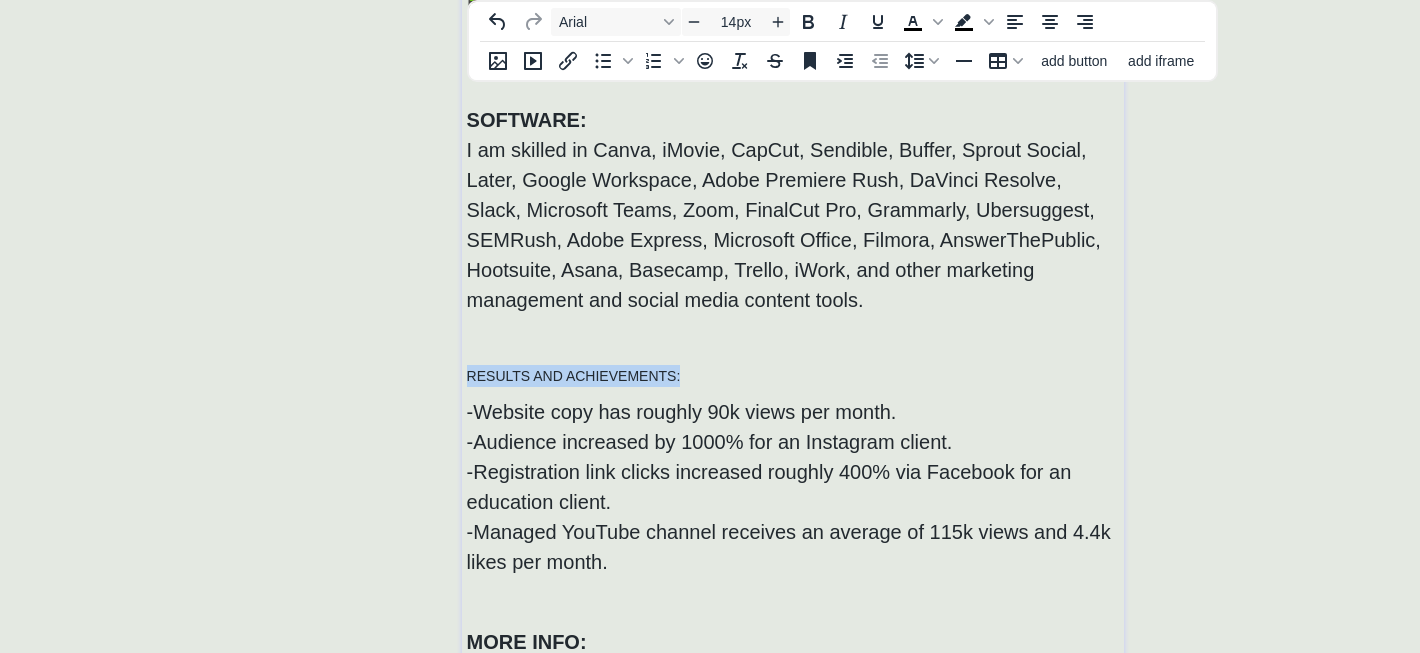 drag, startPoint x: 687, startPoint y: 377, endPoint x: 460, endPoint y: 377, distance: 227 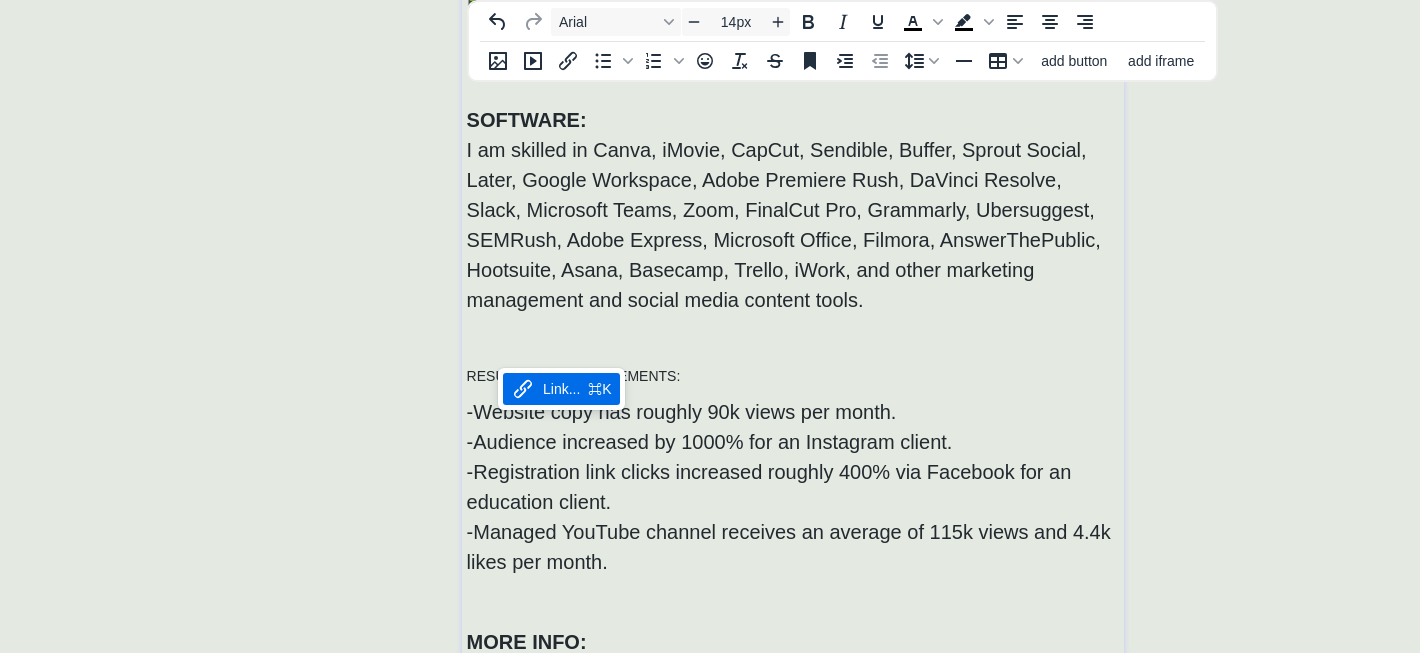 click on "RESULTS AND ACHIEVEMENTS:" at bounding box center (793, 376) 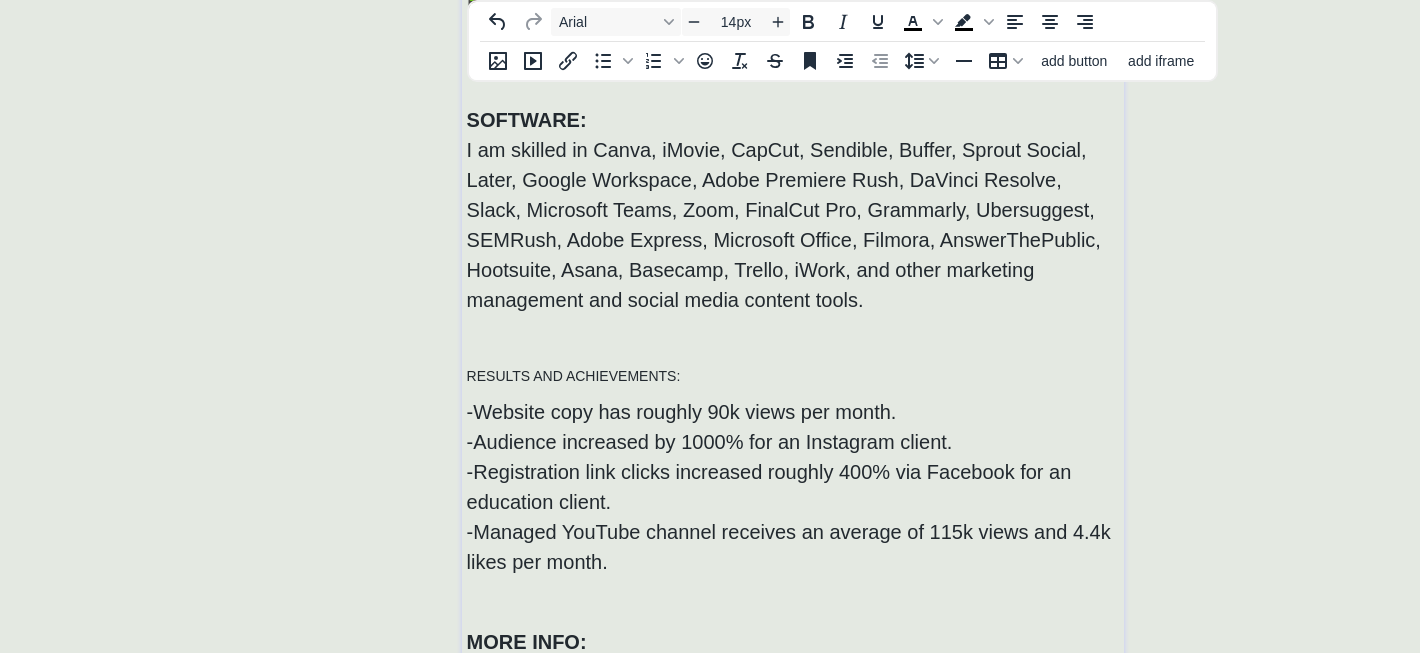 click on "RESULTS AND ACHIEVEMENTS:" at bounding box center (793, 376) 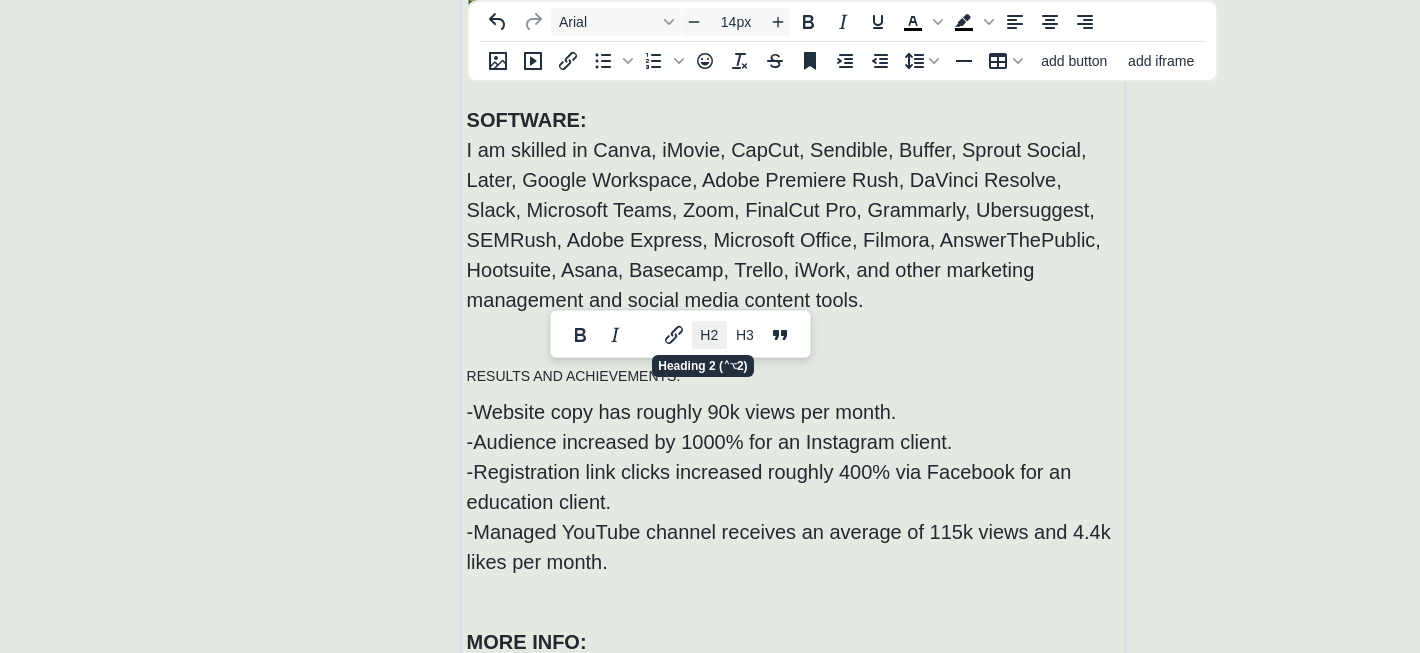 click on "H2" at bounding box center (710, 335) 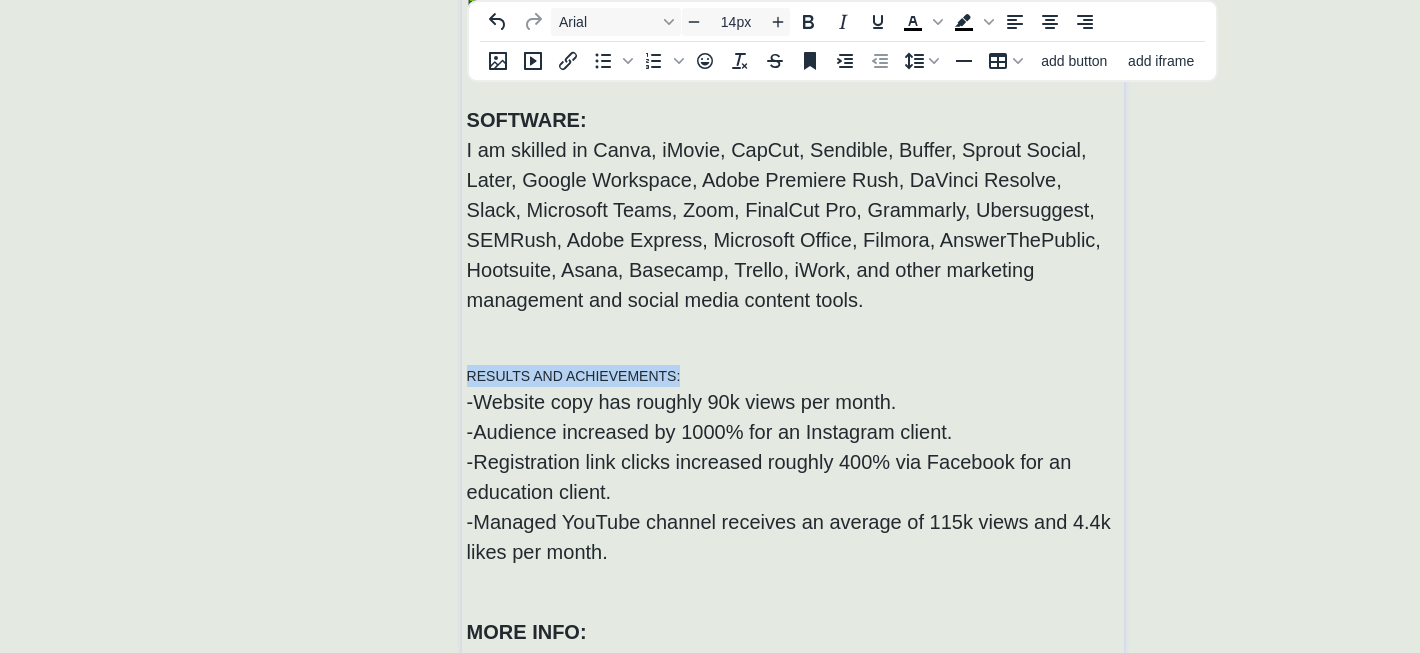 drag, startPoint x: 694, startPoint y: 368, endPoint x: 462, endPoint y: 367, distance: 232.00215 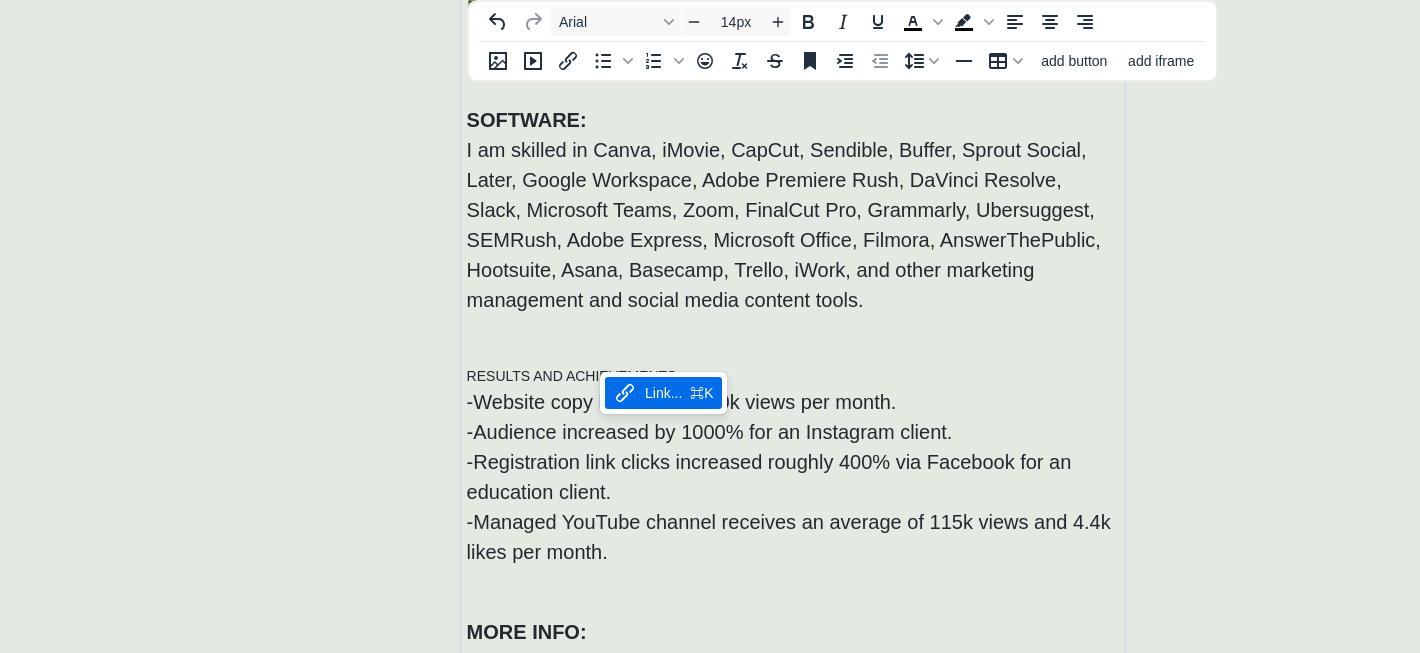 click on "Hi, I'm [FIRST]! I'm a freelance content creator, social media manager, and writer. I create, schedule, and manage written and visual content for 50+ clients in industries such as tourism, education, law, and insurance.  I work with individual clients, marketing agencies, and nonprofits to meet marketing goals through marketing content creation, where every decision involves data and strategy as well as thoughtfulness, empathy, and ethics. SERVICES: 📱Social Media Marketing (Facebook, Instagram, TikTok, LinkedIn, etc.) 📍Local Listing Management (Google My Business, Yelp!, etc.) 🖋Copywriting 📝Content Writing 👩‍💻SEO Keyword Research 🧐Blog Topic Research SOFTWARE: RESULTS AND ACHIEVEMENTS: -Website copy has roughly 90k views per month. -Audience increased by 1000% for an Instagram client. -Registration link clicks increased roughly 400% via Facebook for an education client. -Managed YouTube channel receives an average of 115k views and 4.4k likes per month. MORE INFO: Reach out at  💻" at bounding box center [793, 180] 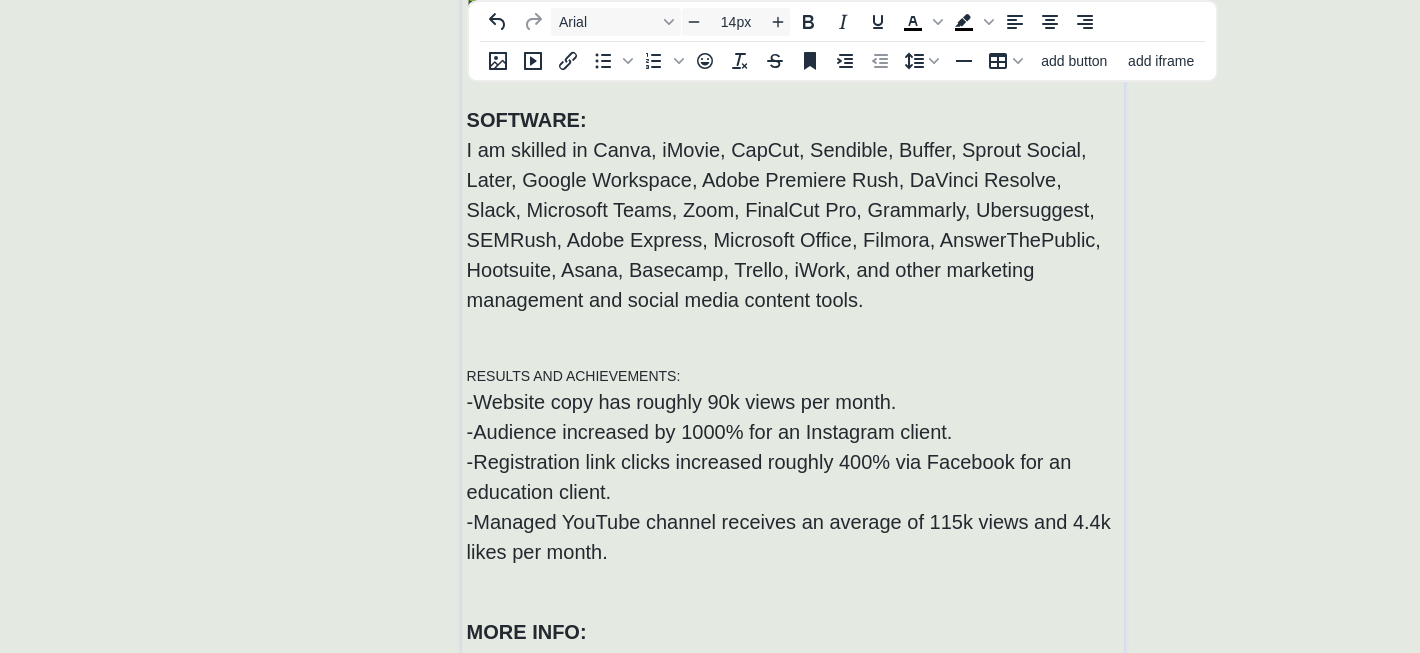 click on "RESULTS AND ACHIEVEMENTS:" at bounding box center (574, 376) 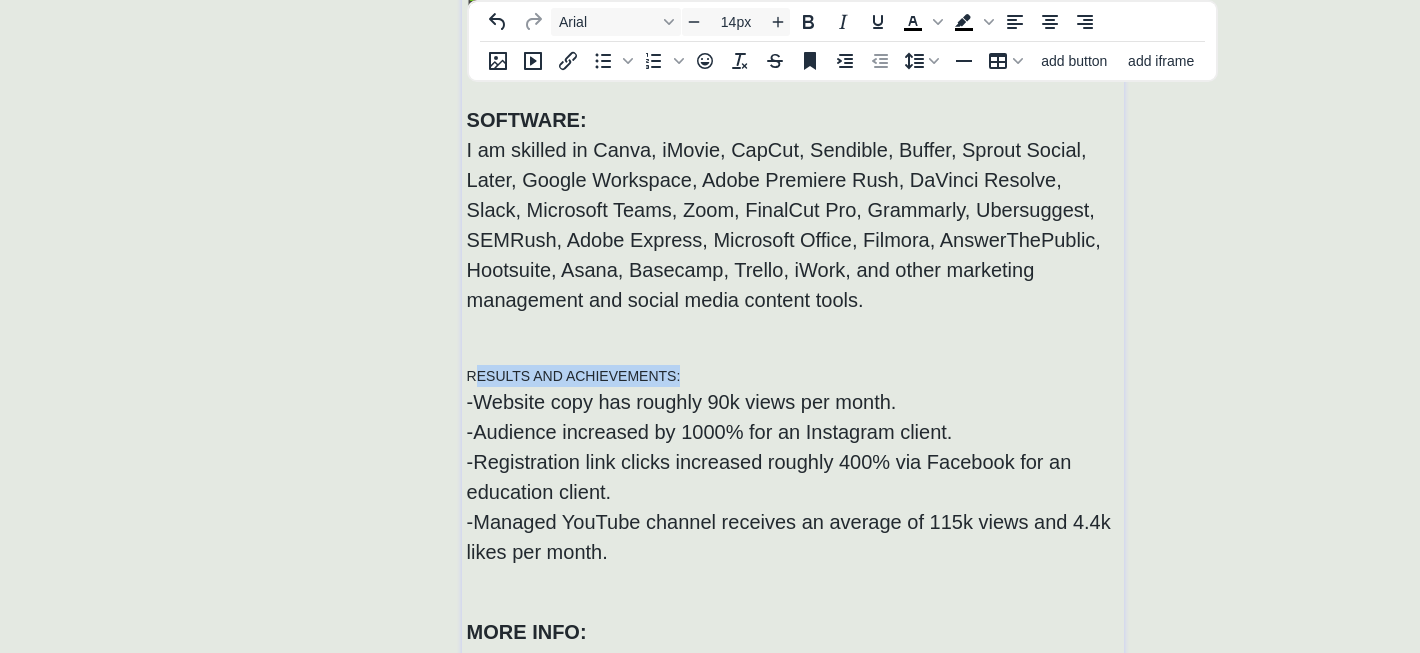 drag, startPoint x: 686, startPoint y: 378, endPoint x: 477, endPoint y: 378, distance: 209 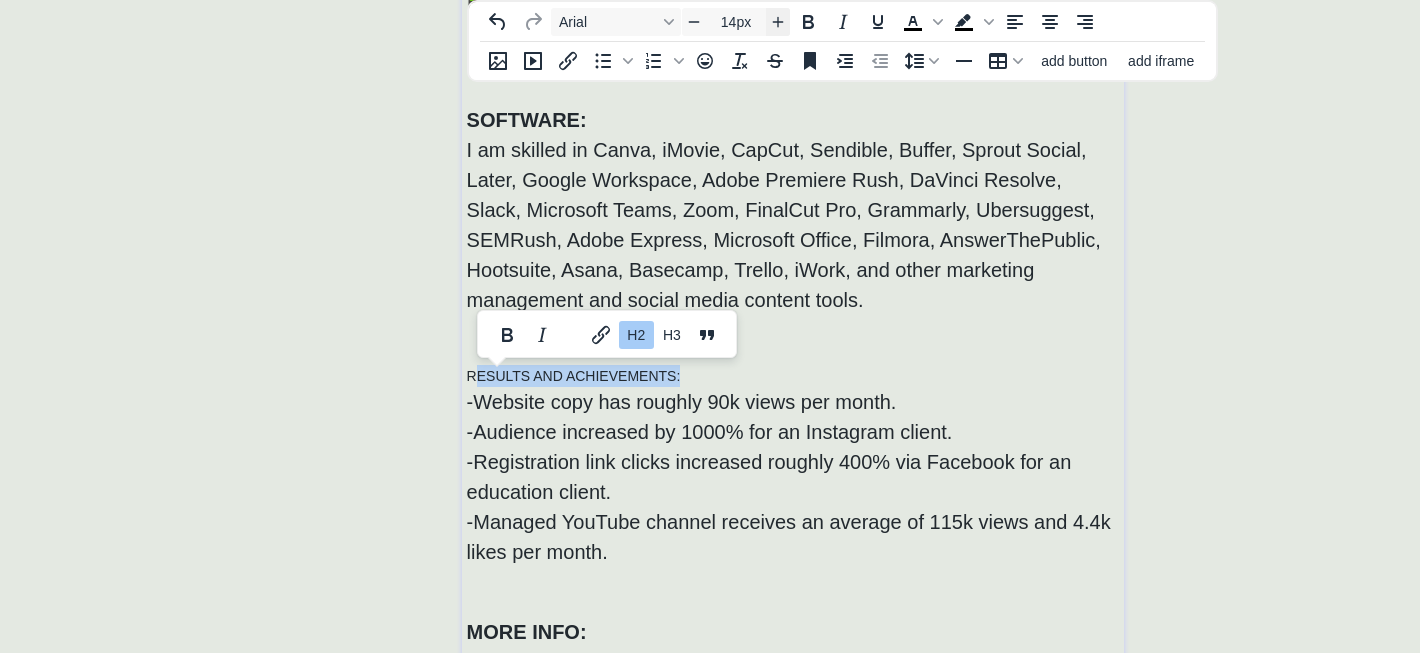 click 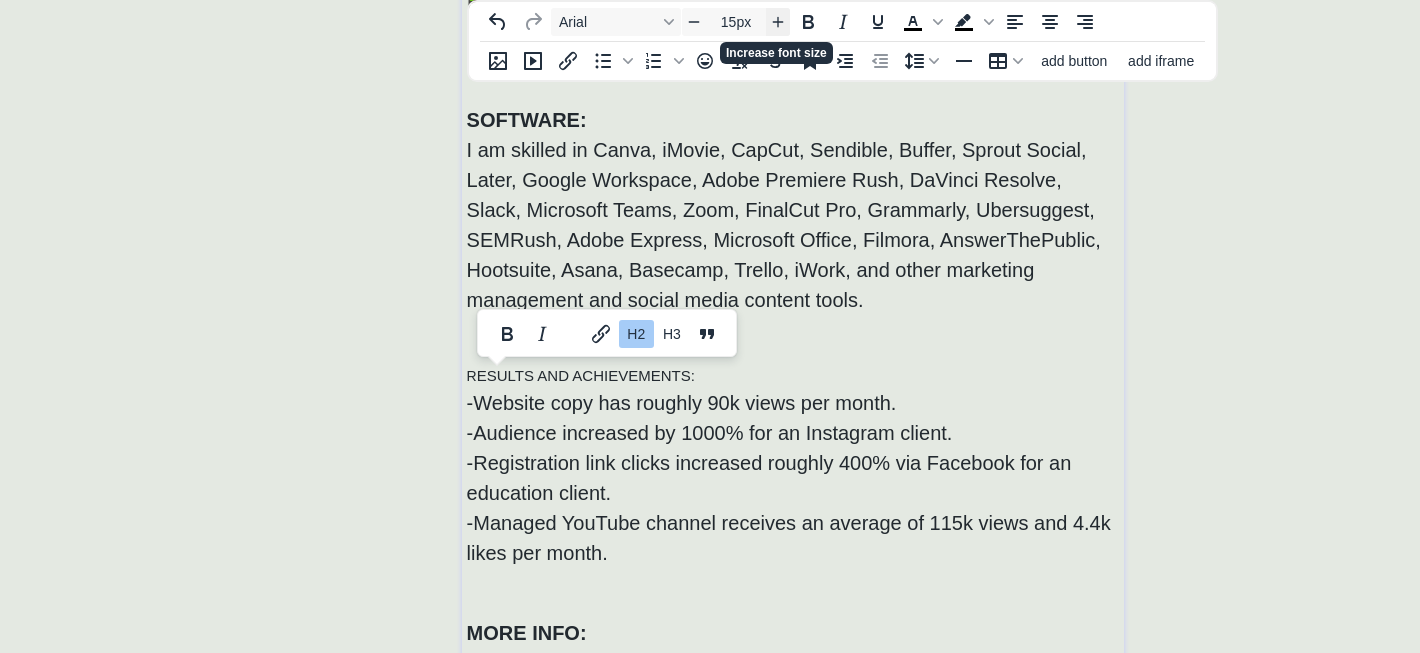 click 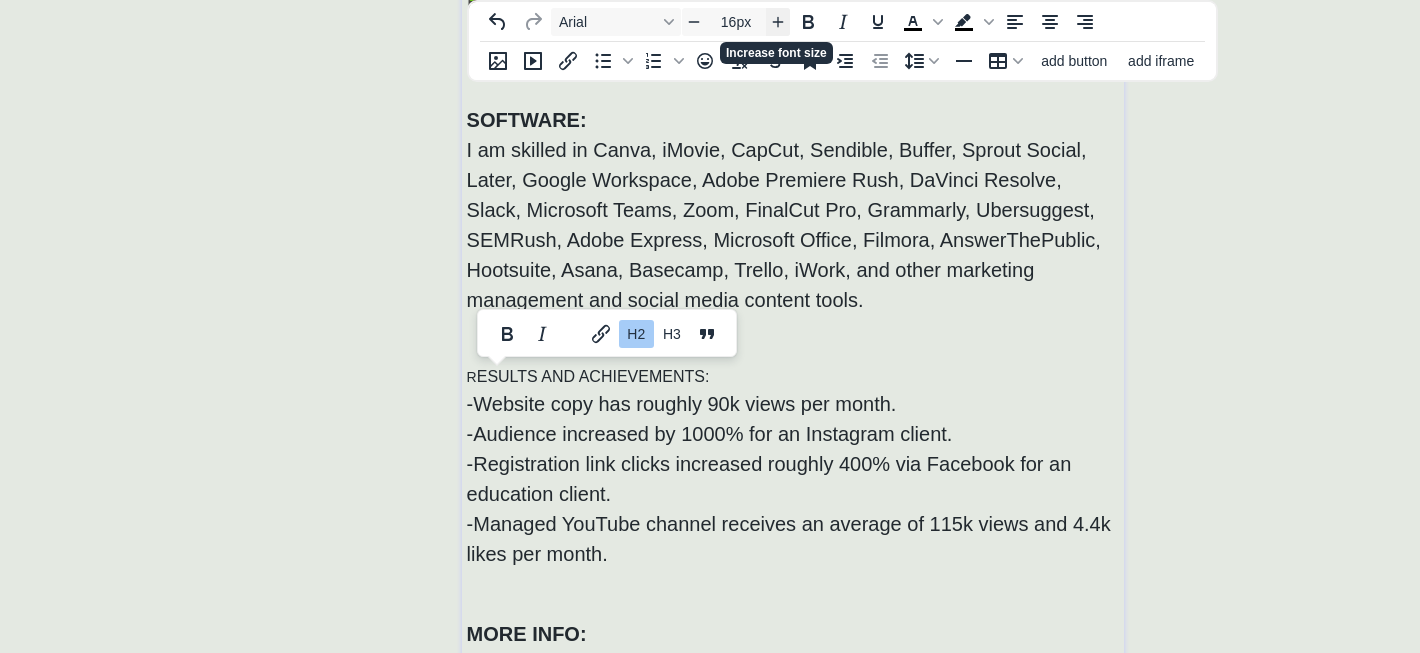 click 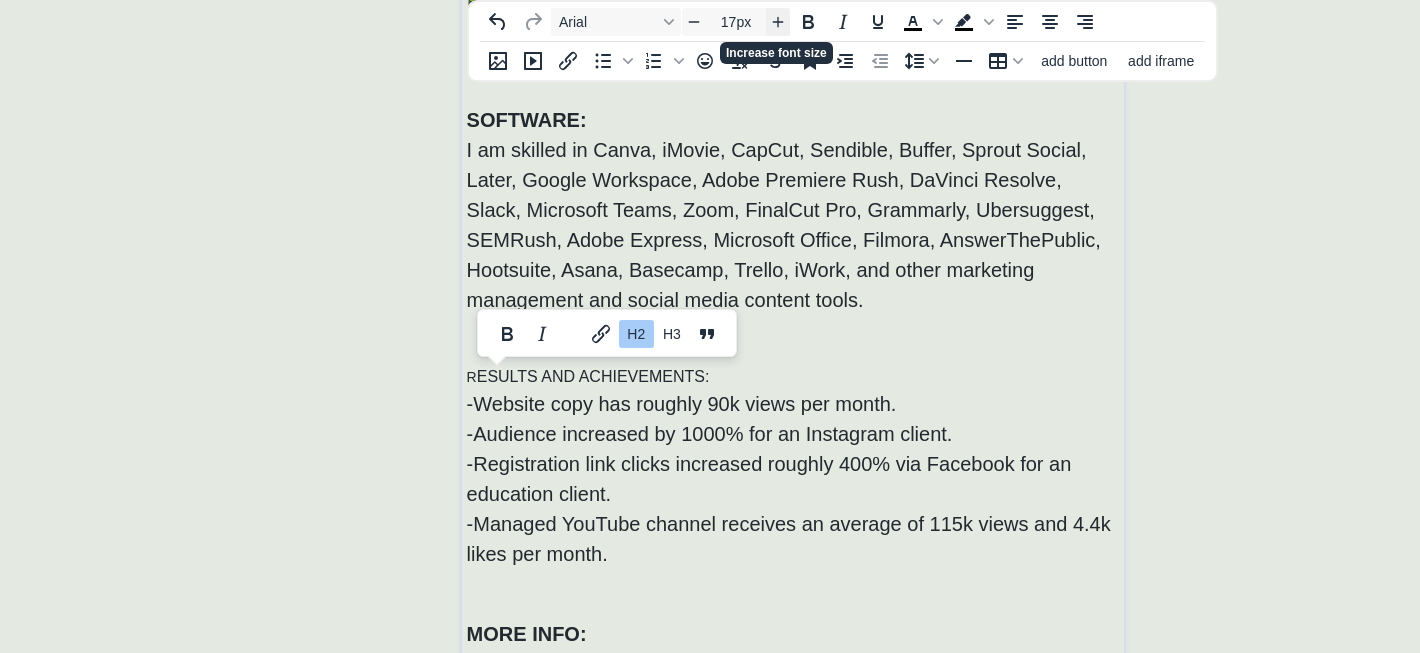 click 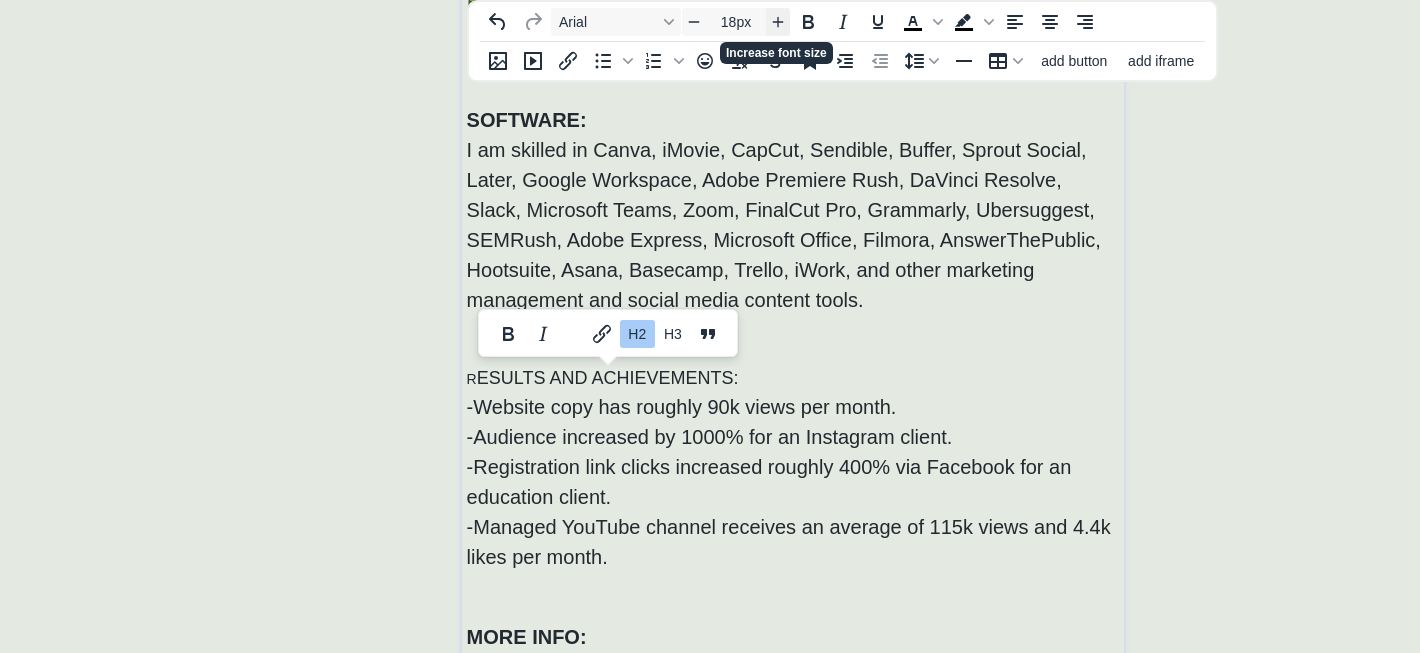 click 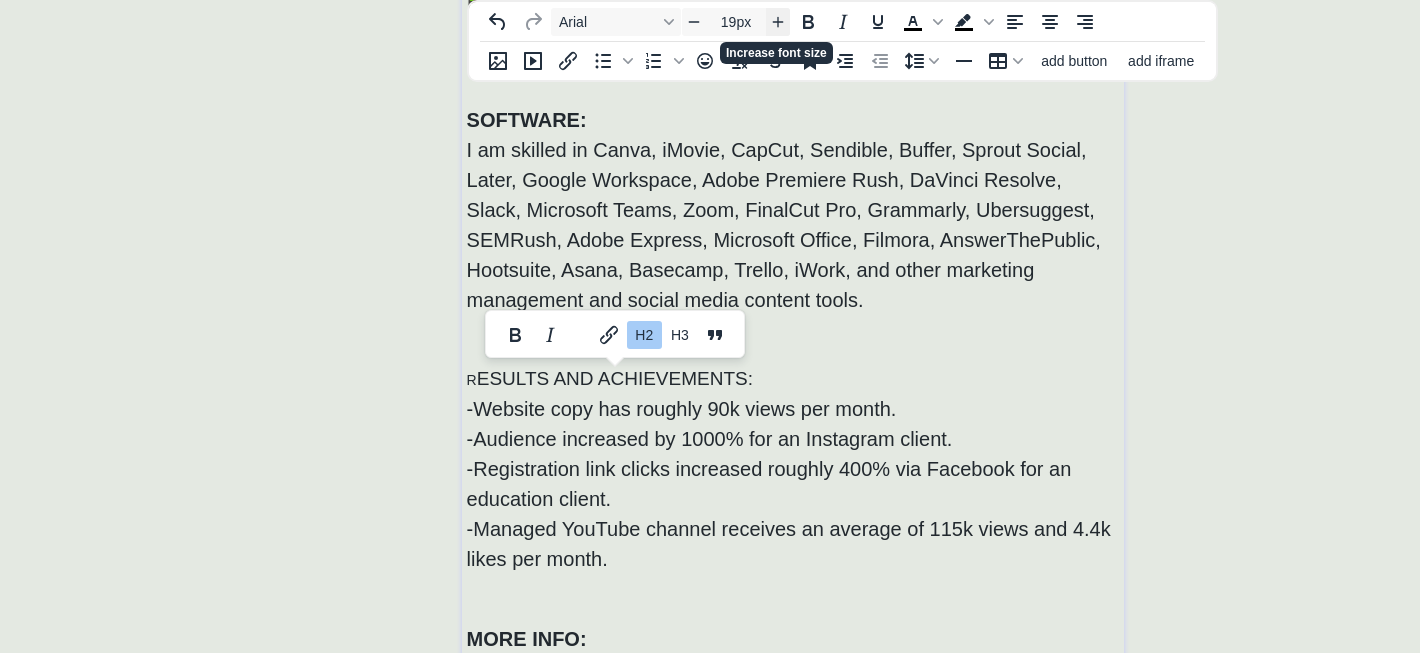 click 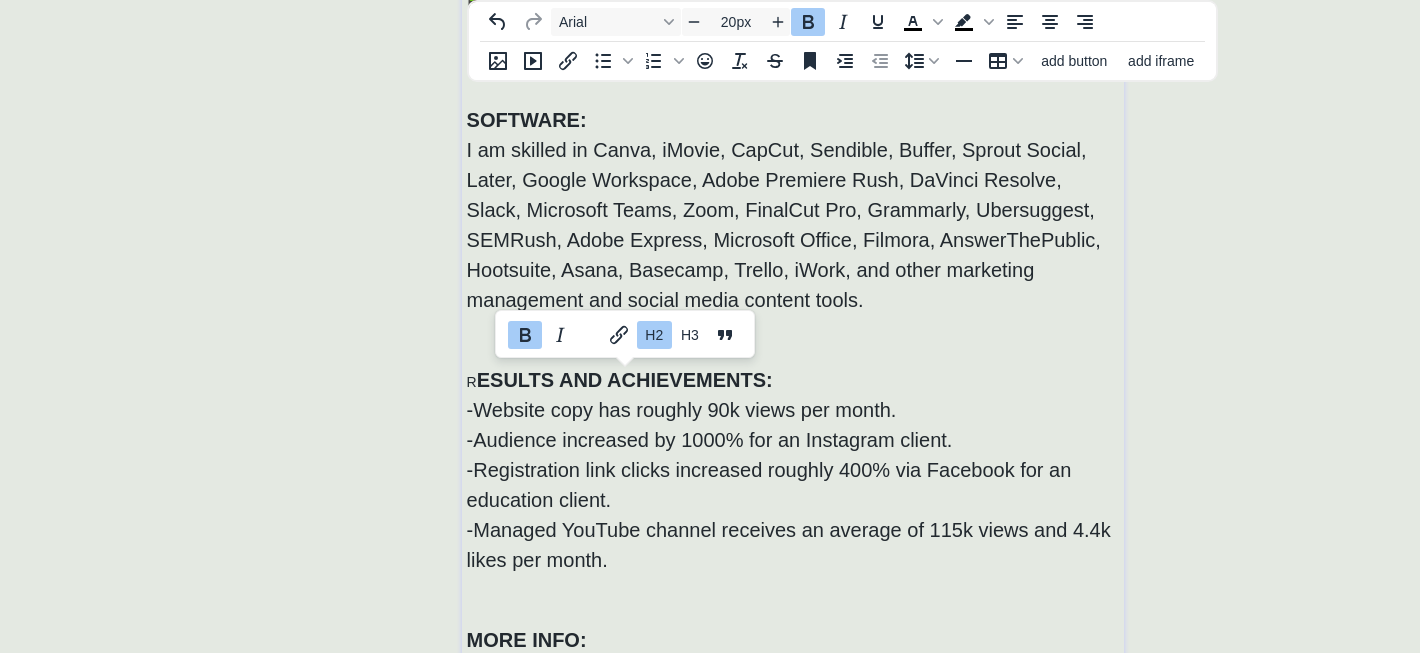 click on "ESULTS AND ACHIEVEMENTS:" at bounding box center (625, 380) 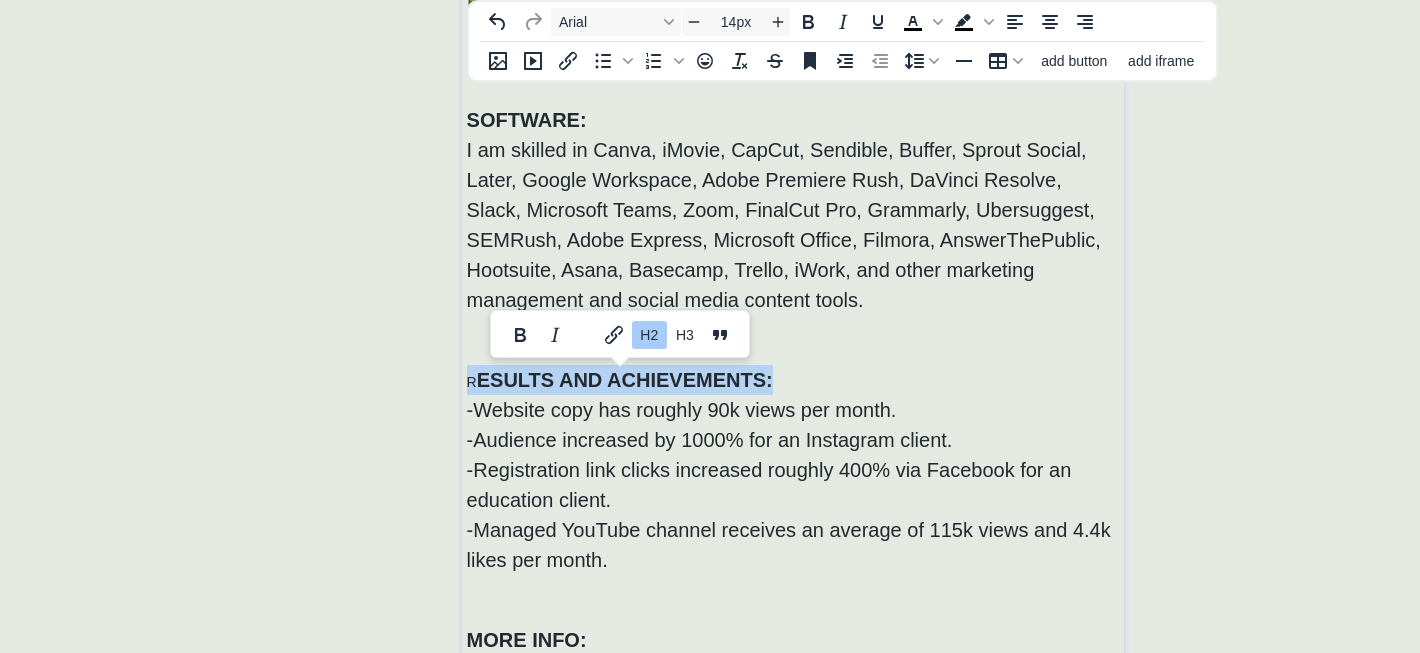 drag, startPoint x: 798, startPoint y: 383, endPoint x: 430, endPoint y: 388, distance: 368.03397 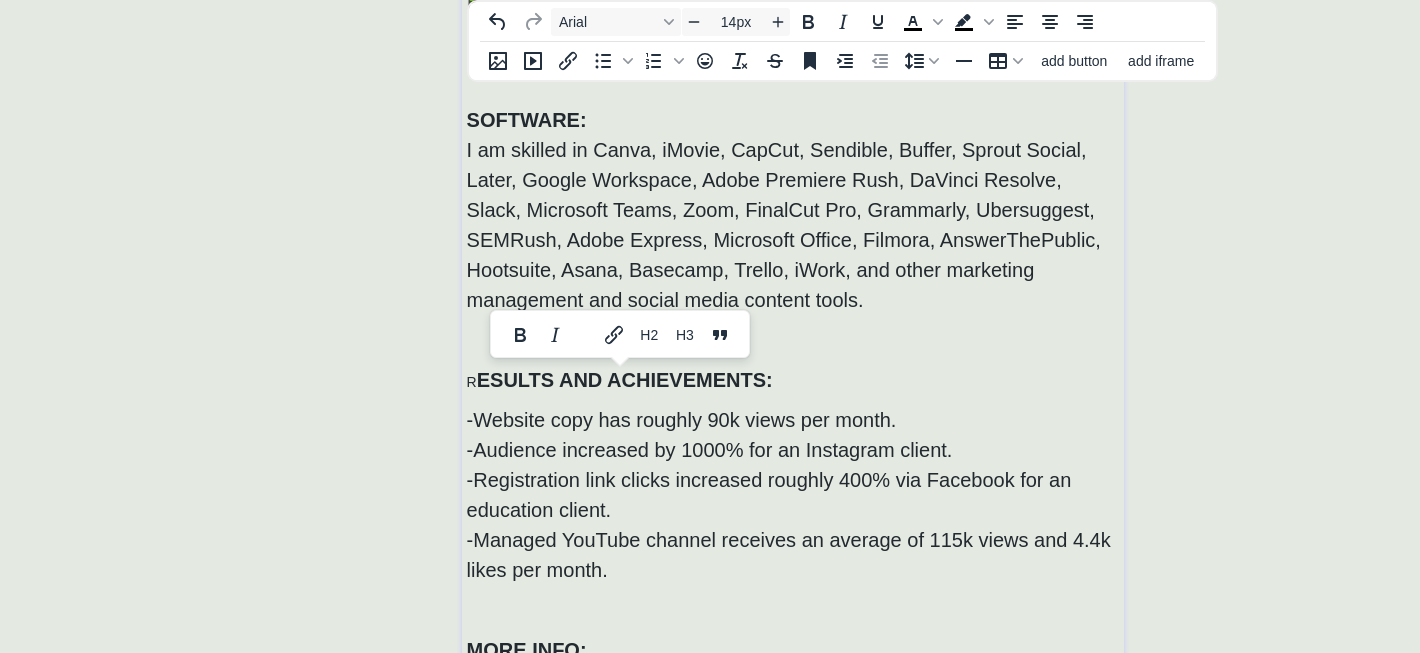 click on "ESULTS AND ACHIEVEMENTS:" at bounding box center (625, 380) 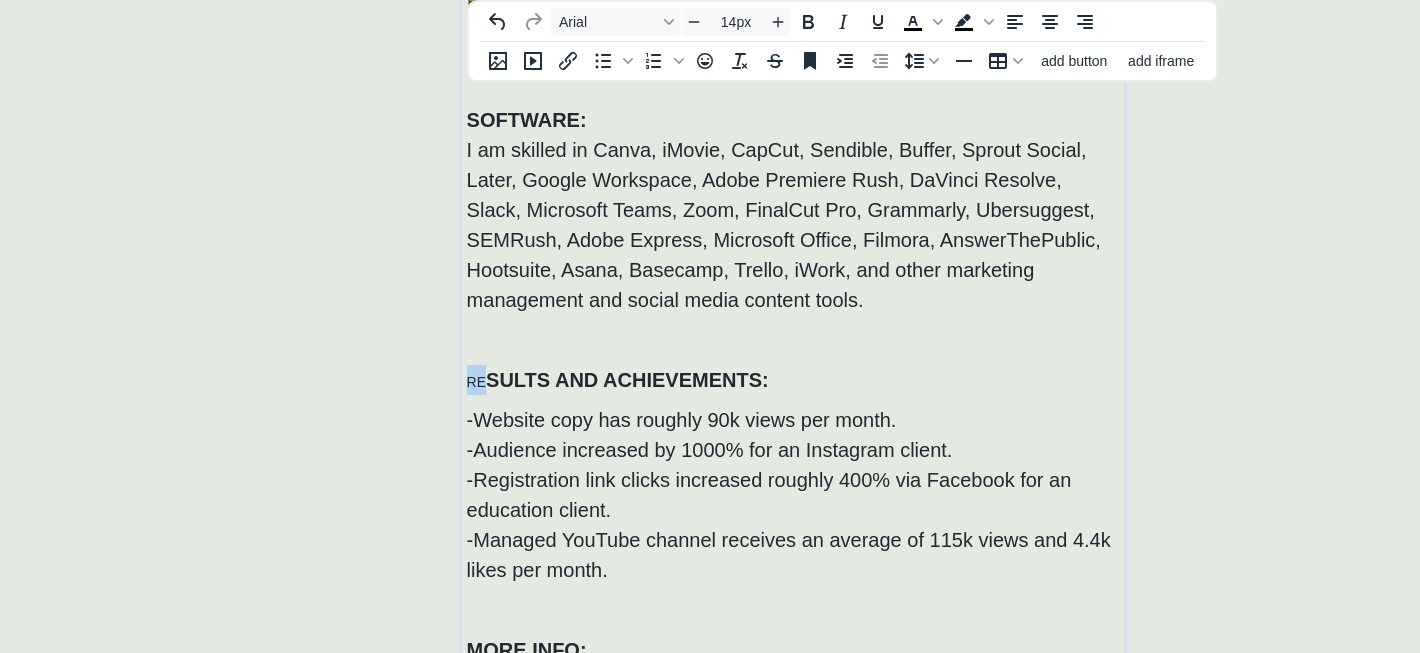 drag, startPoint x: 482, startPoint y: 381, endPoint x: 454, endPoint y: 380, distance: 28.01785 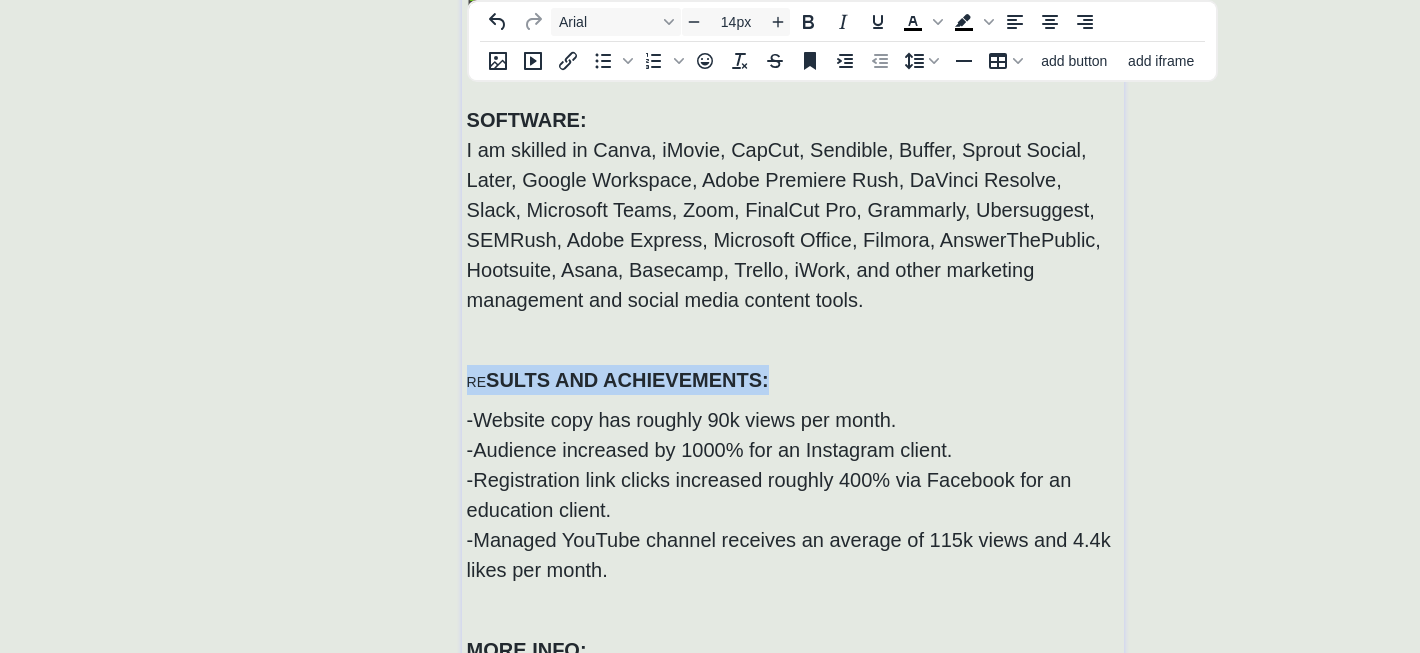 drag, startPoint x: 801, startPoint y: 385, endPoint x: 414, endPoint y: 368, distance: 387.3732 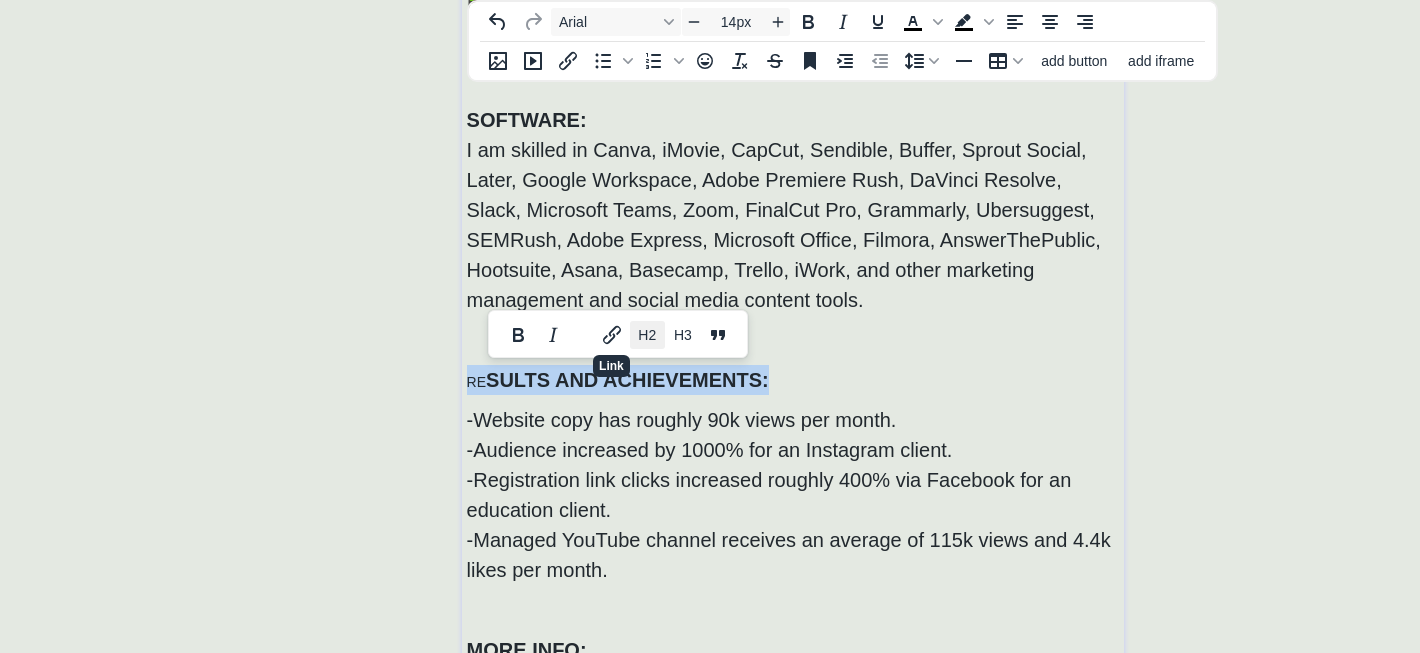click on "H2" at bounding box center (647, 335) 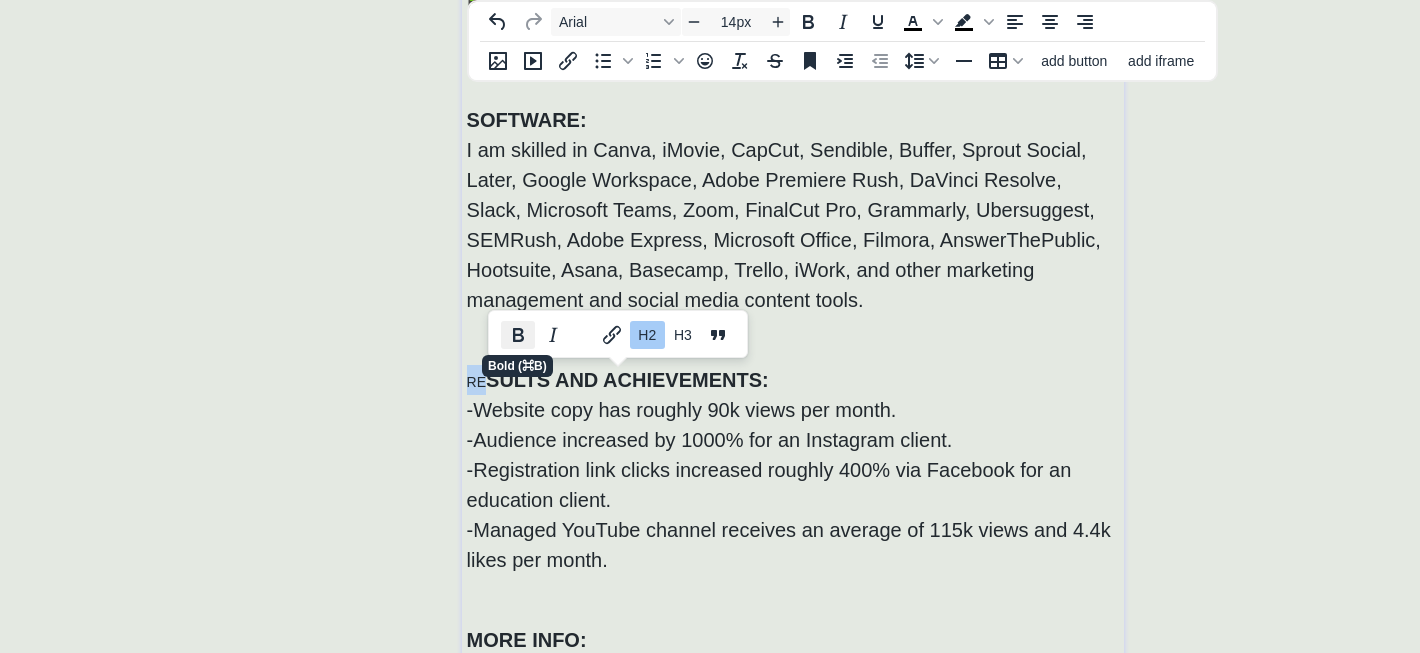 click 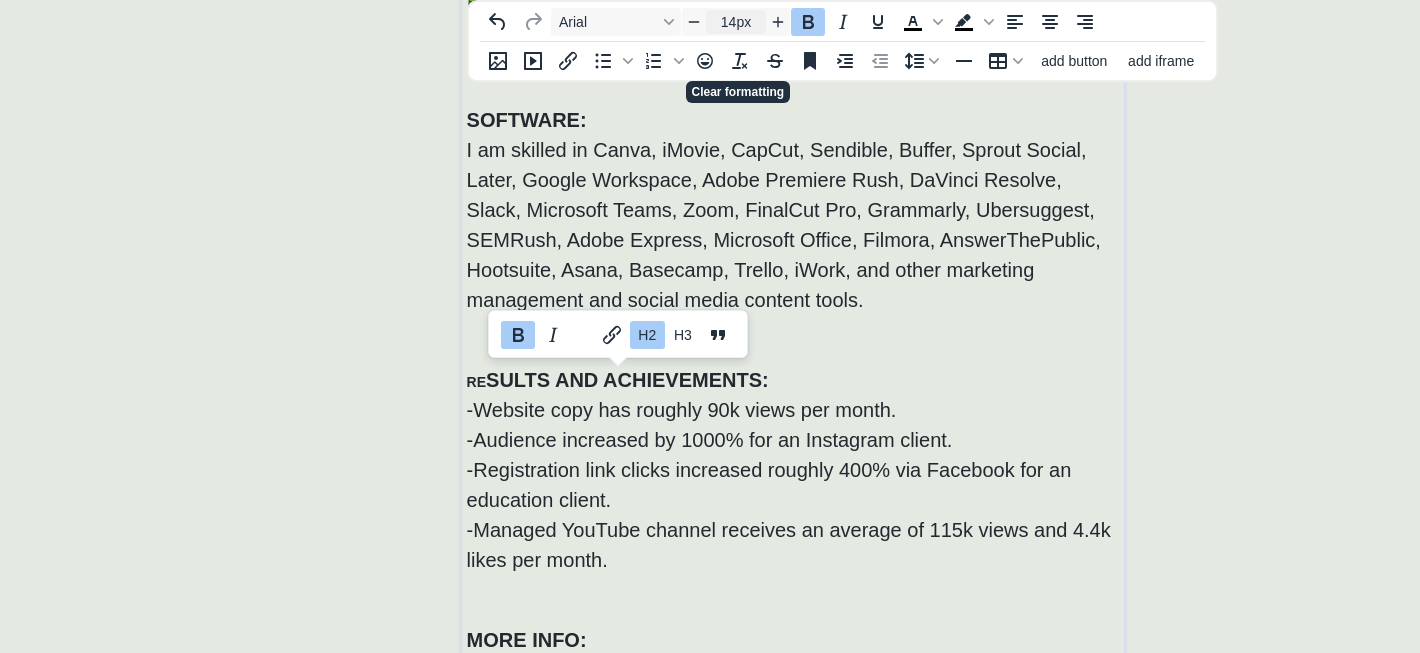 click on "14px" at bounding box center [736, 22] 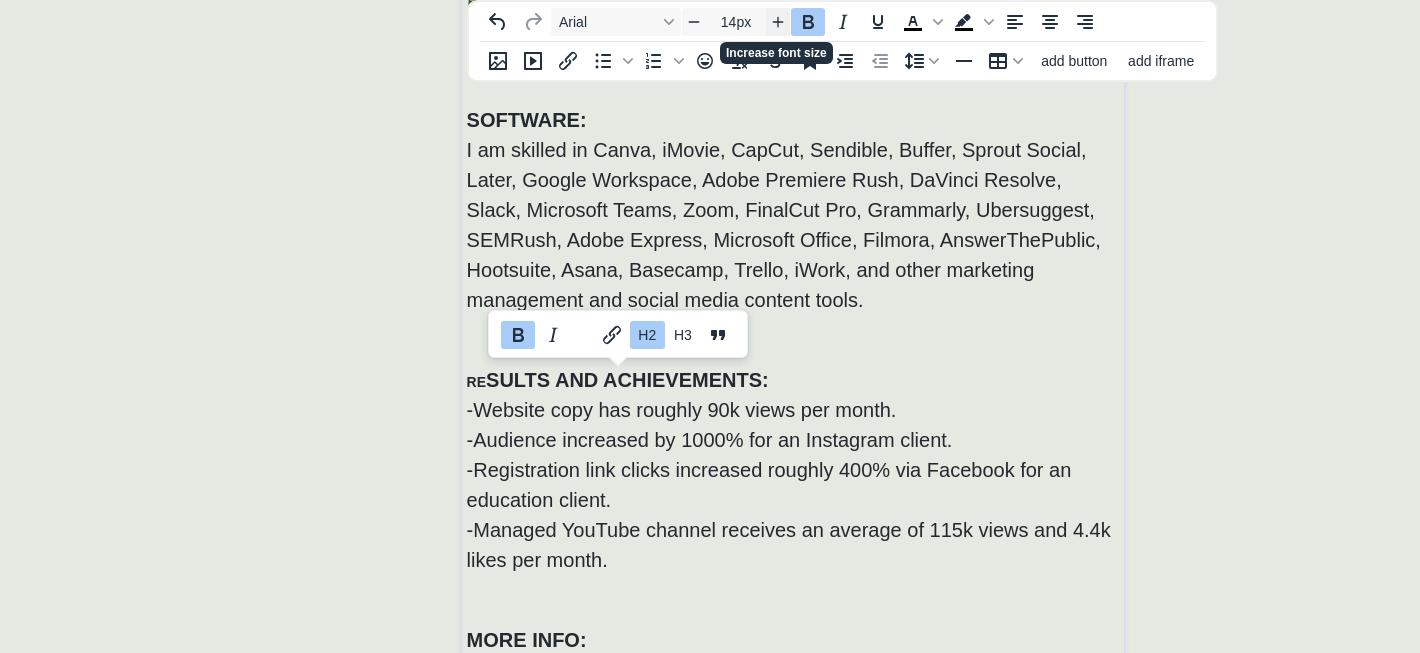 click 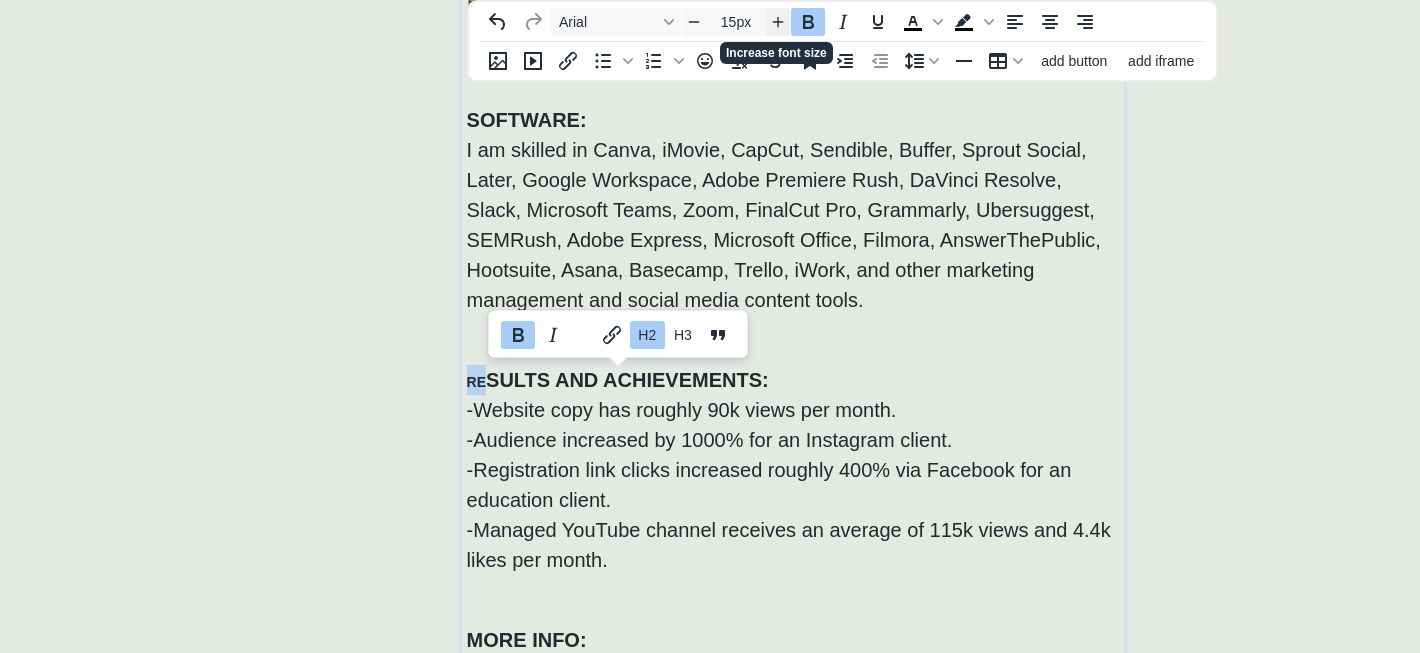 click 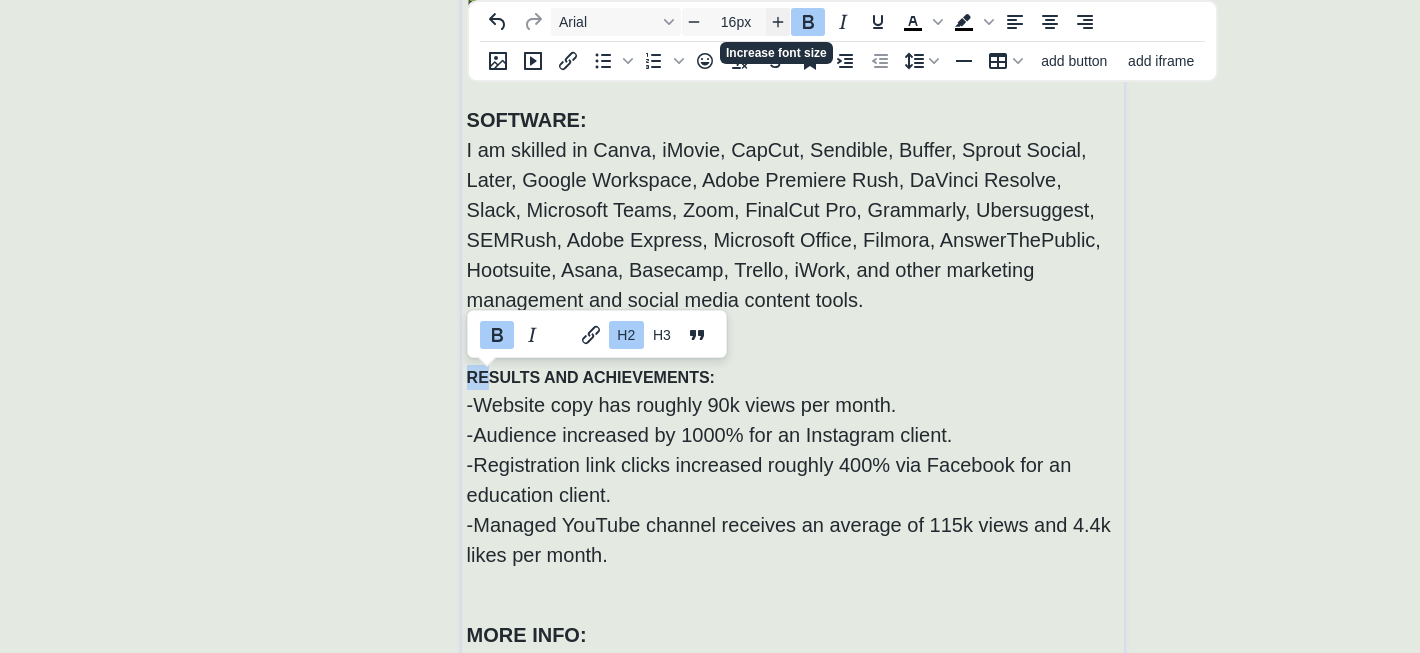 click 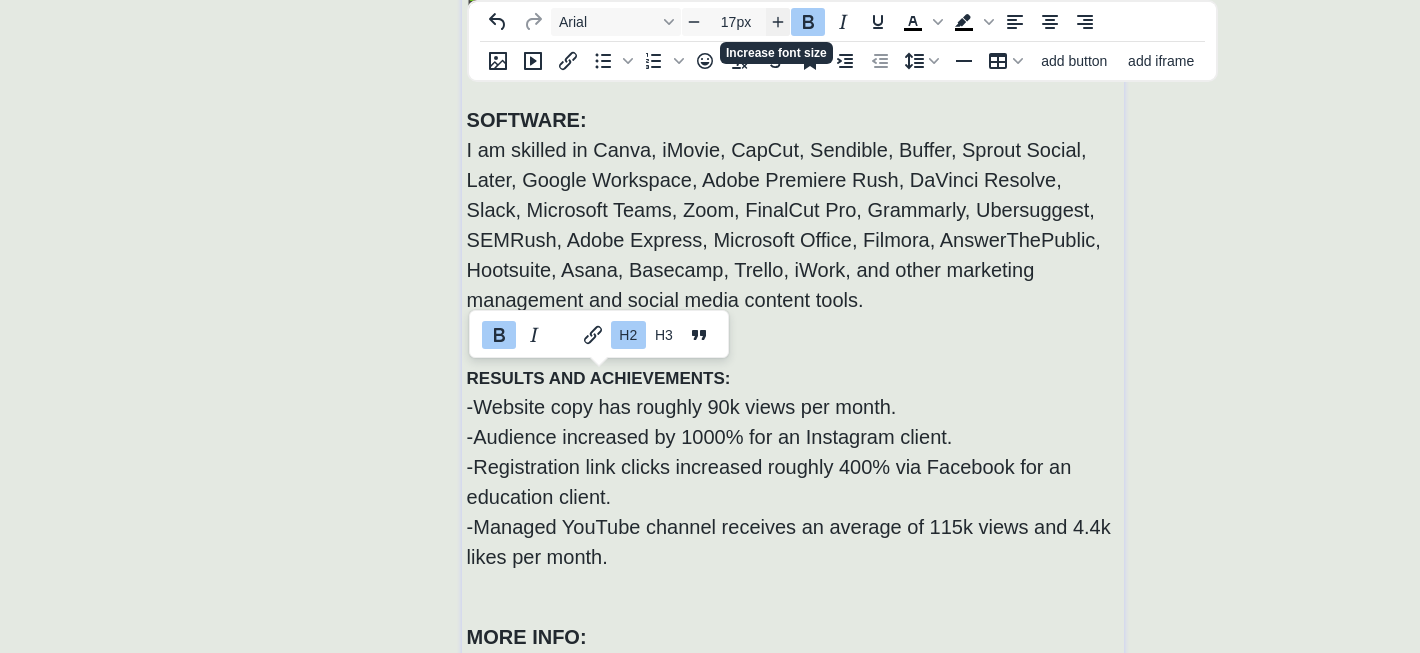 click 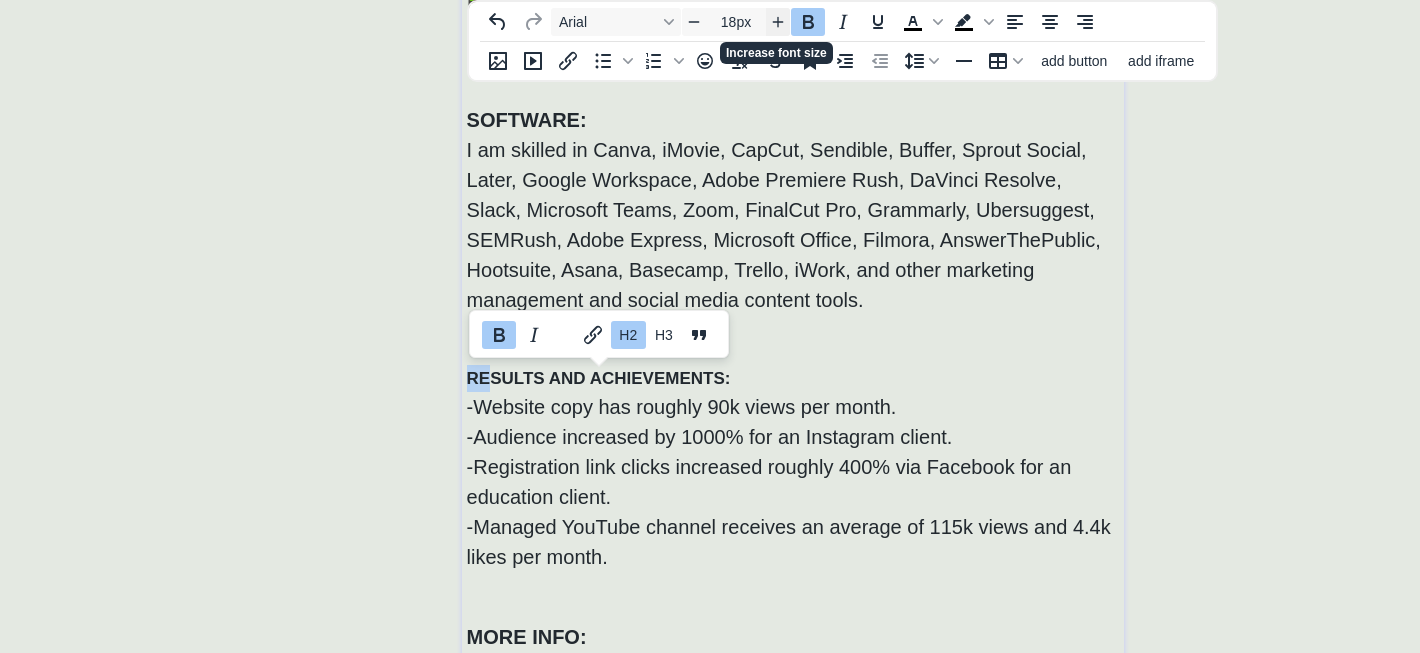 click 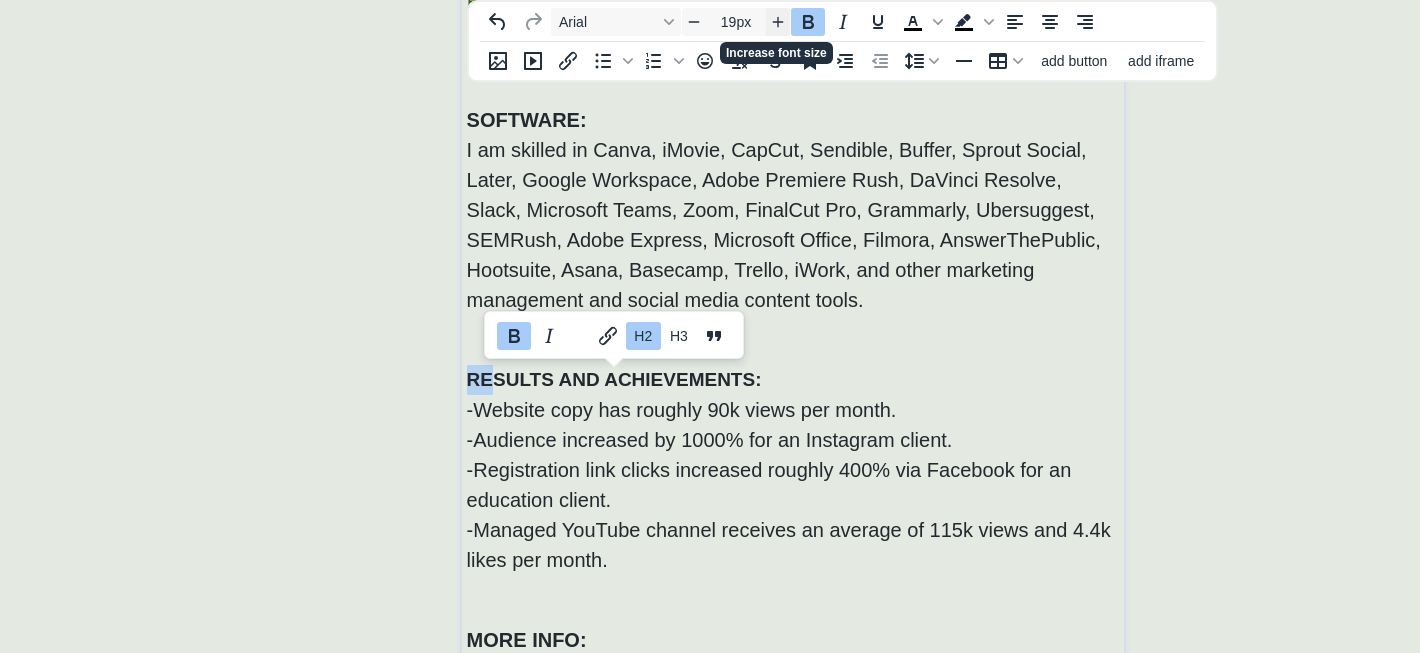 click 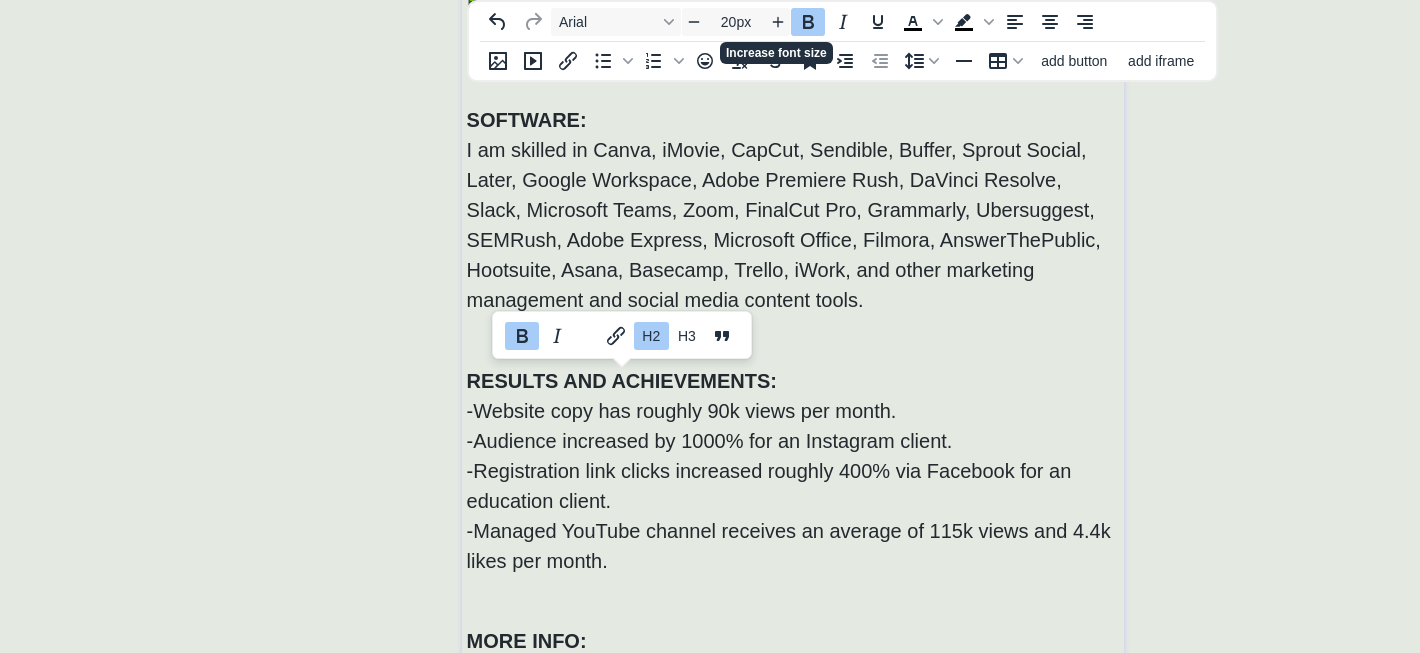 click on "-Website copy has roughly 90k views per month. -Audience increased by 1000% for an Instagram client. -Registration link clicks increased roughly 400% via Facebook for an education client. -Managed YouTube channel receives an average of 115k views and 4.4k likes per month." at bounding box center [793, 486] 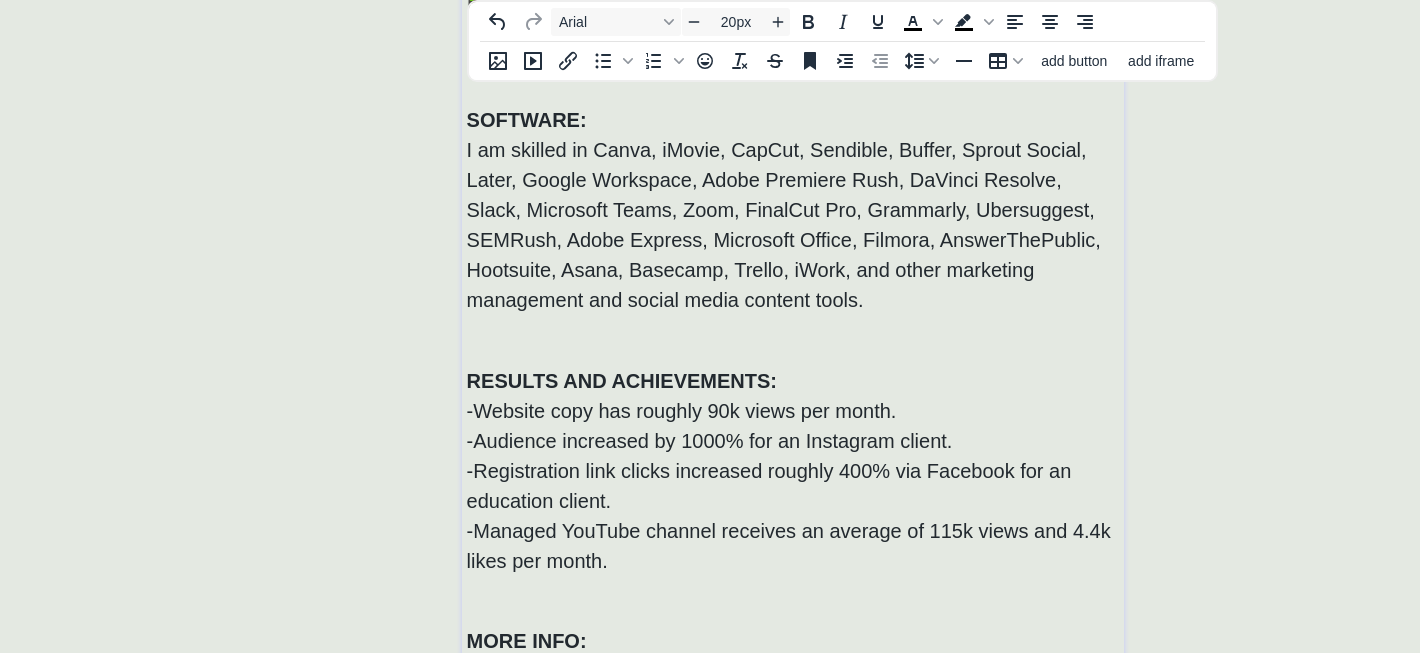 click on "RE﻿ SULTS AND ACHIEVEMENTS:" at bounding box center (793, 380) 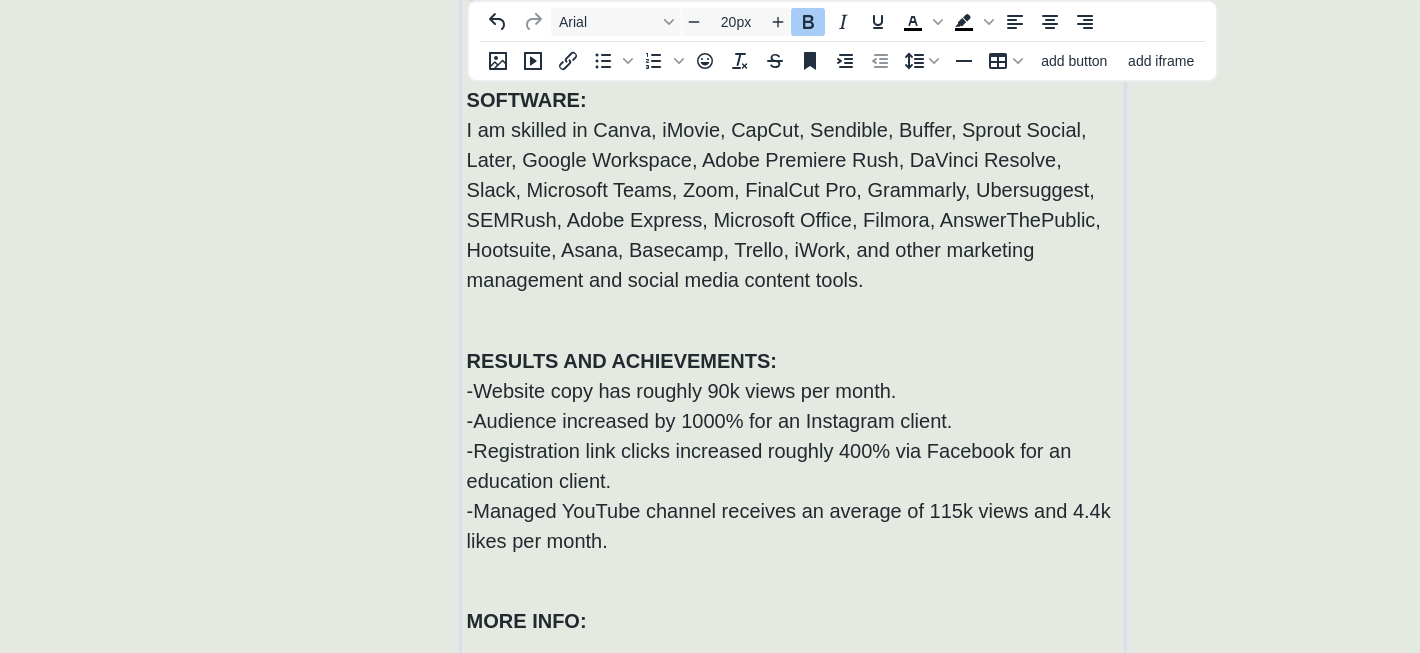 scroll, scrollTop: 699, scrollLeft: 0, axis: vertical 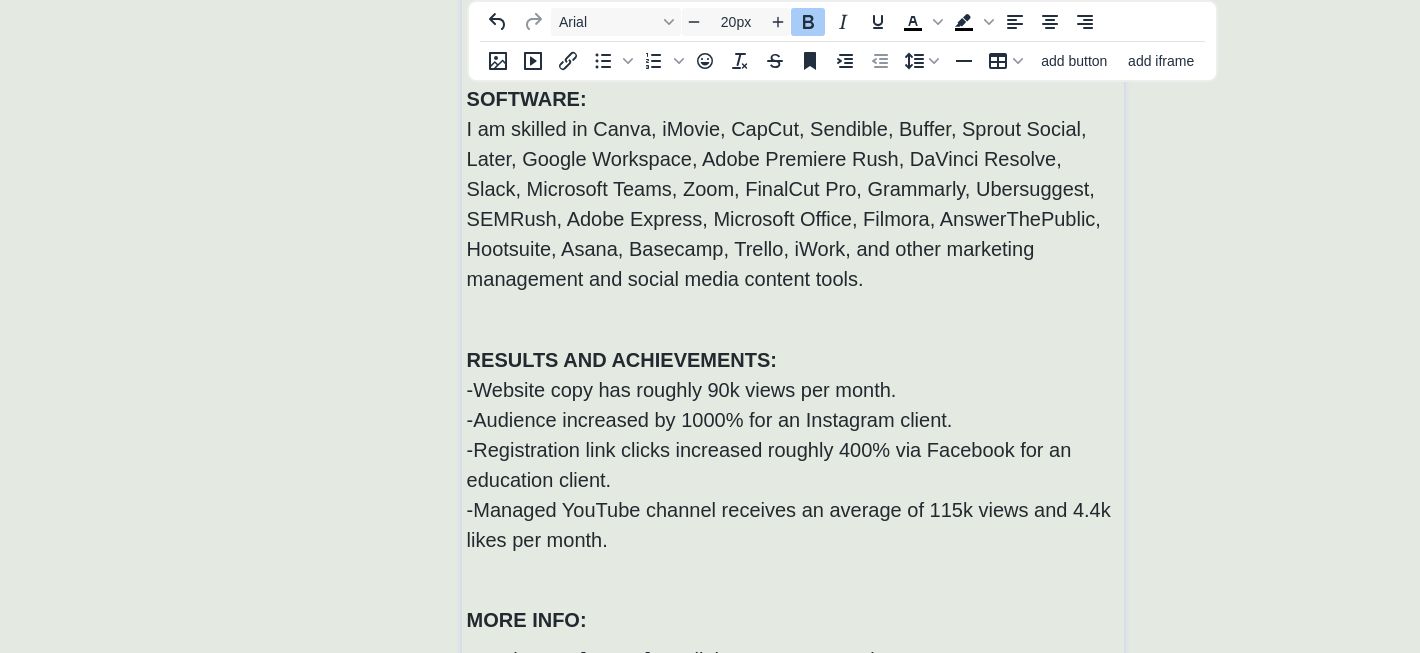 click on "-Website copy has roughly 90k views per month." at bounding box center [682, 390] 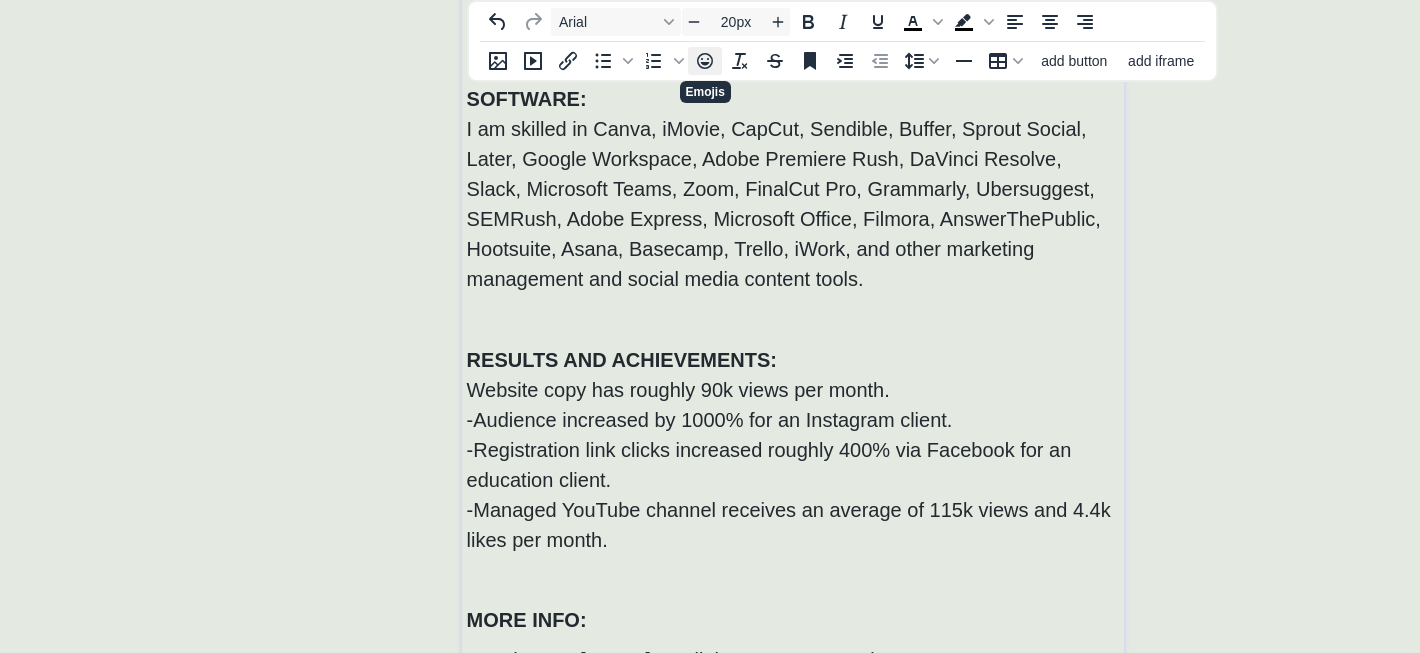click 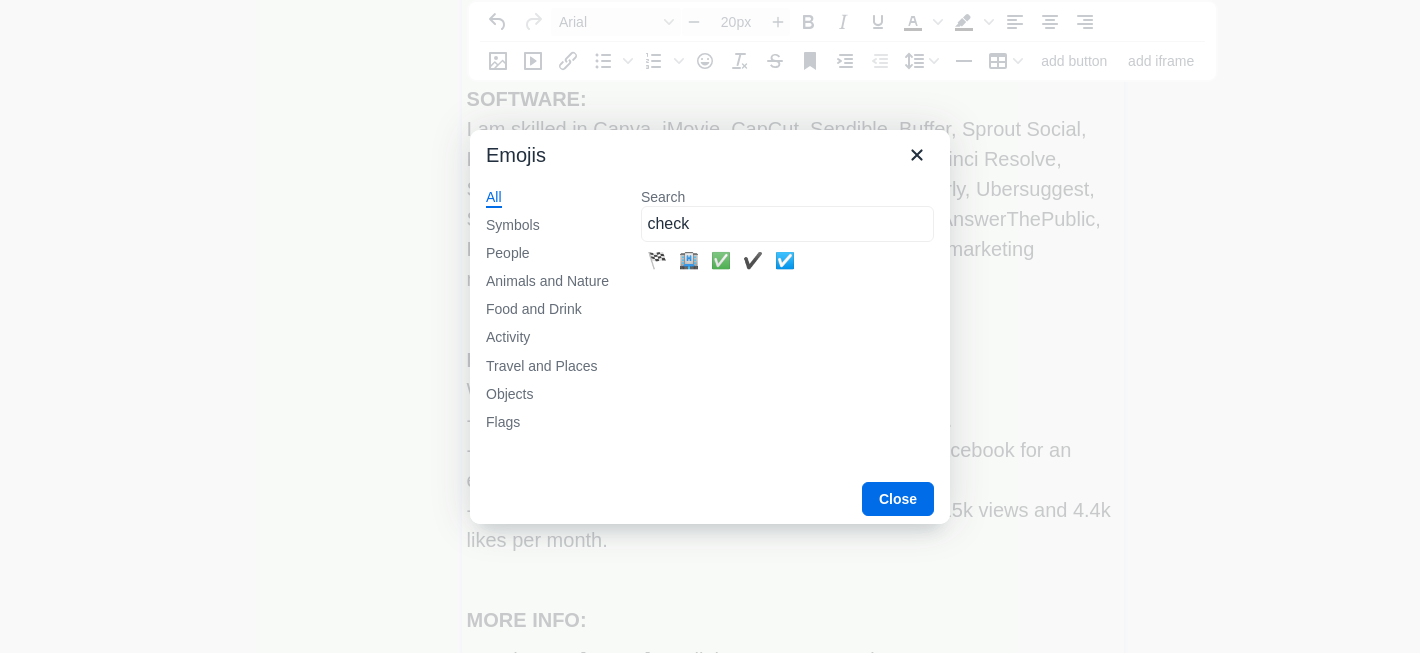type on "check" 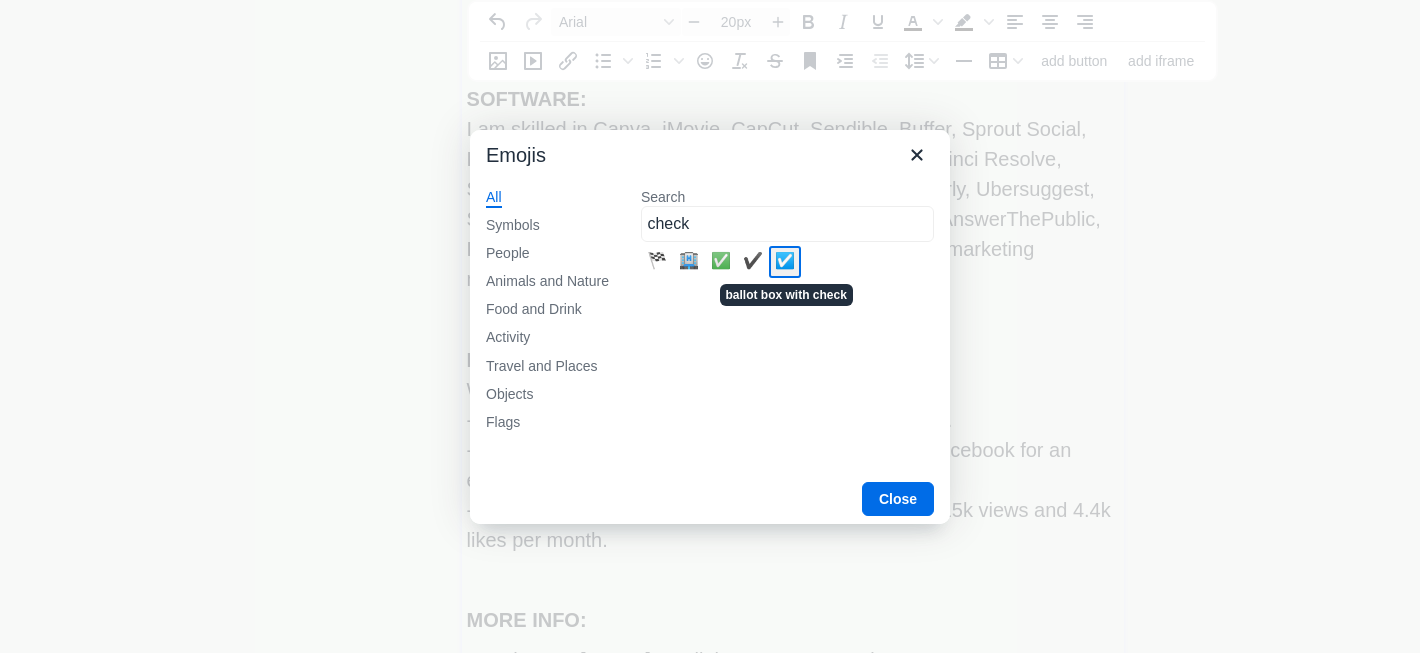 click on "☑️" at bounding box center [785, 262] 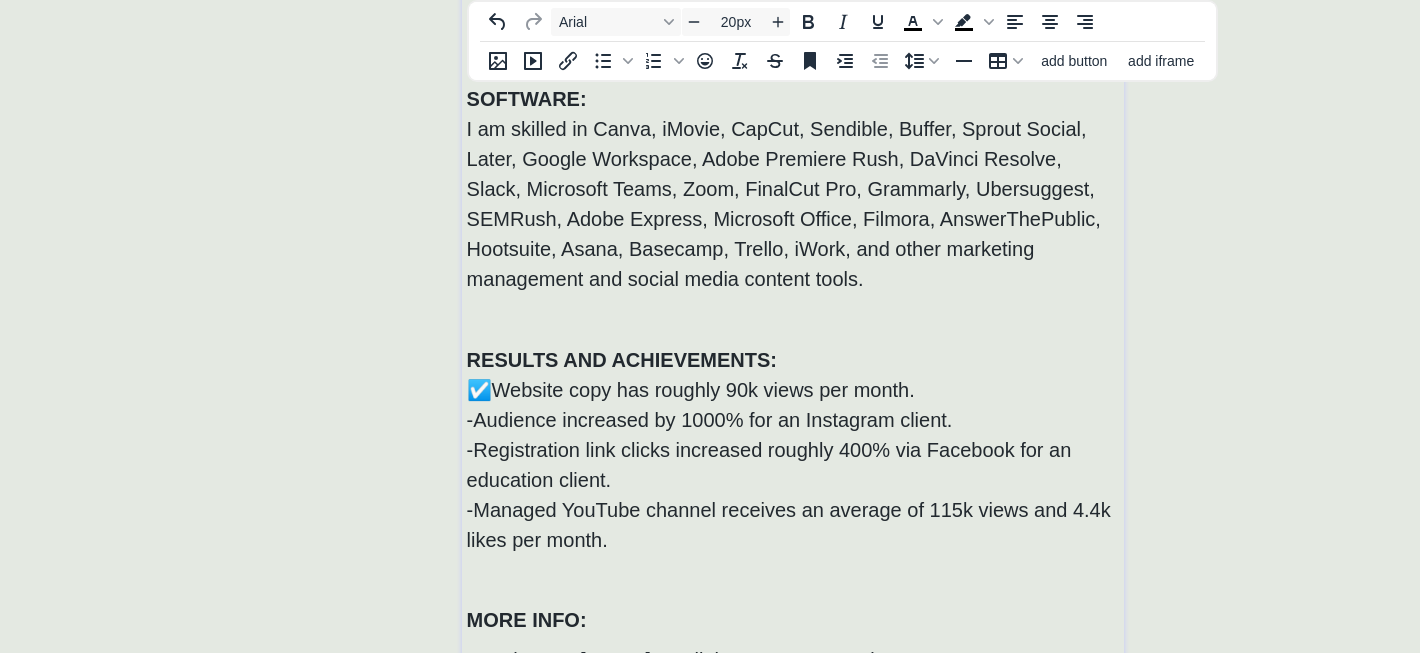 click on "-Audience increased by 1000% for an Instagram client." at bounding box center [710, 420] 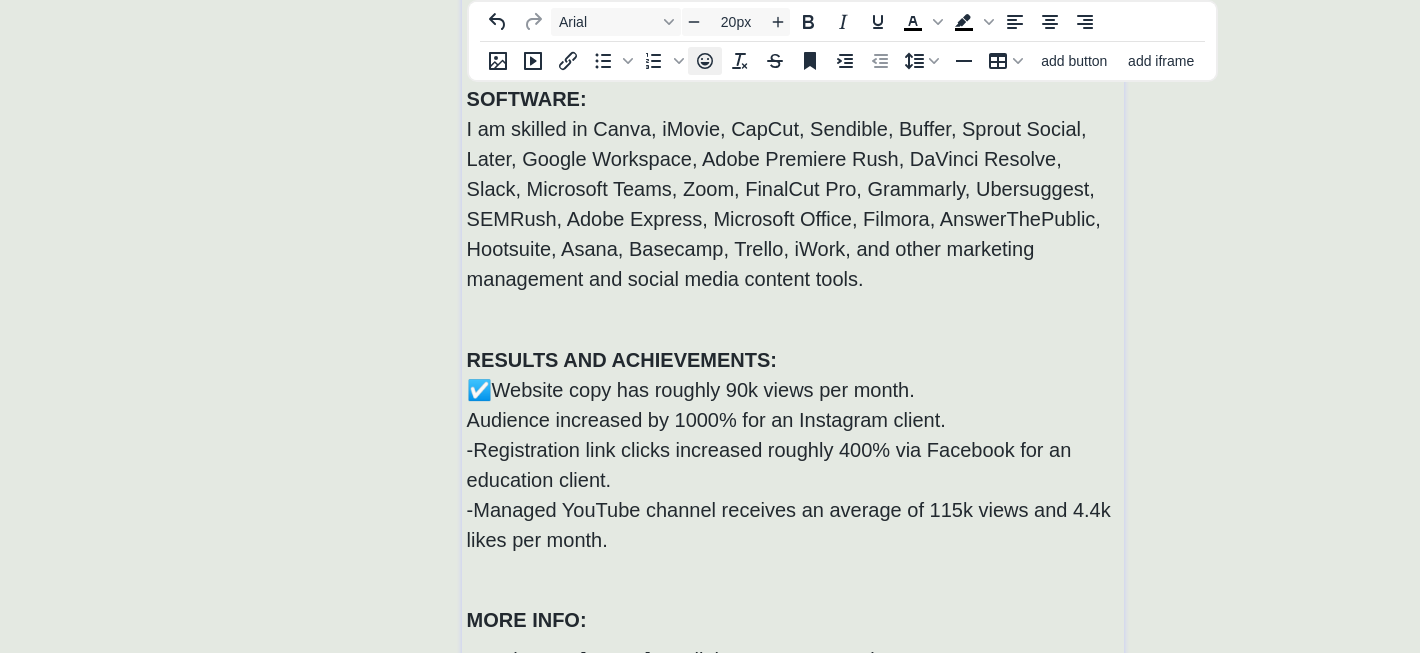 click 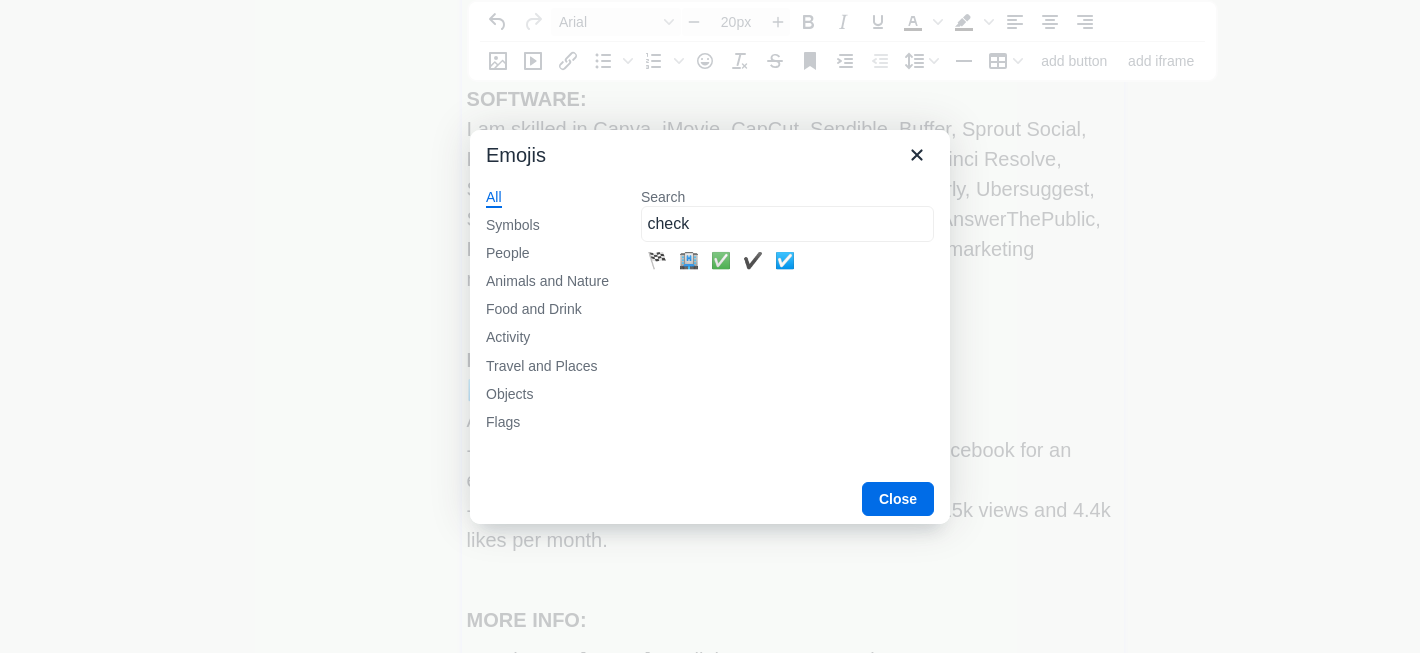 type on "check" 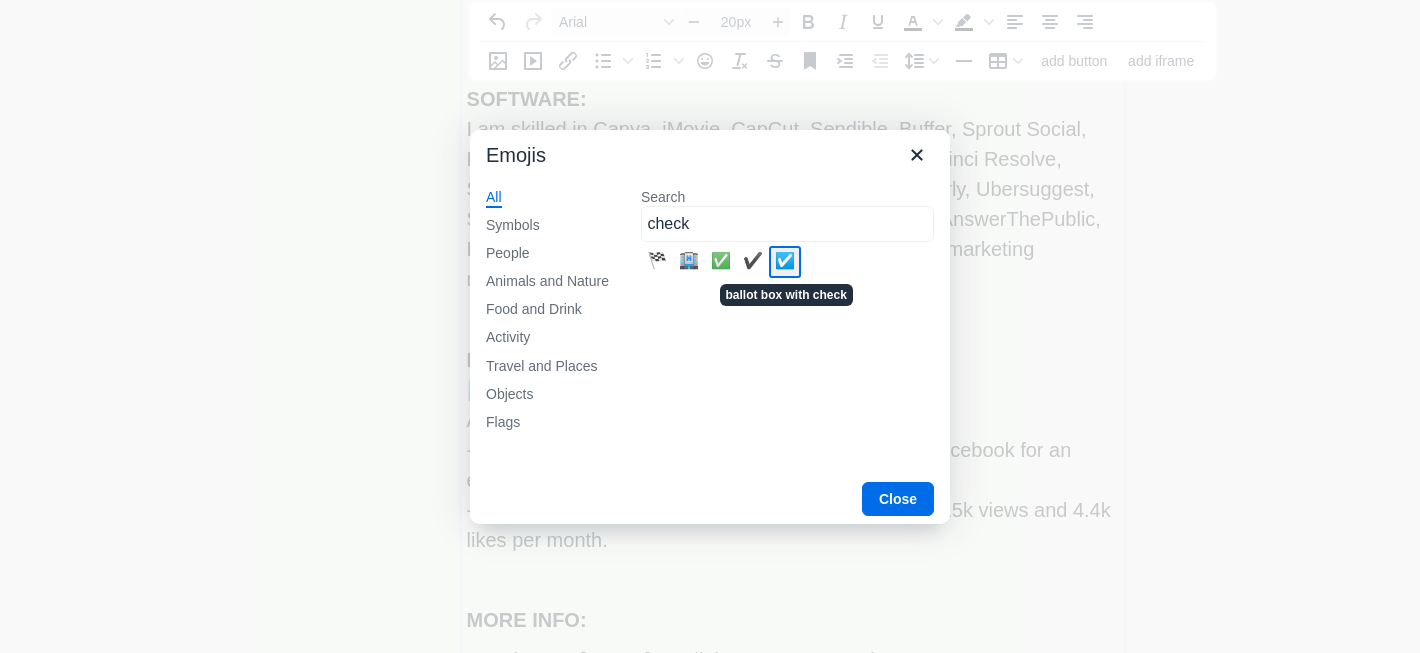click on "☑️" at bounding box center [785, 262] 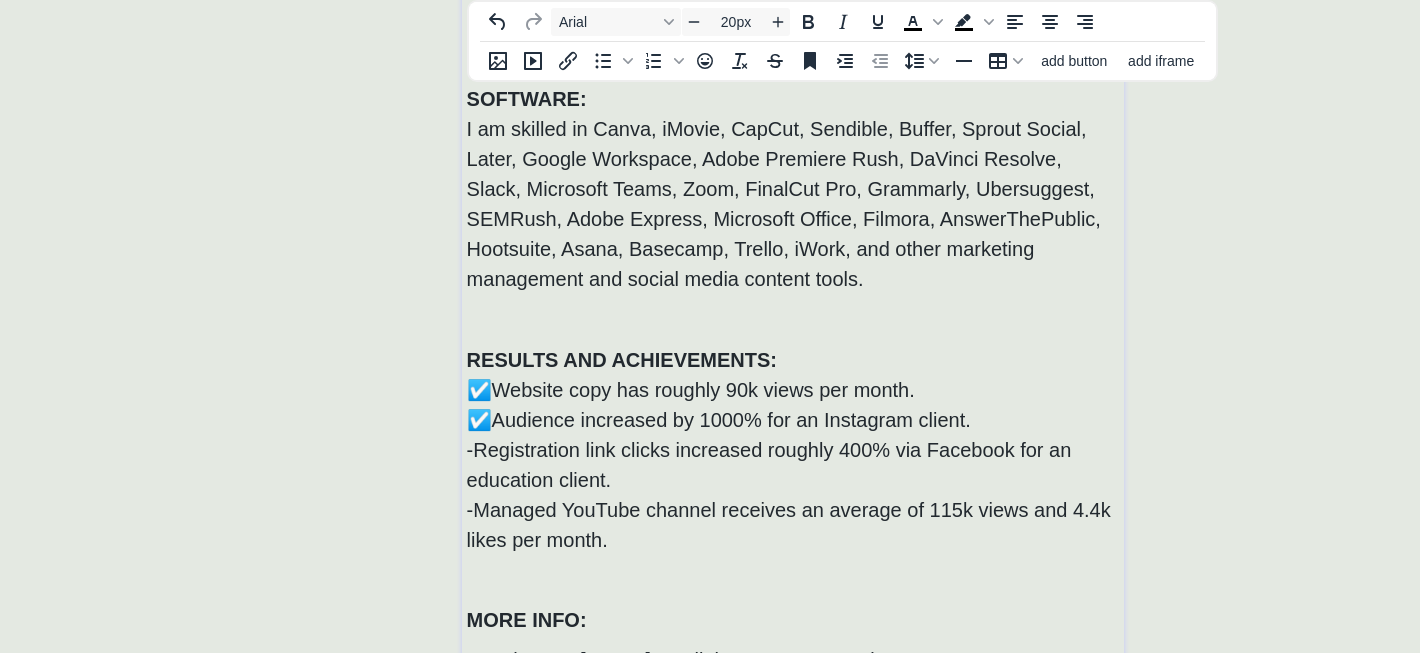 click on "-Registration link clicks increased roughly 400% via Facebook for an education client." at bounding box center (769, 465) 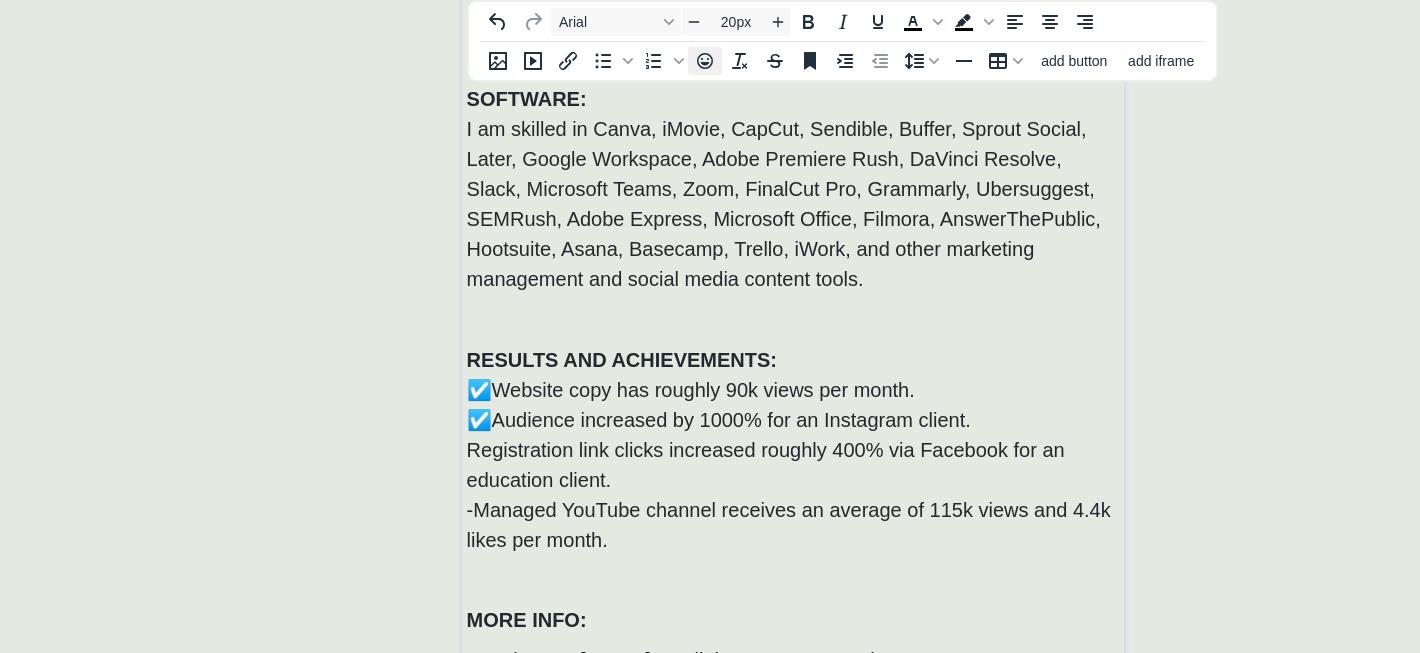 click 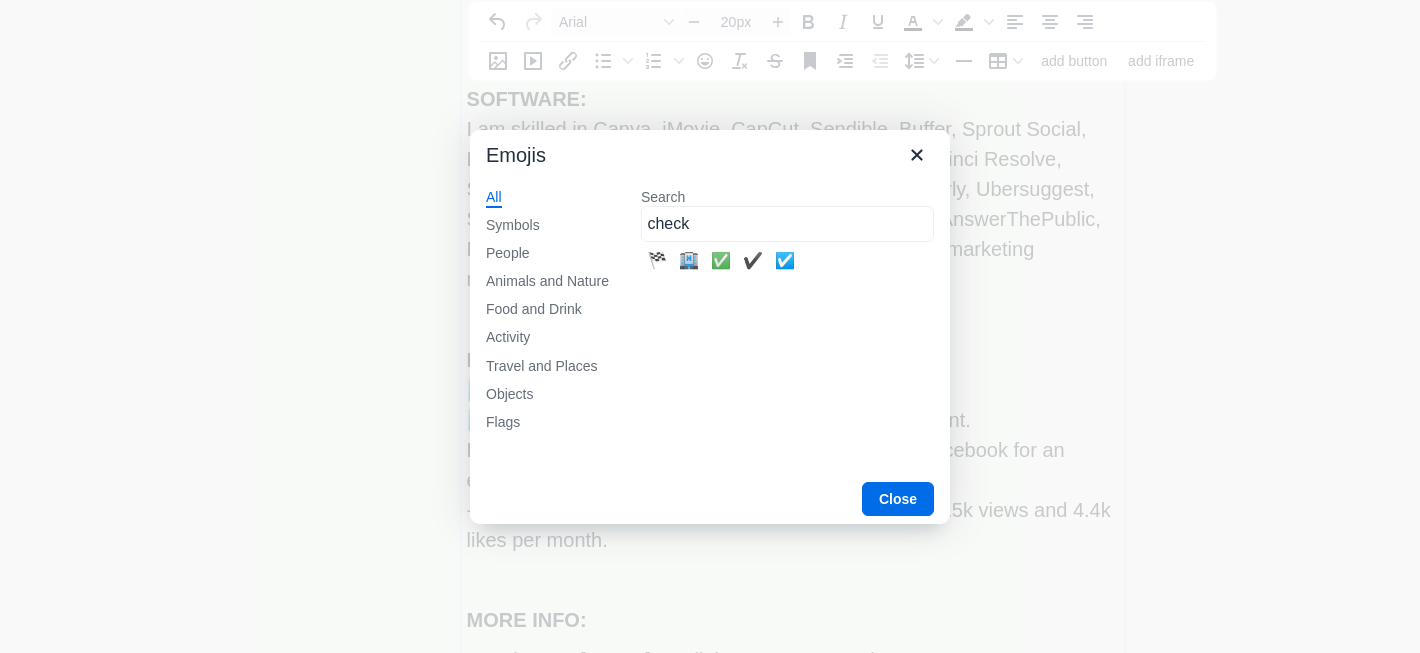 type on "check" 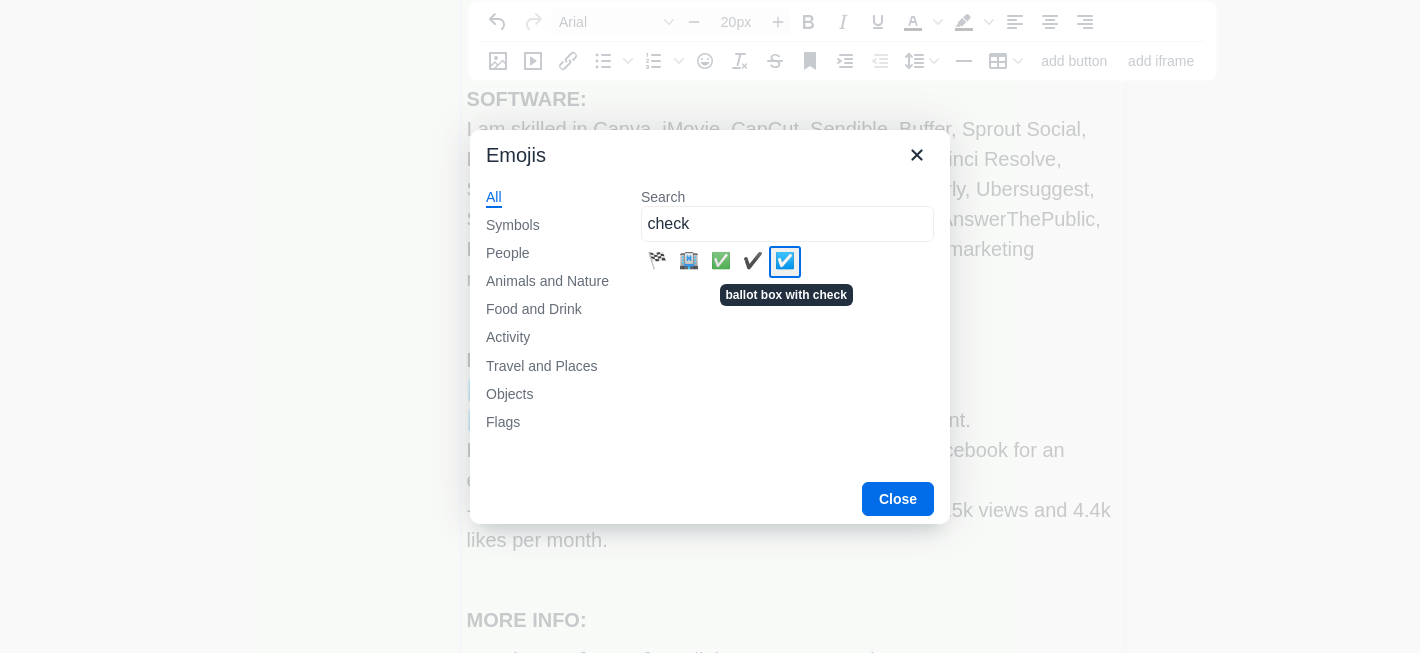 click on "☑️" at bounding box center [785, 262] 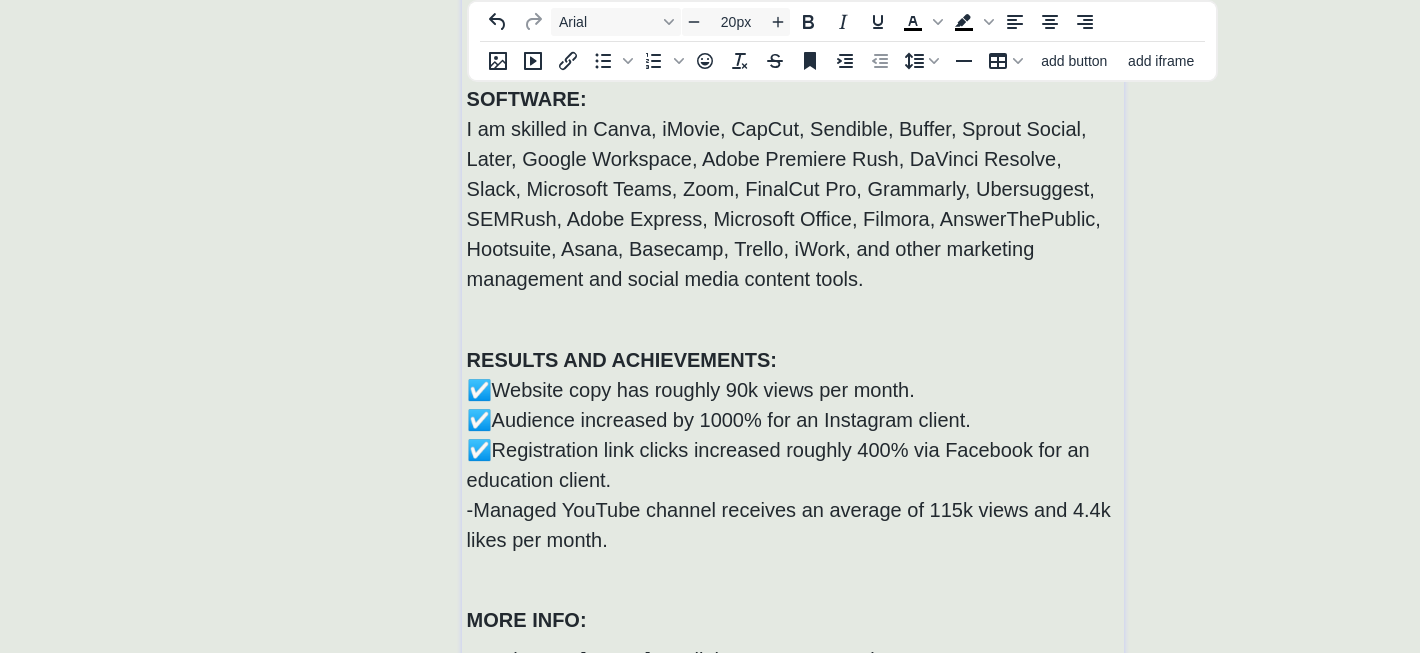 click on "-Managed YouTube channel receives an average of 115k views and 4.4k likes per month." at bounding box center [789, 525] 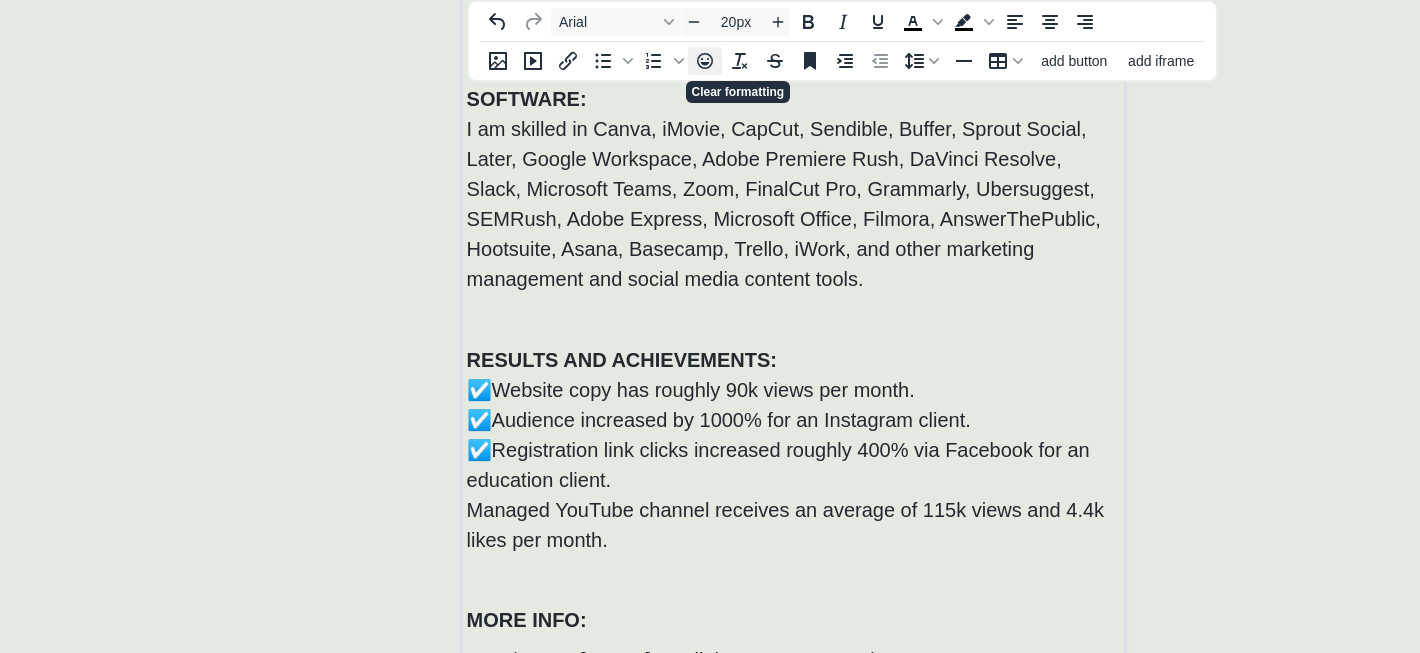 click 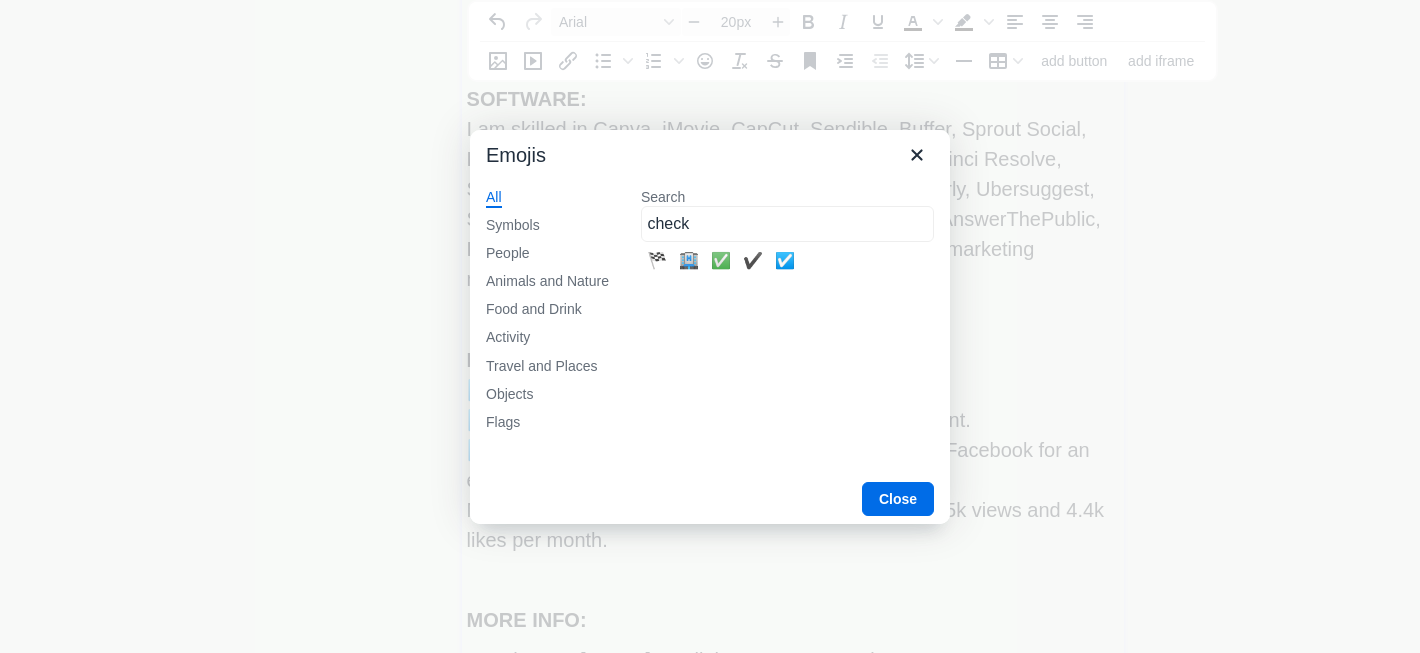 type on "check" 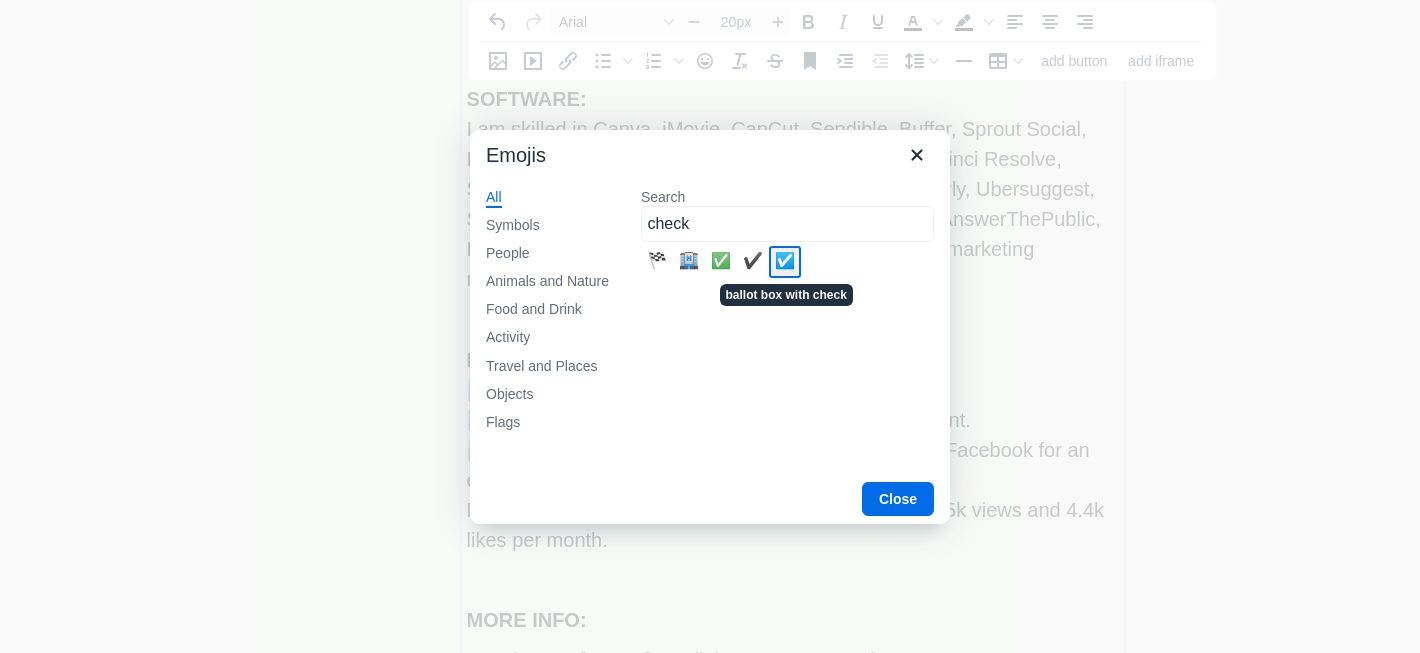 click on "☑️" at bounding box center [785, 262] 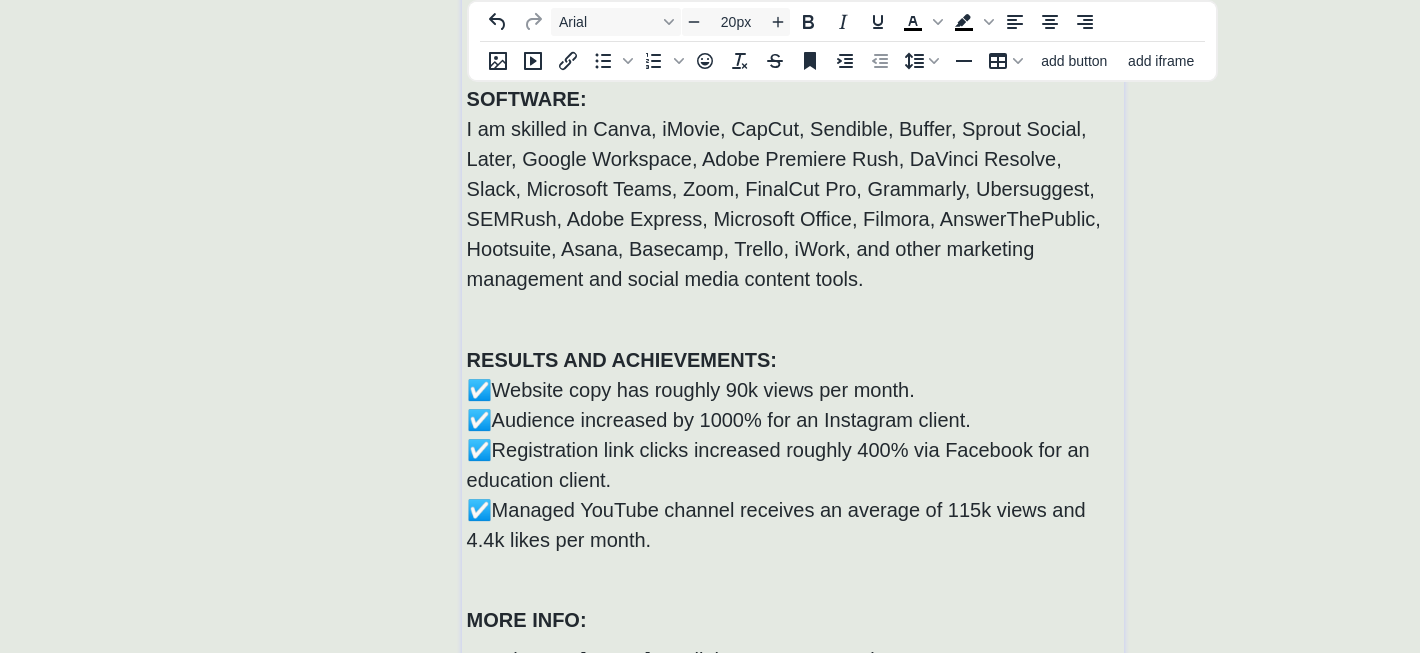 click on "☑️Website copy has roughly 90k views per month. ☑️Audience increased by 1000% for an Instagram client. ☑️Registration link clicks increased roughly 400% via Facebook for an education client. ☑️Managed YouTube channel receives an average of 115k views and 4.4k likes per month." at bounding box center [793, 465] 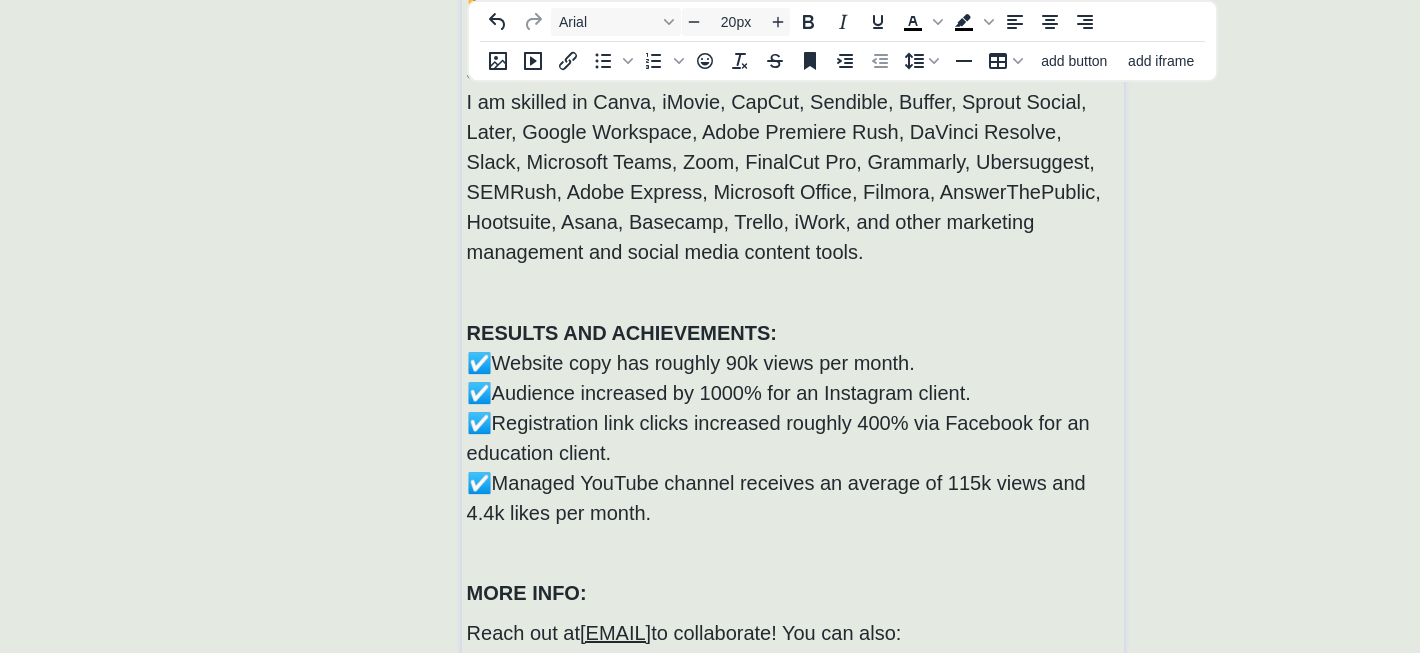 scroll, scrollTop: 751, scrollLeft: 0, axis: vertical 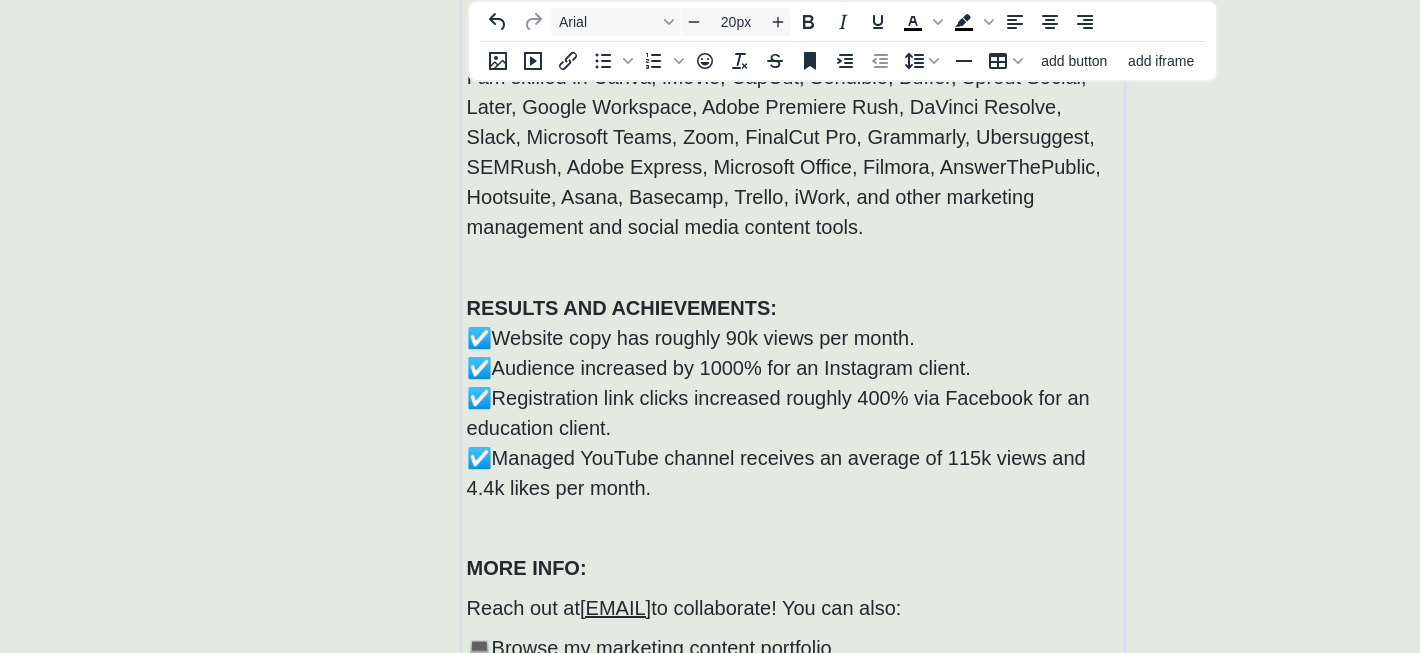 click at bounding box center [793, 528] 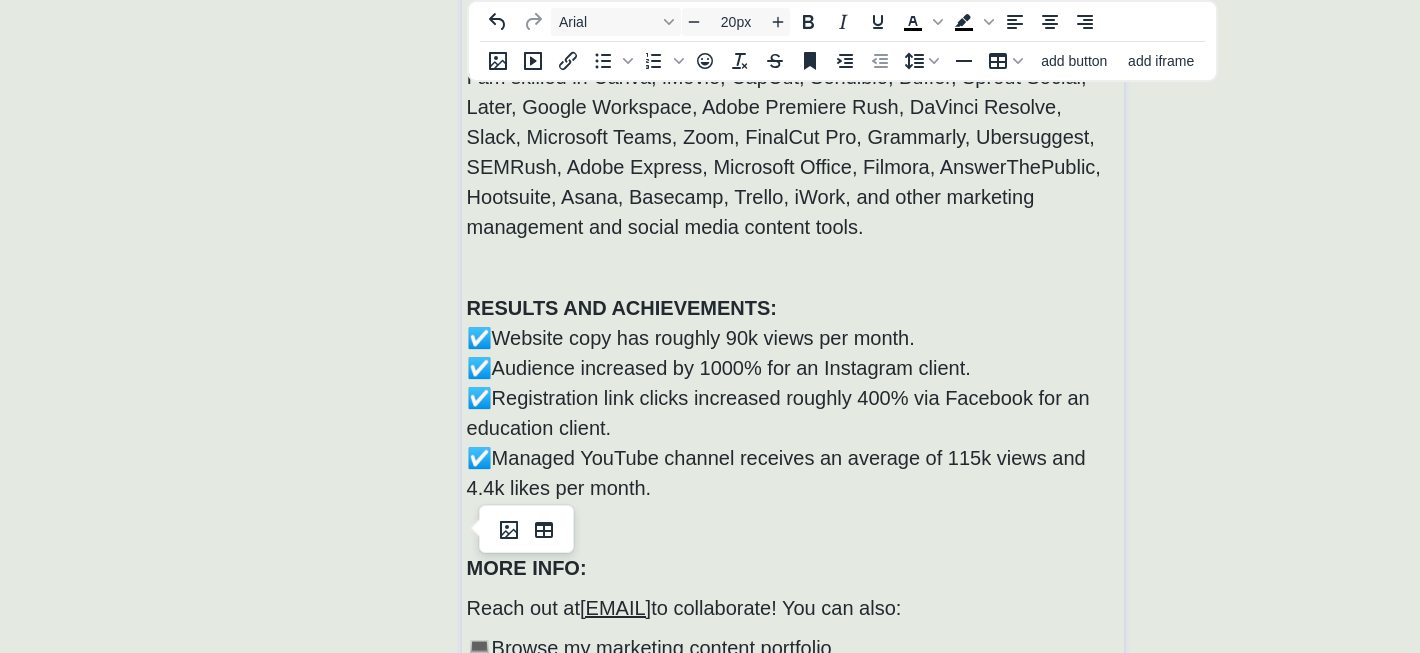 click on "☑️Website copy has roughly 90k views per month. ☑️Audience increased by 1000% for an Instagram client. ☑️Registration link clicks increased roughly 400% via Facebook for an education client. ☑️Managed YouTube channel receives an average of 115k views and 4.4k likes per month." at bounding box center (793, 413) 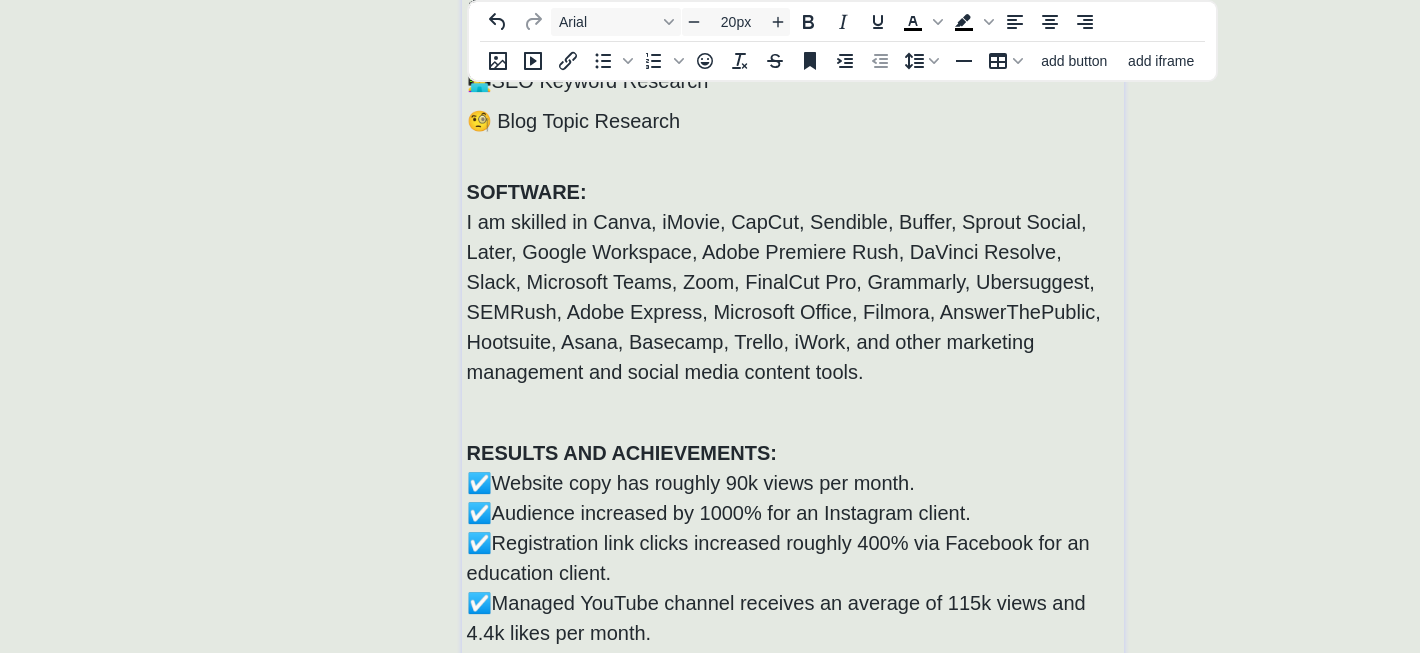 scroll, scrollTop: 604, scrollLeft: 0, axis: vertical 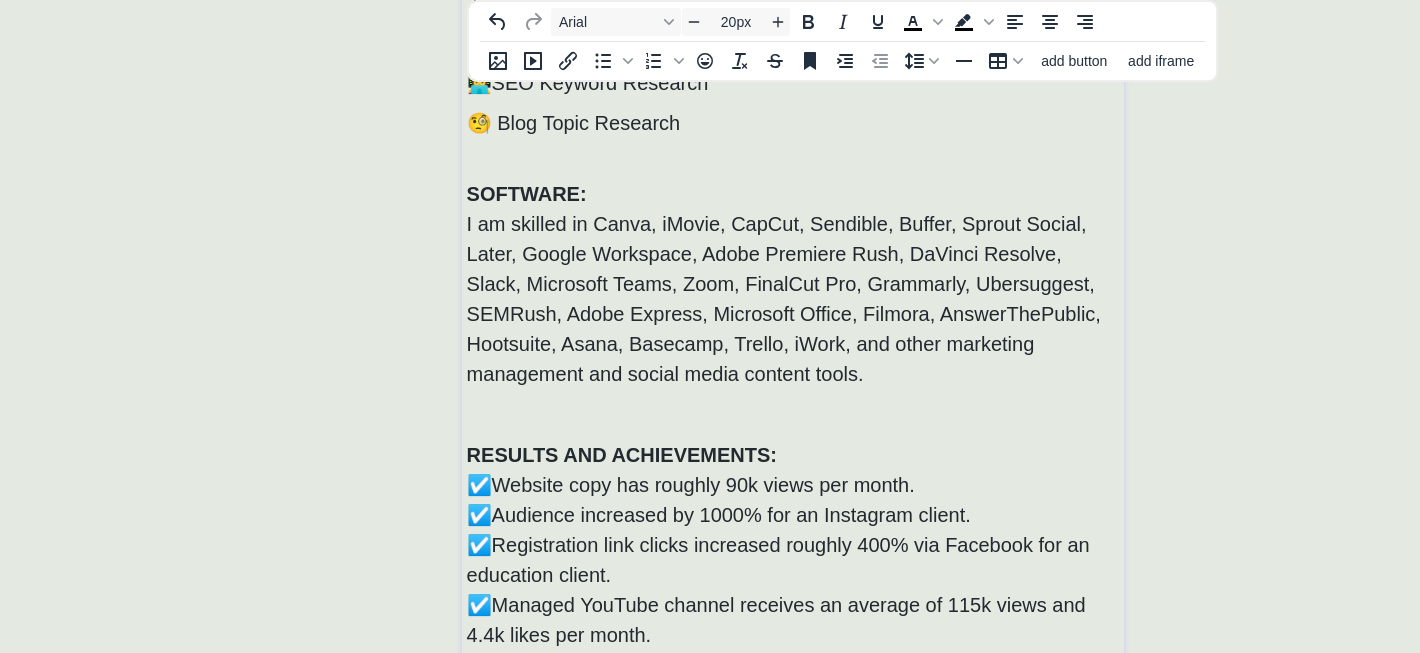 click on "☑️Website copy has roughly 90k views per month. ☑️Audience increased by 1000% for an Instagram client. ☑️Registration link clicks increased roughly 400% via Facebook for an education client. ☑️Managed YouTube channel receives an average of 115k views and 4.4k likes per month." at bounding box center [793, 560] 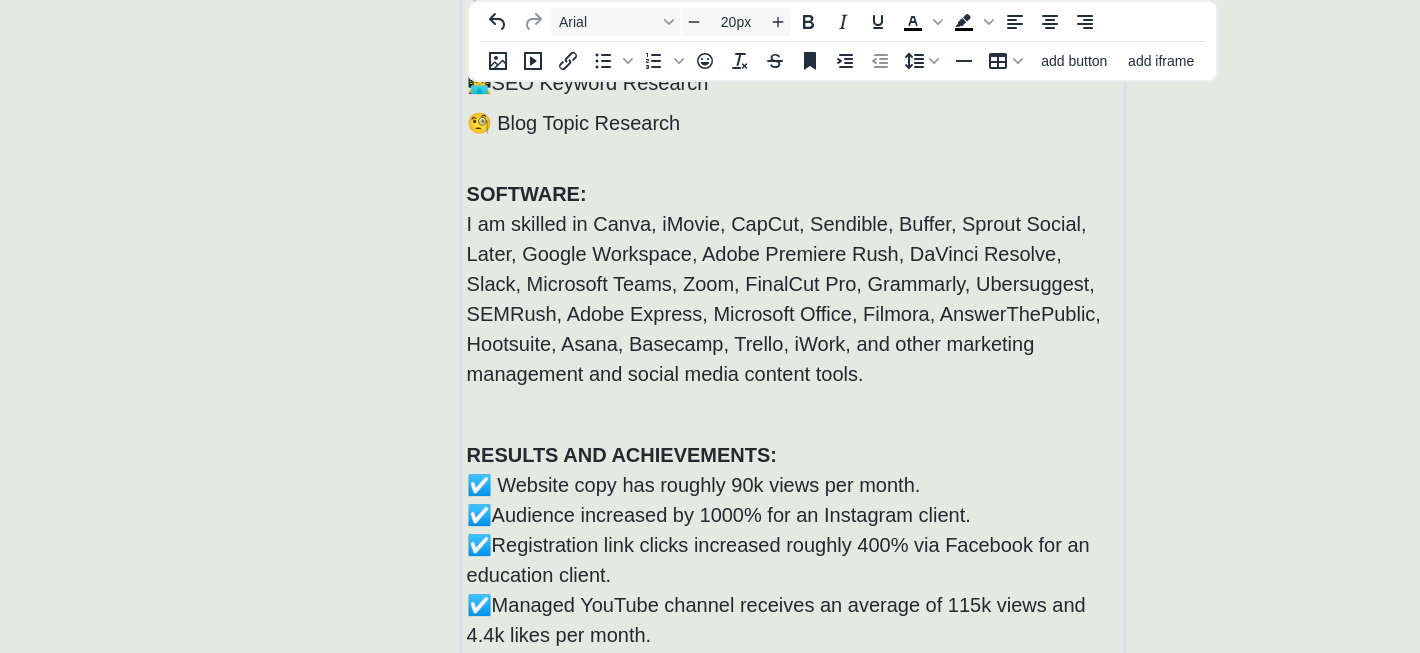 click on "☑️Audience increased by 1000% for an Instagram client." at bounding box center [719, 515] 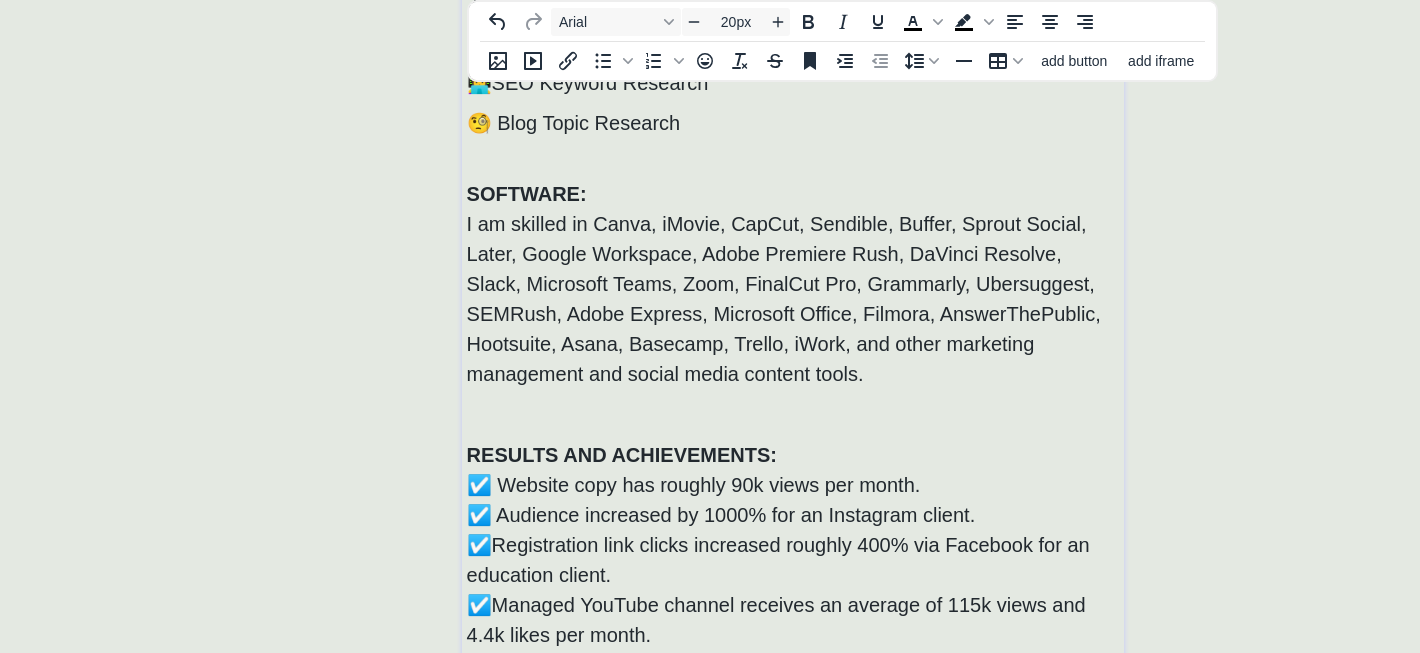 click on "☑️Registration link clicks increased roughly 400% via Facebook for an education client." at bounding box center (778, 560) 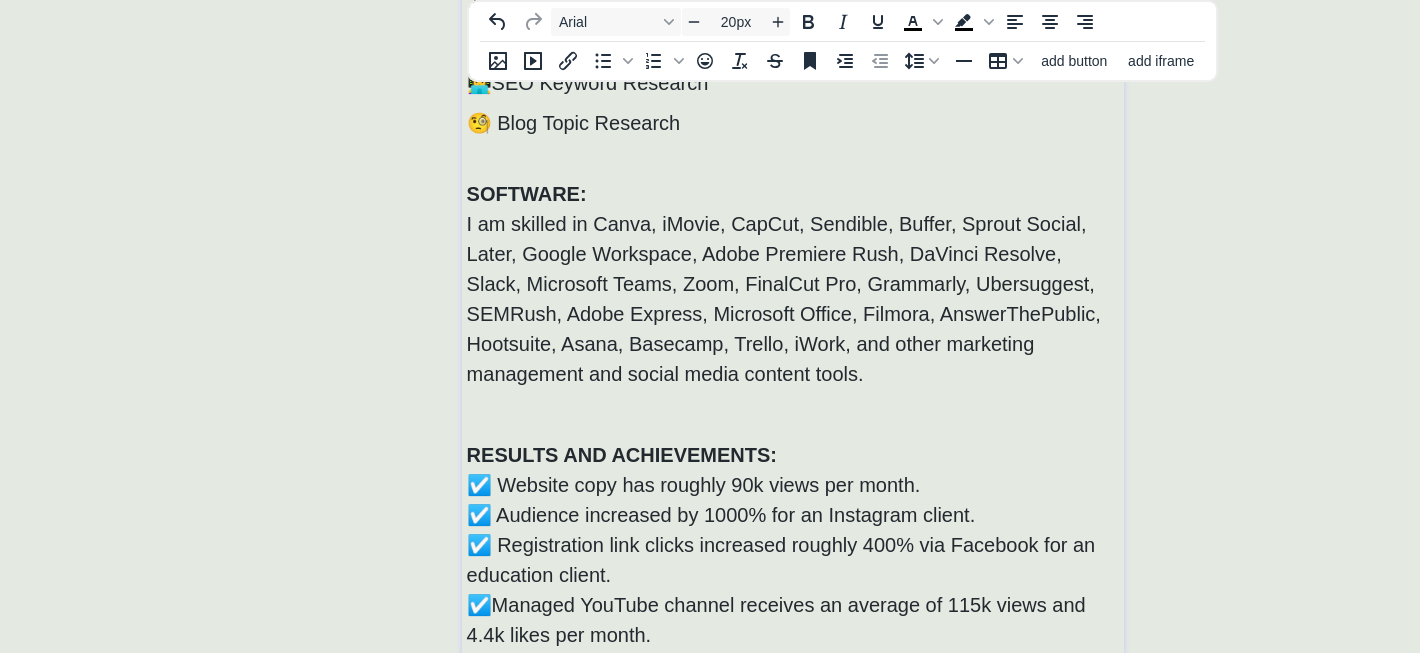 click on "☑️Managed YouTube channel receives an average of 115k views and 4.4k likes per month." at bounding box center (776, 620) 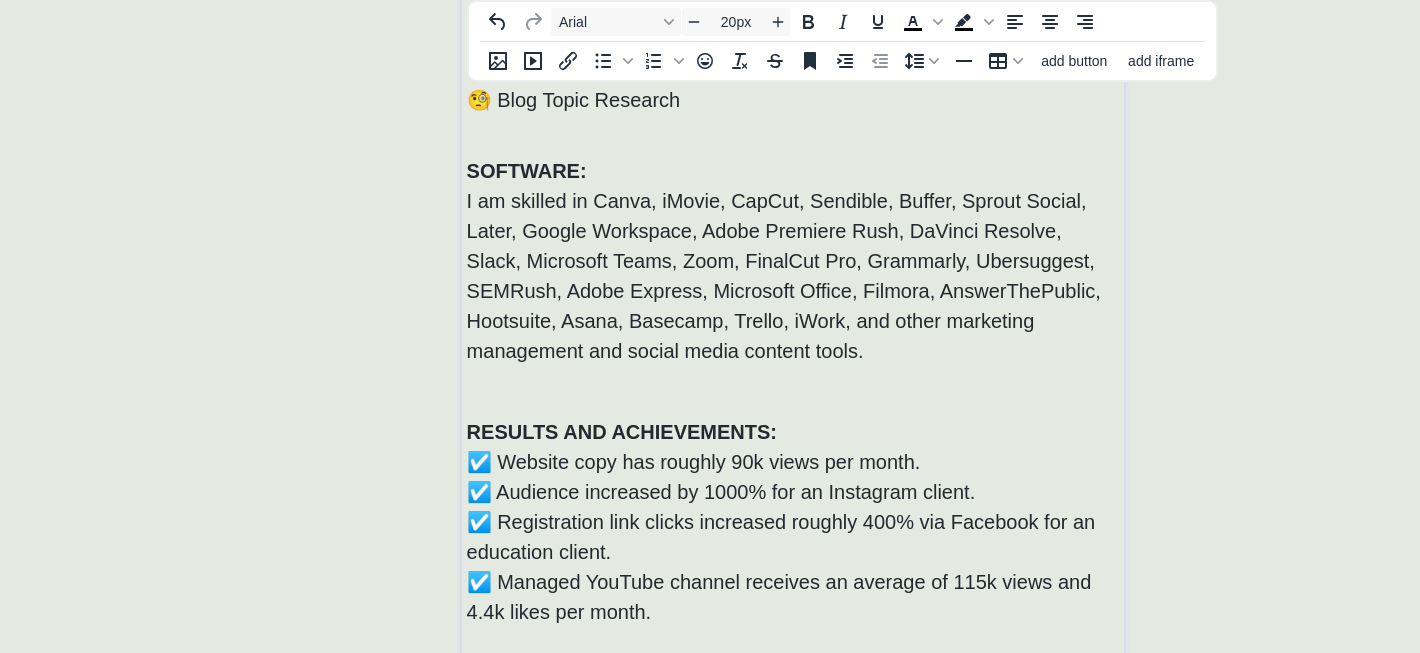 scroll, scrollTop: 629, scrollLeft: 0, axis: vertical 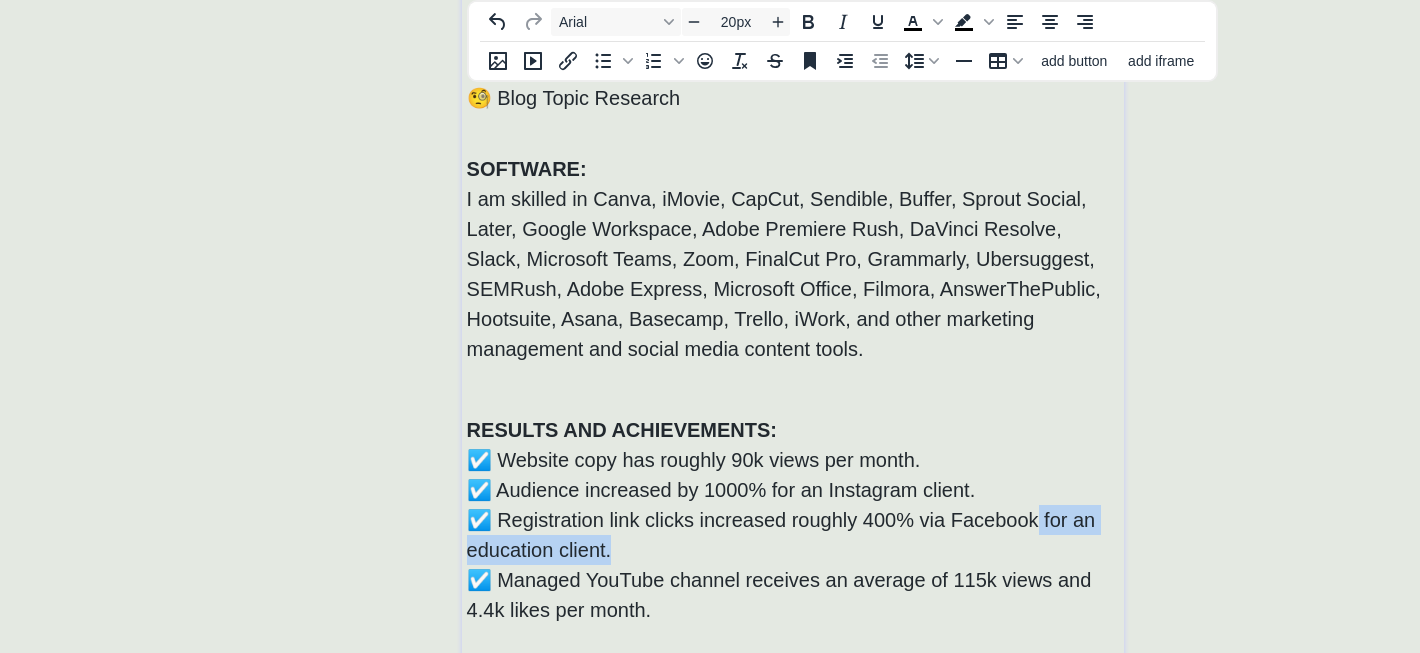 drag, startPoint x: 764, startPoint y: 550, endPoint x: 1034, endPoint y: 520, distance: 271.66156 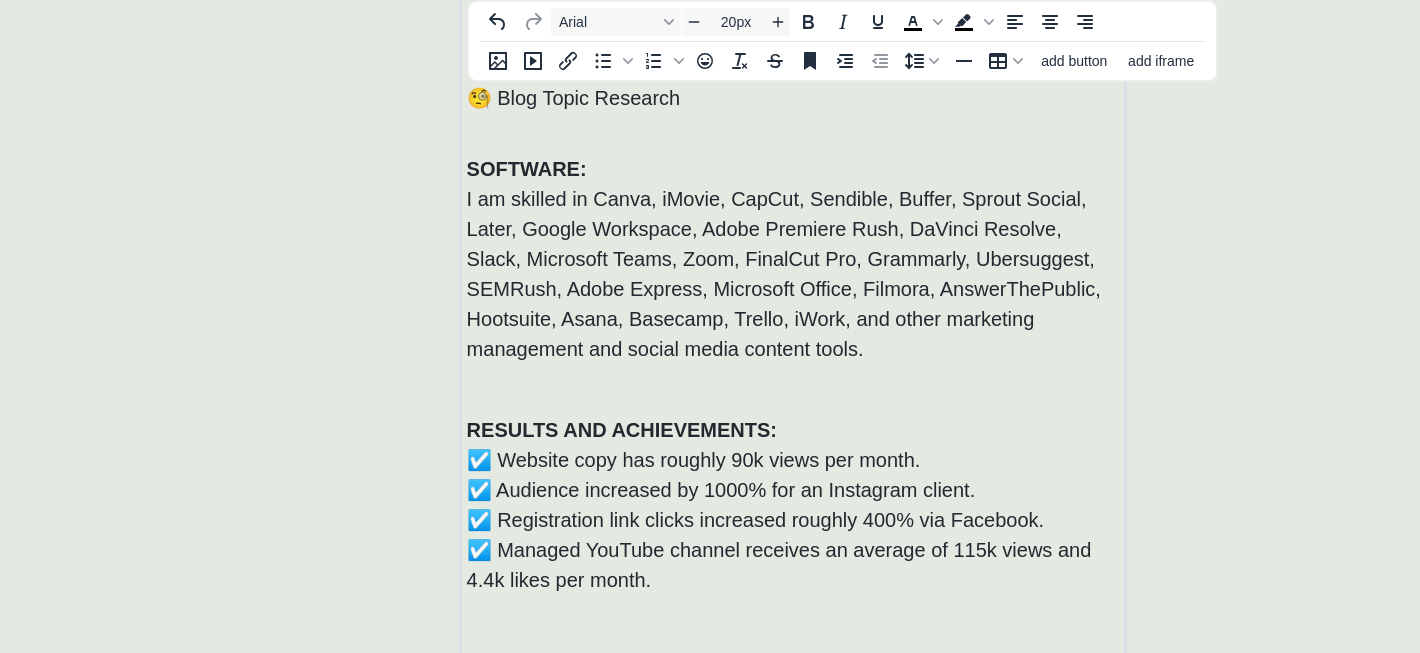 click on "☑️ Website copy has roughly 90k views per month. ☑️ Audience increased by 1000% for an Instagram client. ☑️ Registration link clicks increased roughly 400% via Facebook. ☑️ Managed YouTube channel receives an average of 115k views and 4.4k likes per month." at bounding box center (793, 520) 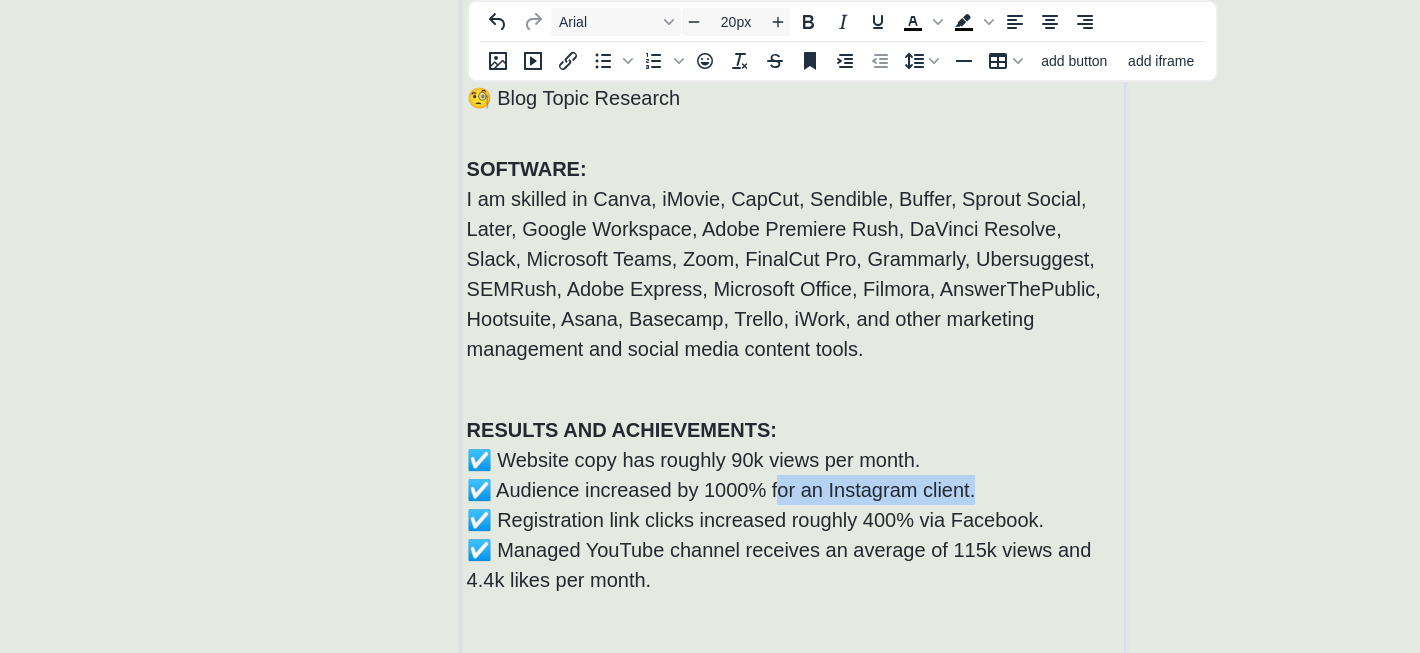 drag, startPoint x: 1032, startPoint y: 495, endPoint x: 773, endPoint y: 493, distance: 259.00772 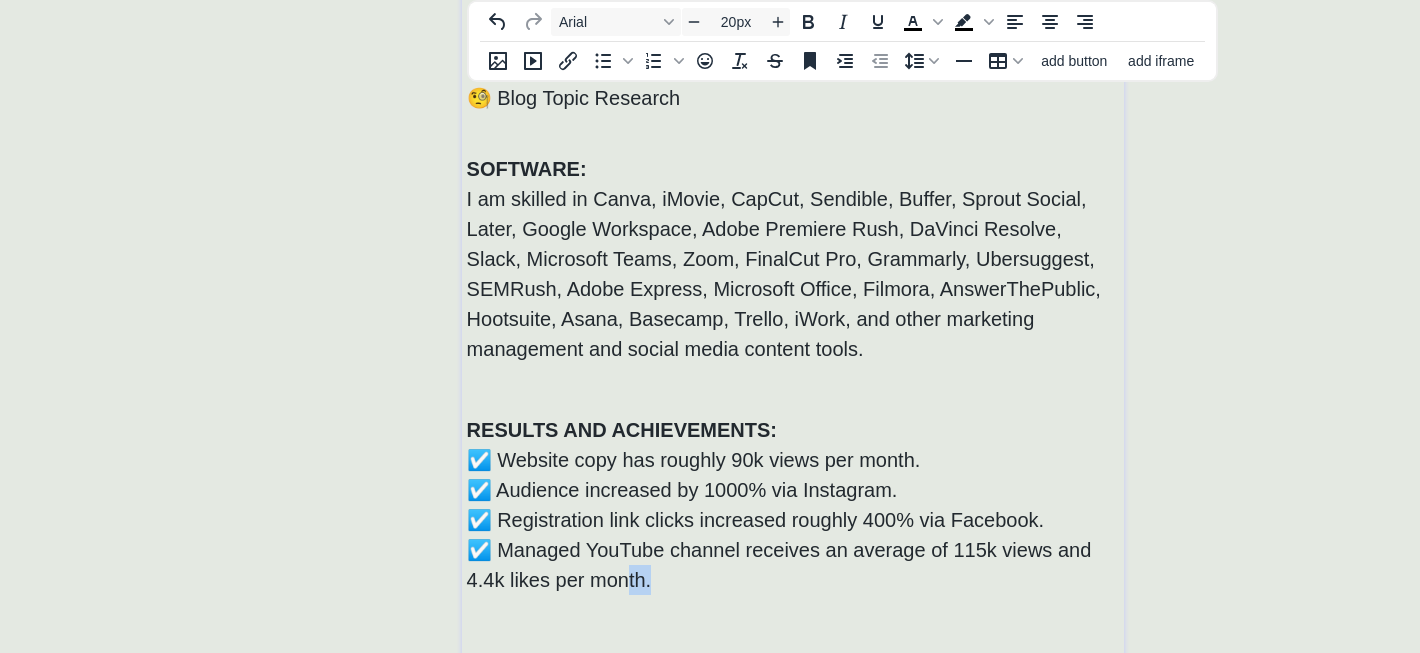 drag, startPoint x: 693, startPoint y: 589, endPoint x: 624, endPoint y: 568, distance: 72.12489 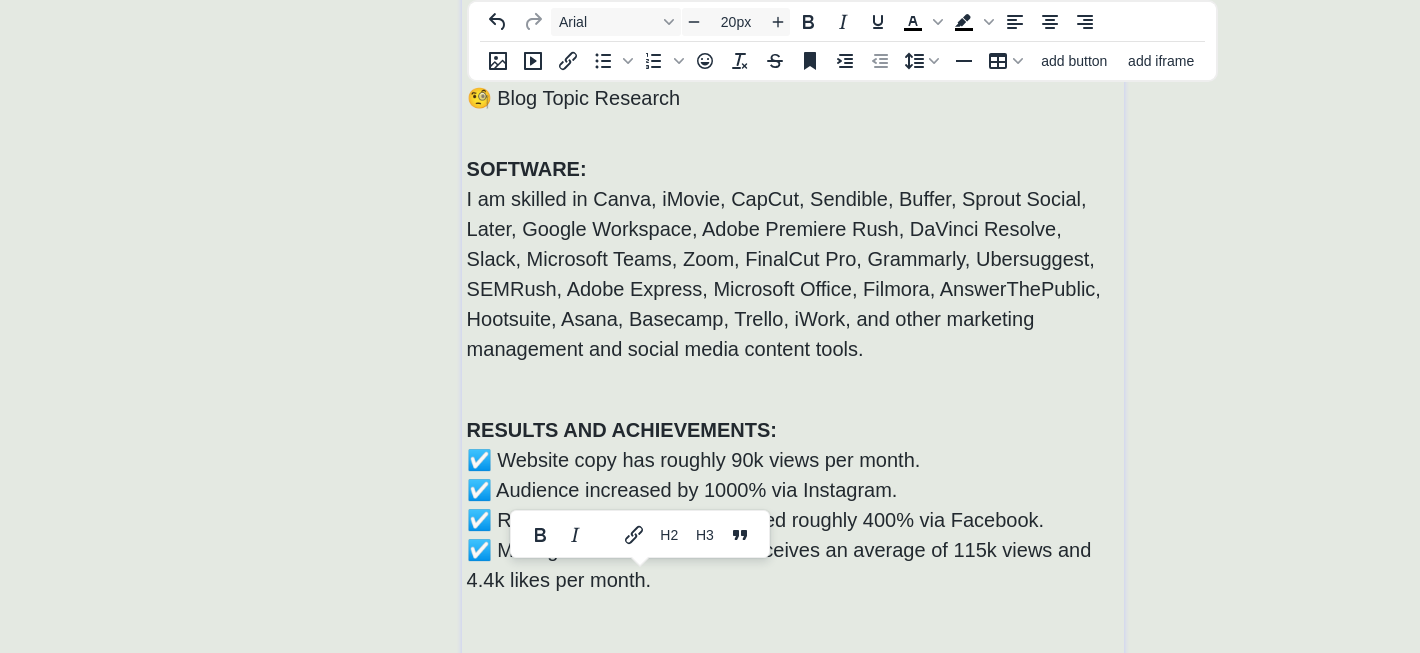 click on "☑️ Website copy has roughly 90k views per month. ☑️ Audience increased by 1000% via Instagram. ☑️ Registration link clicks increased roughly 400% via Facebook. ☑️ Managed YouTube channel receives an average of 115k views and 4.4k likes per month." at bounding box center (793, 520) 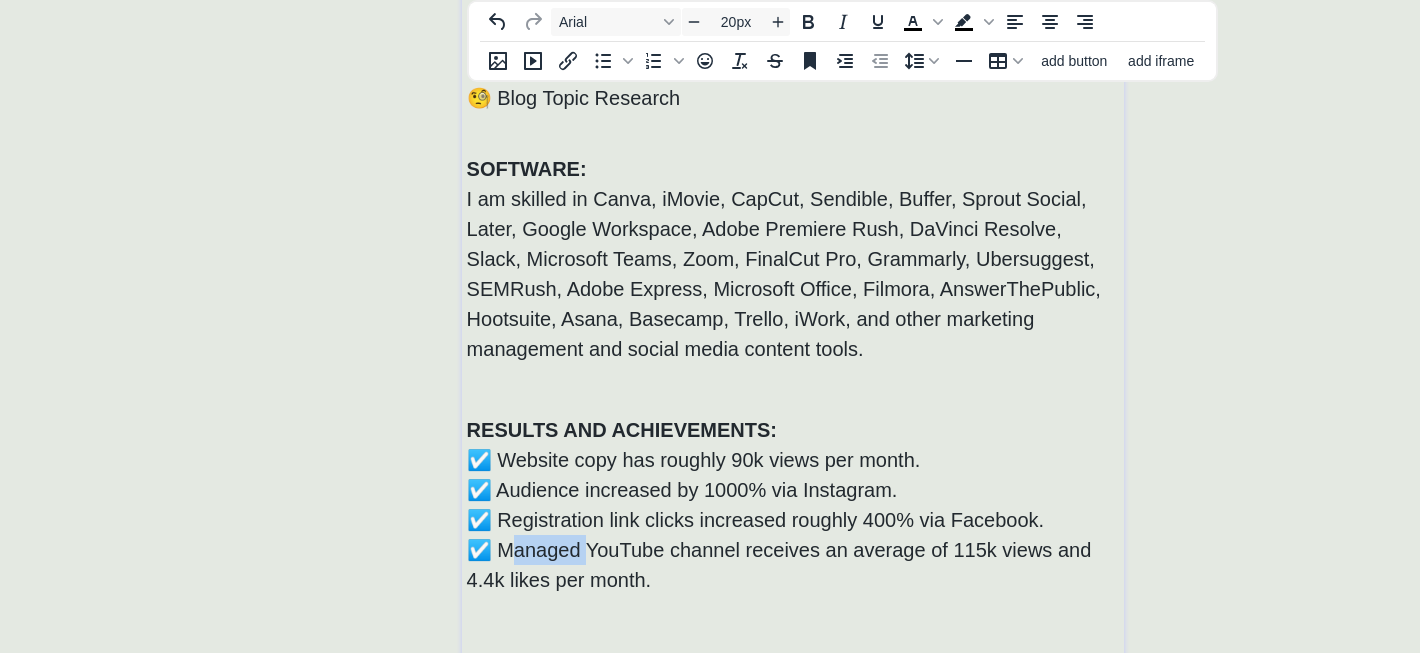 drag, startPoint x: 582, startPoint y: 550, endPoint x: 497, endPoint y: 547, distance: 85.052925 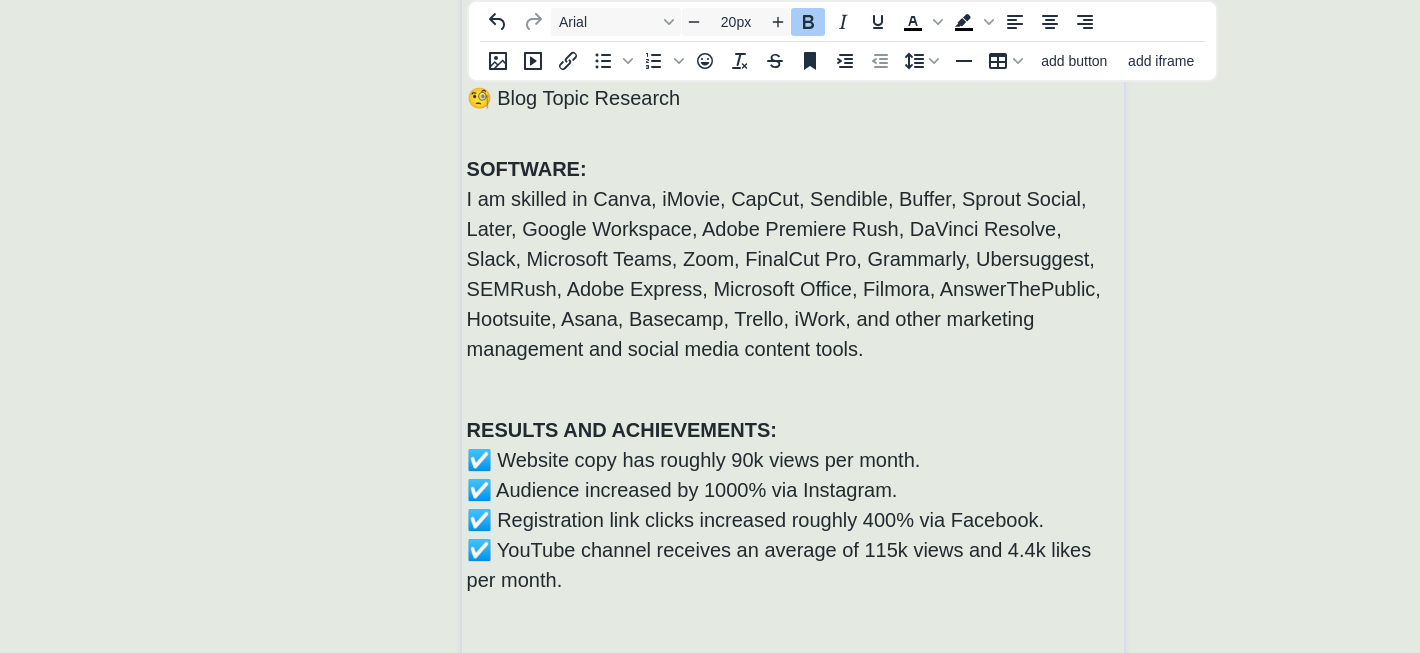 click on "RE﻿ SULTS AND ACHIEVEMENTS:" at bounding box center (793, 429) 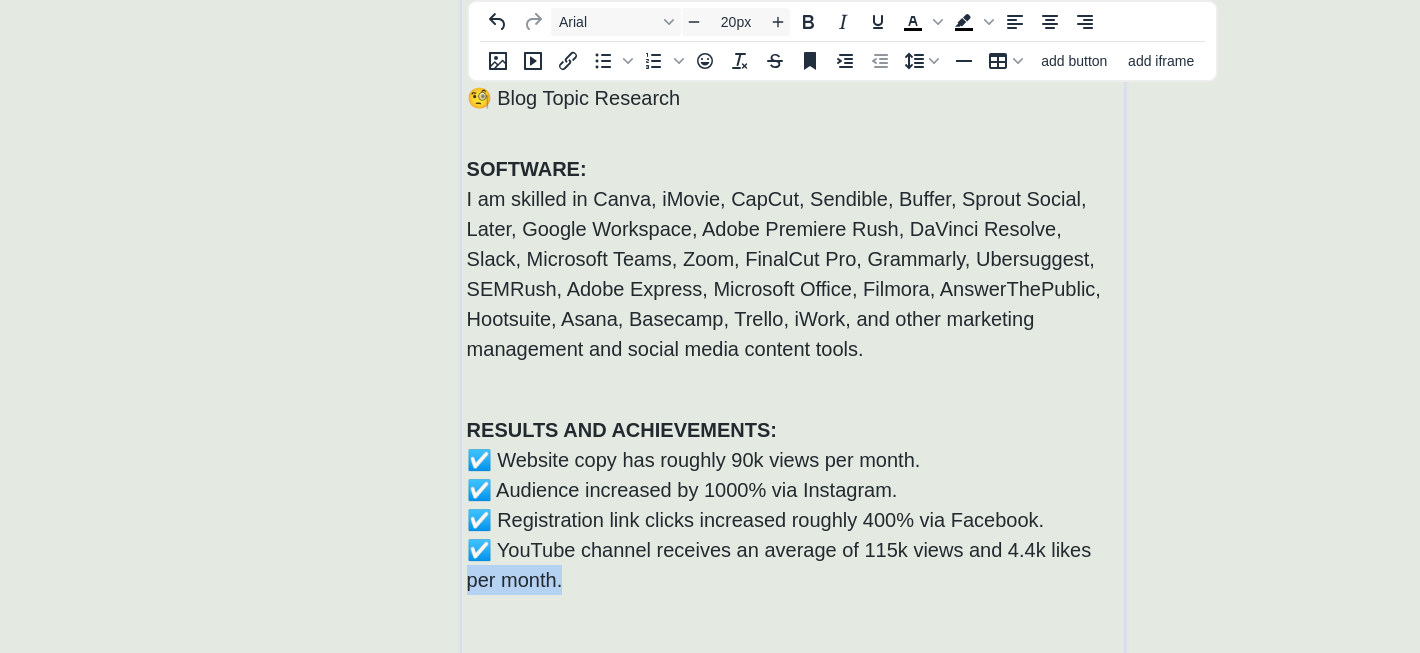 drag, startPoint x: 814, startPoint y: 576, endPoint x: 1080, endPoint y: 540, distance: 268.42505 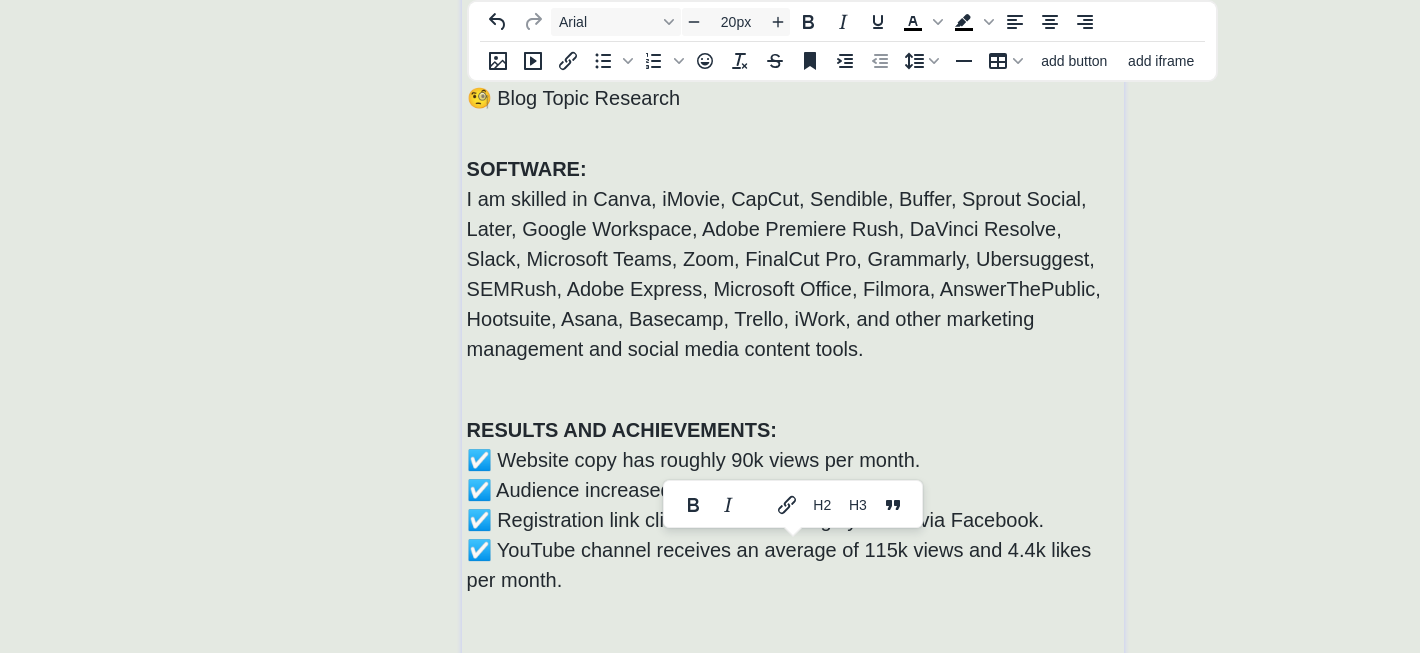 click on "☑️ YouTube channel receives an average of 115k views and 4.4k likes per month." at bounding box center (779, 565) 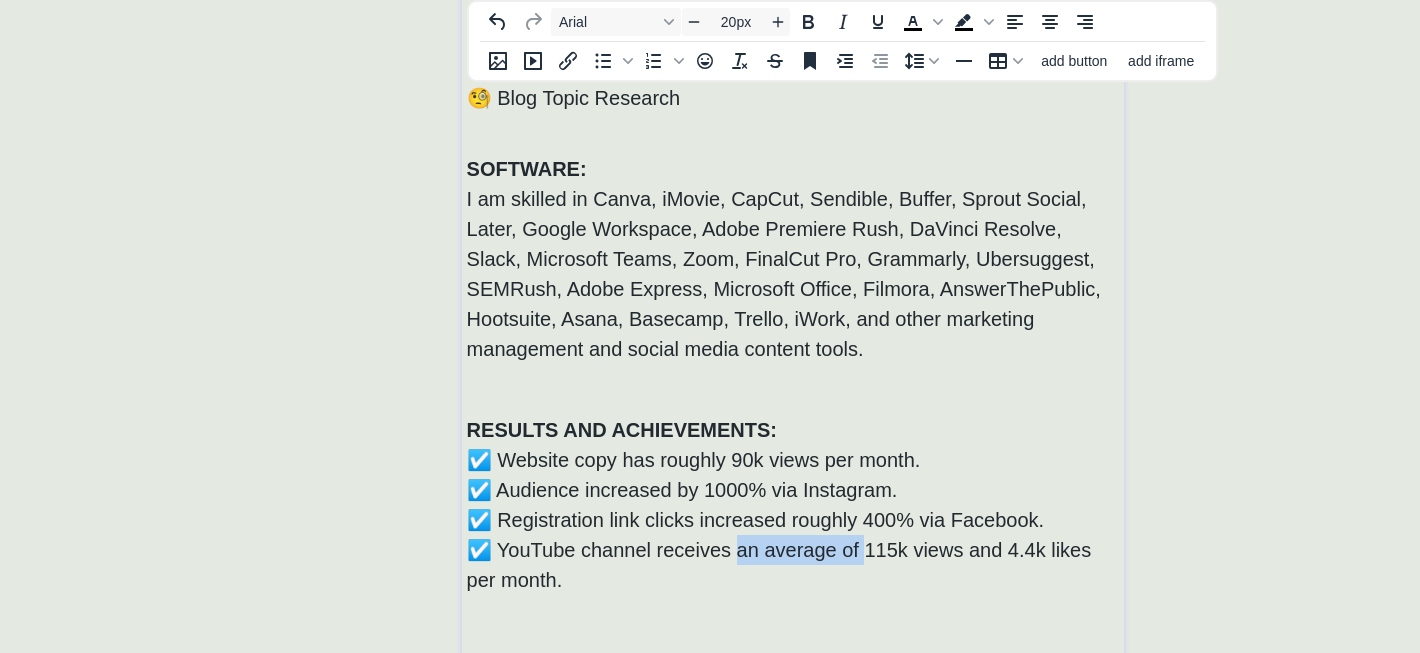 drag, startPoint x: 737, startPoint y: 548, endPoint x: 862, endPoint y: 555, distance: 125.19585 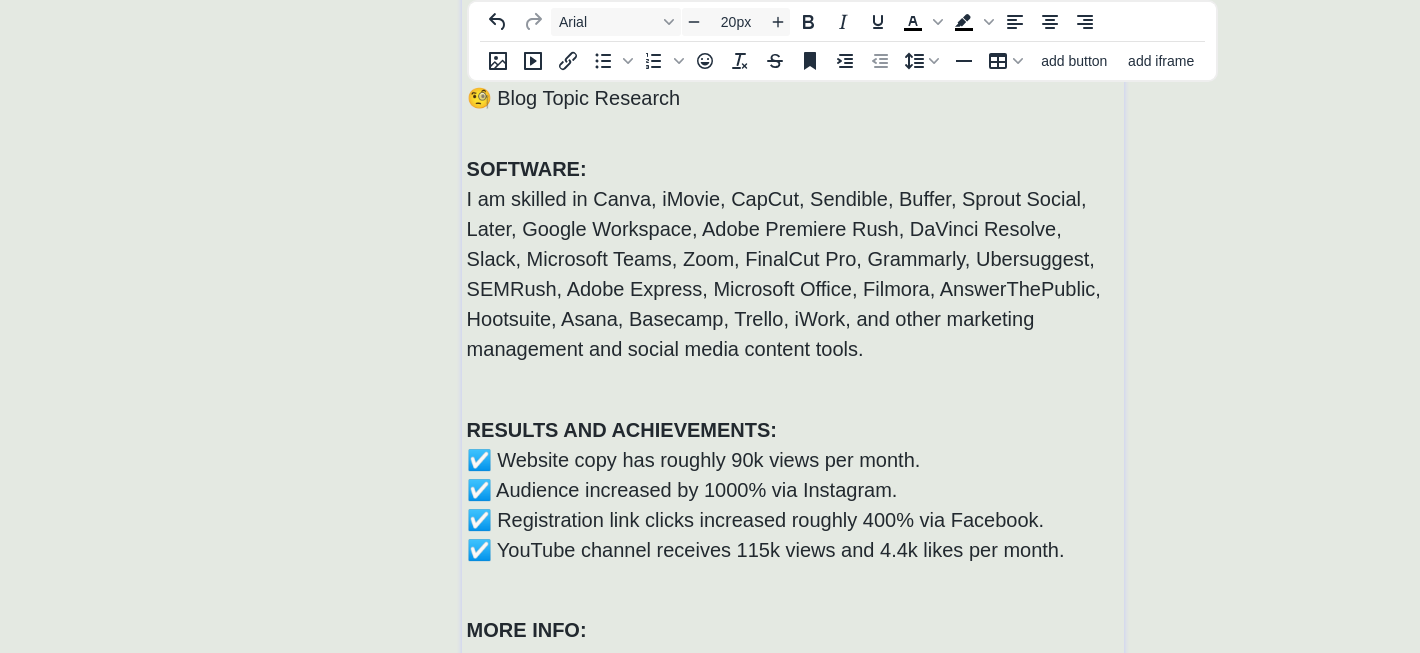 click at bounding box center [793, 590] 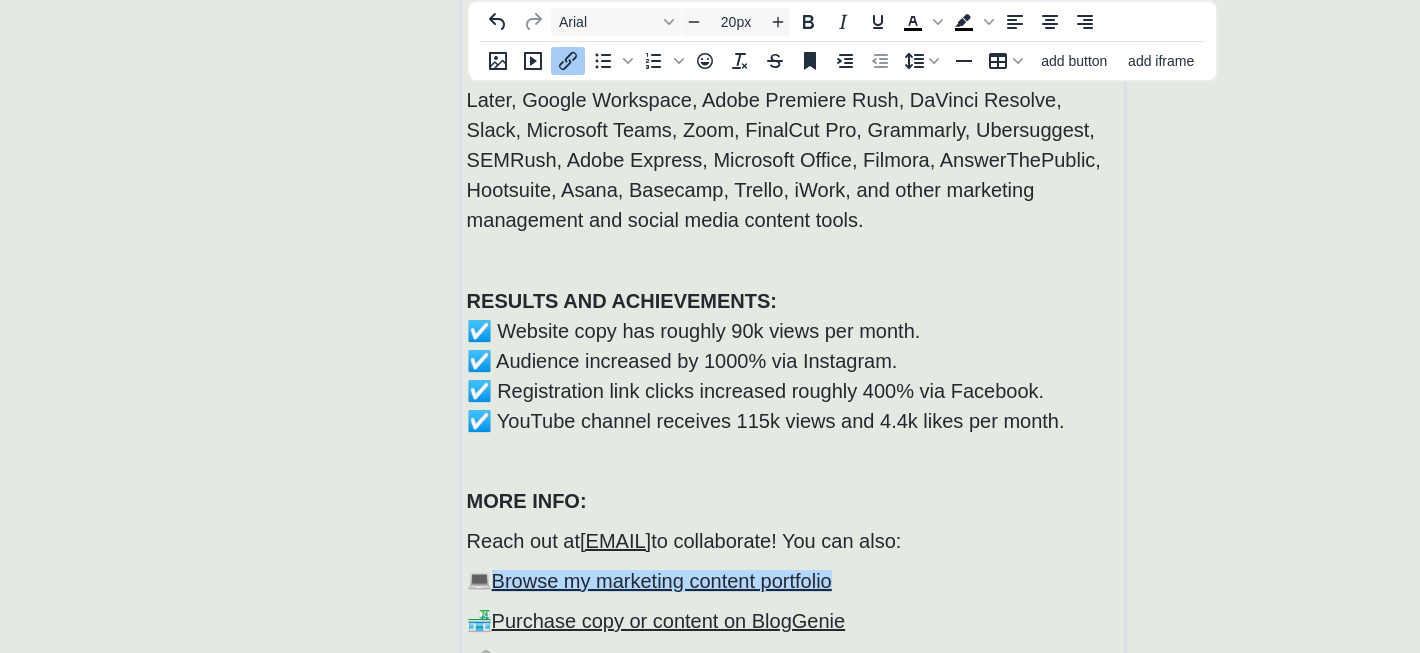 click on "💻  Browse my marketing content portfolio﻿" at bounding box center [793, 581] 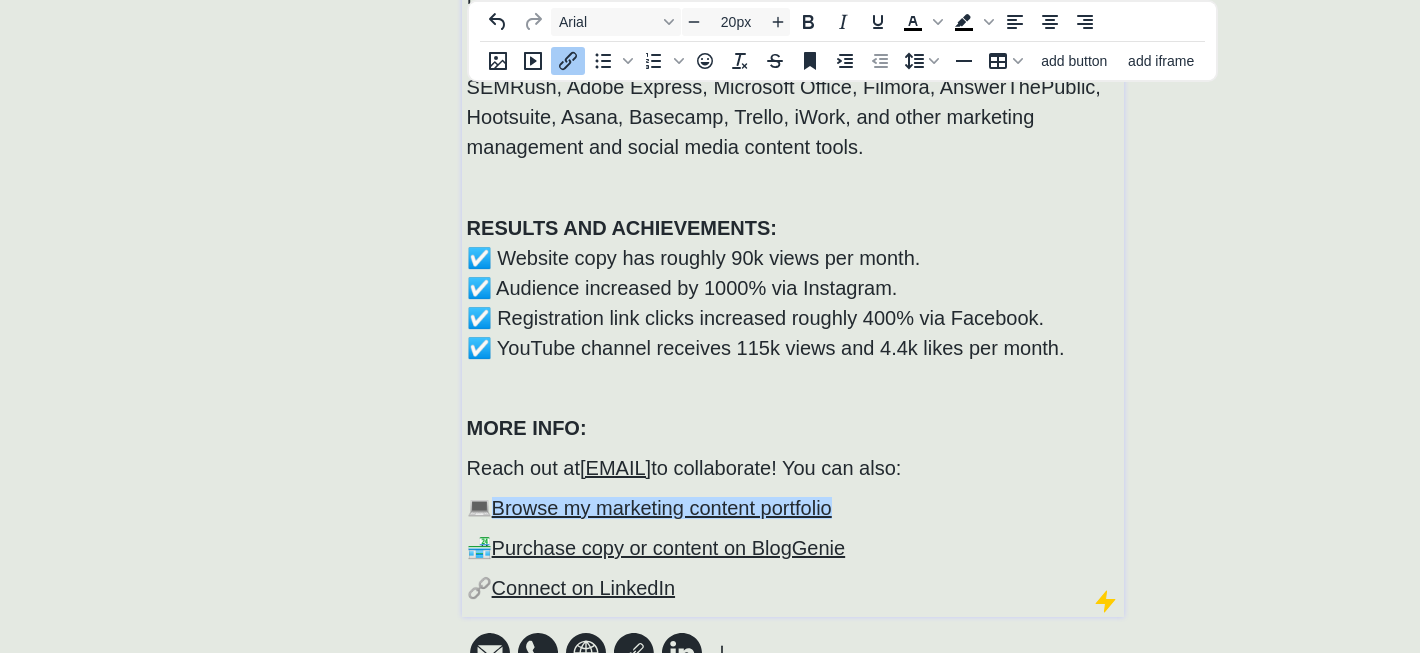 scroll, scrollTop: 867, scrollLeft: 0, axis: vertical 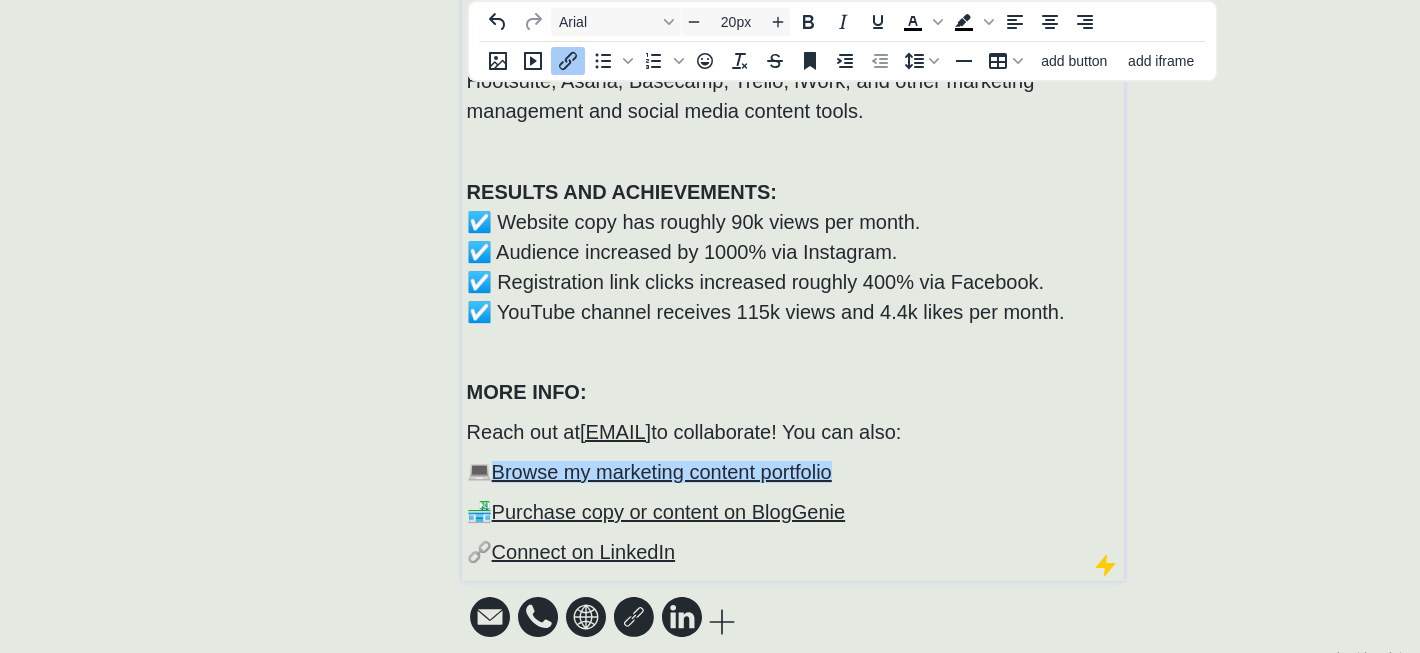 click on "Hi, I'm [FIRST]! I'm a freelance content creator, social media manager, and writer. I create, schedule, and manage written and visual content for 50+ clients in industries such as tourism, education, law, and insurance.  I work with individual clients, marketing agencies, and nonprofits to meet marketing goals through marketing content creation, where every decision involves data and strategy as well as thoughtfulness, empathy, and ethics. SERVICES: 📱Social Media Marketing (Facebook, Instagram, TikTok, LinkedIn, etc.) 📍Local Listing Management (Google My Business, Yelp!, etc.) 🖋Copywriting 📝Content Writing 👩‍💻SEO Keyword Research 🧐 Blog Topic Research SOFTWARE: RE﻿ SULTS AND ACHIEVEMENTS: ☑️ Website copy has roughly 90k views per month. ☑️ Audience increased by 1000% via Instagram. ☑️ Registration link clicks increased roughly 400% via Facebook. ☑️ YouTube channel receives 115k views and 4.4k likes per month. MORE INFO: Reach out at  [EMAIL] 💻" at bounding box center [793, -35] 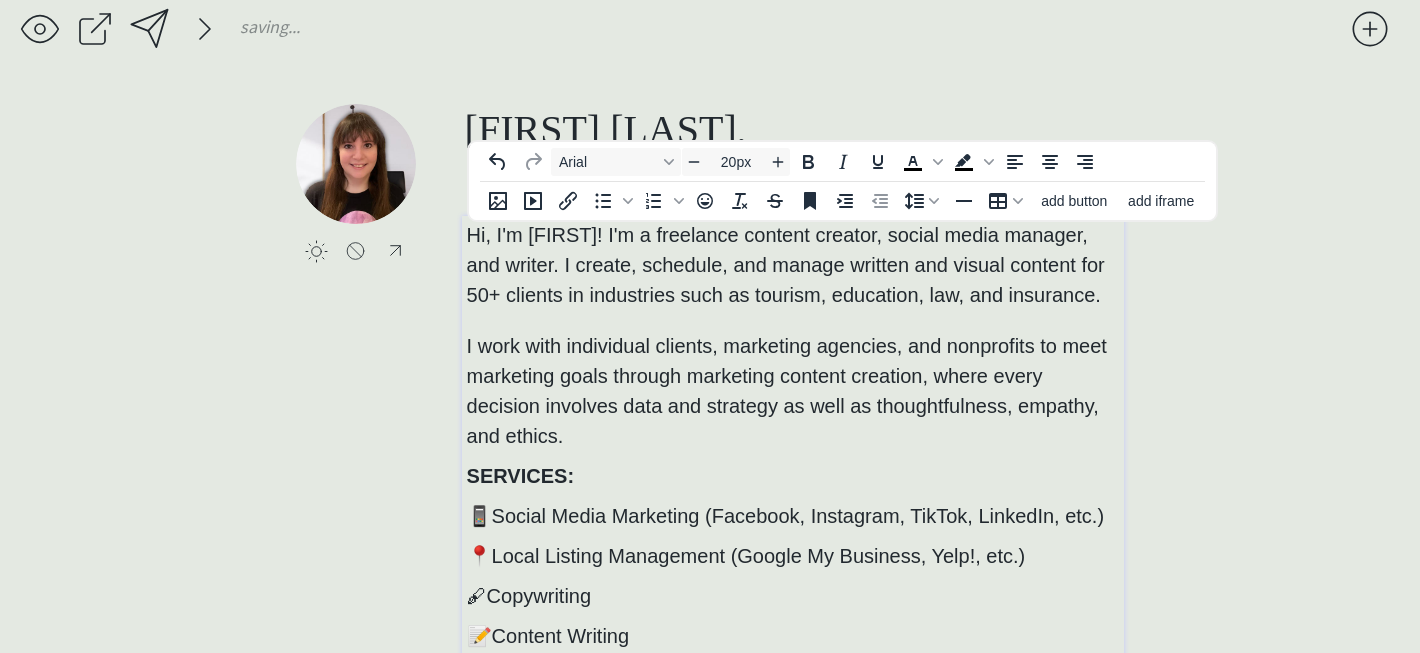 scroll, scrollTop: 0, scrollLeft: 0, axis: both 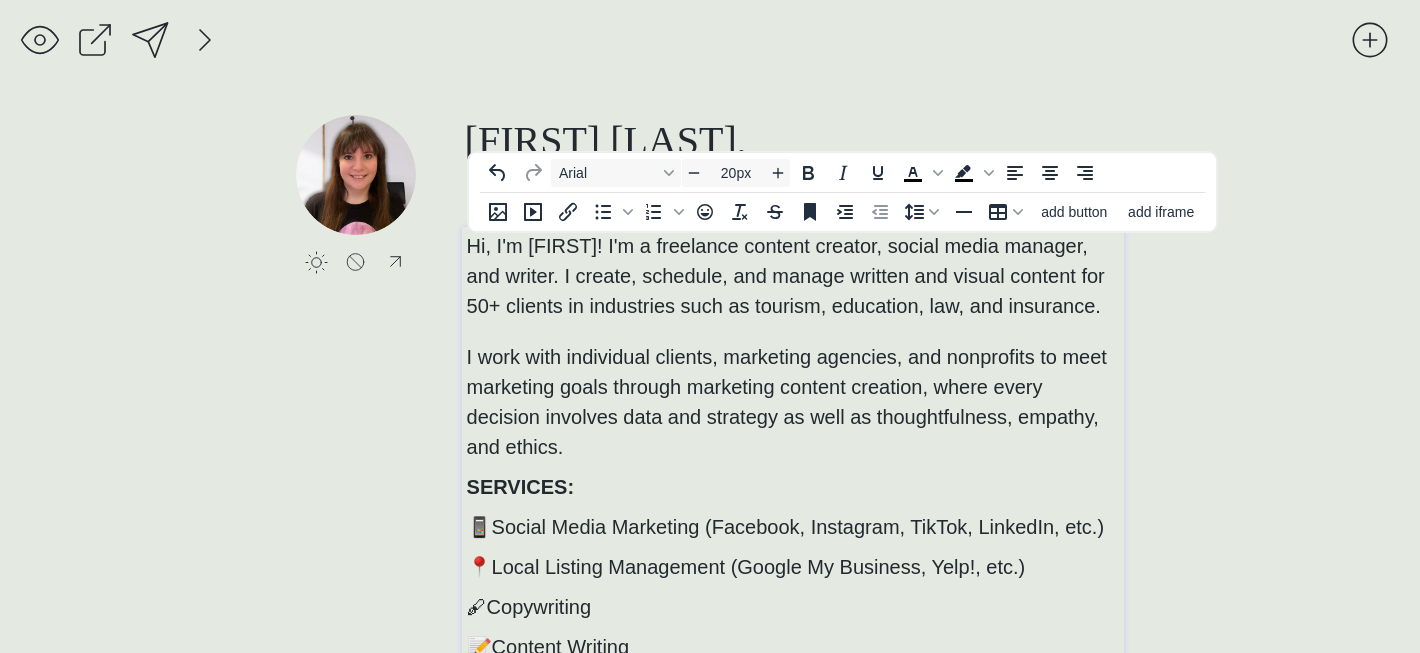 click on "Hi, I'm [FIRST]! I'm a freelance content creator, social media manager, and writer. I create, schedule, and manage written and visual content for 50+ clients in industries such as tourism, education, law, and insurance.  I work with individual clients, marketing agencies, and nonprofits to meet marketing goals through marketing content creation, where every decision involves data and strategy as well as thoughtfulness, empathy, and ethics." at bounding box center (793, 346) 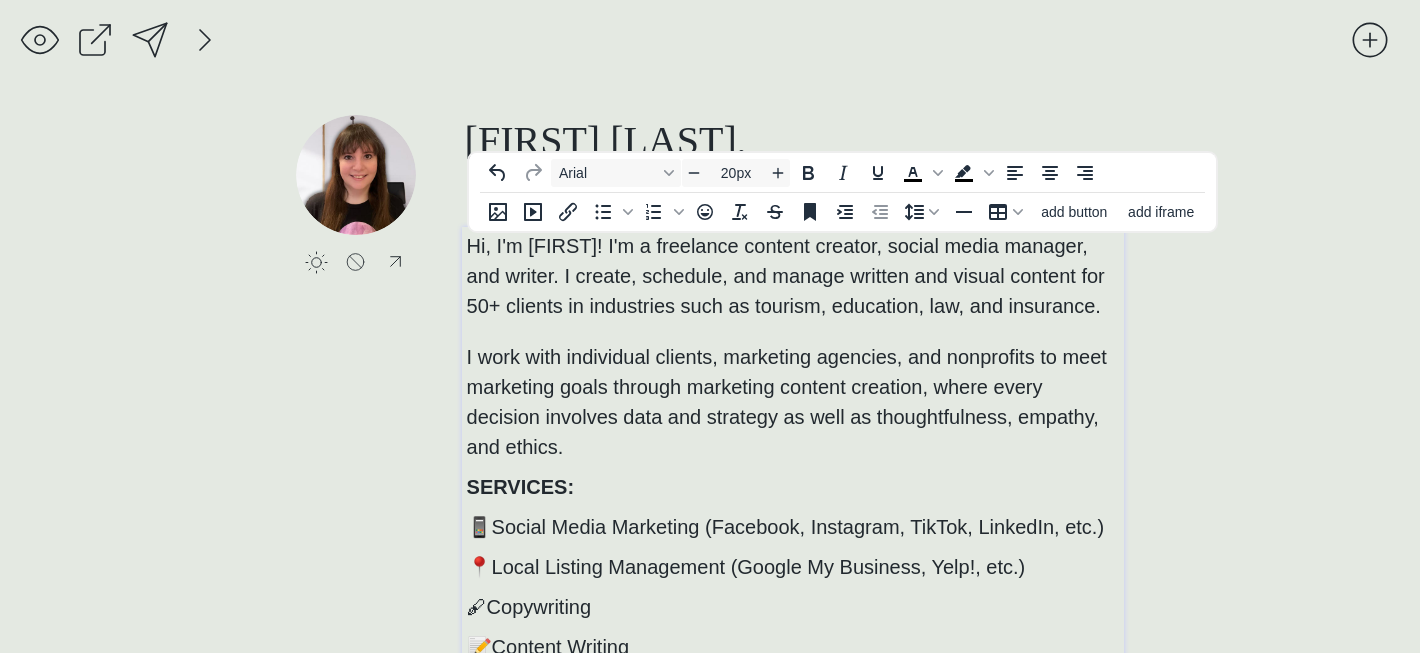 click on "saving..." at bounding box center (685, 45) 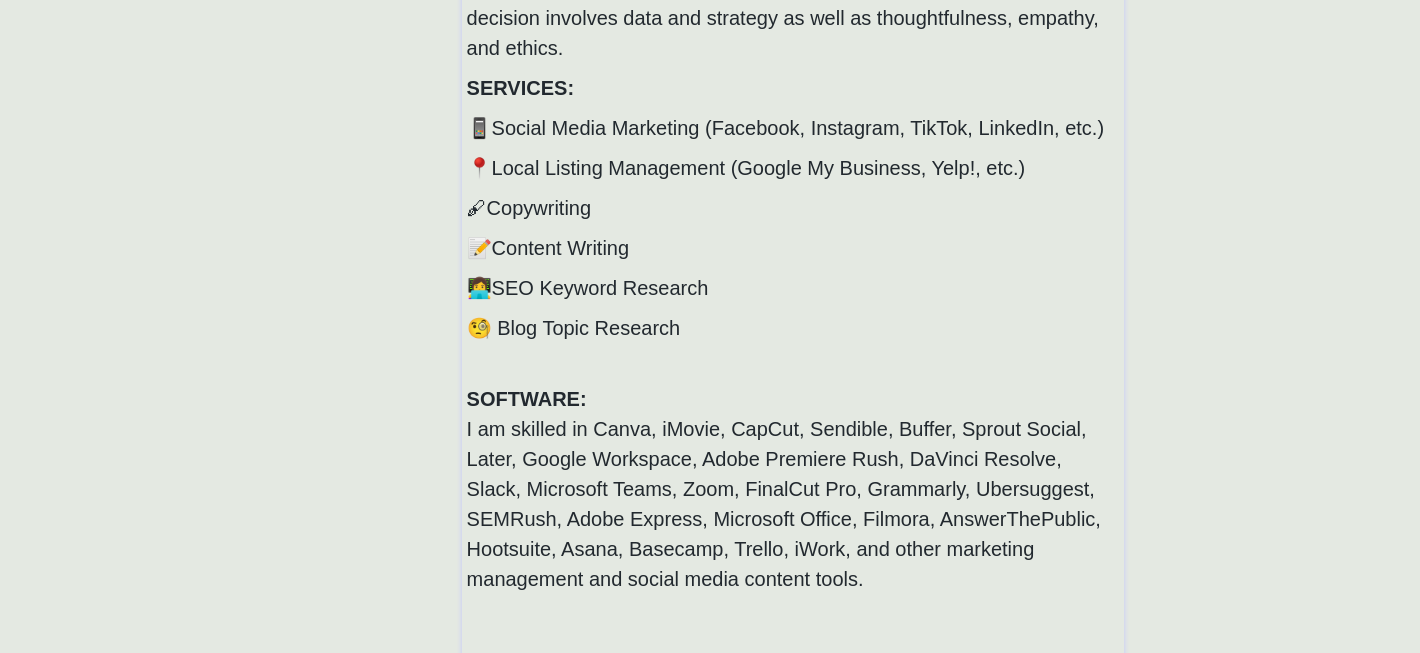 scroll, scrollTop: 238, scrollLeft: 0, axis: vertical 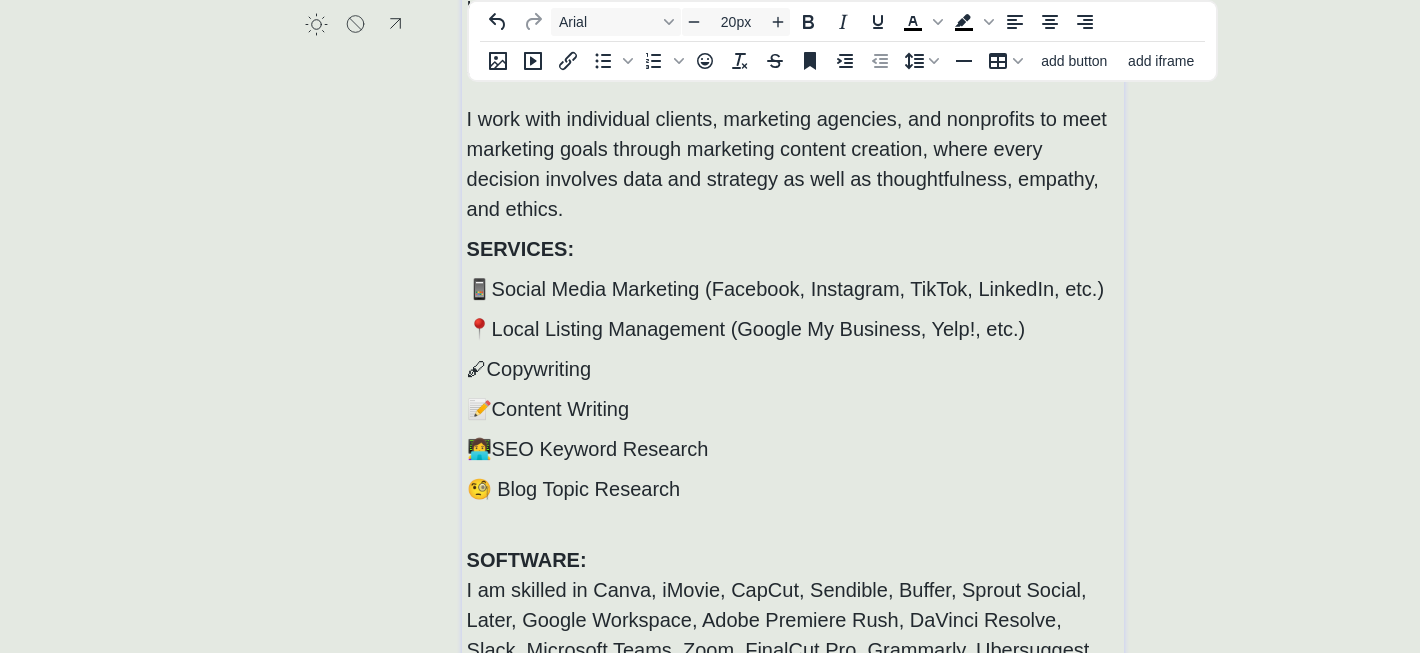 click on "📱Social Media Marketing (Facebook, Instagram, TikTok, LinkedIn, etc.)" at bounding box center [786, 289] 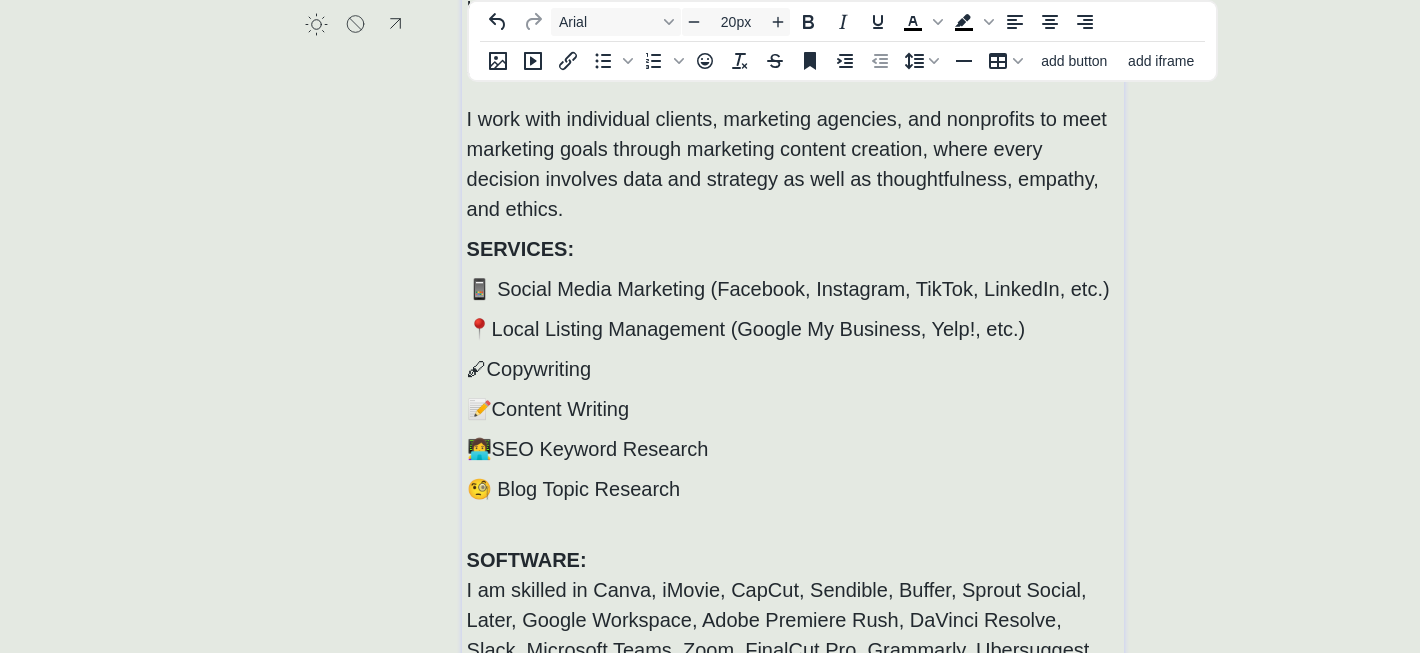 click on "📝Content Writing" at bounding box center (548, 409) 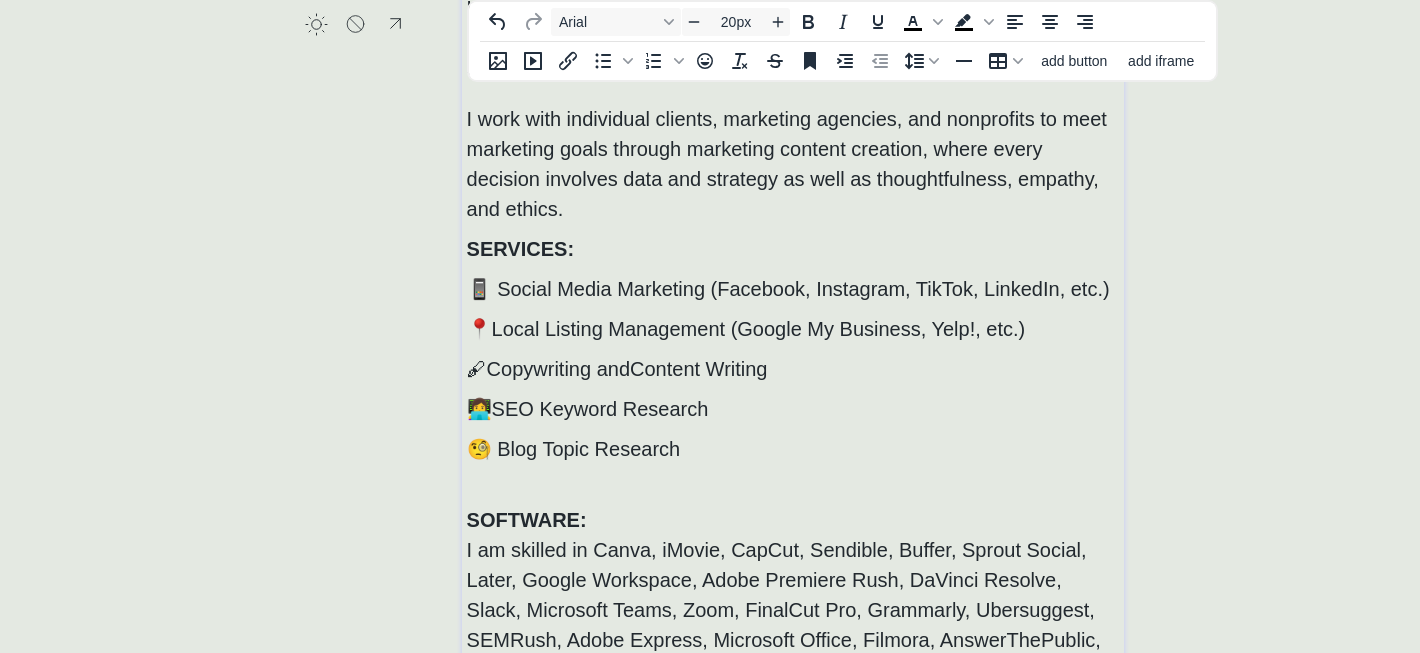 click on "👩‍💻SEO Keyword Research" at bounding box center [588, 409] 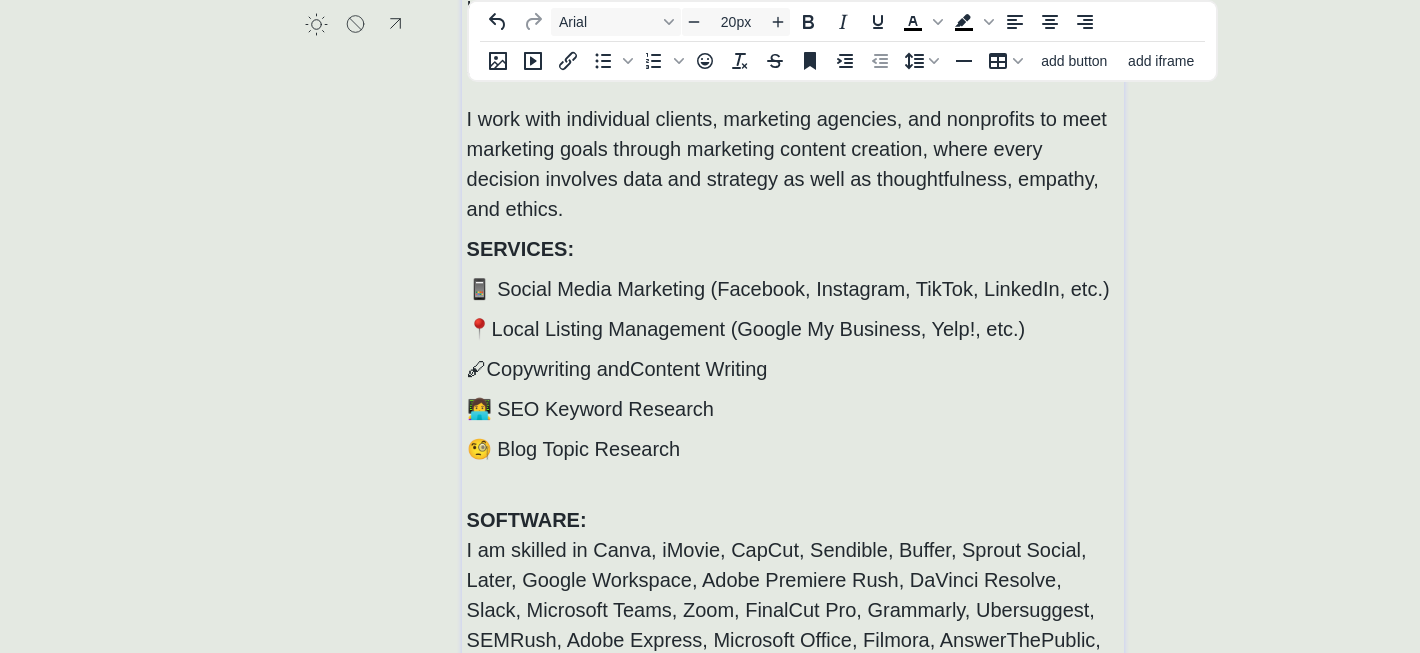 click on "🖋Copywriting and" at bounding box center [548, 369] 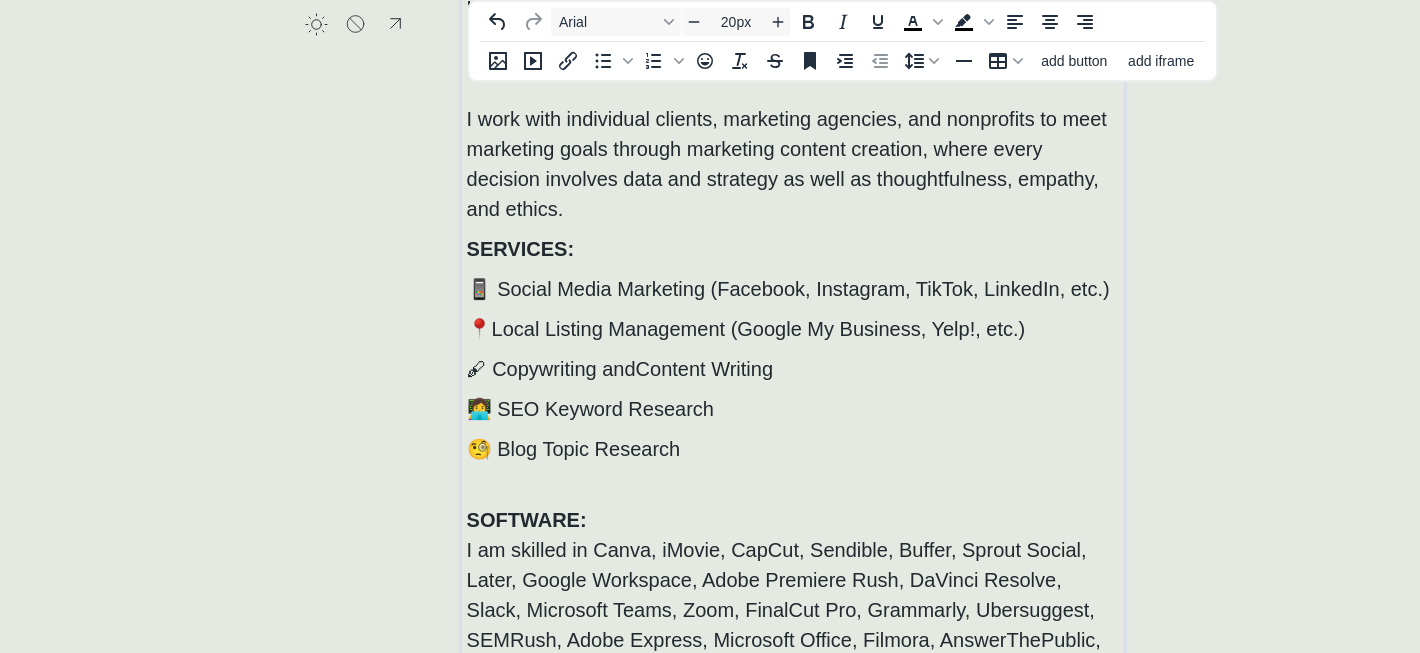click on "📍Local Listing Management (Google My Business, Yelp!, etc.)" at bounding box center [746, 329] 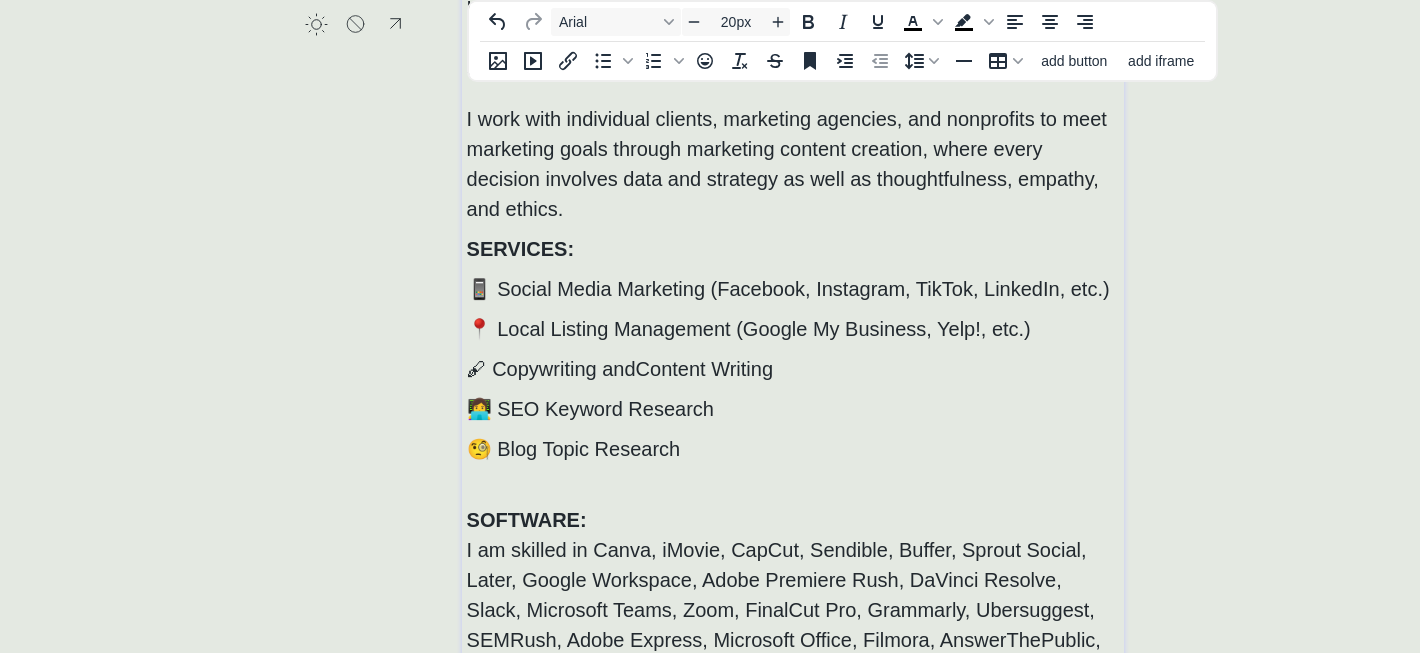 click on "👩‍💻 SEO Keyword Research" at bounding box center (793, 409) 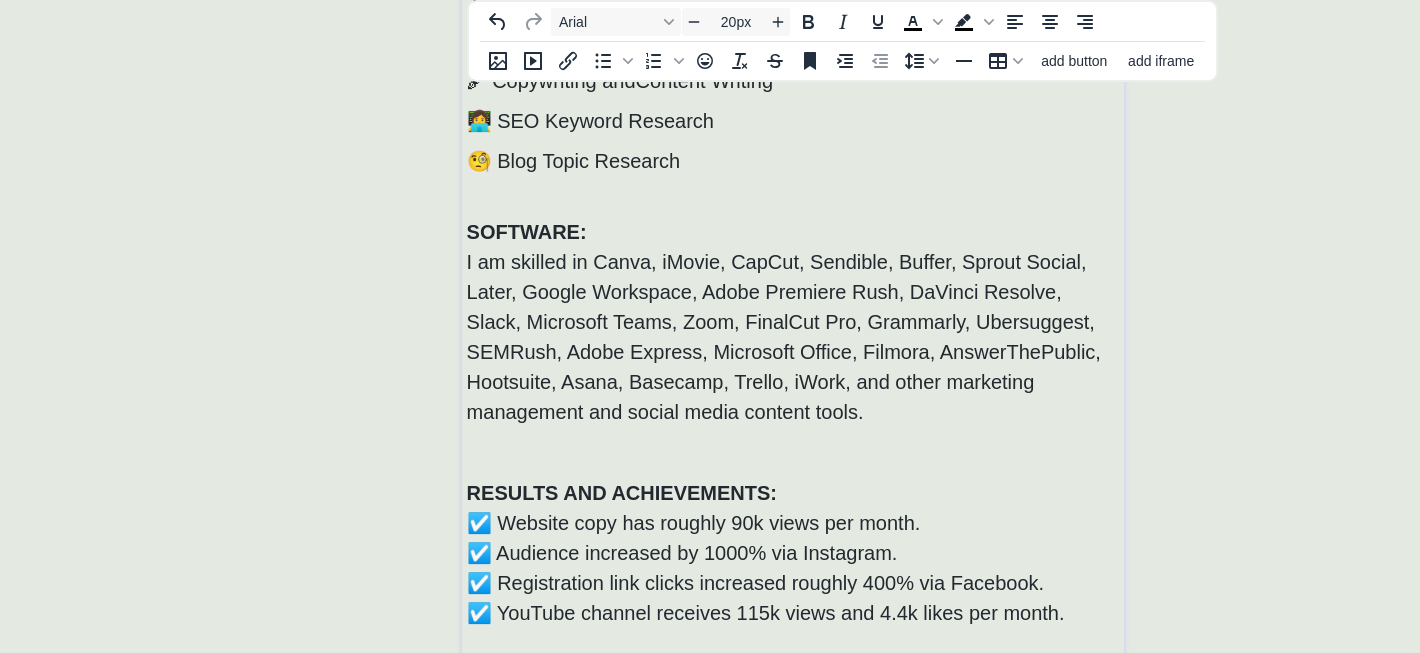 click on "I am skilled in Canva, iMovie, CapCut, Sendible, Buffer, Sprout Social, Later, Google Workspace, Adobe Premiere Rush, DaVinci Resolve, Slack, Microsoft Teams, Zoom, FinalCut Pro, Grammarly, Ubersuggest, SEMRush, Adobe Express, Microsoft Office, Filmora, AnswerThePublic, Hootsuite, Asana, Basecamp, Trello, iWork, and other marketing management and social media content tools." at bounding box center (793, 337) 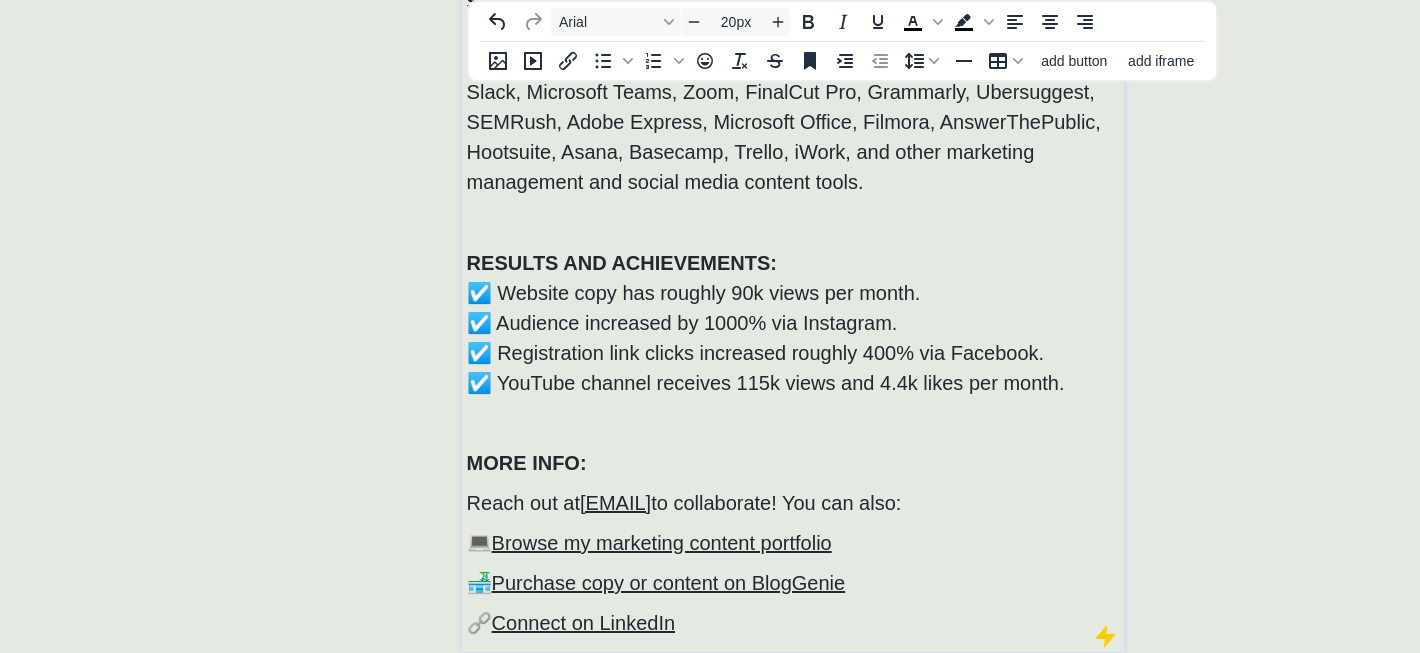 click on "saving... click to upload a picture [FIRST] [LAST], Freelance Digital Content Assistant Hi, I'm [FIRST]! I'm a freelance content creator, social media manager, and writer. I create, schedule, and manage written and visual content for 50+ clients in industries such as tourism, education, law, and insurance.  I work with individual clients, marketing agencies, and nonprofits to meet marketing goals through marketing content creation, where every decision involves data and strategy as well as thoughtfulness, empathy, and ethics. SERVICES: 📱 Social Media Marketing (Facebook, Instagram, TikTok, LinkedIn, etc.) 📍 Local Listing Management (Google My Business, Yelp!, etc.) 🖋 Copywriting and  Content Writing 👩‍💻 SEO Keyword Research 🧐 Blog Topic Research SOFTWARE: RE﻿ SULTS AND ACHIEVEMENTS: ☑️ Website copy has roughly 90k views per month. ☑️ Audience increased by 1000% via Instagram. ☑️ Registration link clicks increased roughly 400% via Facebook. MORE INFO: Reach out at  [EMAIL] 💻" 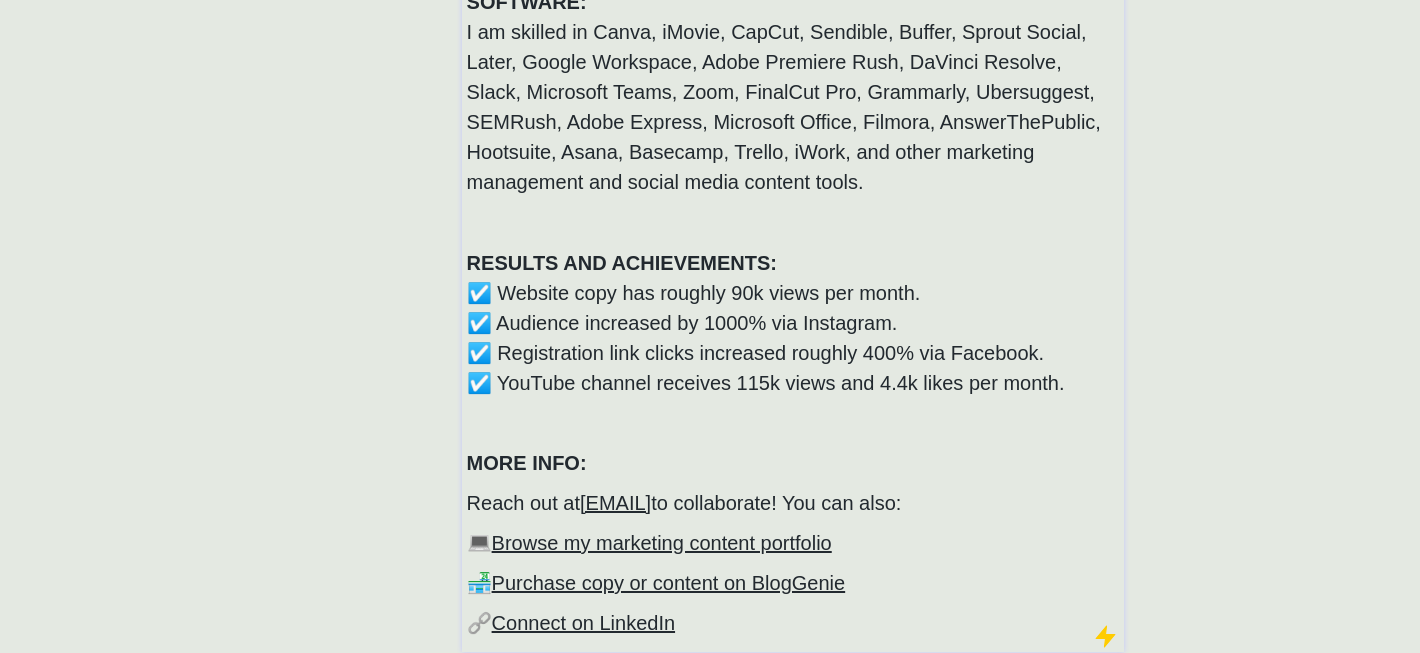 click on "☑️ Website copy has roughly 90k views per month. ☑️ Audience increased by 1000% via Instagram. ☑️ Registration link clicks increased roughly 400% via Facebook. ☑️ YouTube channel receives 115k views and 4.4k likes per month." at bounding box center (793, 338) 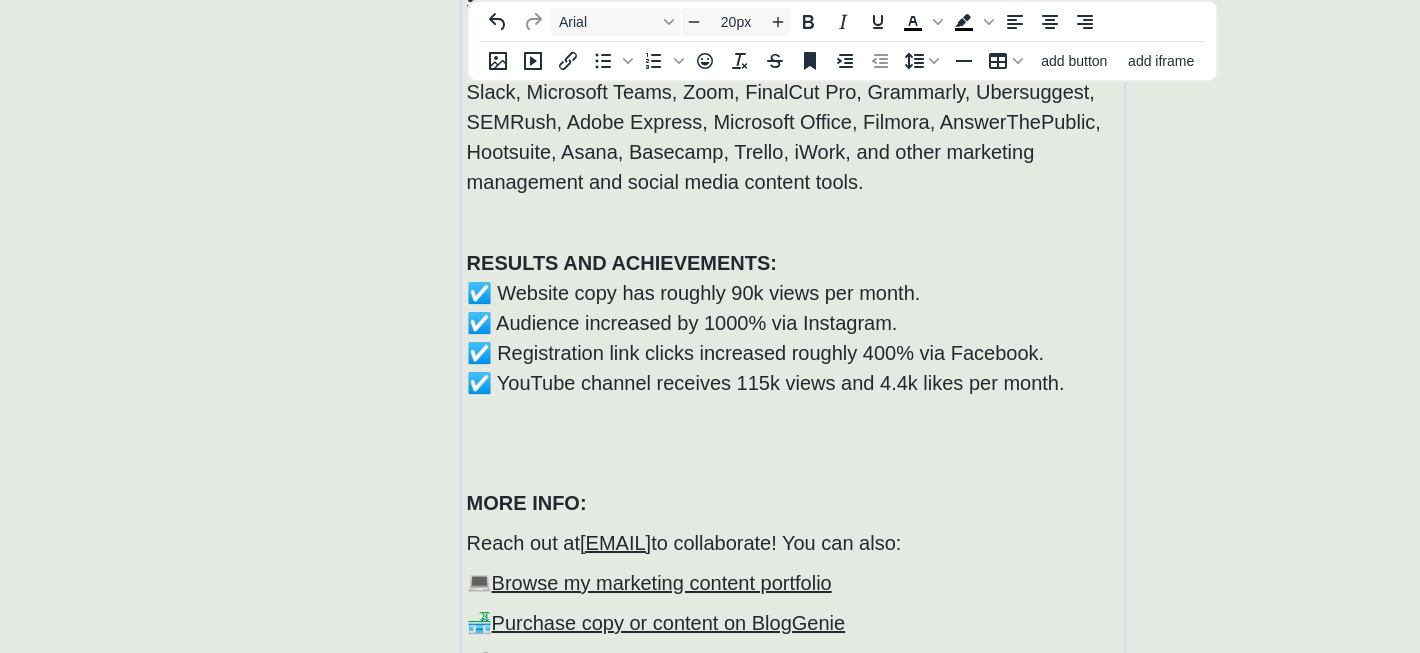 type on "20px" 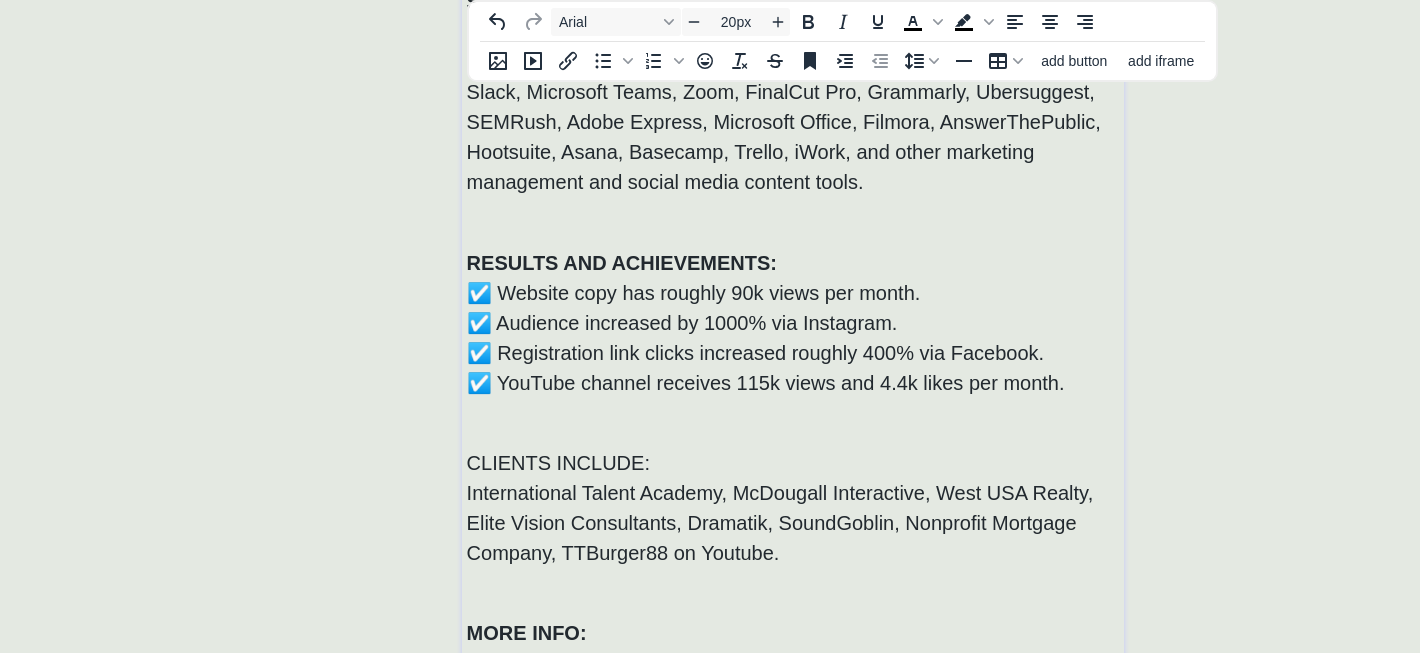 scroll, scrollTop: 760, scrollLeft: 0, axis: vertical 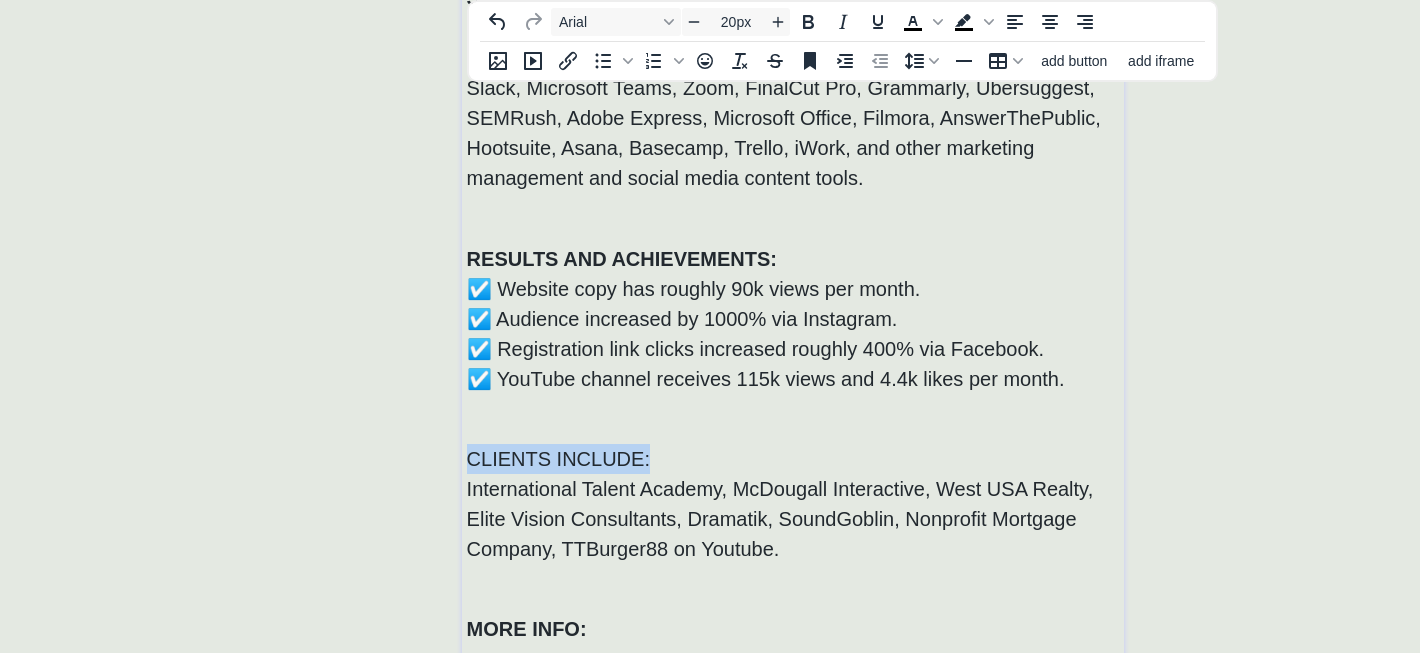 drag, startPoint x: 693, startPoint y: 464, endPoint x: 315, endPoint y: 449, distance: 378.29752 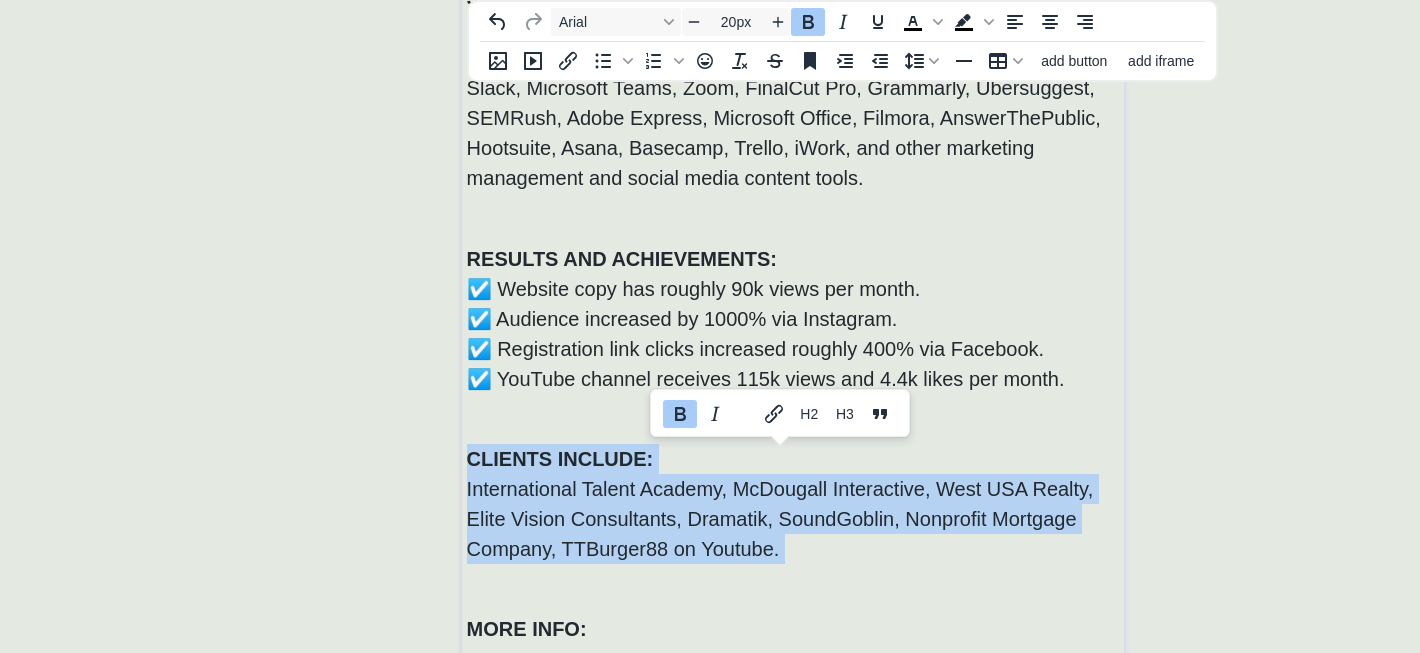 drag, startPoint x: 841, startPoint y: 574, endPoint x: 463, endPoint y: 460, distance: 394.8164 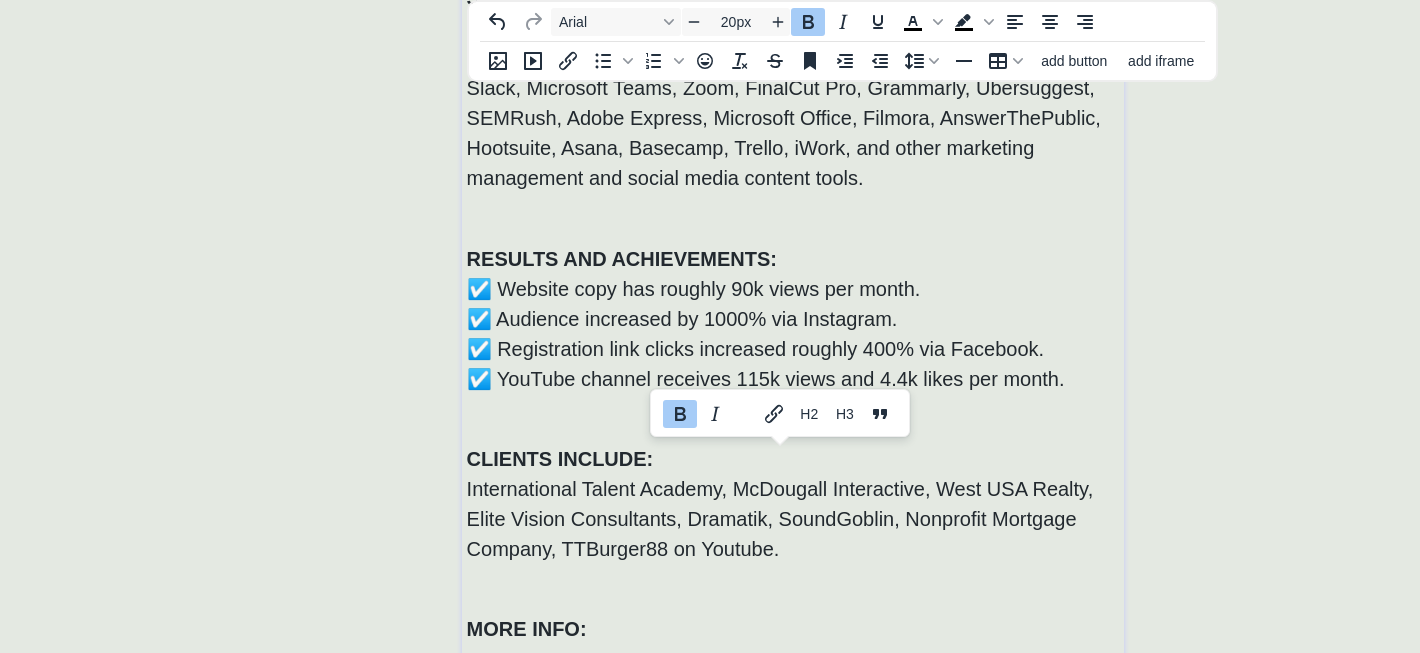 click on "CLIENTS INCLUDE: International Talent Academy, McDougall Interactive, West USA Realty, Elite Vision Consultants, Dramatik, SoundGoblin, Nonprofit Mortgage Company, TTBurger88 on Youtube." at bounding box center [780, 504] 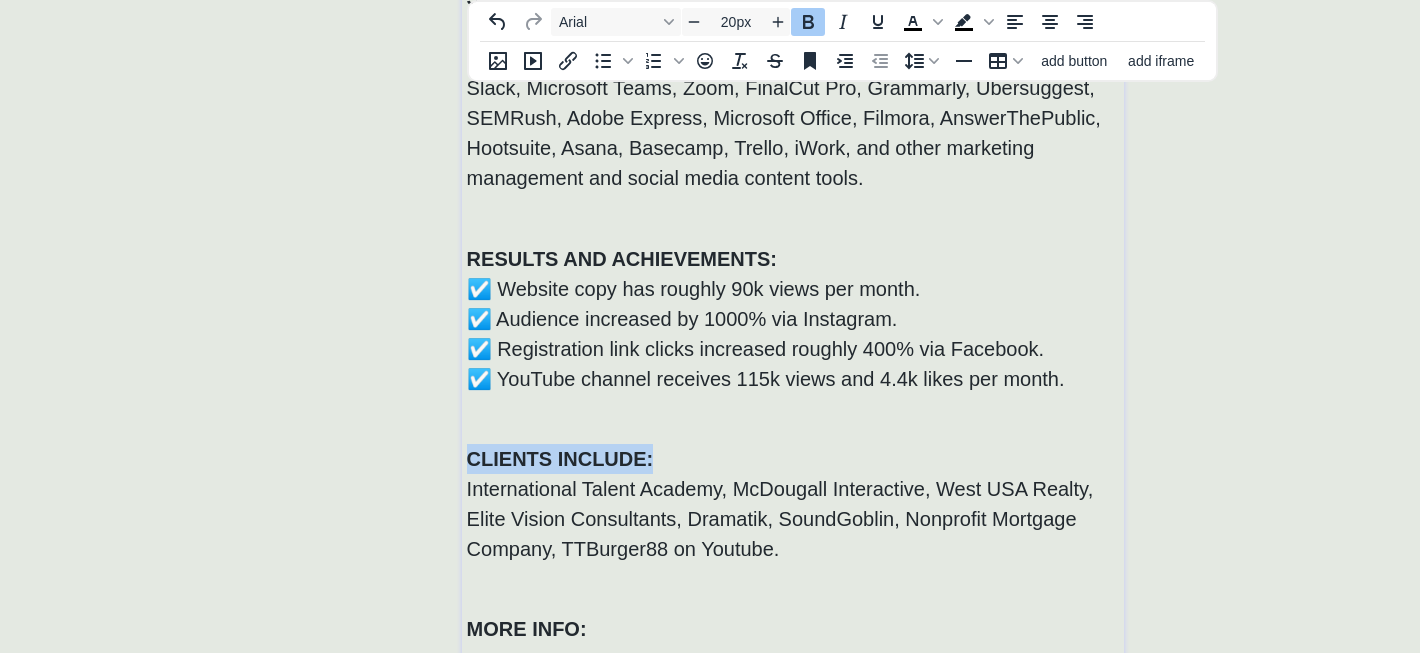 drag, startPoint x: 668, startPoint y: 454, endPoint x: 452, endPoint y: 454, distance: 216 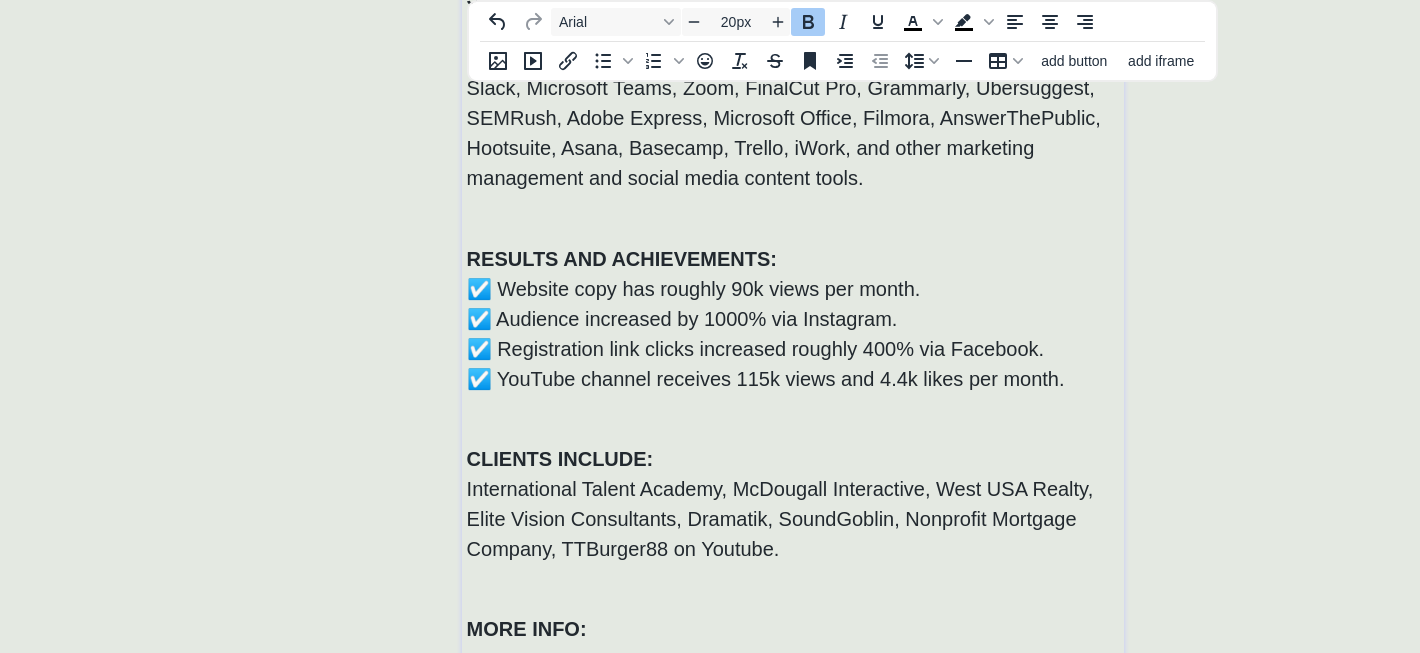click on "CLIENTS INCLUDE:" at bounding box center (560, 459) 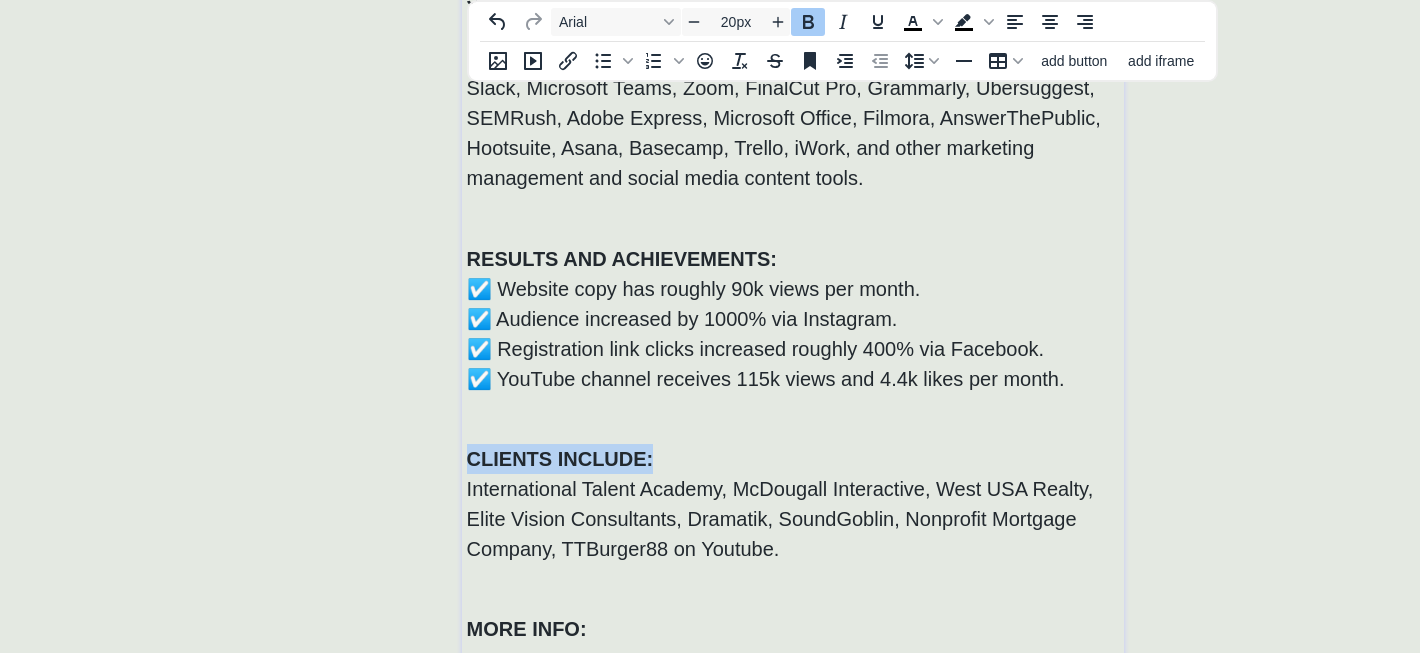 drag, startPoint x: 675, startPoint y: 455, endPoint x: 451, endPoint y: 453, distance: 224.00893 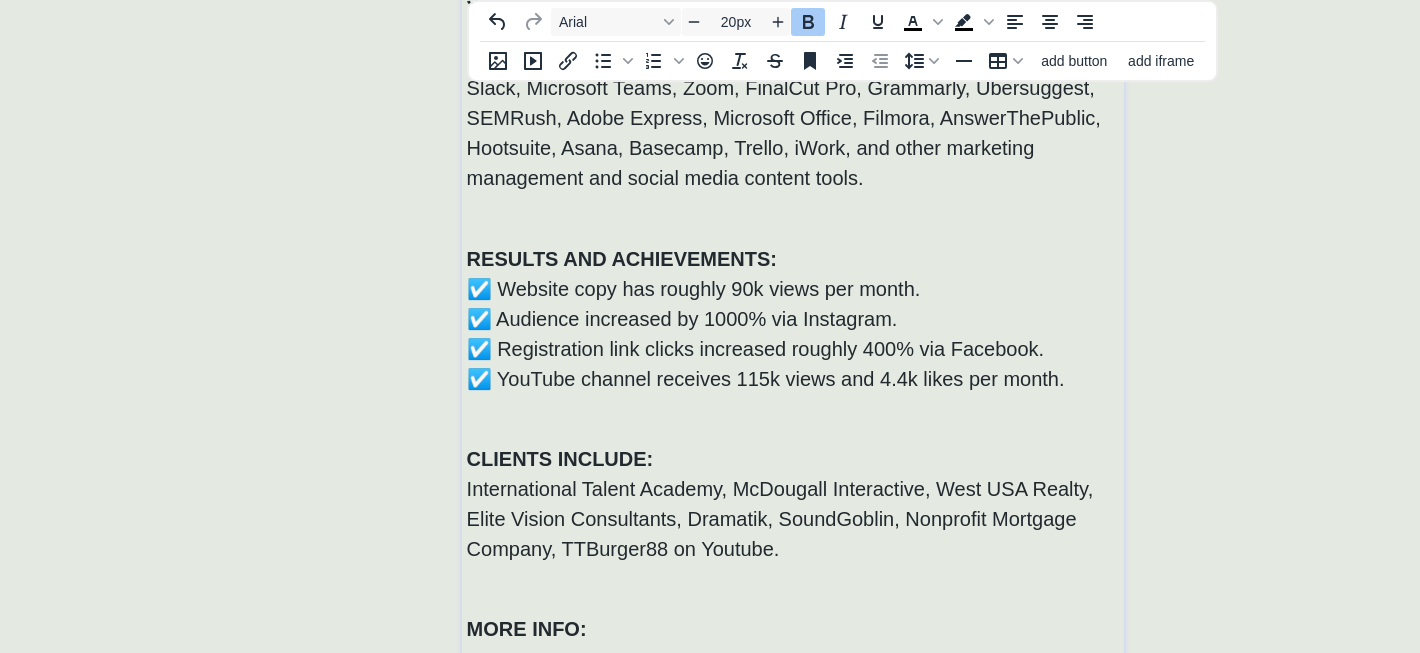 click on "CLIENTS INCLUDE: International Talent Academy, McDougall Interactive, West USA Realty, Elite Vision Consultants, Dramatik, SoundGoblin, Nonprofit Mortgage Company, TTBurger88 on Youtube." at bounding box center [793, 504] 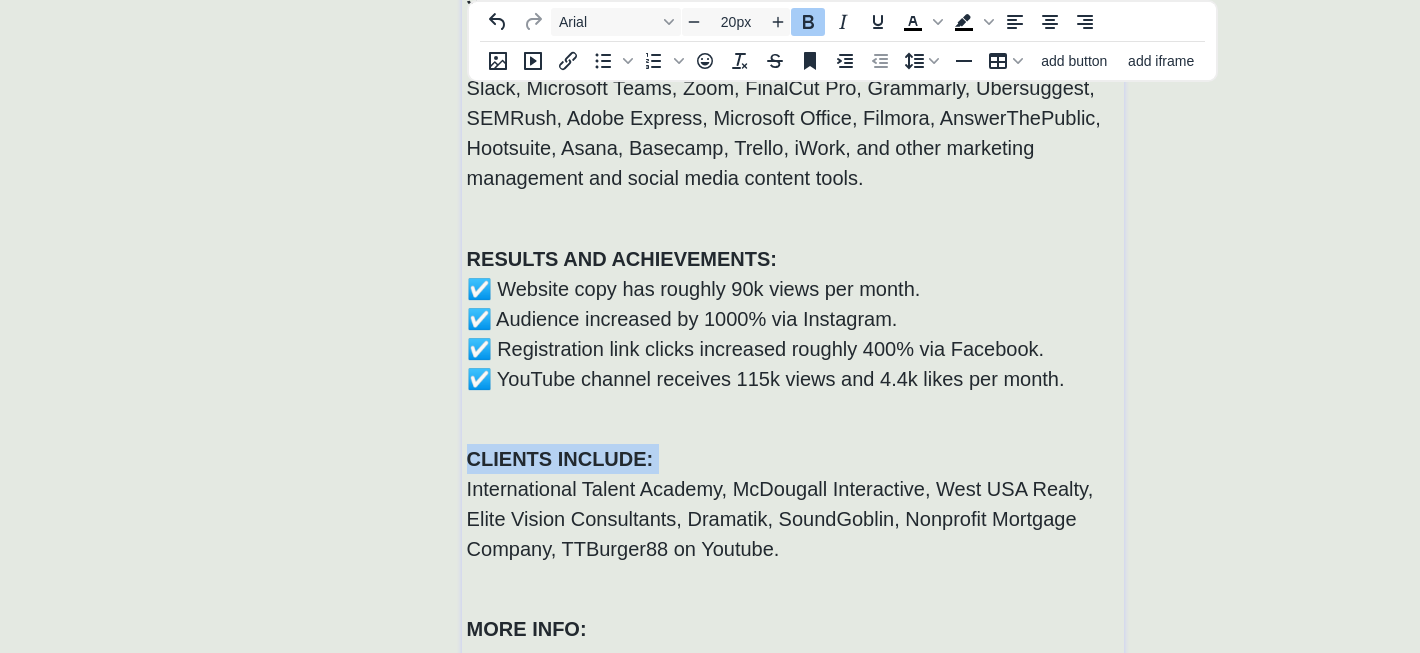 click on "saving... click to upload a picture [FIRST] [LAST], Freelance Digital Content Assistant Hi, I'm [FIRST]! I'm a freelance content creator, social media manager, and writer. I create, schedule, and manage written and visual content for 50+ clients in industries such as tourism, education, law, and insurance. I work with individual clients, marketing agencies, and nonprofits to meet marketing goals through marketing content creation, where every decision involves data and strategy as well as thoughtfulness, empathy, and ethics. SERVICES: 📱 Social Media Marketing (Facebook, Instagram, TikTok, LinkedIn, etc.) 📍 Local Listing Management (Google My Business, Yelp!, etc.) 🖋 Copywriting and Content Writing 👩‍💻 SEO Keyword Research 🧐 Blog Topic Research SOFTWARE: RESULTS AND ACHIEVEMENTS: ☑️ Website copy has roughly 90k views per month. ☑️ Audience increased by 1000% via Instagram. ☑️ Registration link clicks increased roughly 400% via Facebook. CLIENTS INCLUDE: MORE INFO:" at bounding box center (710, -434) 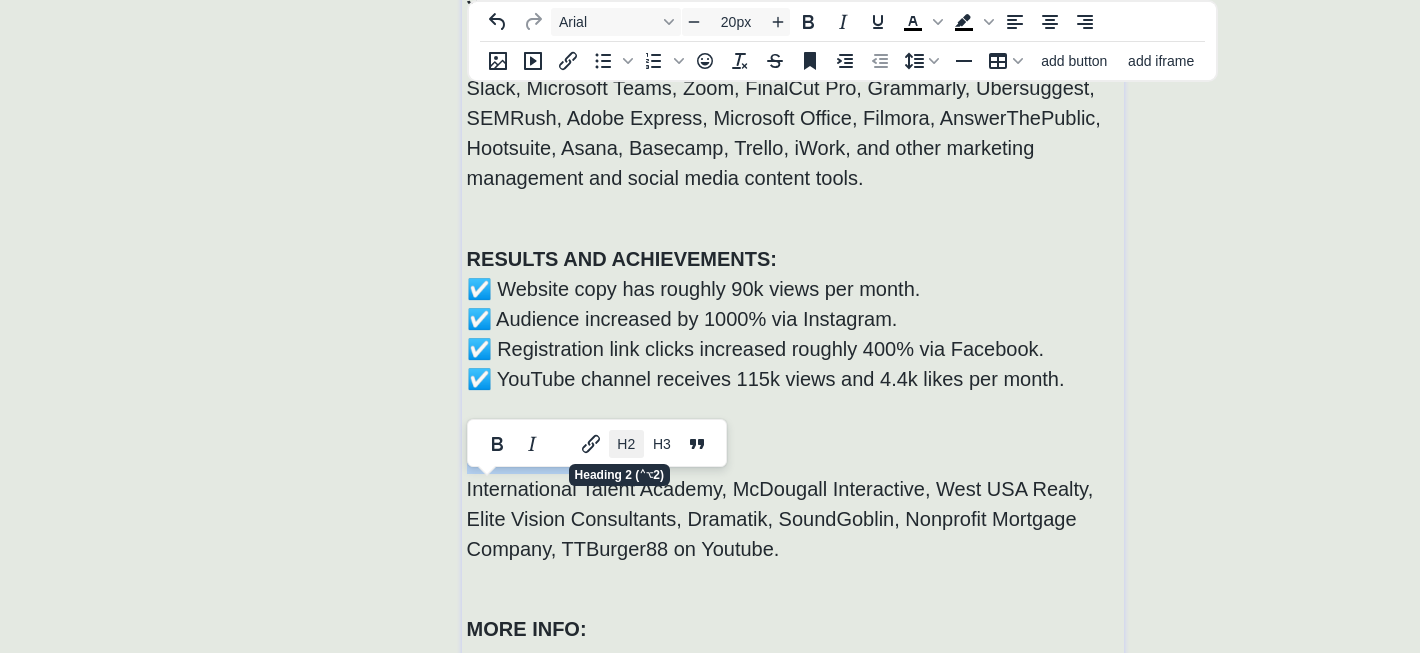 click on "H2" at bounding box center (626, 444) 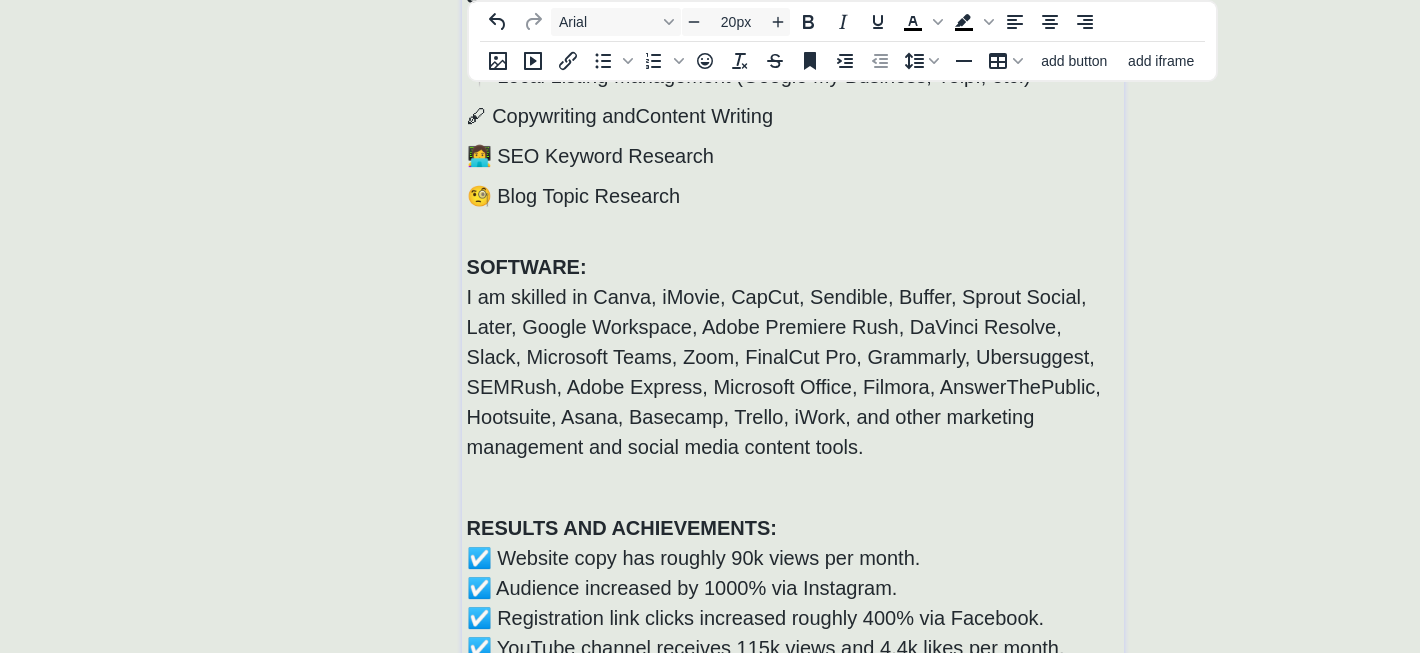 scroll, scrollTop: 356, scrollLeft: 0, axis: vertical 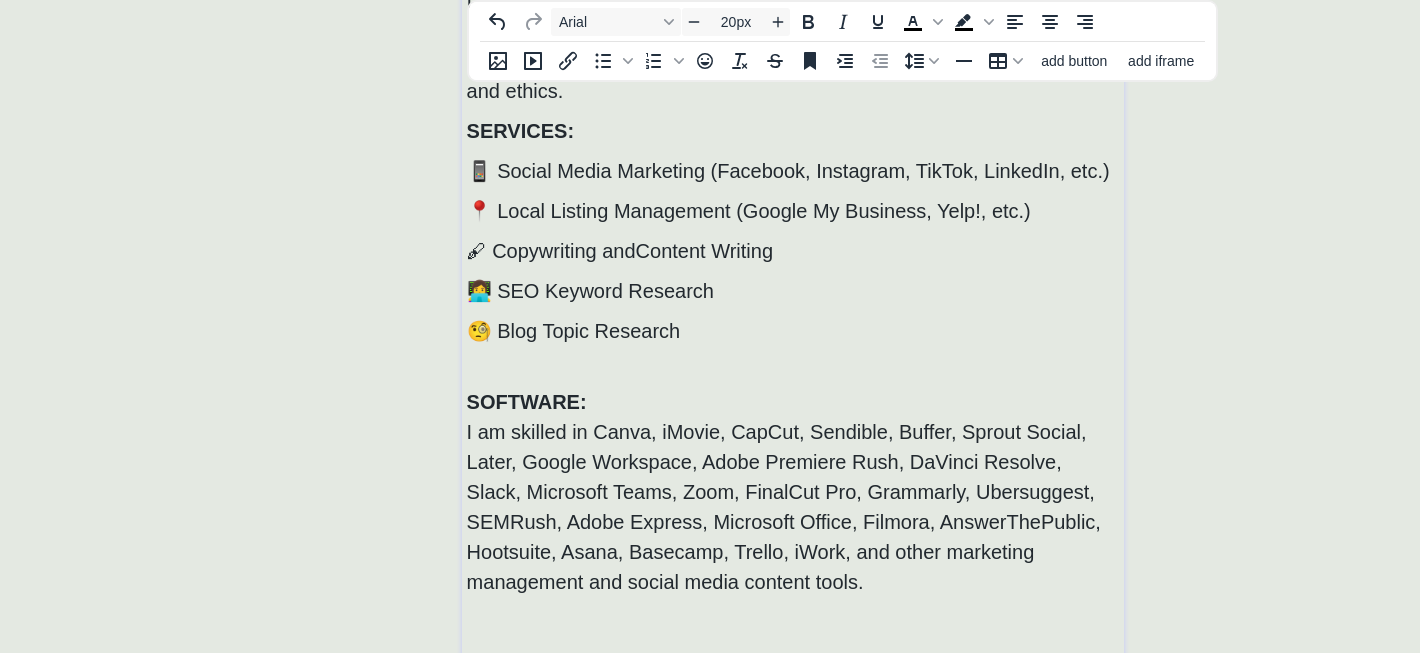click on "SOFTWARE:" at bounding box center (793, 402) 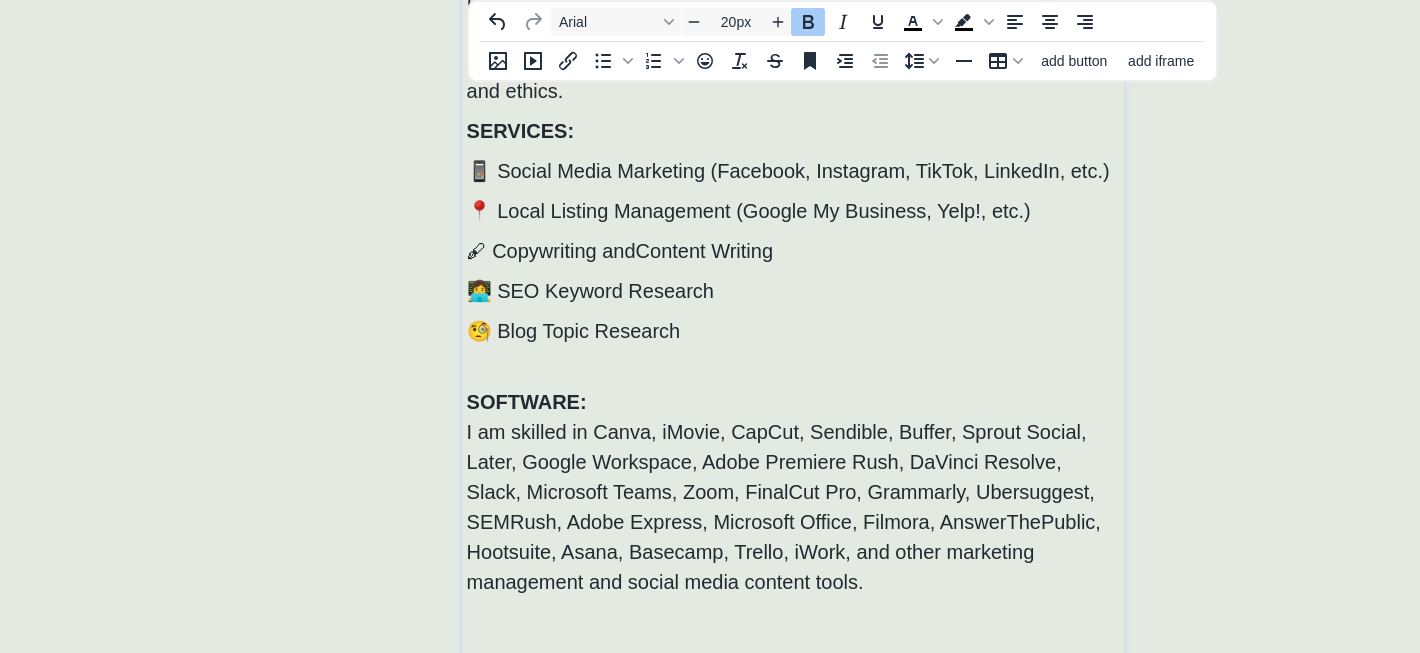 click on "SOFTWARE:" at bounding box center (793, 402) 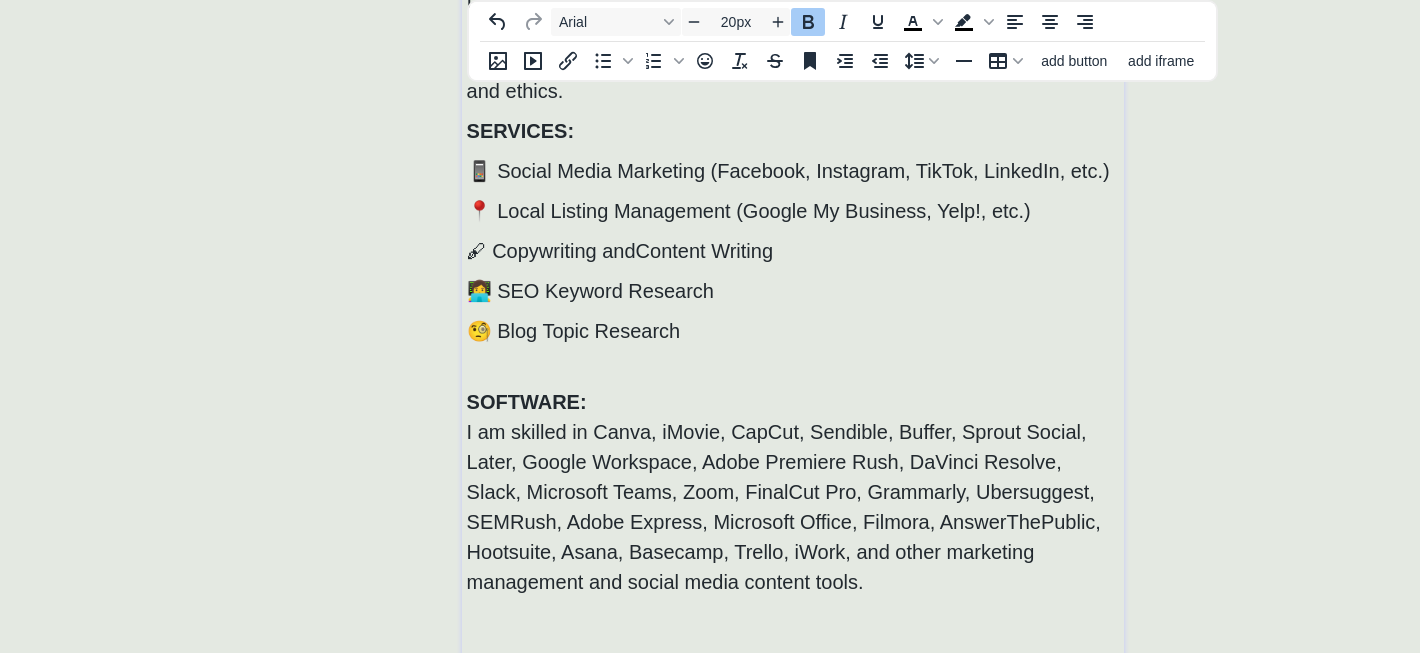 click on "SOFTWARE:" at bounding box center [793, 402] 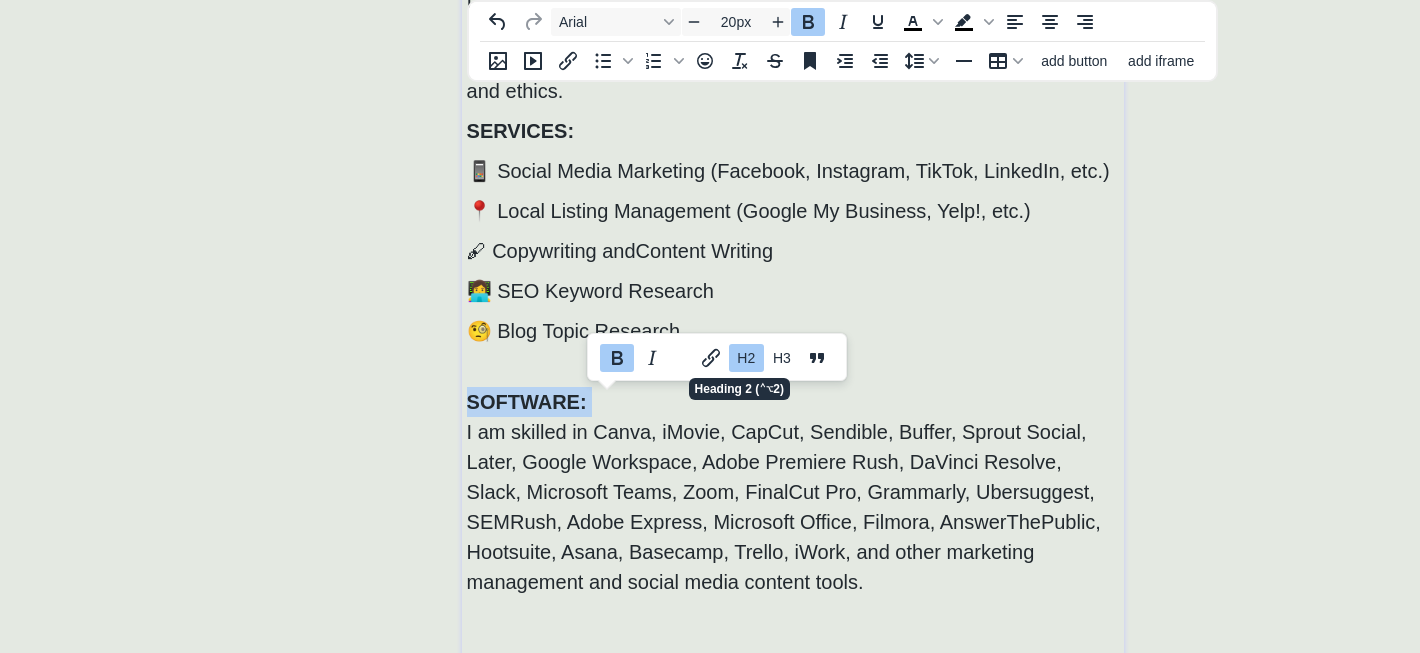 drag, startPoint x: 773, startPoint y: 346, endPoint x: 743, endPoint y: 352, distance: 30.594116 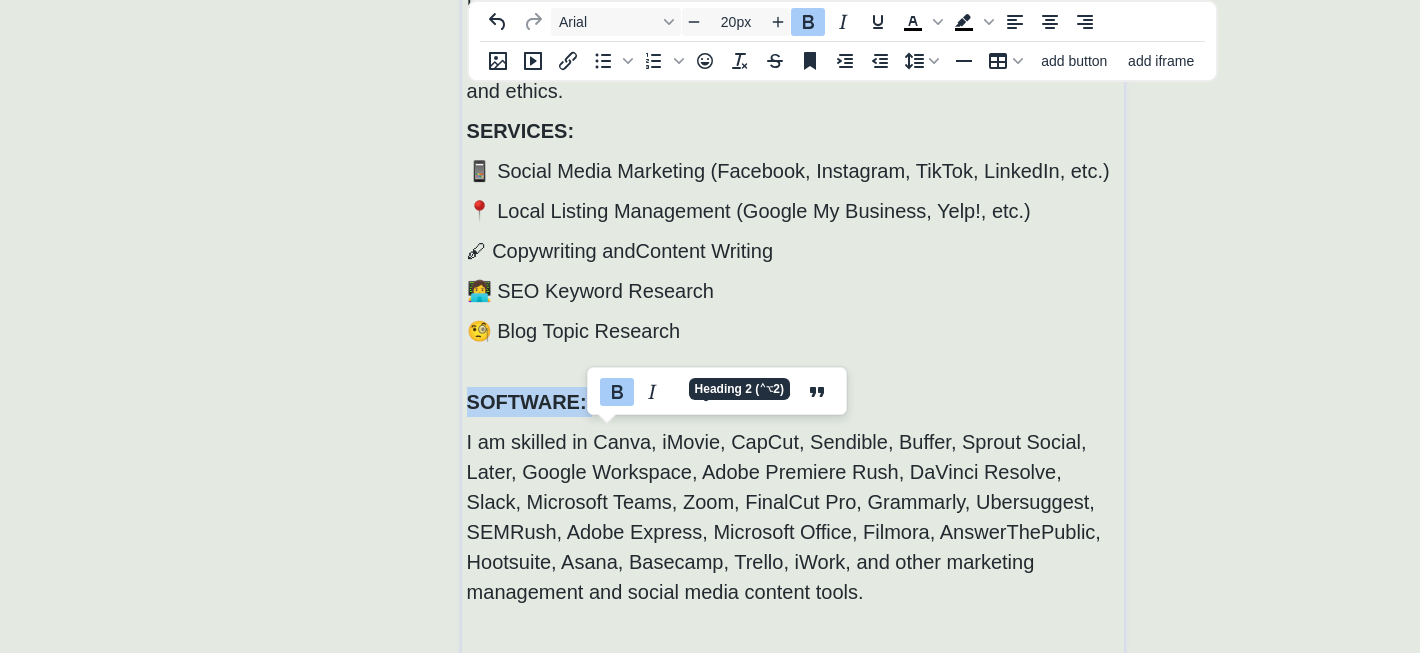scroll, scrollTop: 43, scrollLeft: 0, axis: vertical 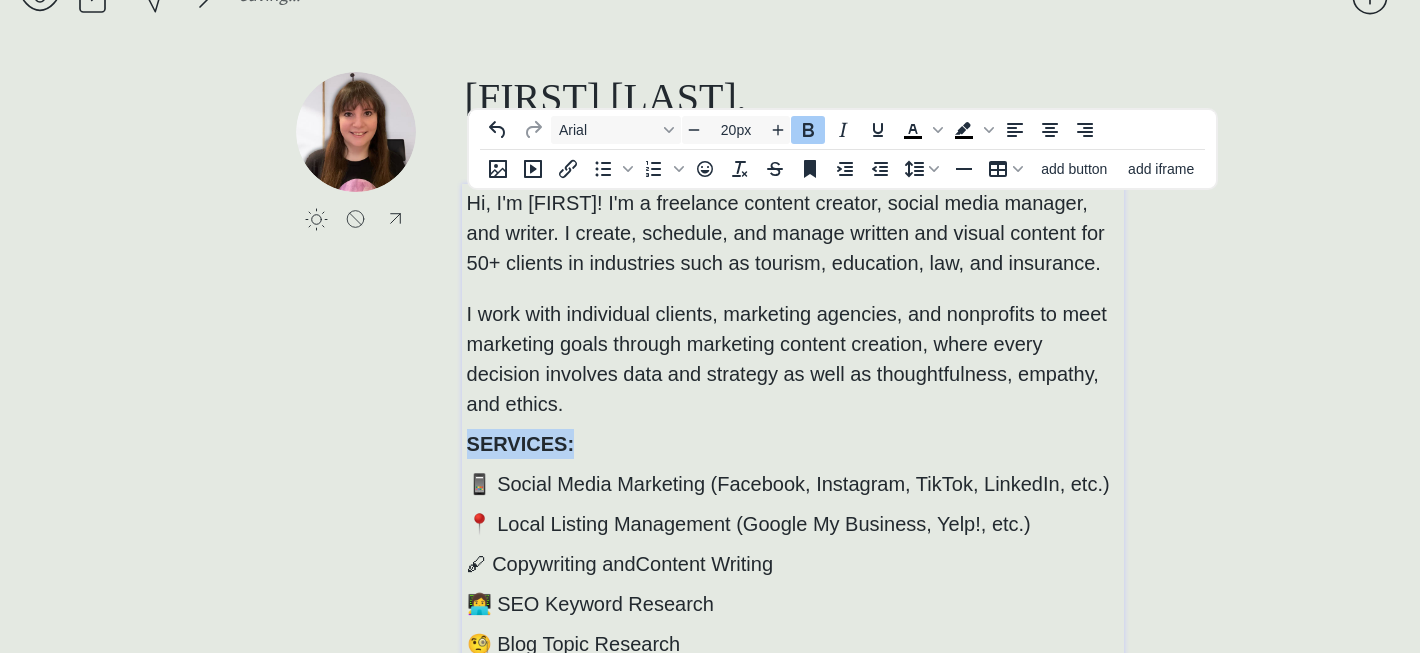 click on "SERVICES:" at bounding box center [793, 444] 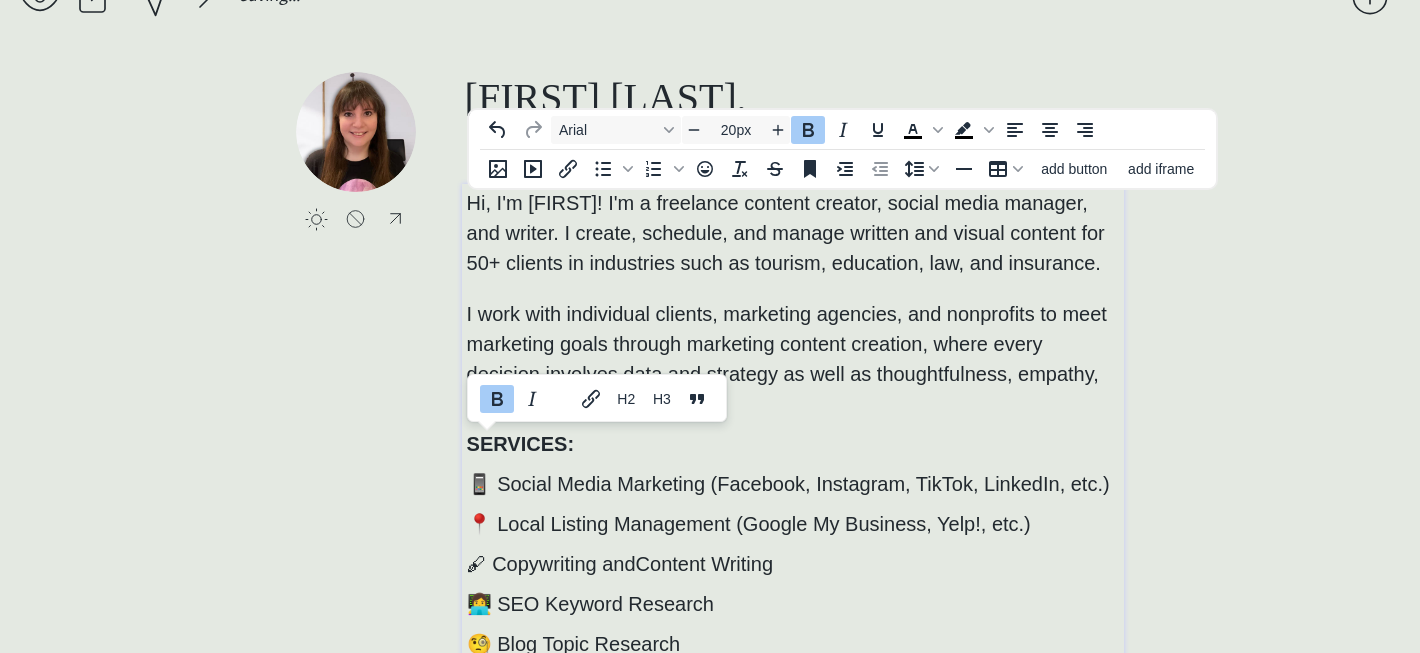 click on "SERVICES:" at bounding box center [793, 444] 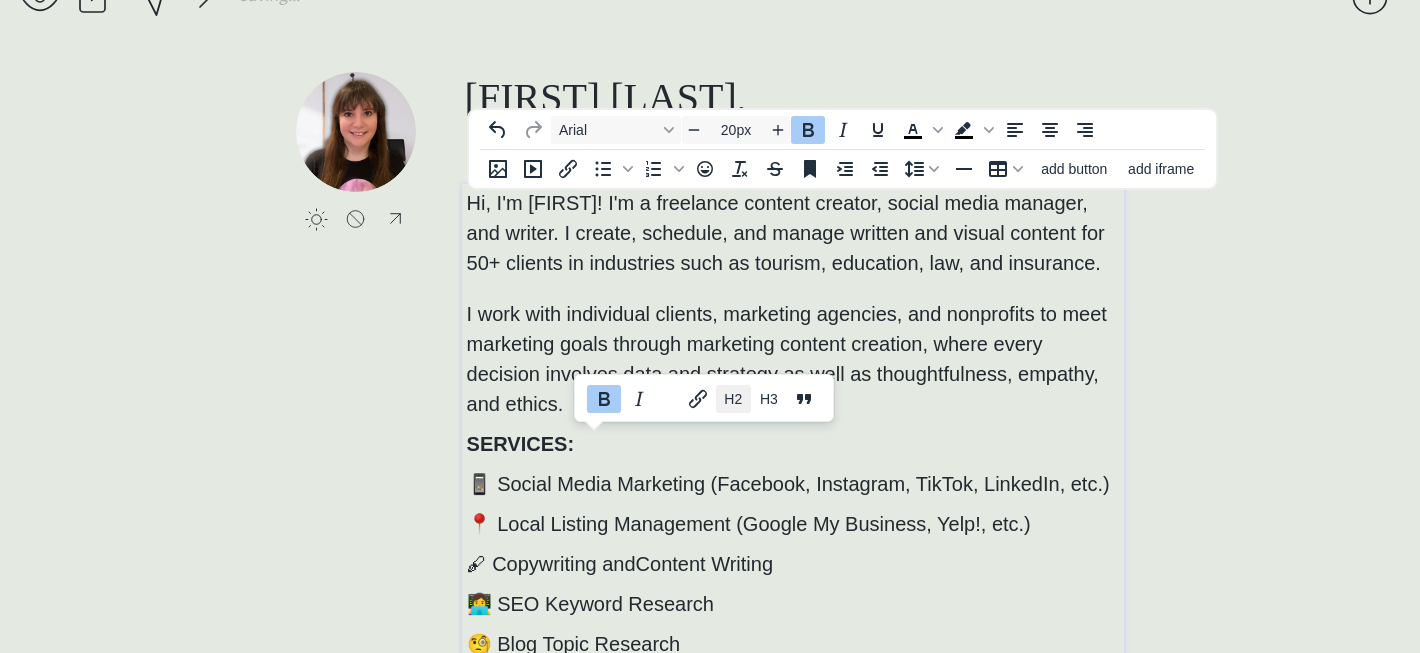 click on "H2" at bounding box center [733, 399] 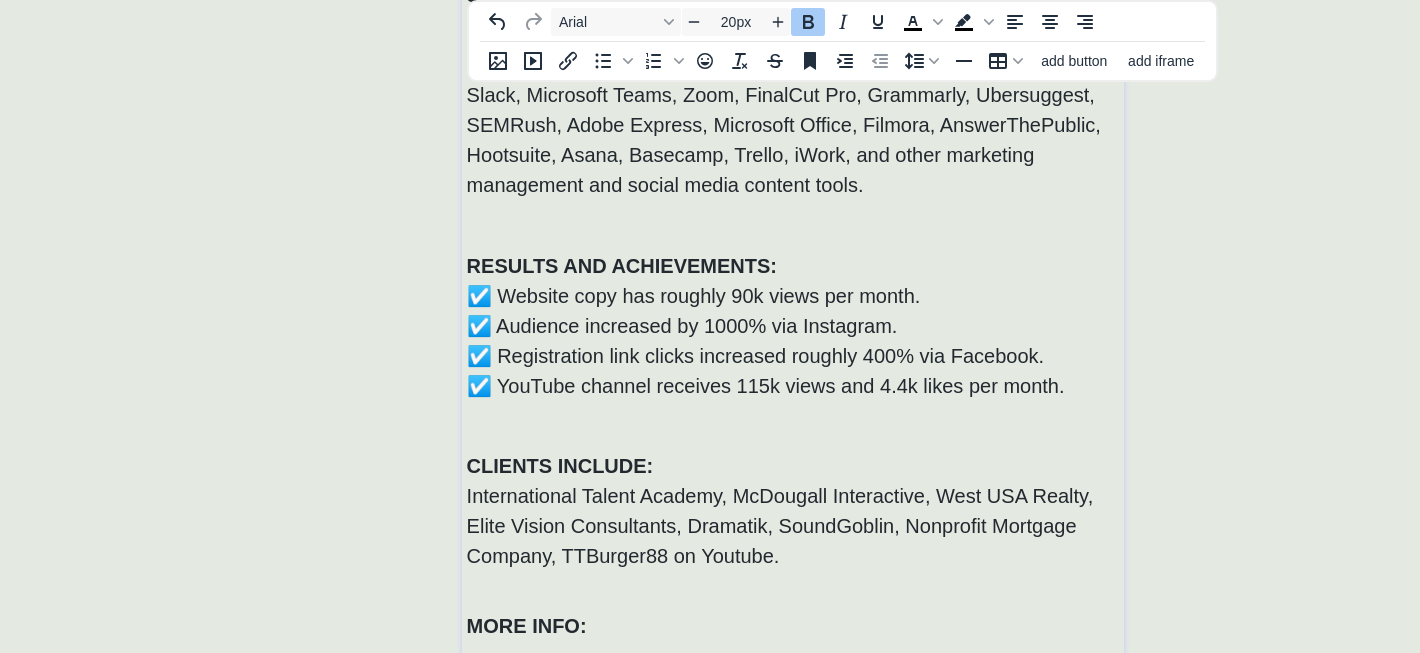 scroll, scrollTop: 754, scrollLeft: 0, axis: vertical 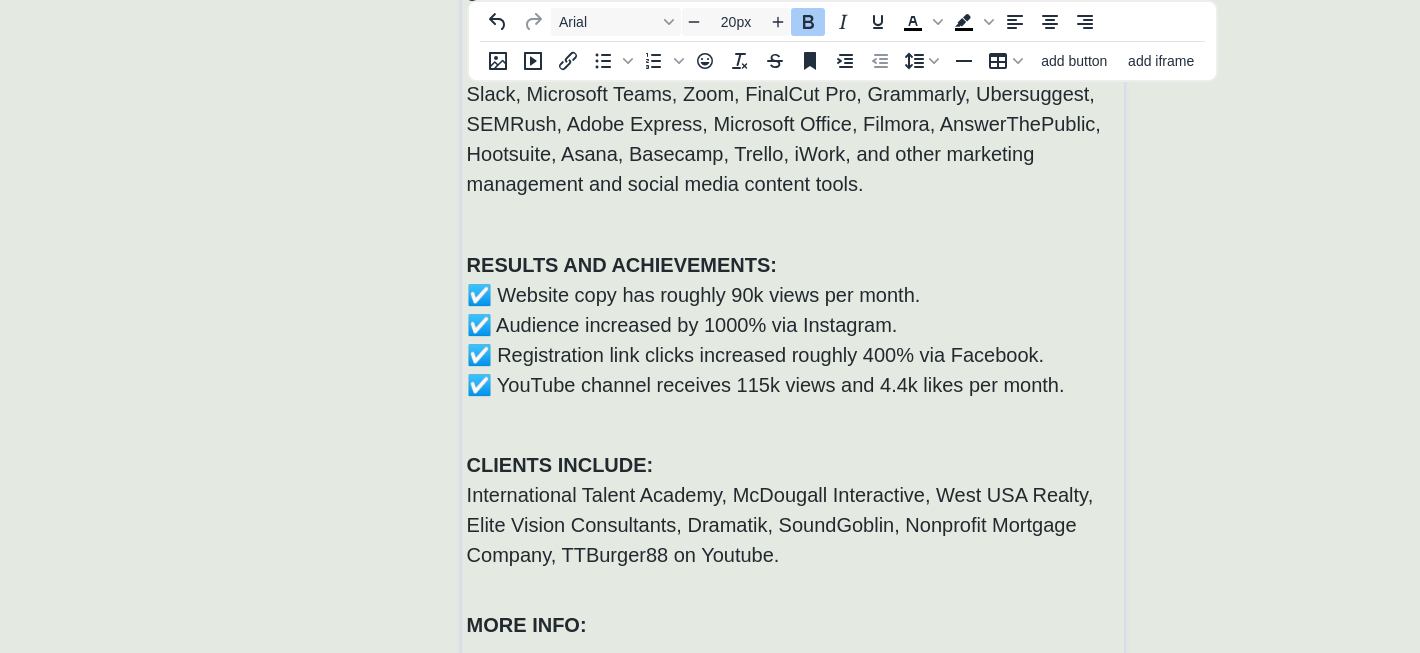 click on "CLIENTS INCLUDE: International Talent Academy, McDougall Interactive, West USA Realty, Elite Vision Consultants, Dramatik, SoundGoblin, Nonprofit Mortgage Company, TTBurger88 on Youtube." at bounding box center (793, 510) 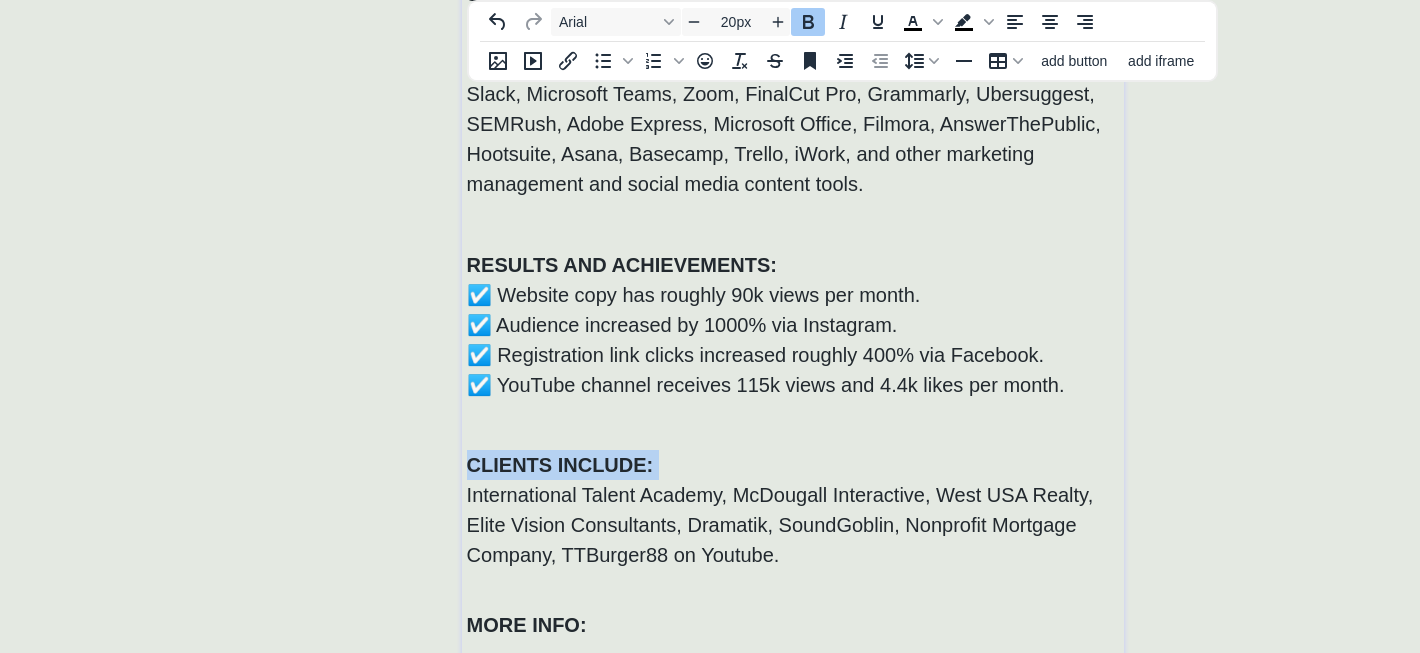 click on "saving... click to upload a picture [FIRST] [LAST], Freelance Digital Content Assistant Hi, I'm [FIRST]! I'm a freelance content creator, social media manager, and writer. I create, schedule, and manage written and visual content for 50+ clients in industries such as tourism, education, law, and insurance. I work with individual clients, marketing agencies, and nonprofits to meet marketing goals through marketing content creation, where every decision involves data and strategy as well as thoughtfulness, empathy, and ethics. SERVICES: 📱 Social Media Marketing (Facebook, Instagram, TikTok, LinkedIn, etc.) 📍 Local Listing Management (Google My Business, Yelp!, etc.) 🖋 Copywriting and Content Writing 👩‍💻 SEO Keyword Research 🧐 Blog Topic Research SOFTWARE: RESULTS AND ACHIEVEMENTS: ☑️ Website copy has roughly 90k views per month. ☑️ Audience increased by 1000% via Instagram. ☑️ Registration link clicks increased roughly 400% via Facebook. CLIENTS INCLUDE: MORE INFO:" at bounding box center (710, -428) 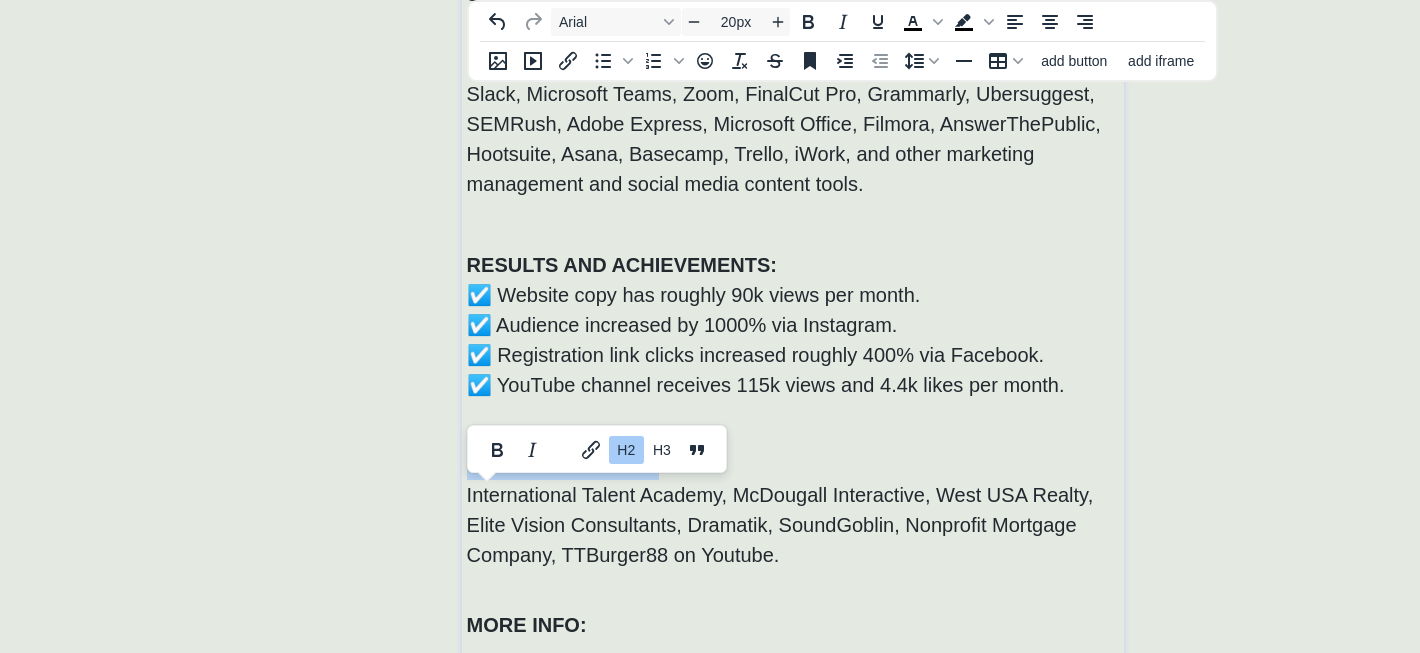 click on "H2" at bounding box center [626, 450] 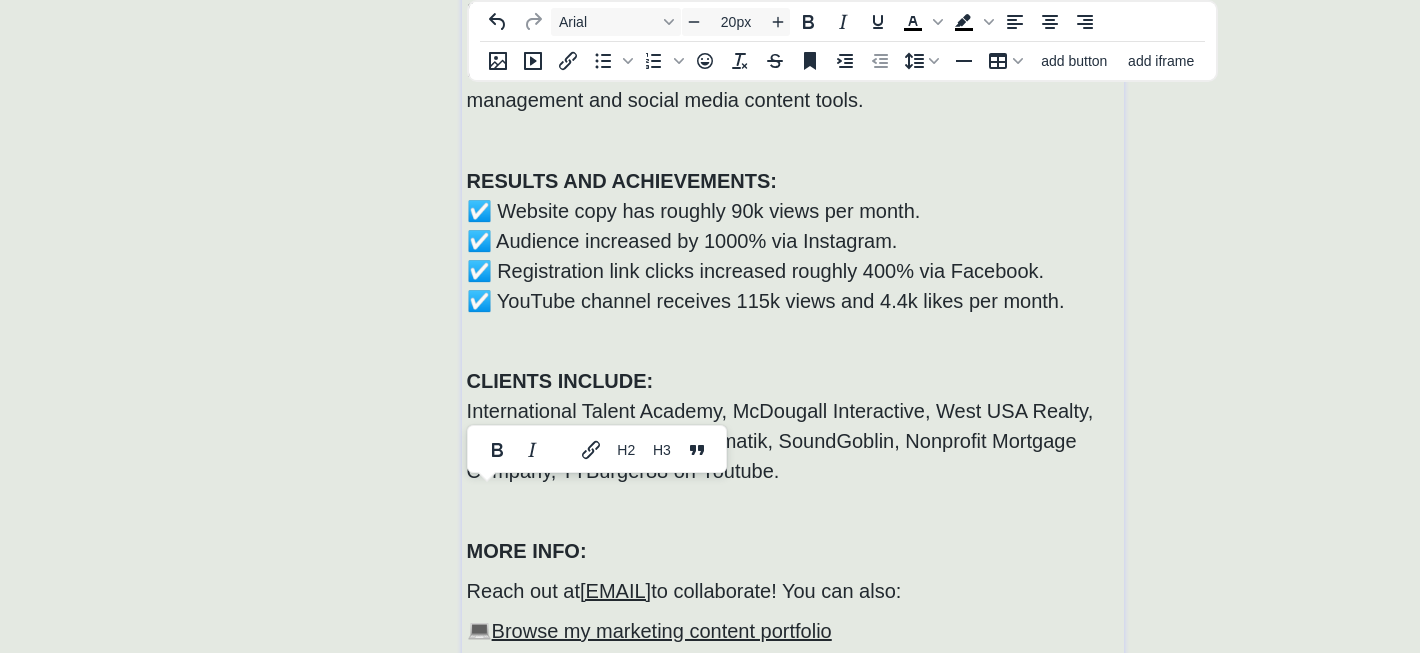 scroll, scrollTop: 903, scrollLeft: 0, axis: vertical 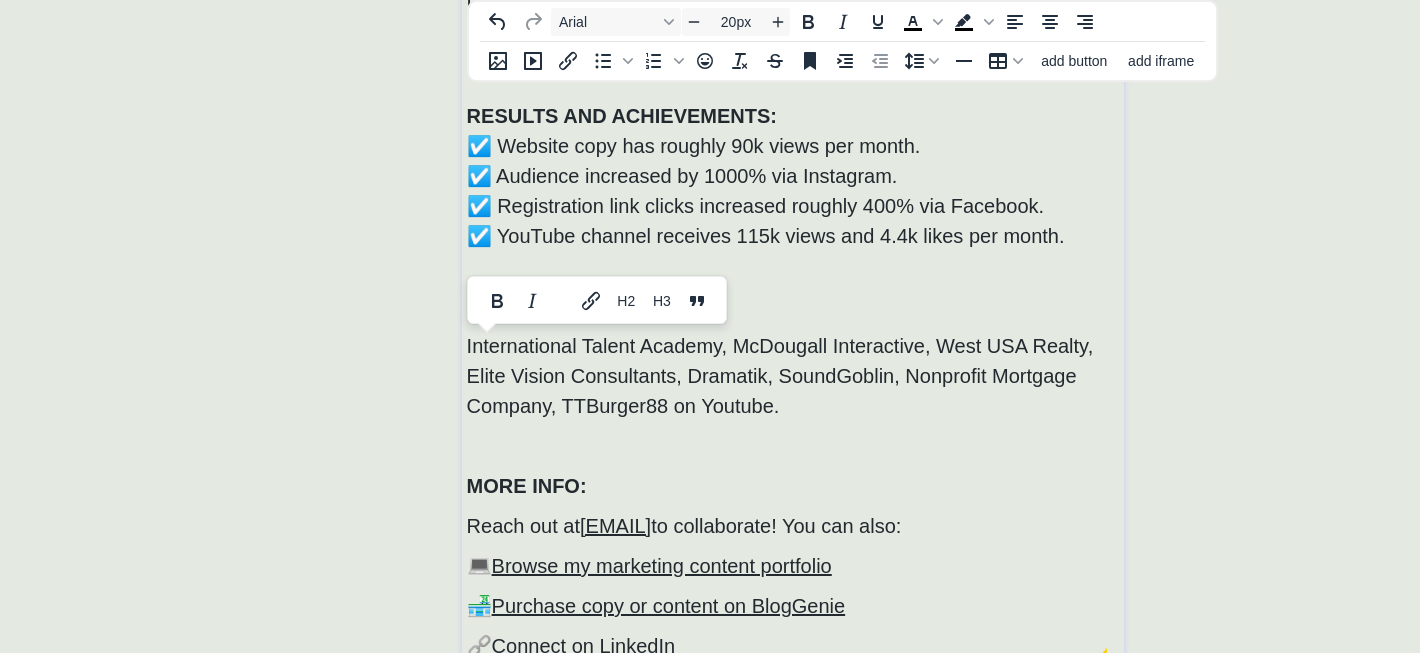 click on "MORE INFO:" at bounding box center (793, 486) 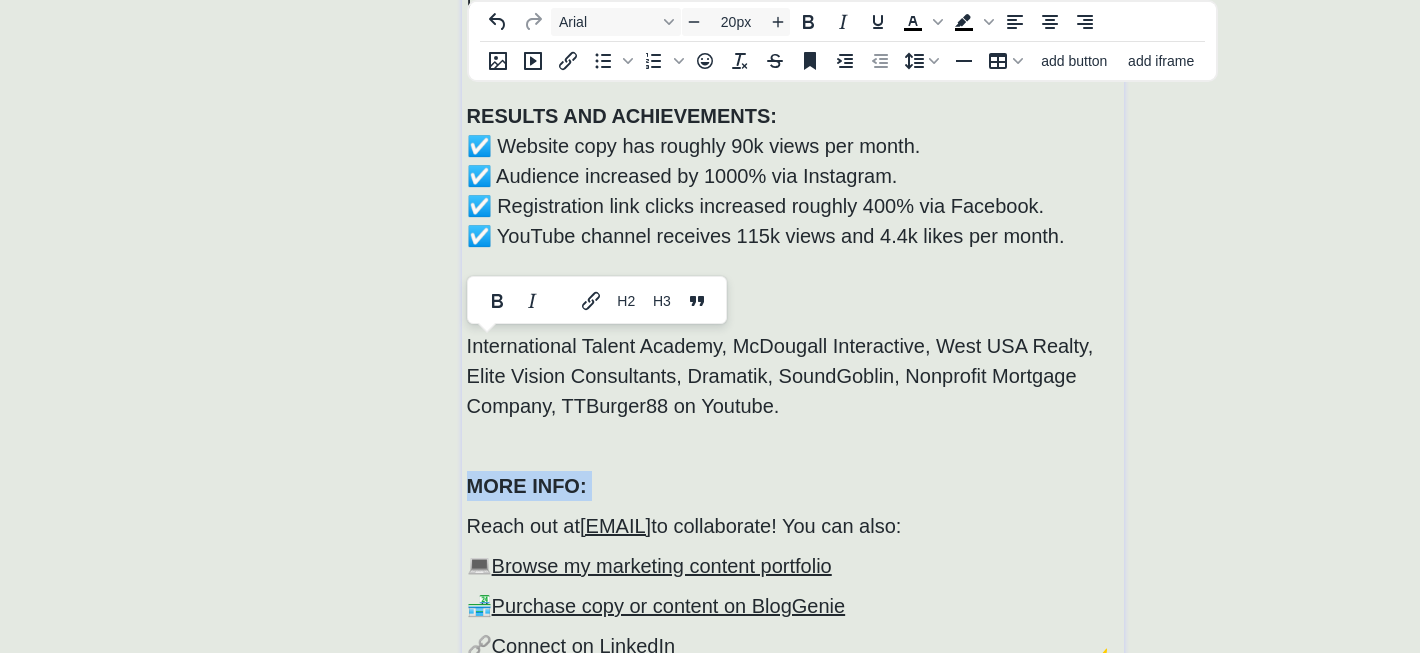 click on "MORE INFO:" at bounding box center (793, 486) 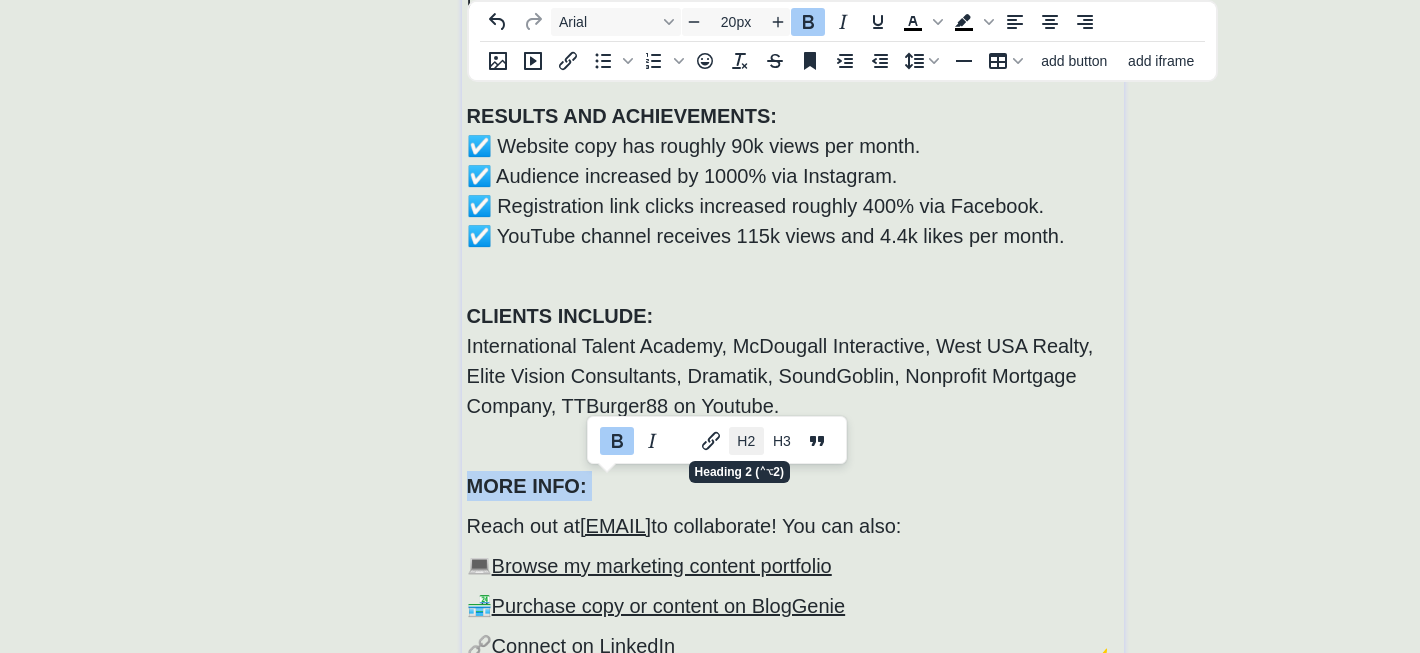 click on "H2" at bounding box center (746, 441) 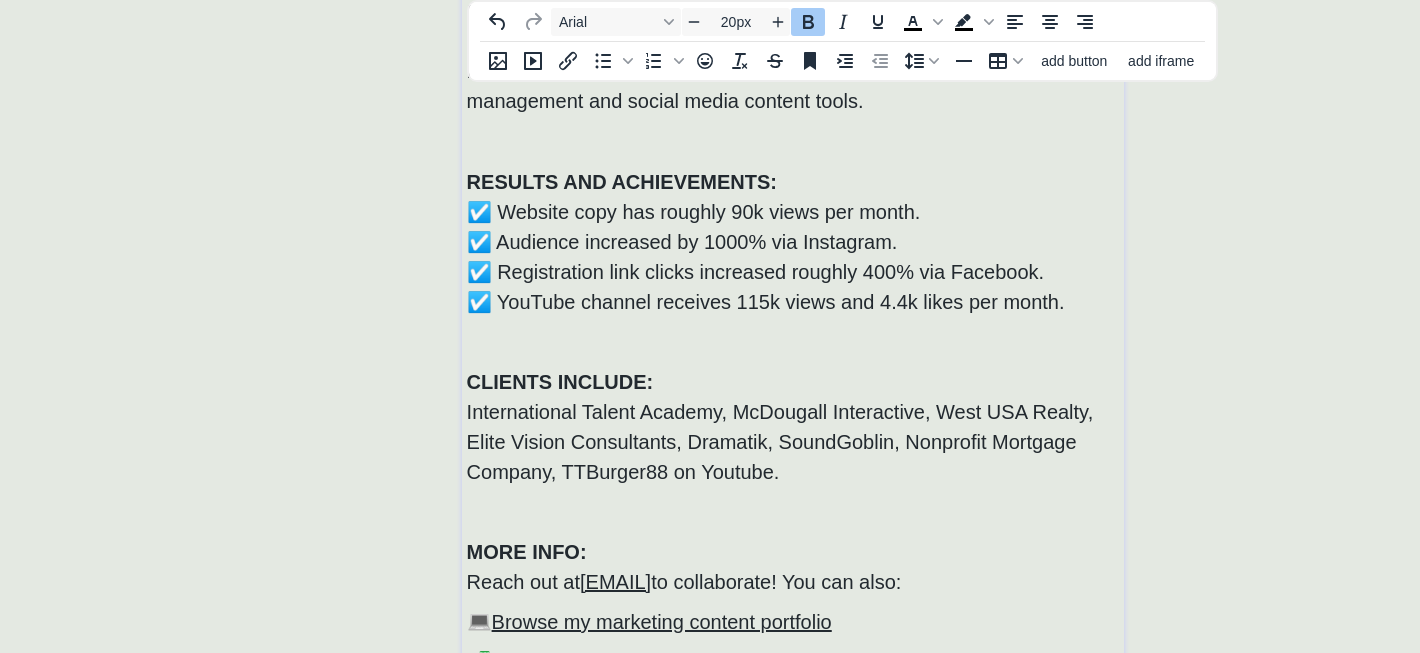 scroll, scrollTop: 835, scrollLeft: 0, axis: vertical 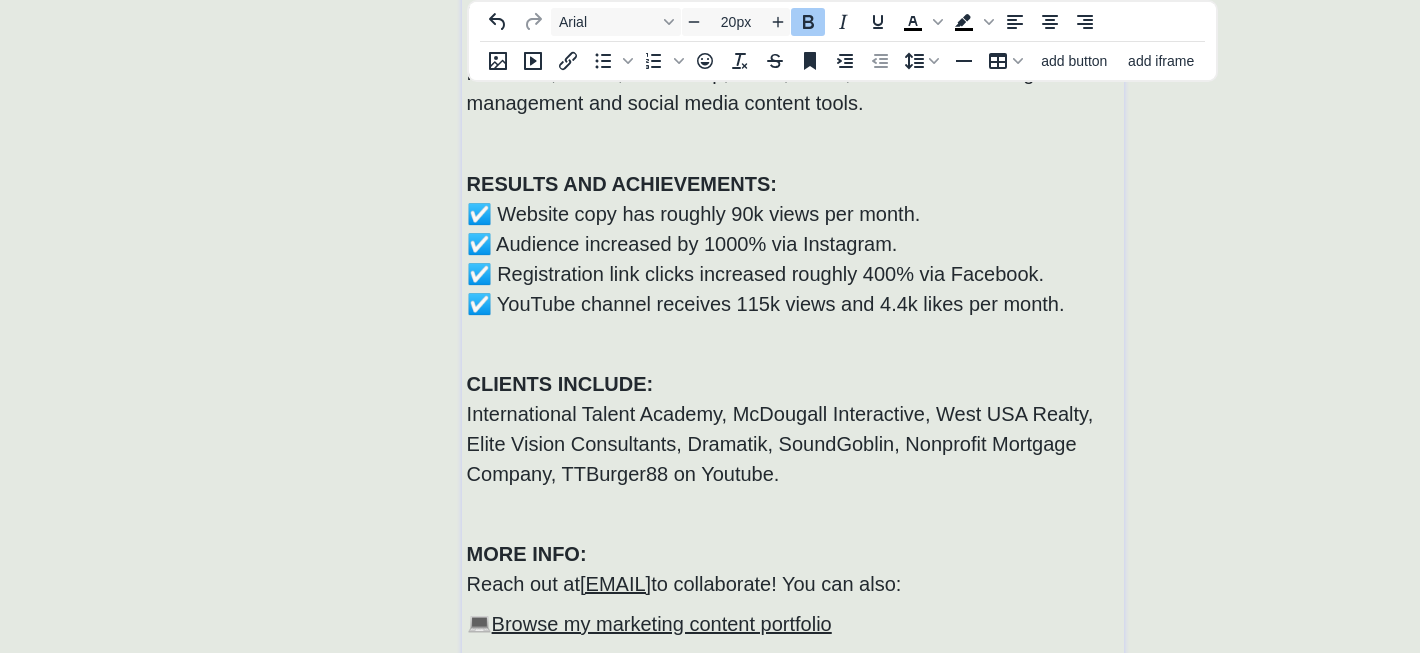 click on "CLIENTS INCLUDE: International Talent Academy, McDougall Interactive, West USA Realty, Elite Vision Consultants, Dramatik, SoundGoblin, Nonprofit Mortgage Company, TTBurger88 on Youtube." at bounding box center (793, 429) 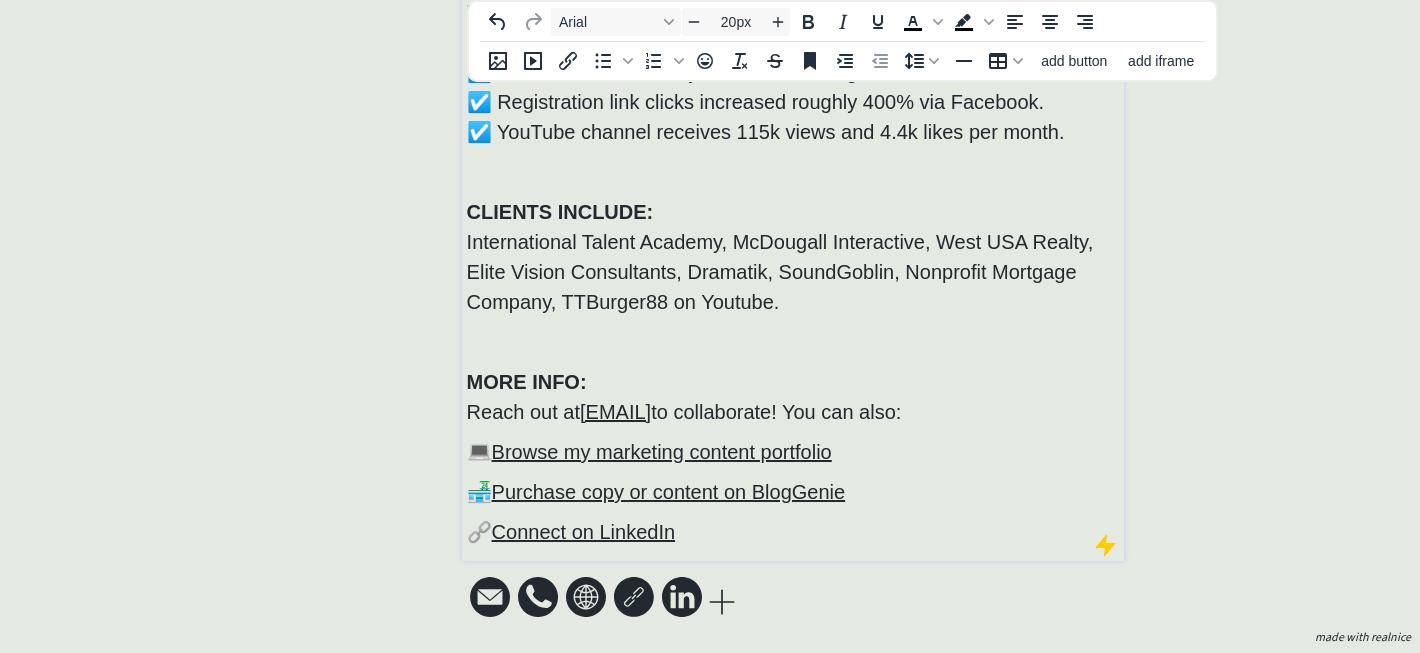scroll, scrollTop: 0, scrollLeft: 0, axis: both 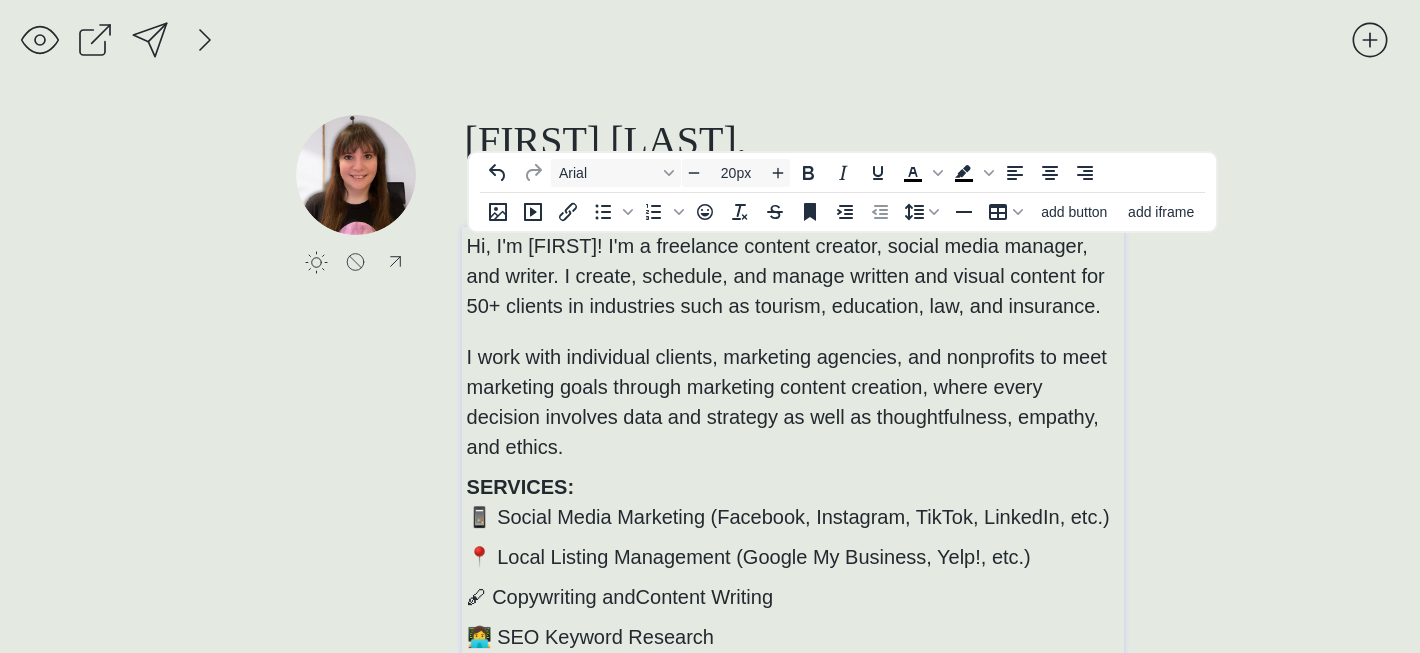 click on "saving..." at bounding box center (685, 45) 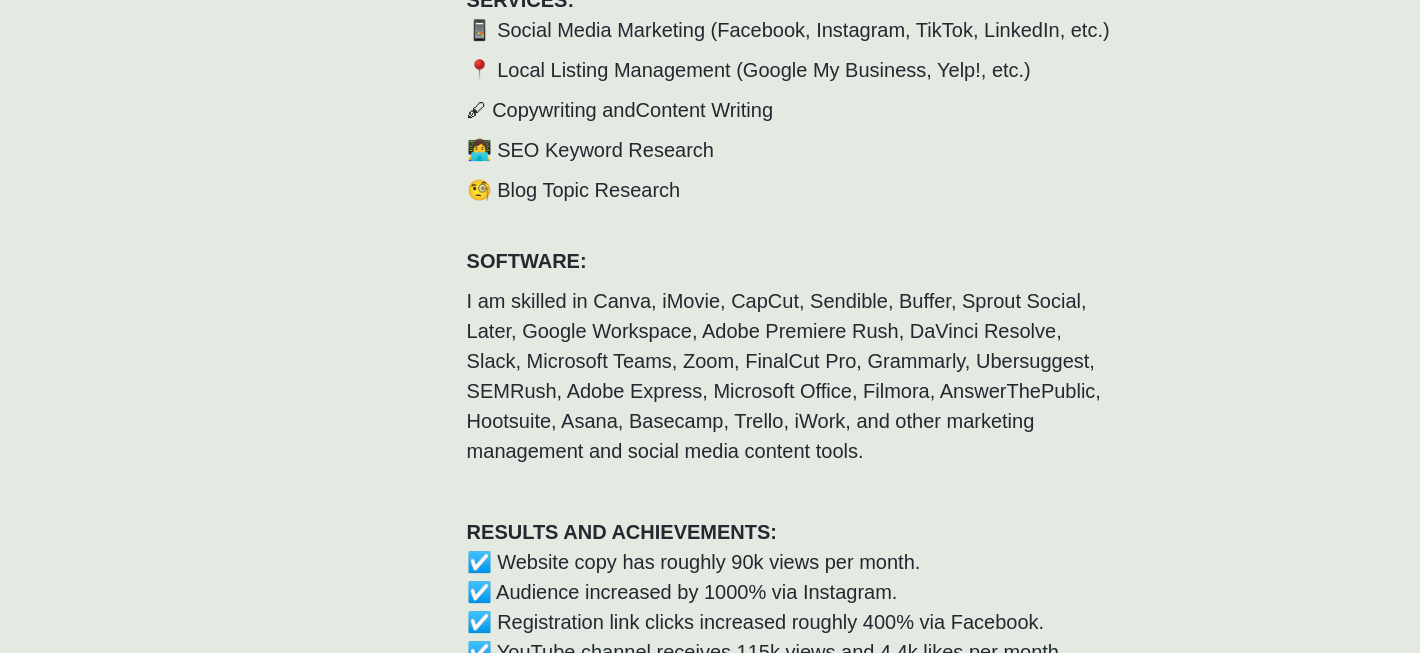 scroll, scrollTop: 0, scrollLeft: 0, axis: both 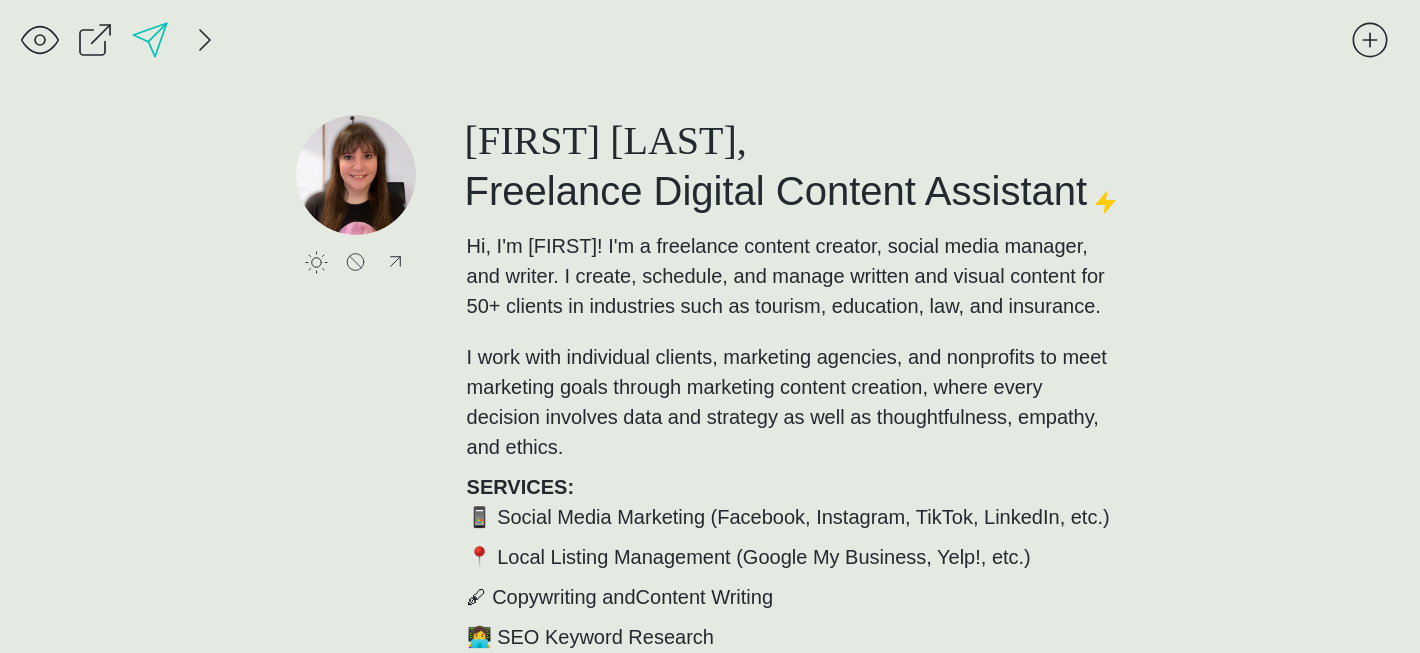 click at bounding box center (150, 40) 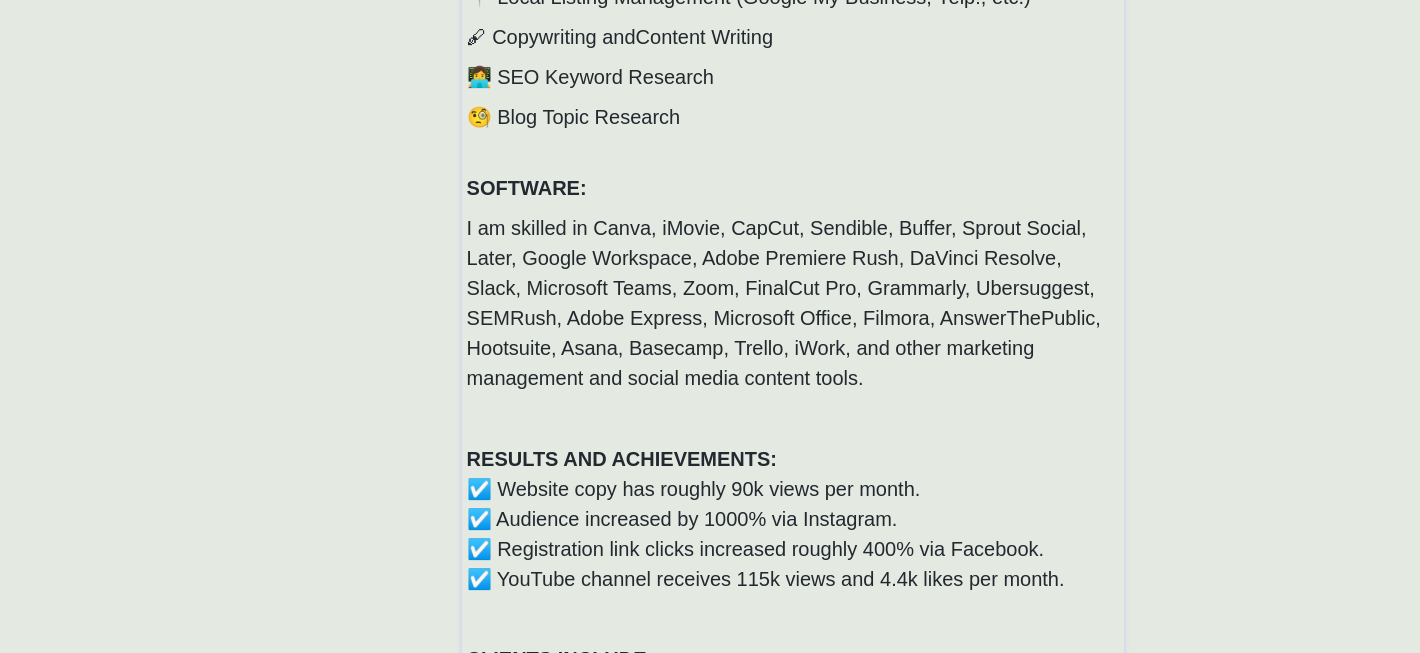 scroll, scrollTop: 0, scrollLeft: 0, axis: both 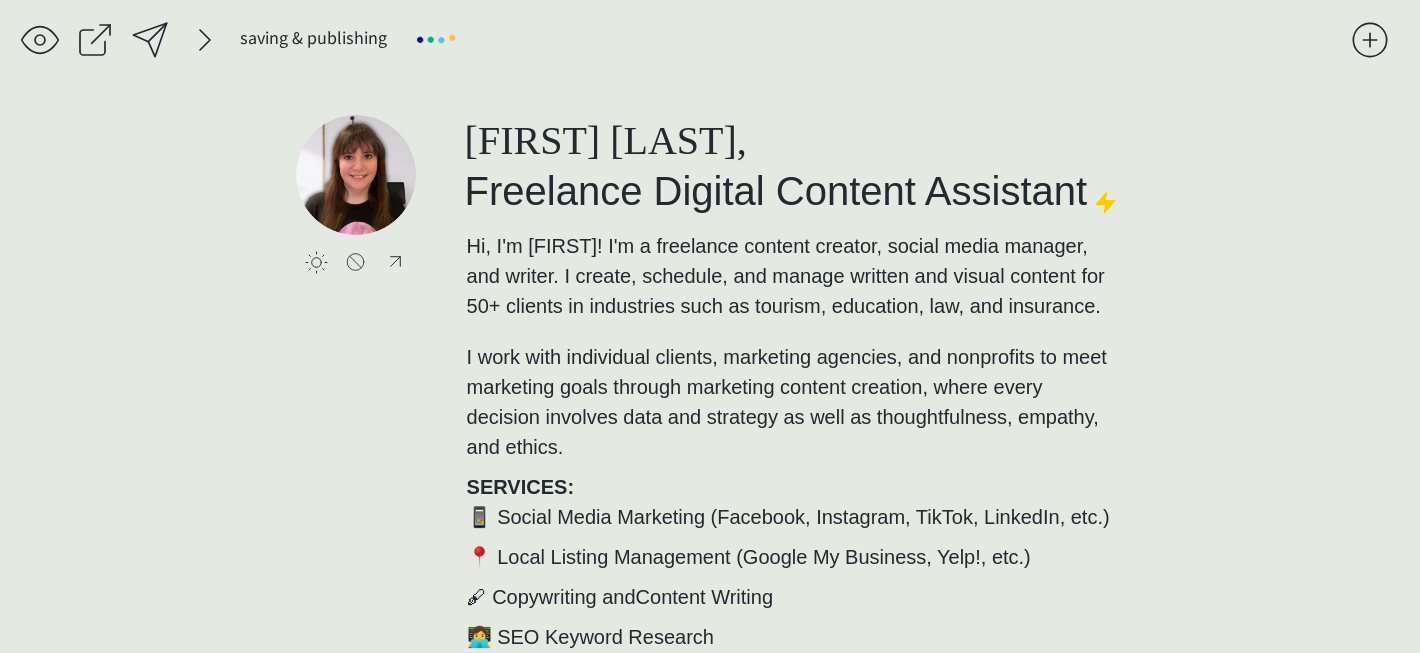 click on "saving & publishing saving... click to upload a picture [FIRST] [LAST], Freelance Digital Content Assistant Hi, I'm [FIRST]! I'm a freelance content creator, social media manager, and writer. I create, schedule, and manage written and visual content for 50+ clients in industries such as tourism, education, law, and insurance.  I work with individual clients, marketing agencies, and nonprofits to meet marketing goals through marketing content creation, where every decision involves data and strategy as well as thoughtfulness, empathy, and ethics. SERVICES: 📱 Social Media Marketing (Facebook, Instagram, TikTok, LinkedIn, etc.) 📍 Local Listing Management (Google My Business, Yelp!, etc.) 🖋 Copywriting and  Content Writing 👩‍💻 SEO Keyword Research 🧐 Blog Topic Research SOFTWARE: RE﻿ SULTS AND ACHIEVEMENTS: ☑️ Website copy has roughly 90k views per month. ☑️ Audience increased by 1000% via Instagram. ☑️ Registration link clicks increased roughly 400% via Facebook. MORE INFO:" 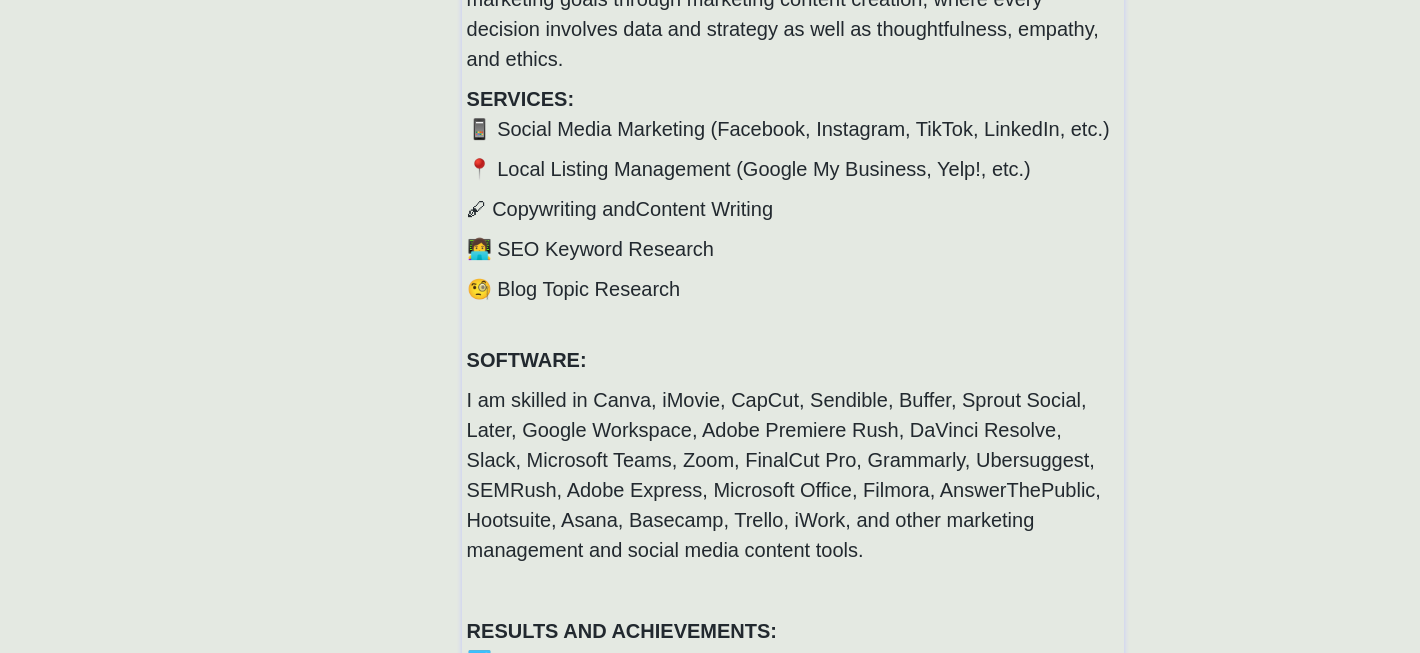 scroll, scrollTop: 0, scrollLeft: 0, axis: both 